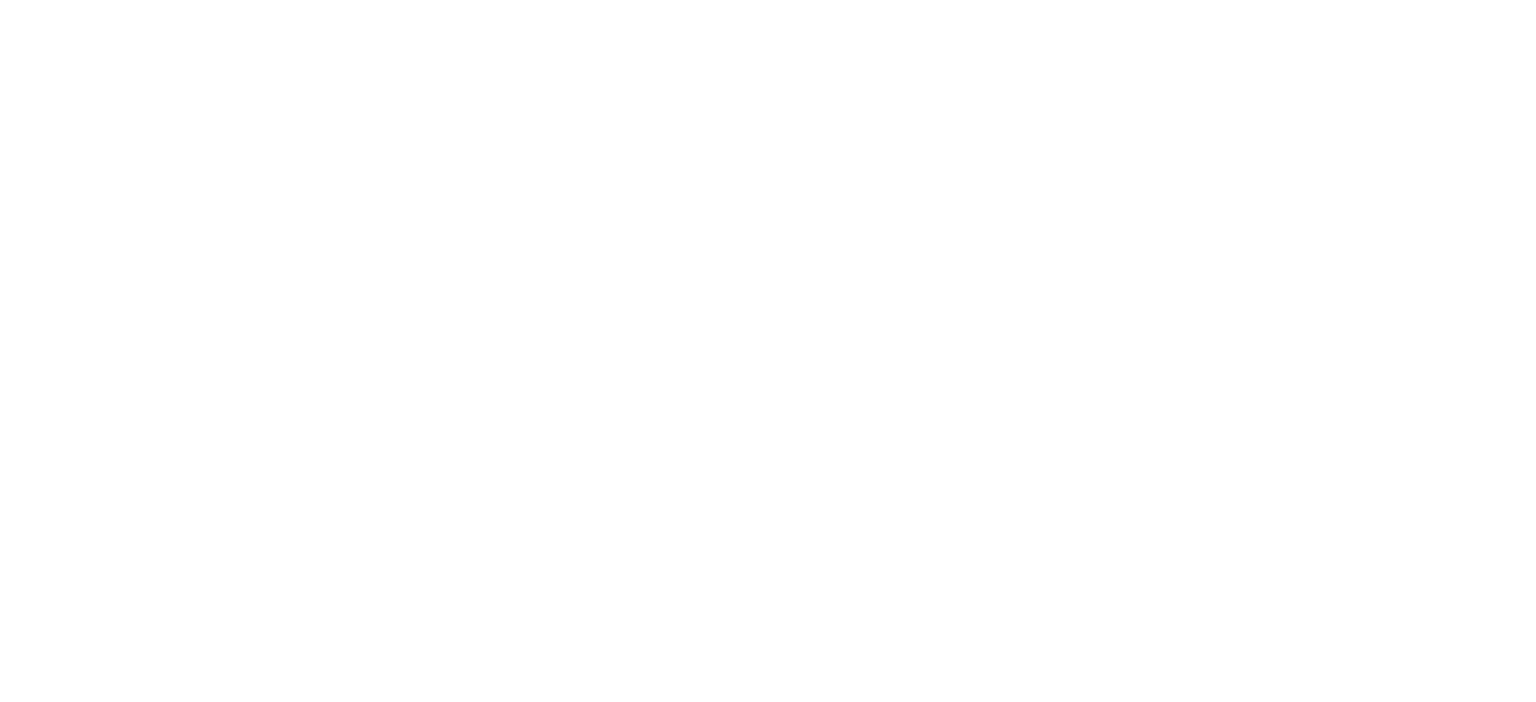 scroll, scrollTop: 0, scrollLeft: 0, axis: both 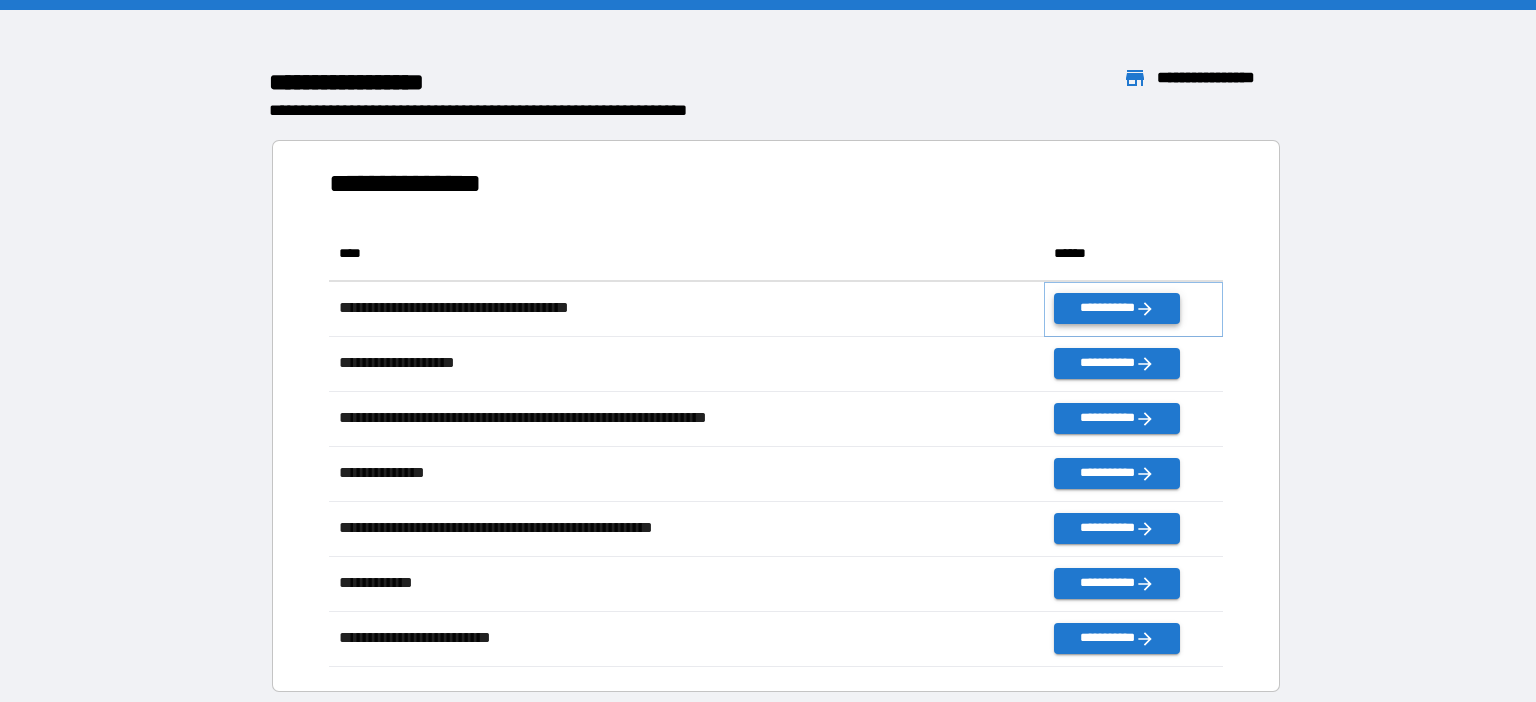 click on "**********" at bounding box center (1117, 308) 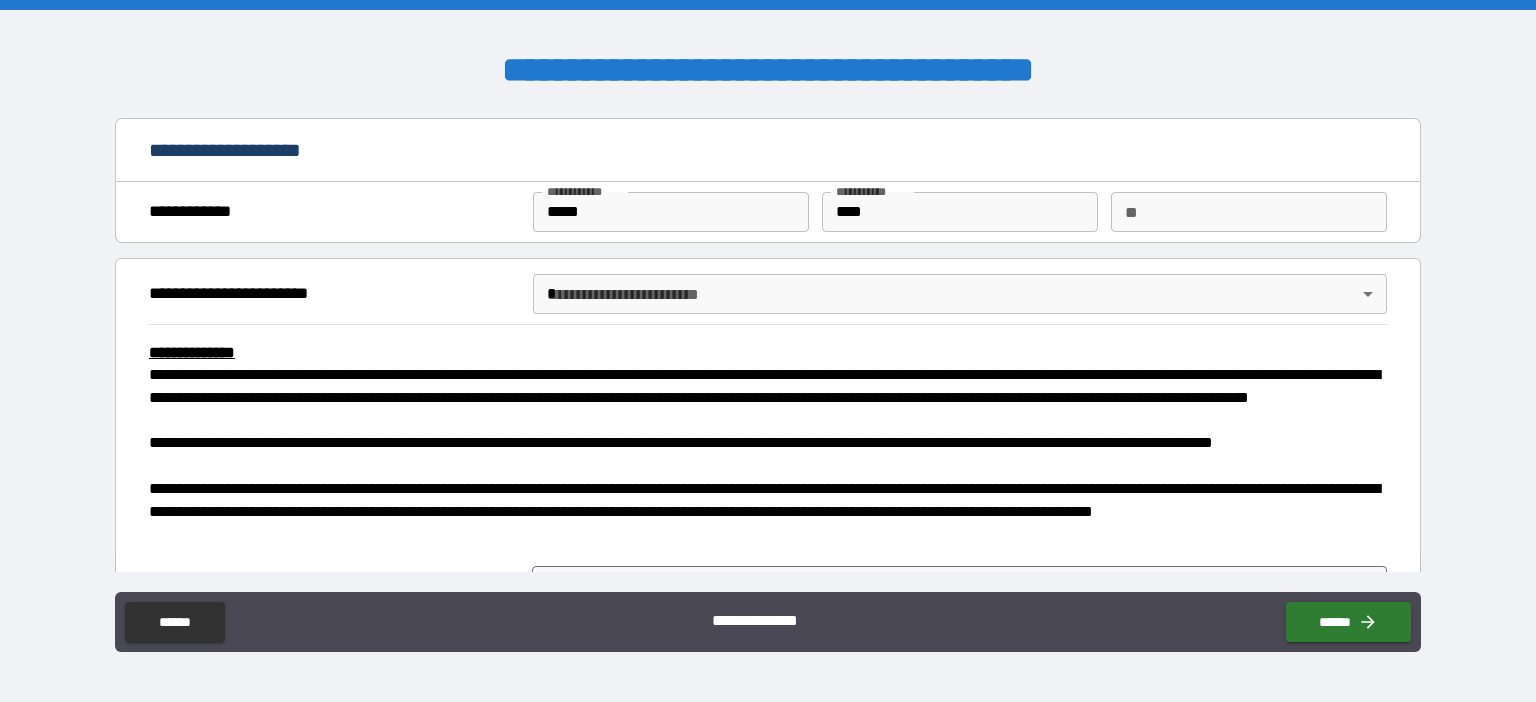 click on "**********" at bounding box center (768, 351) 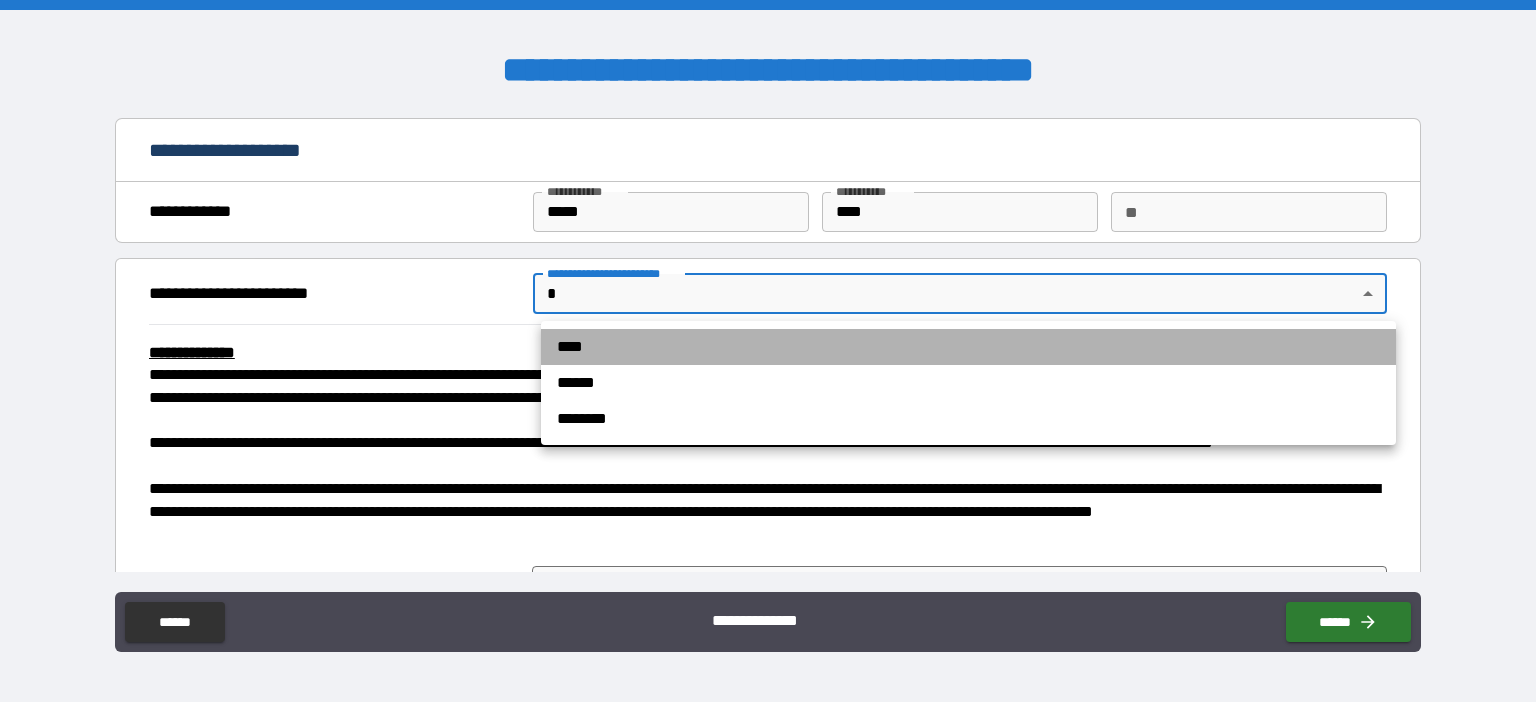 click on "****" at bounding box center (968, 347) 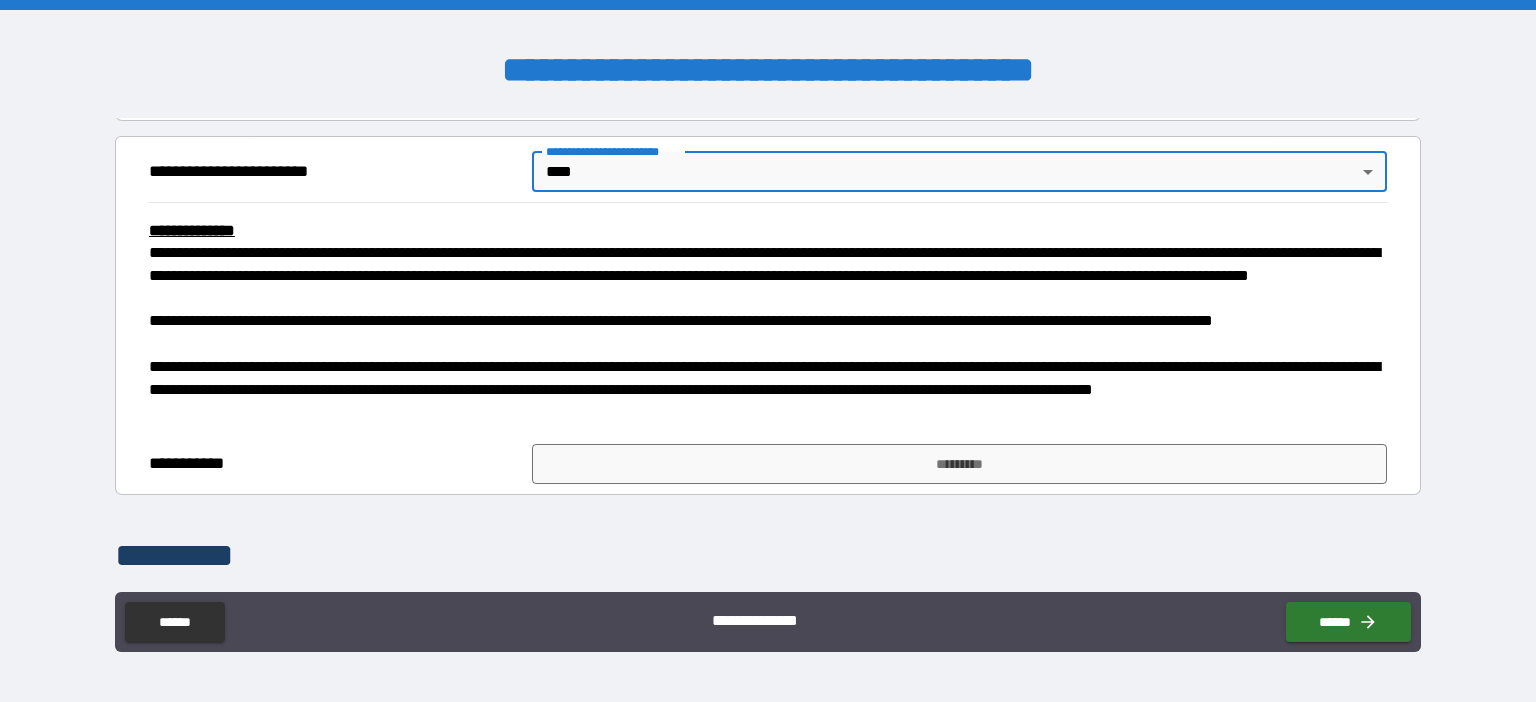 scroll, scrollTop: 230, scrollLeft: 0, axis: vertical 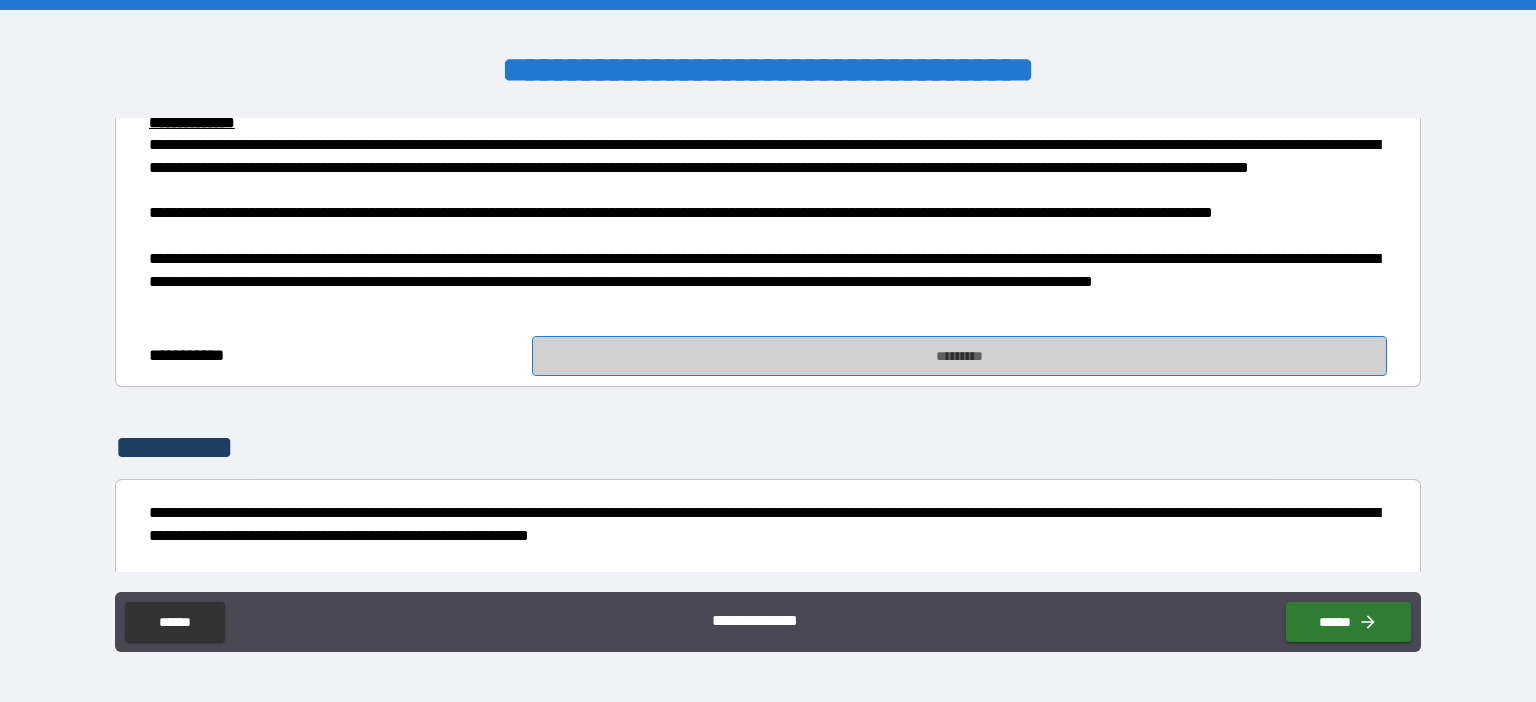 click on "*********" at bounding box center (959, 356) 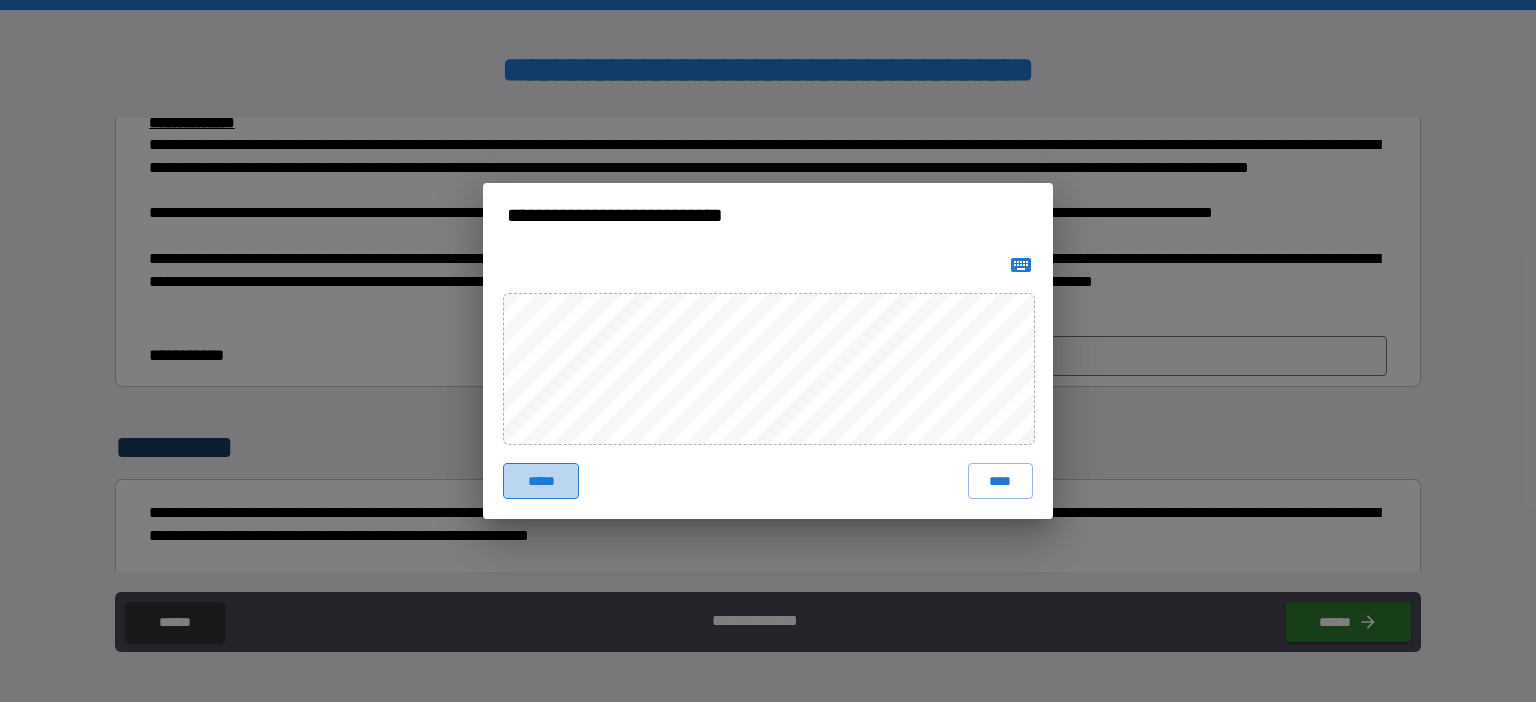 click on "*****" at bounding box center (541, 481) 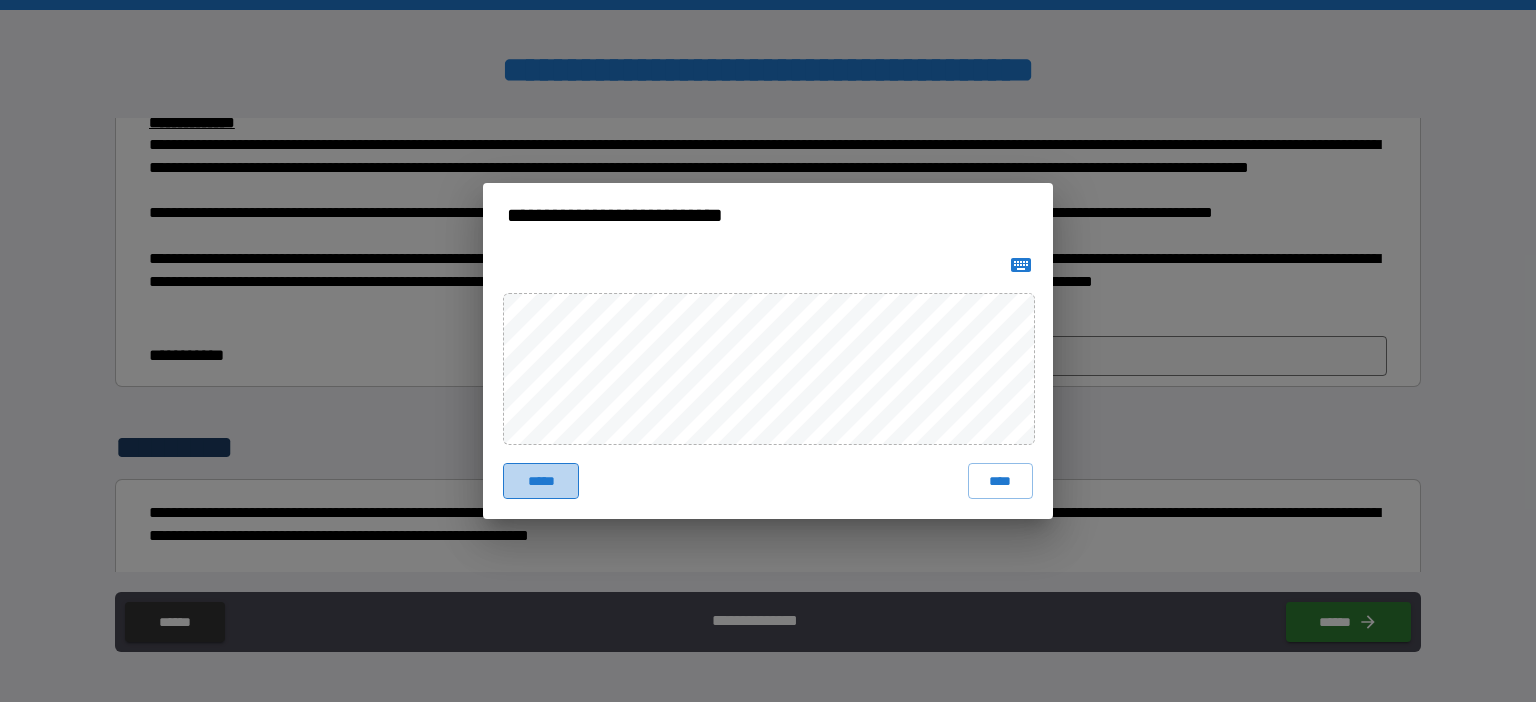 click on "*****" at bounding box center (541, 481) 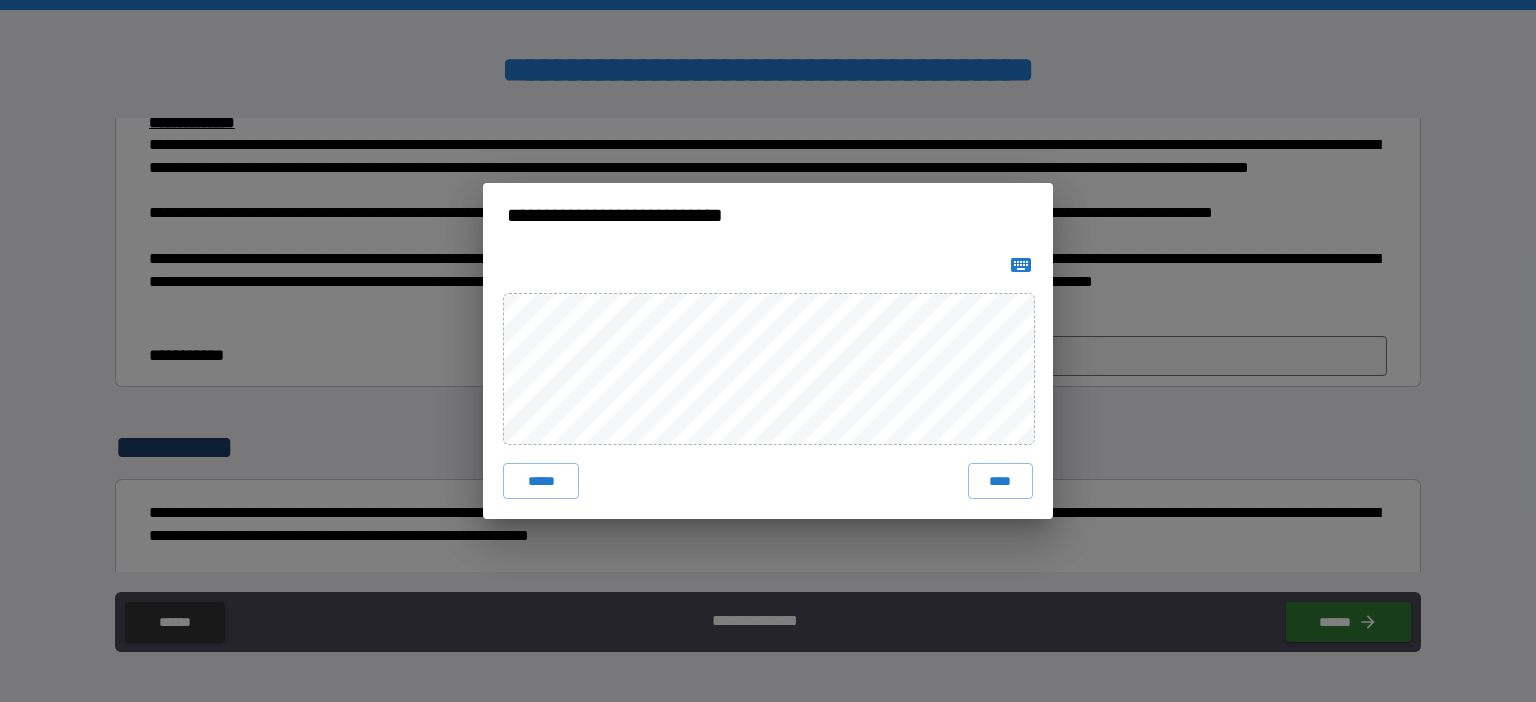 click 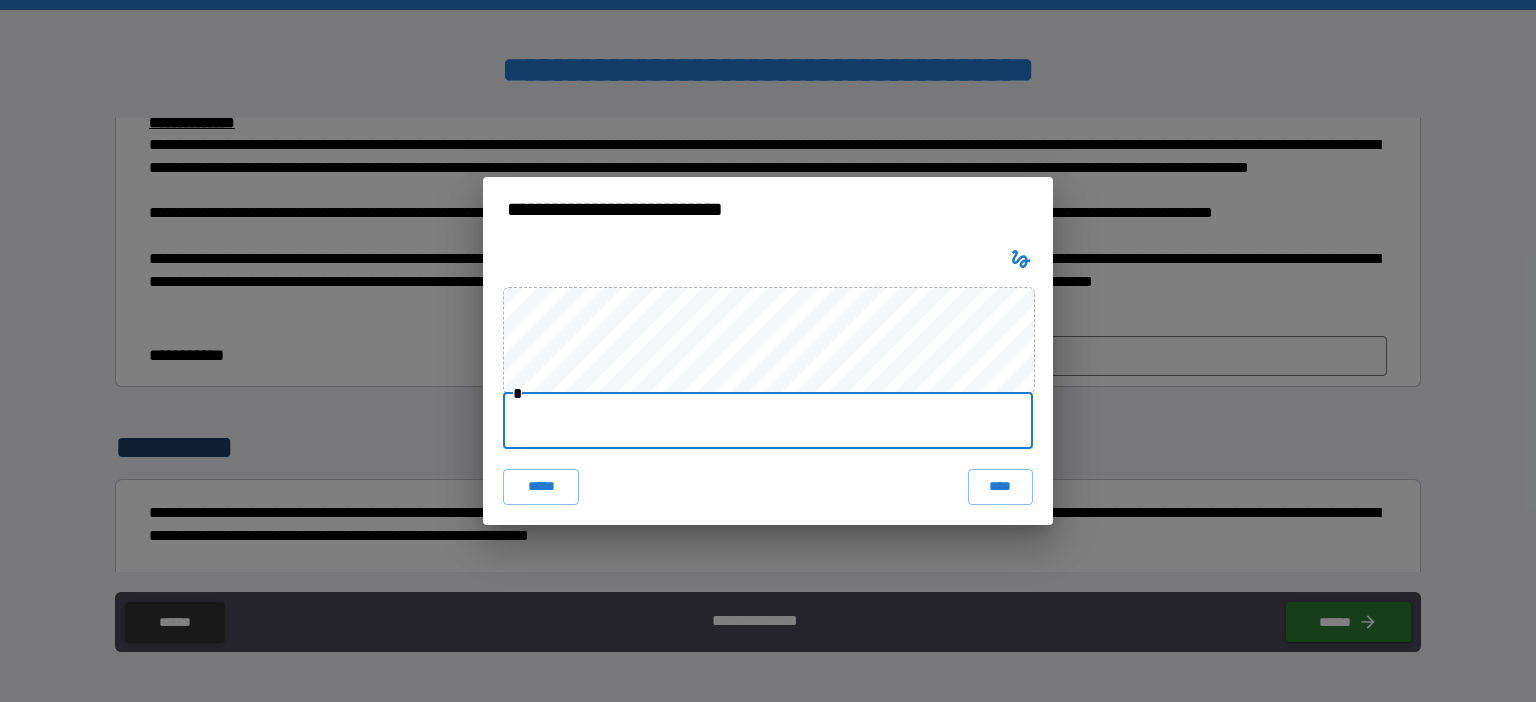 click at bounding box center [768, 421] 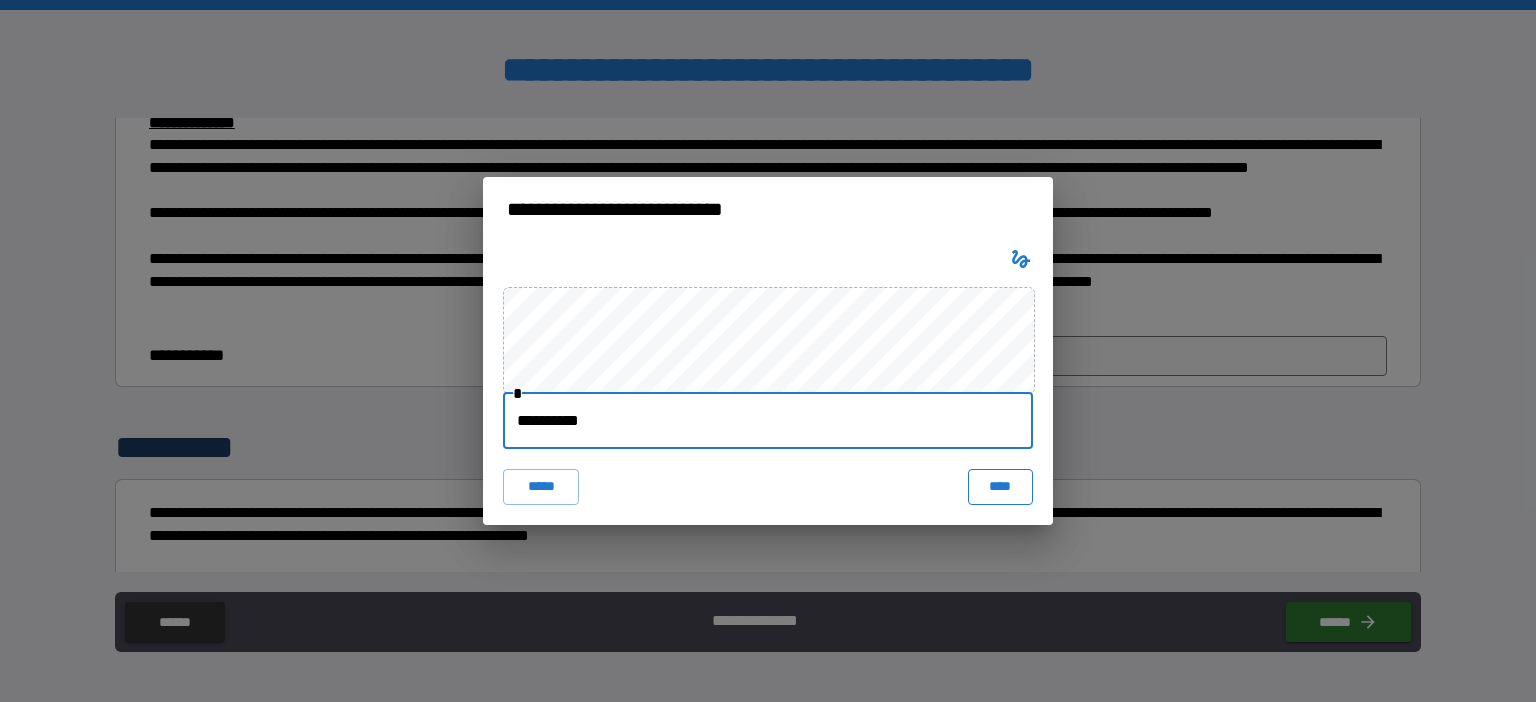 type on "**********" 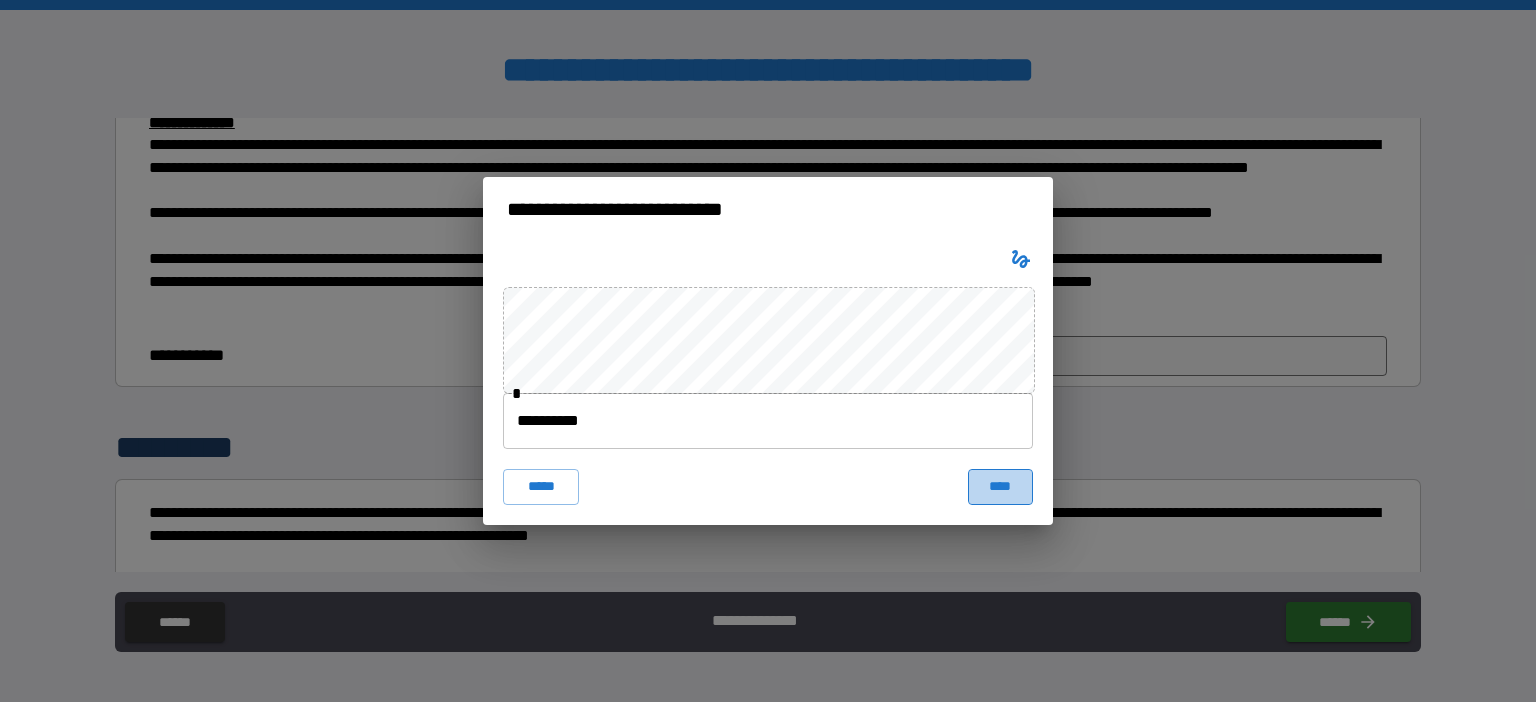 click on "****" at bounding box center (1000, 487) 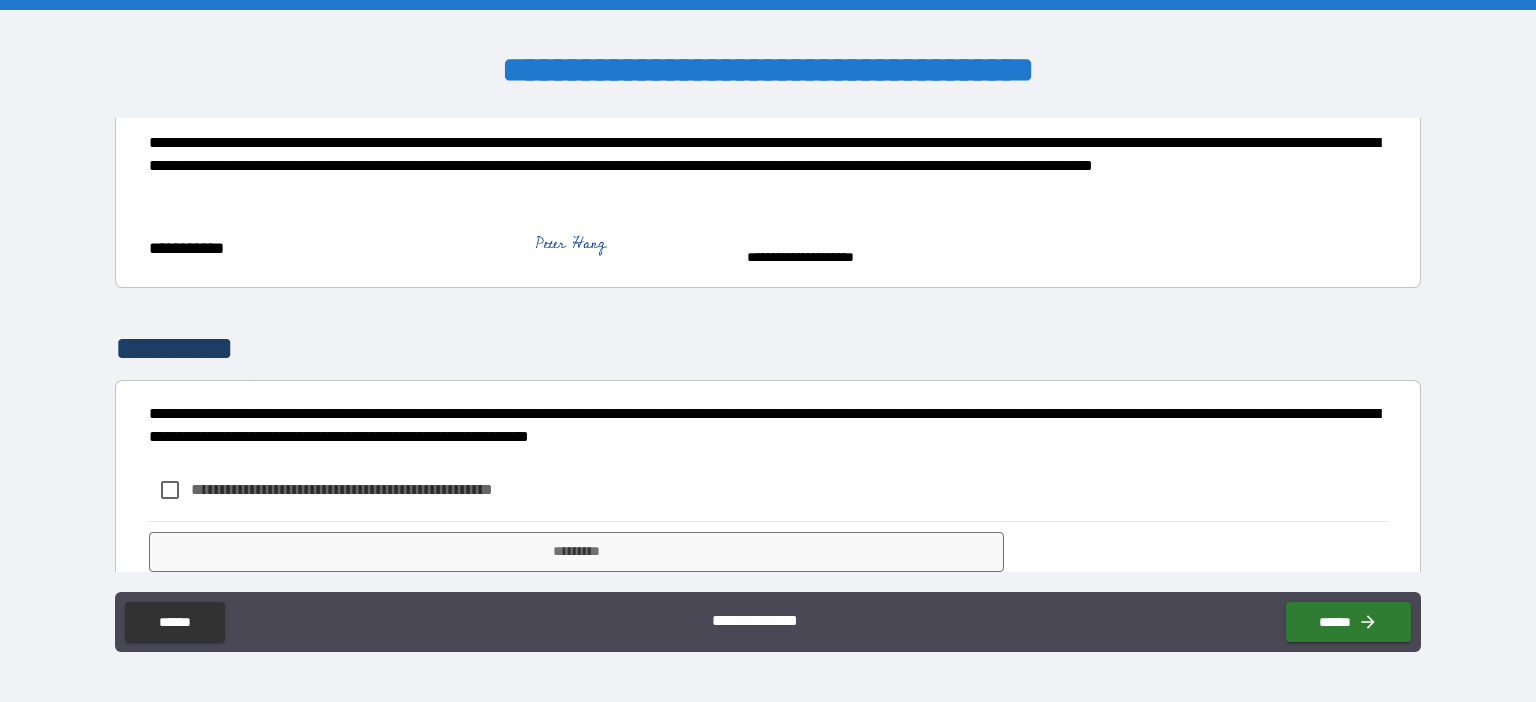 scroll, scrollTop: 415, scrollLeft: 0, axis: vertical 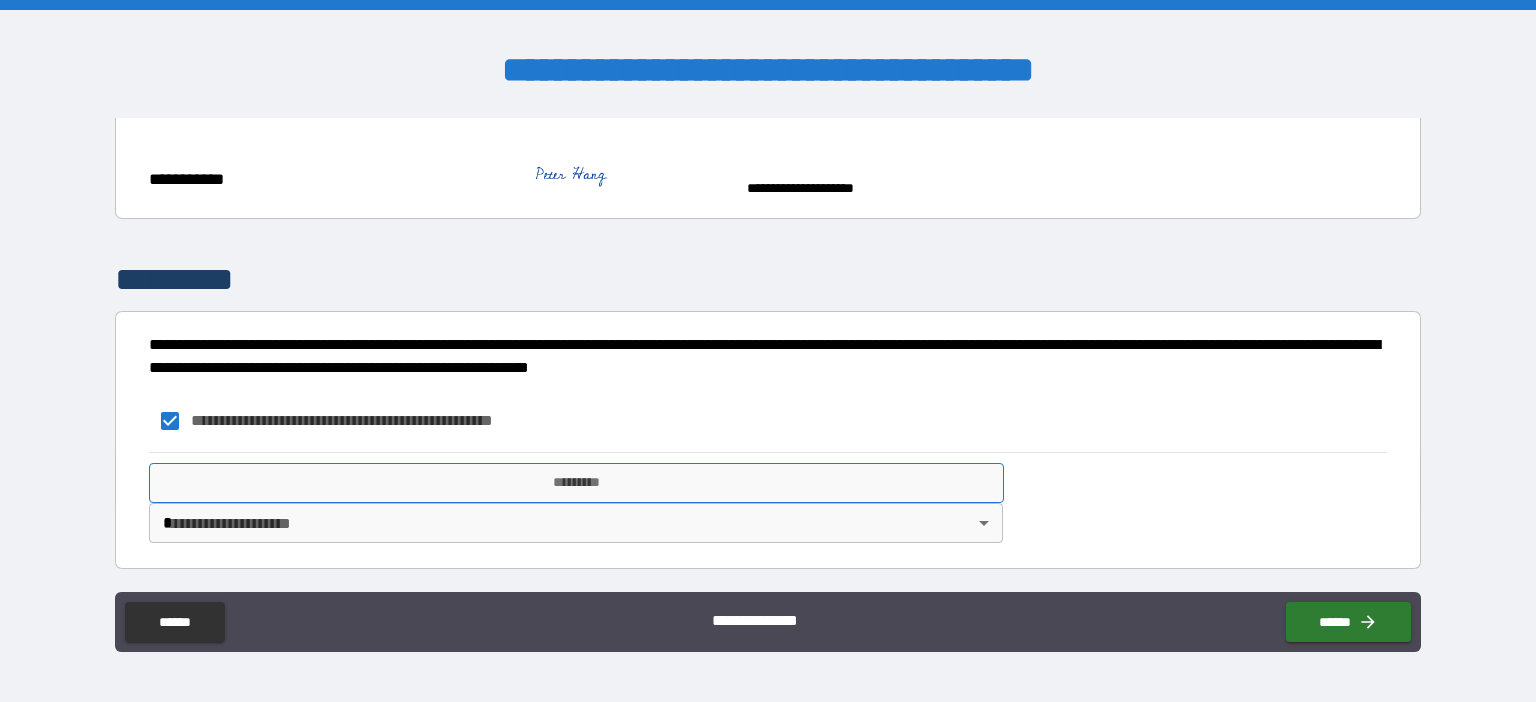 click on "*********" at bounding box center [576, 483] 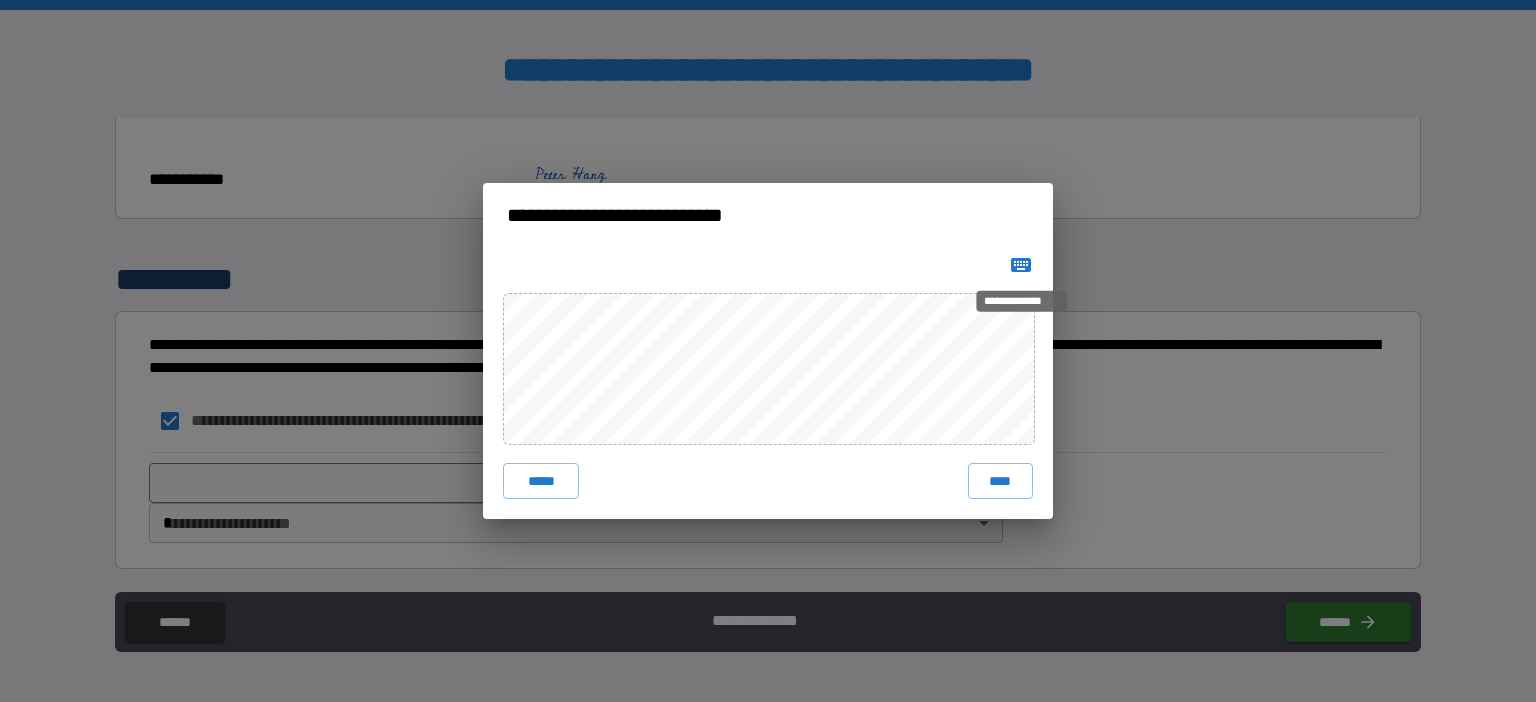 click 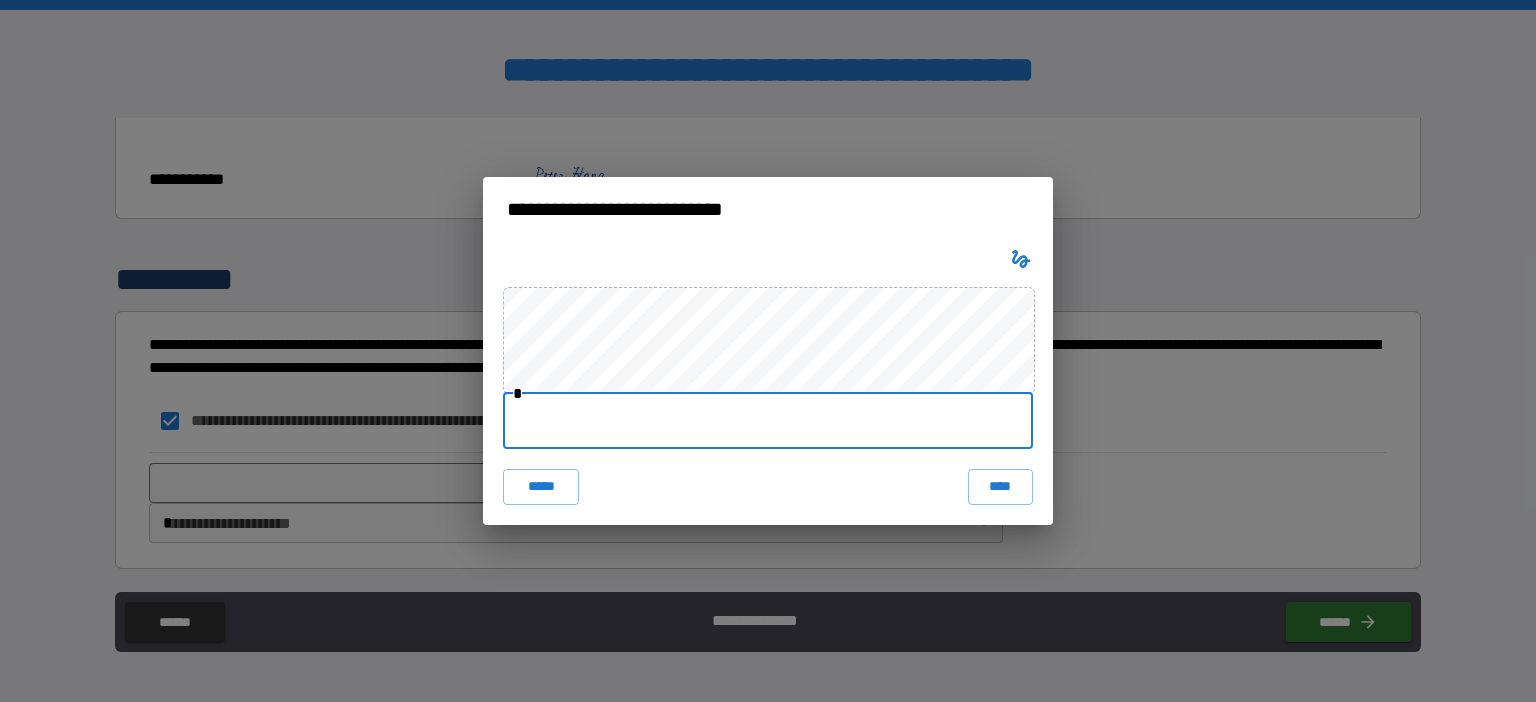 click at bounding box center (768, 421) 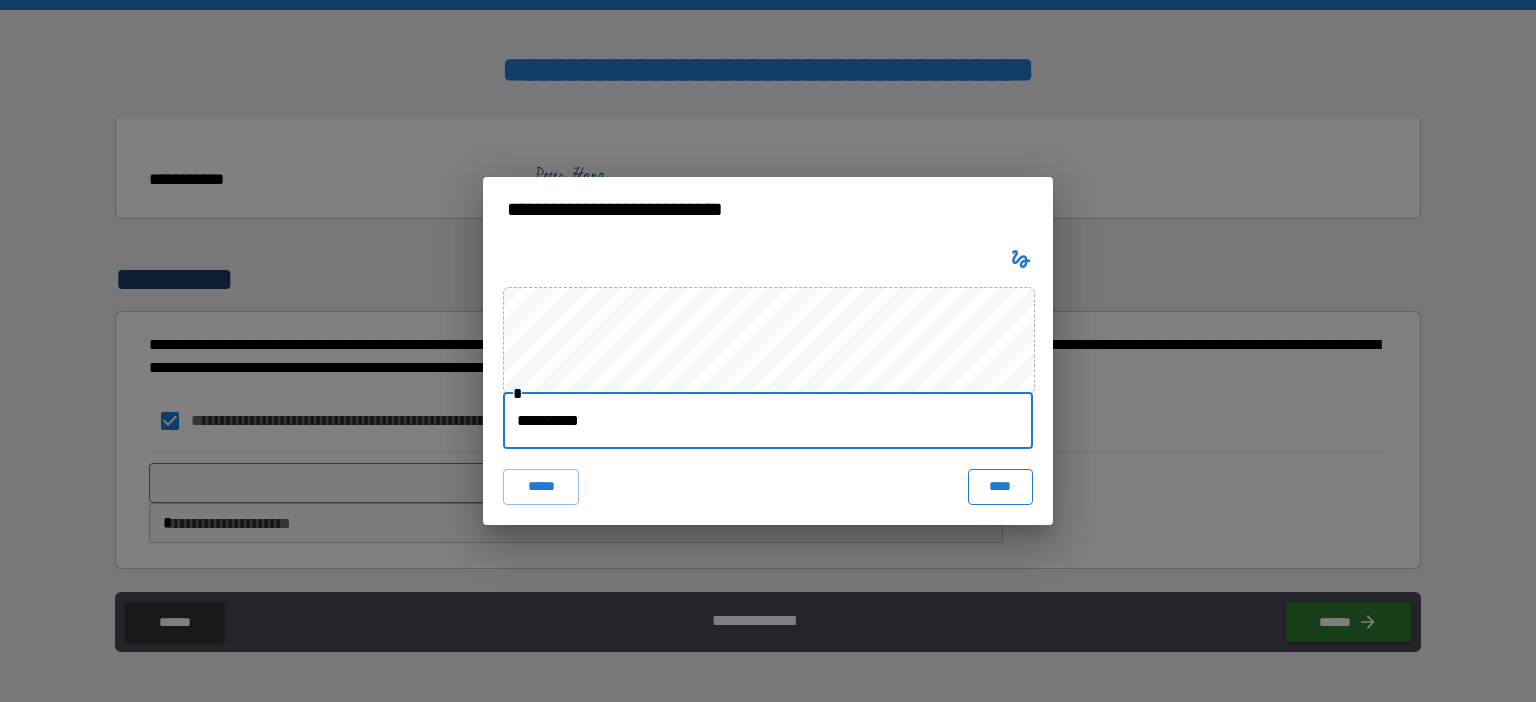 type on "**********" 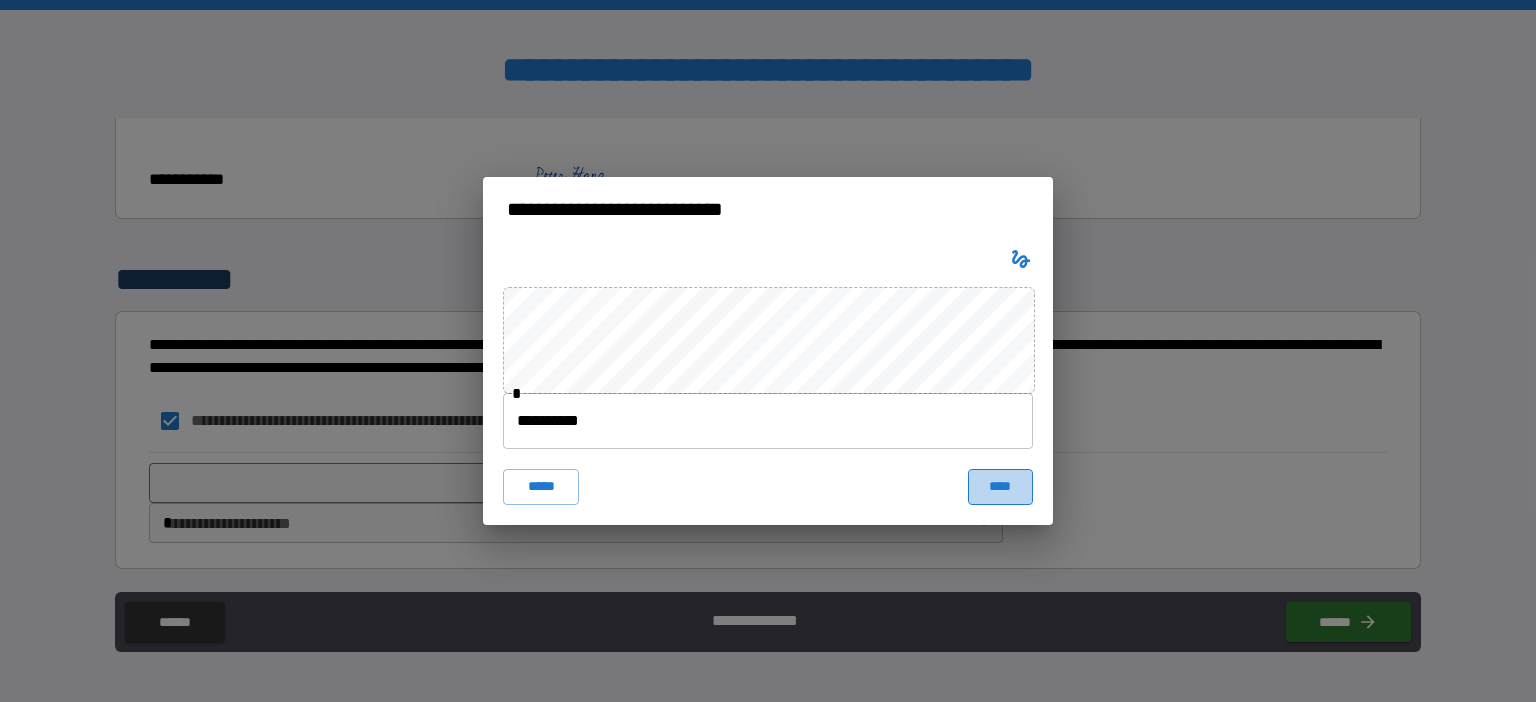 click on "****" at bounding box center [1000, 487] 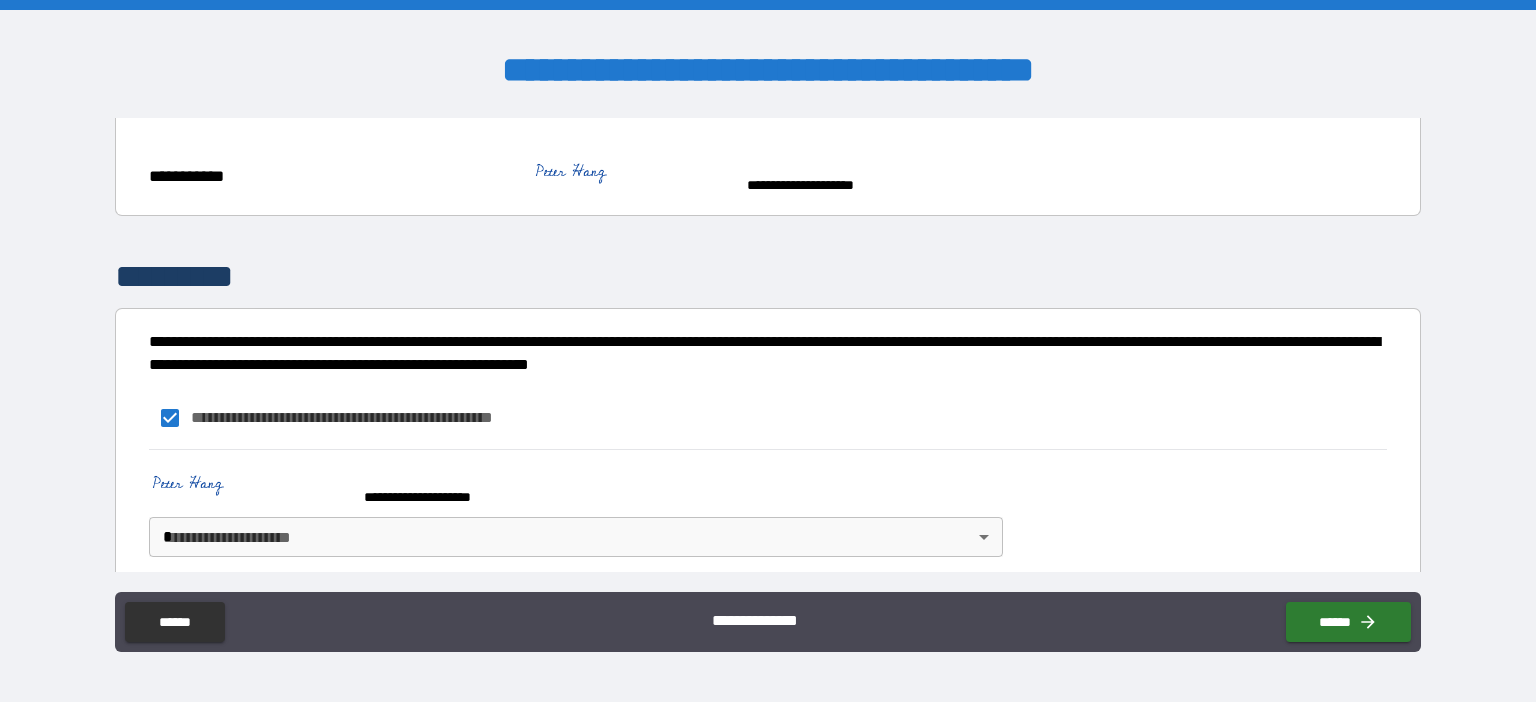 scroll, scrollTop: 432, scrollLeft: 0, axis: vertical 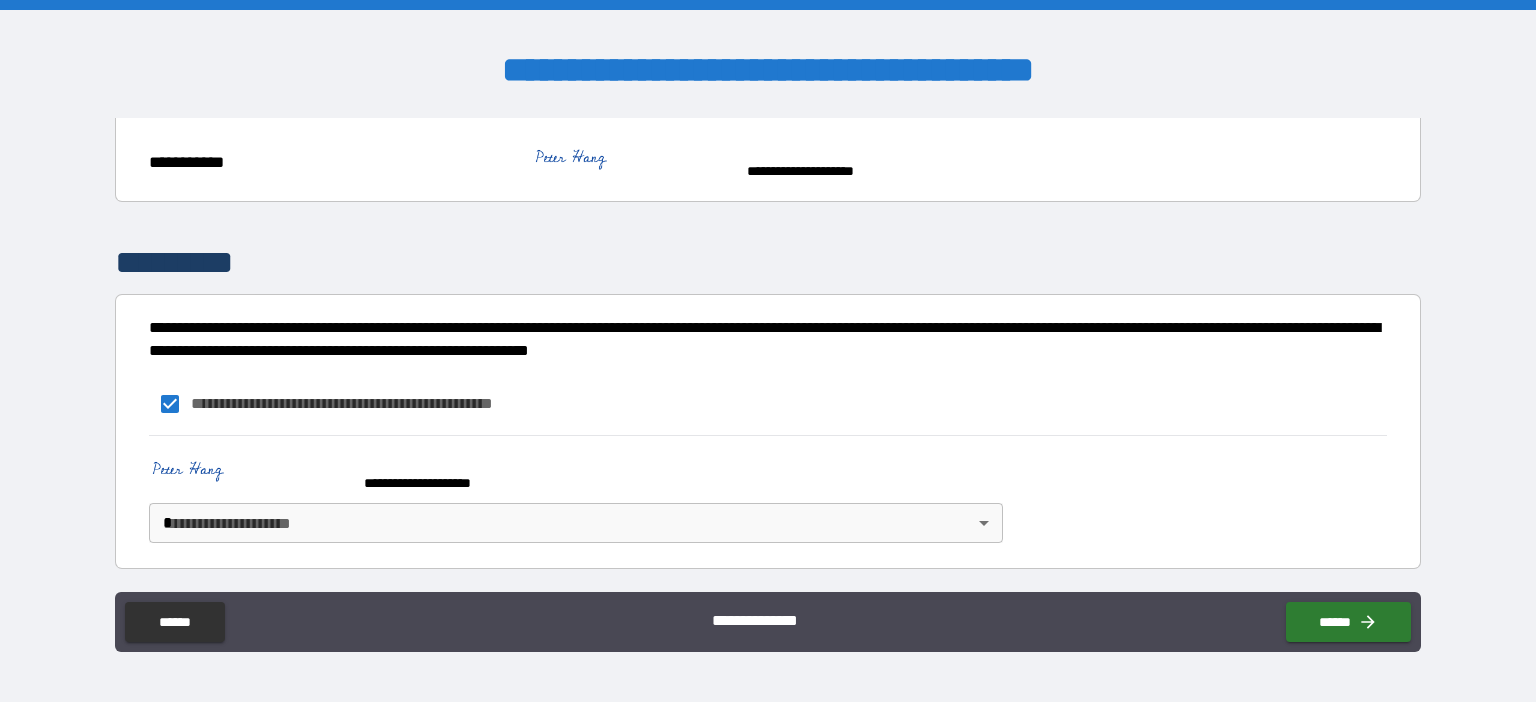 click on "**********" at bounding box center [768, 351] 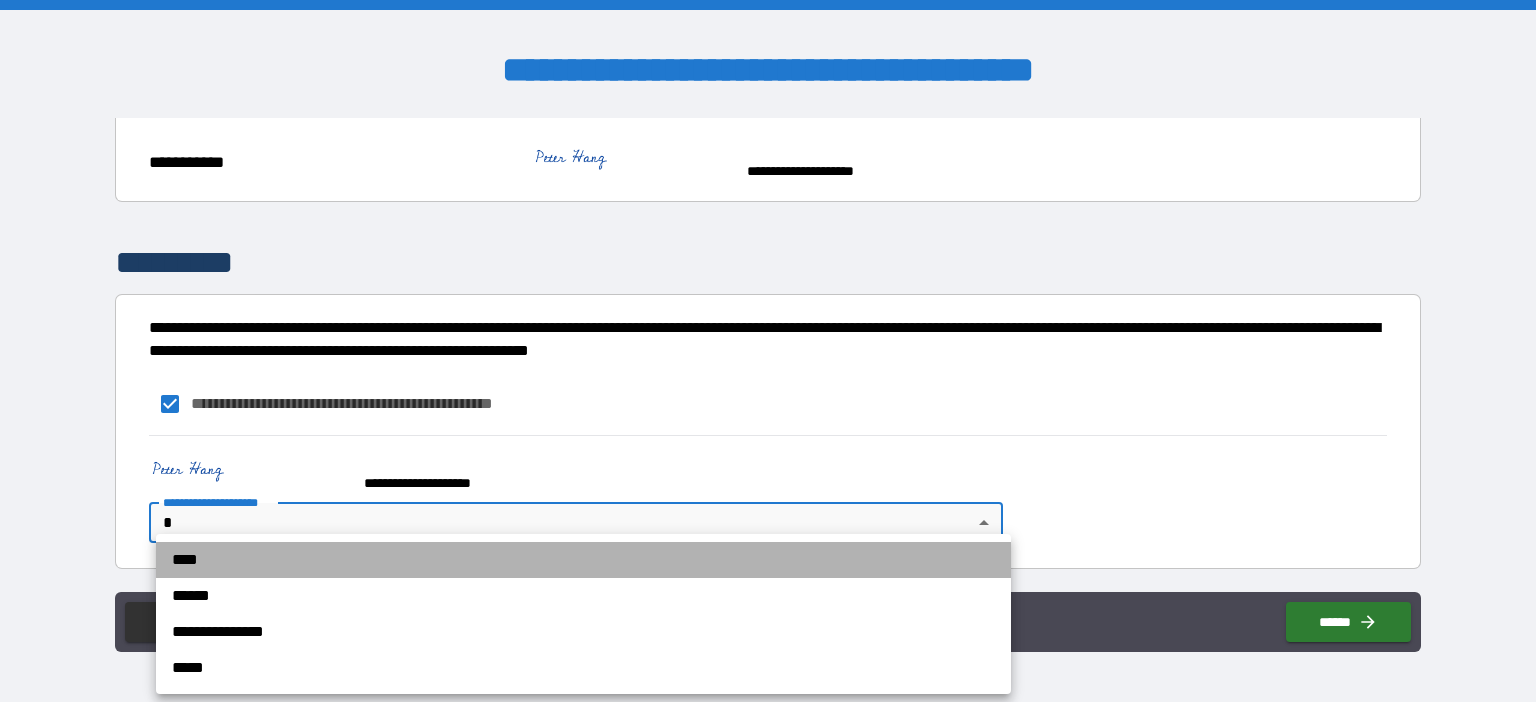 click on "****" at bounding box center [583, 560] 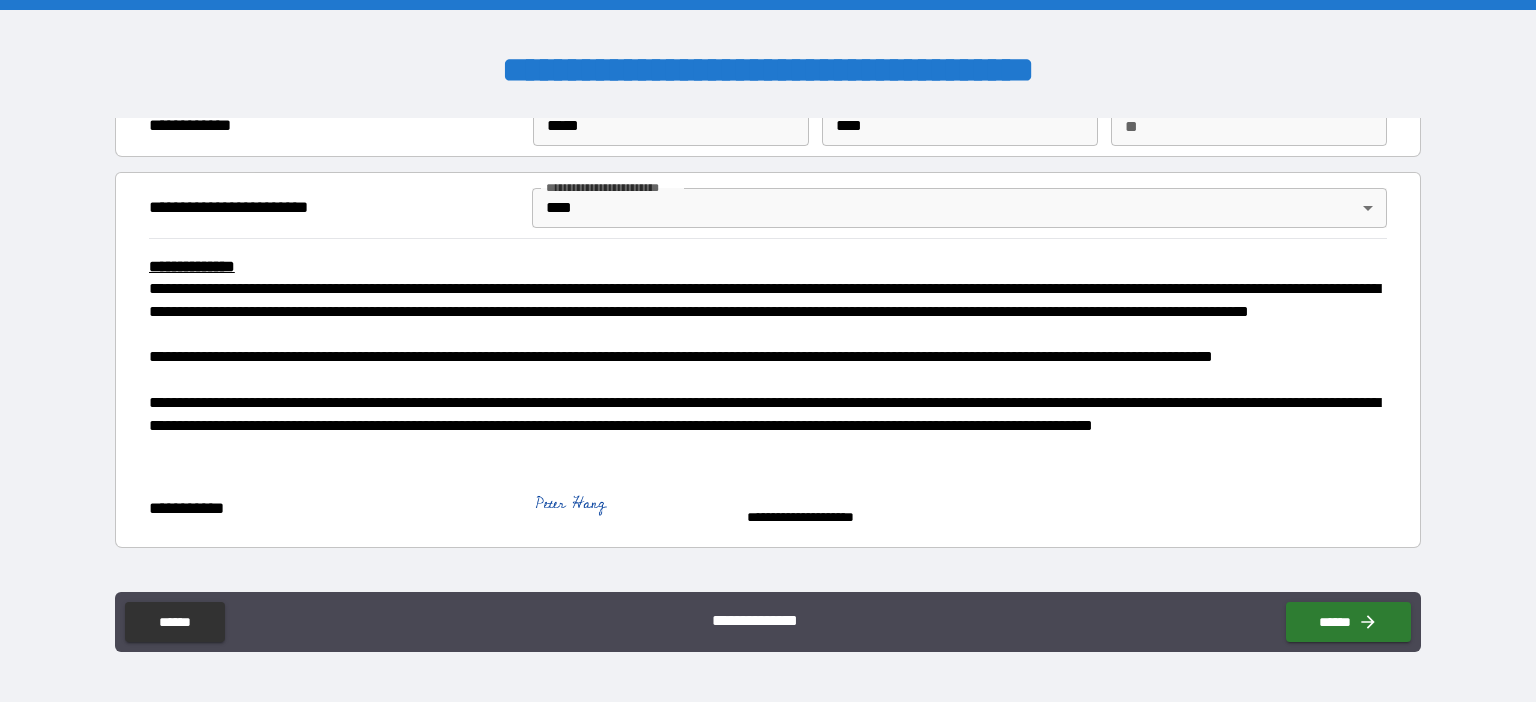 scroll, scrollTop: 0, scrollLeft: 0, axis: both 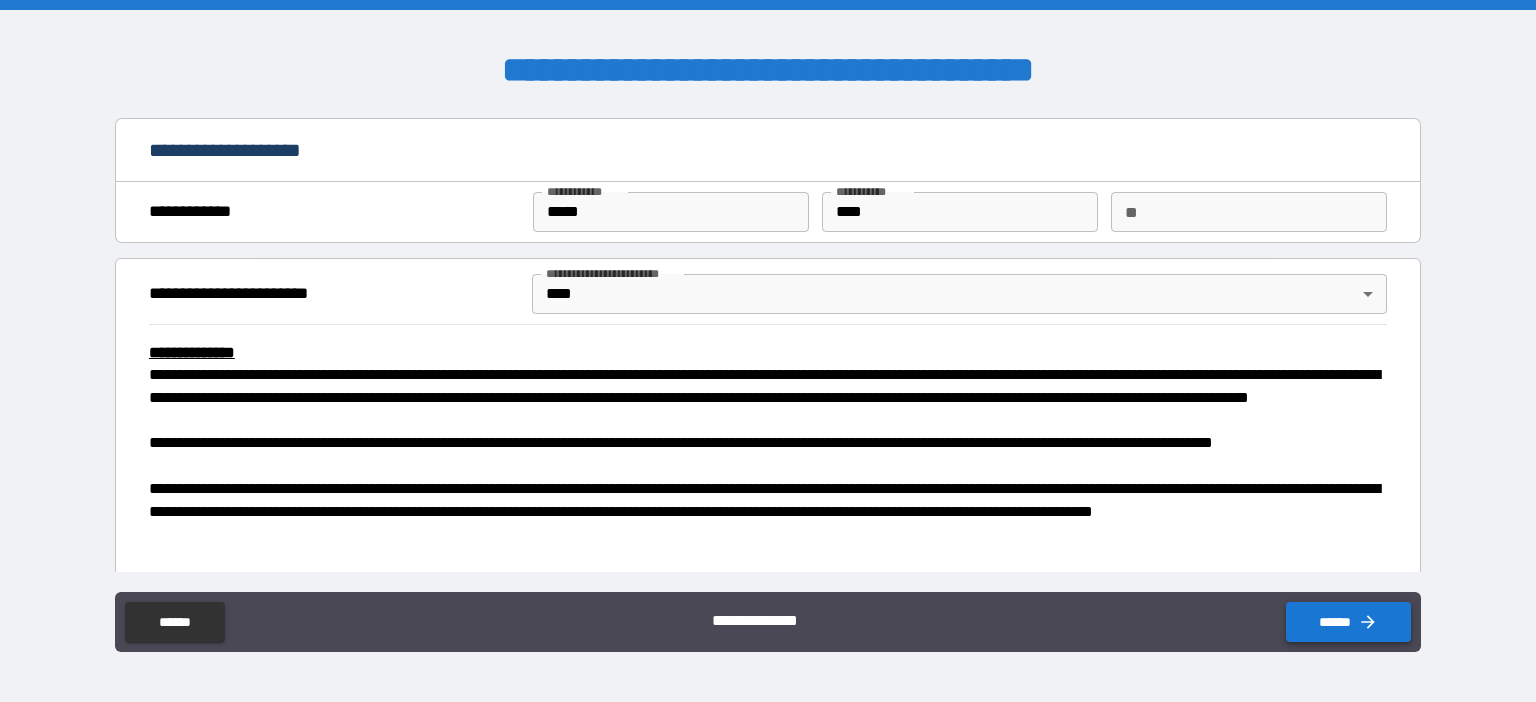 click on "******" at bounding box center (1348, 622) 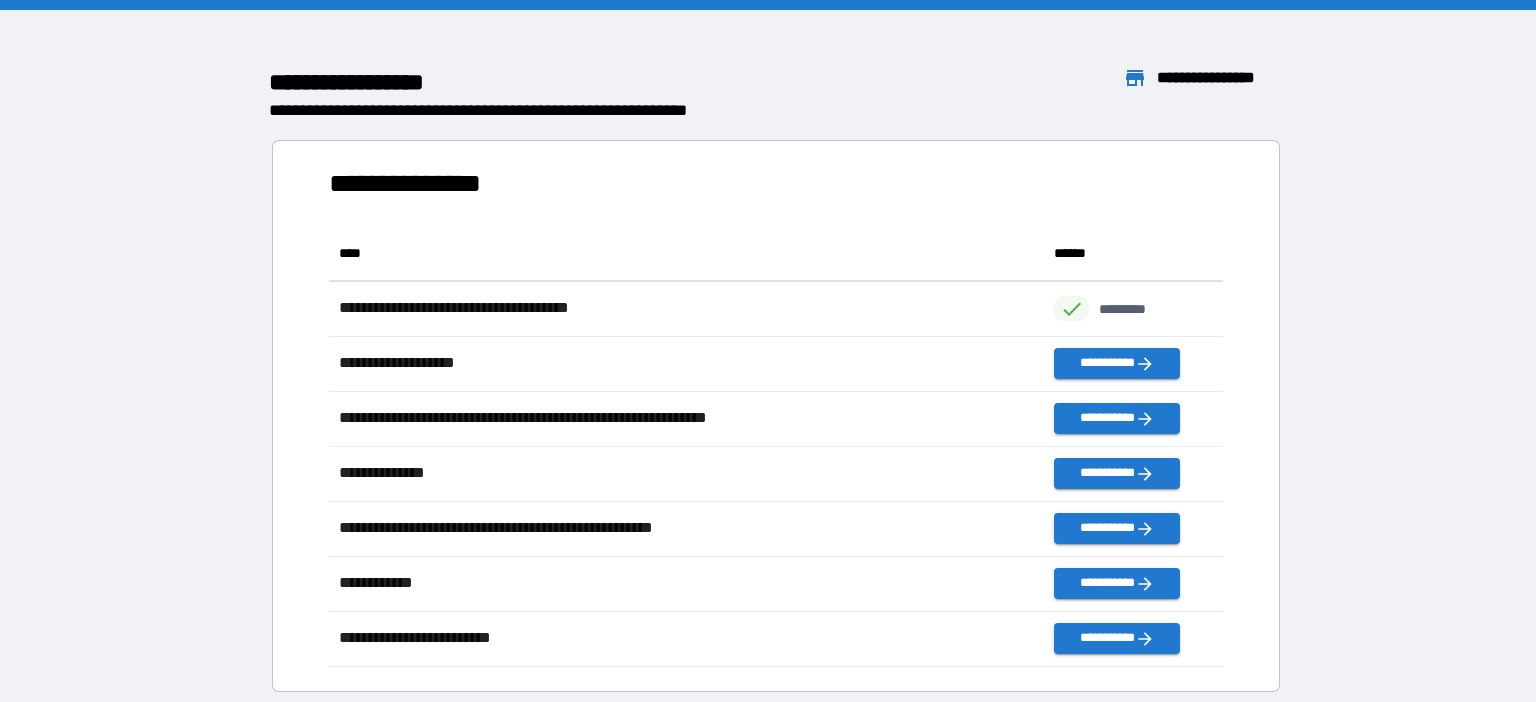 scroll, scrollTop: 1, scrollLeft: 1, axis: both 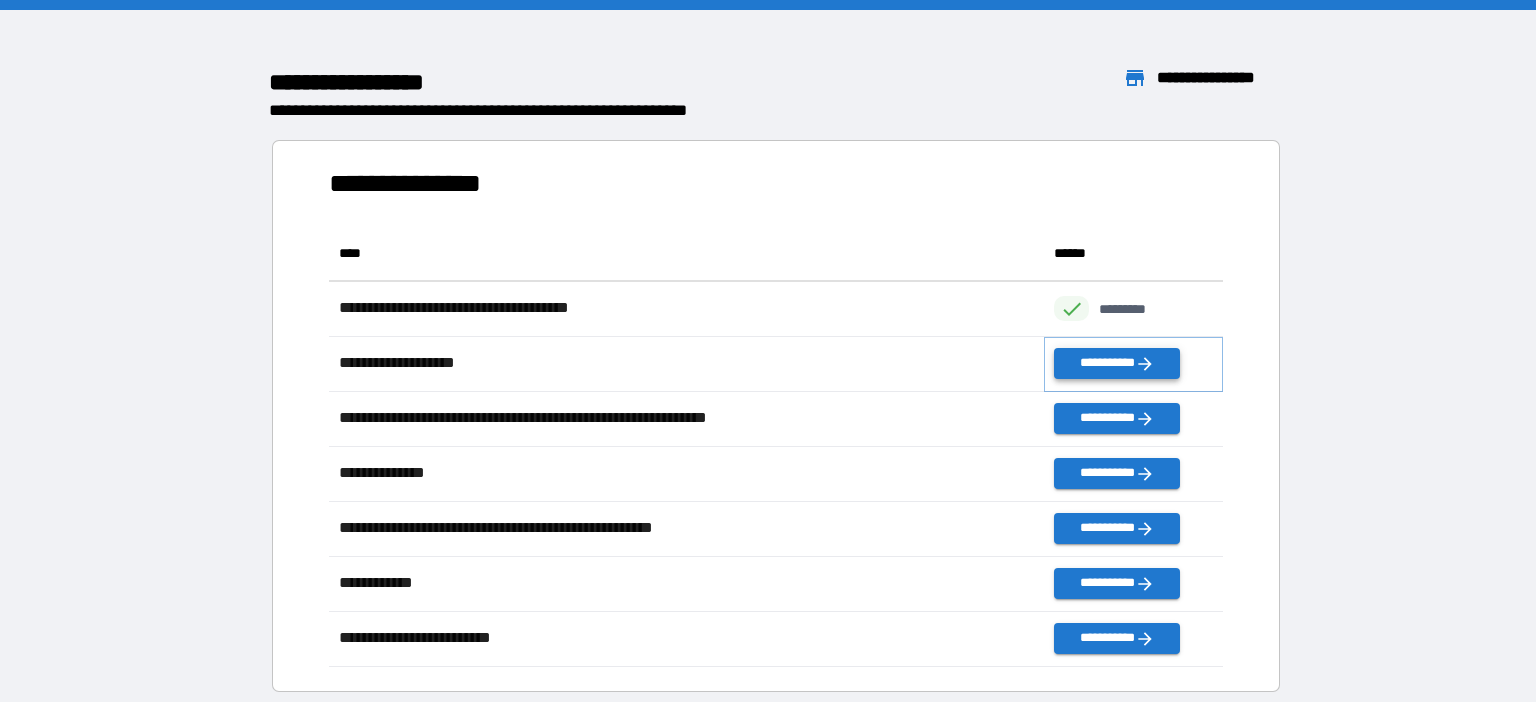 click on "**********" at bounding box center [1117, 363] 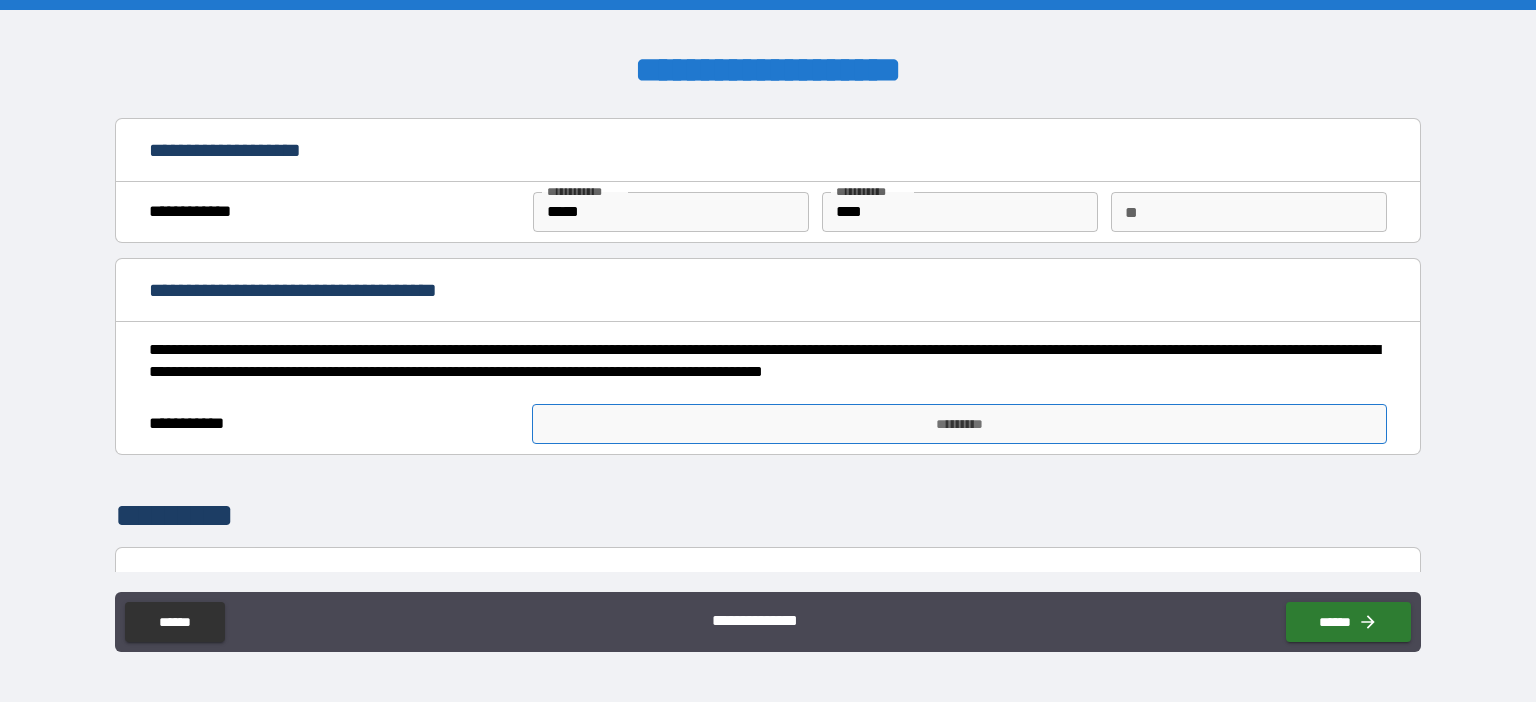 click on "*********" at bounding box center [959, 424] 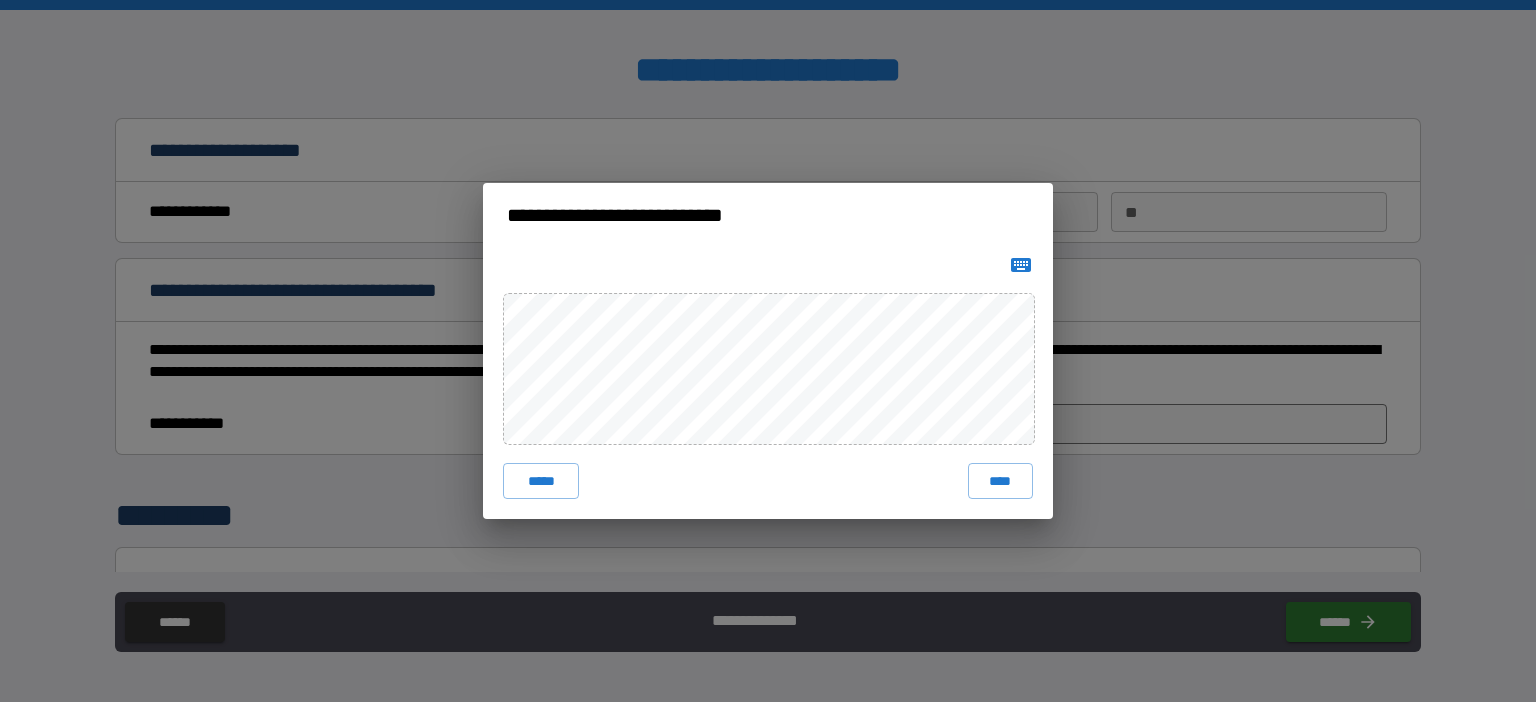 click 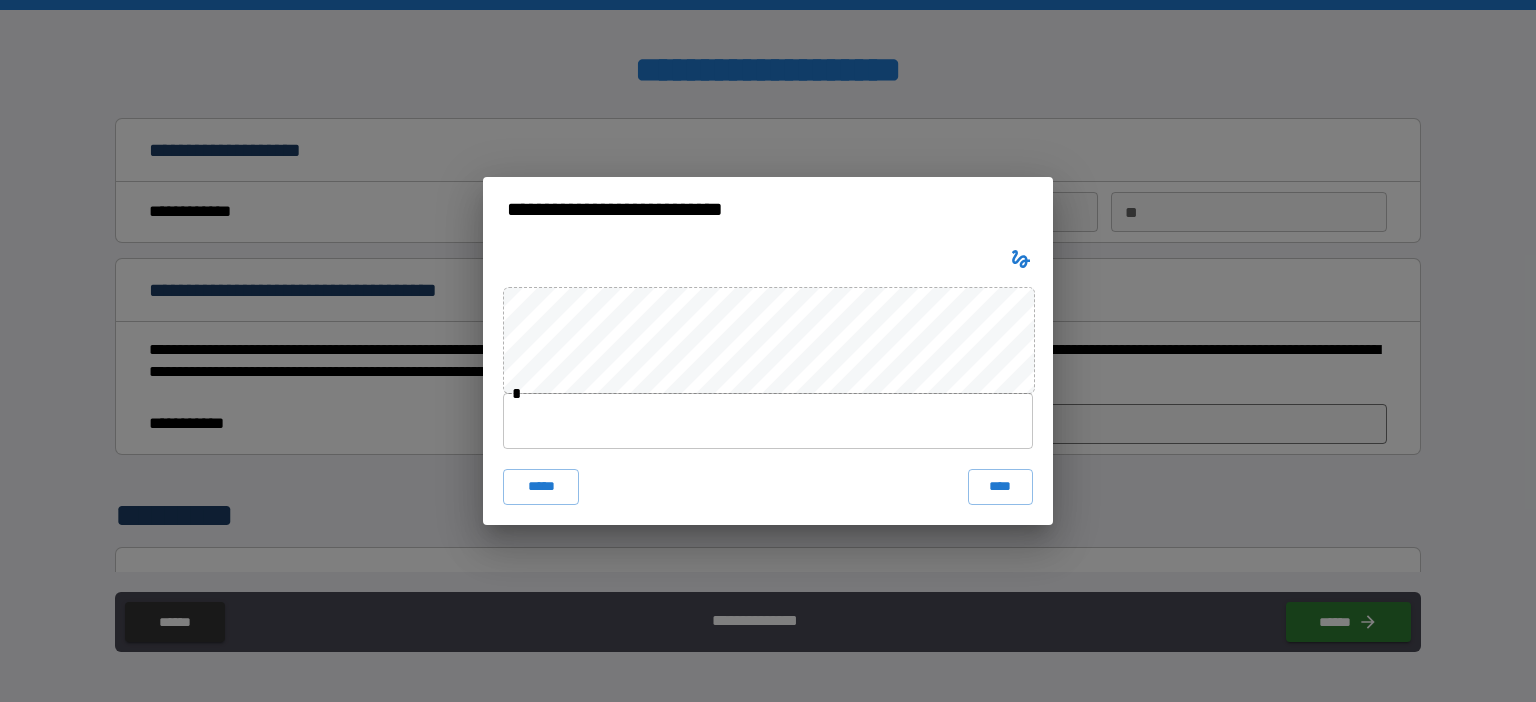 click at bounding box center (768, 421) 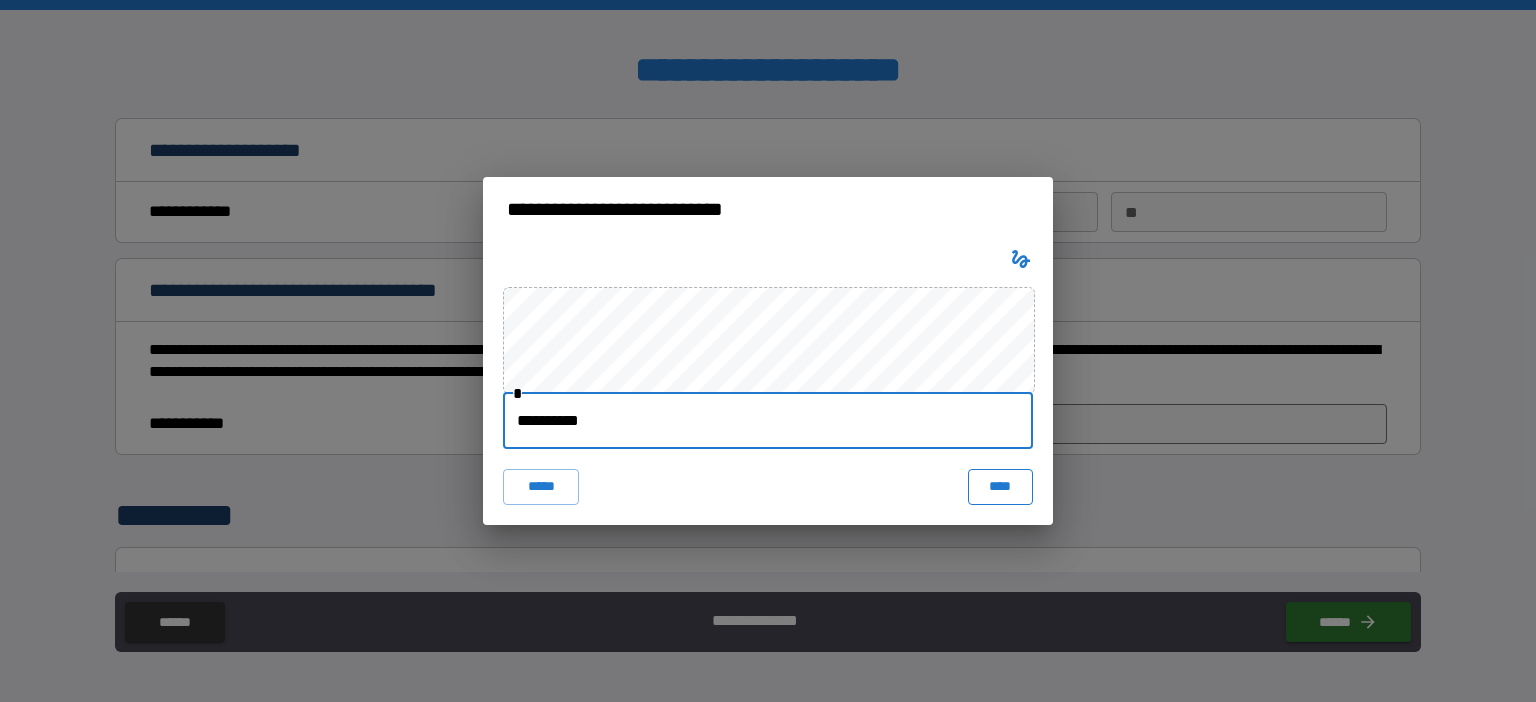 type on "**********" 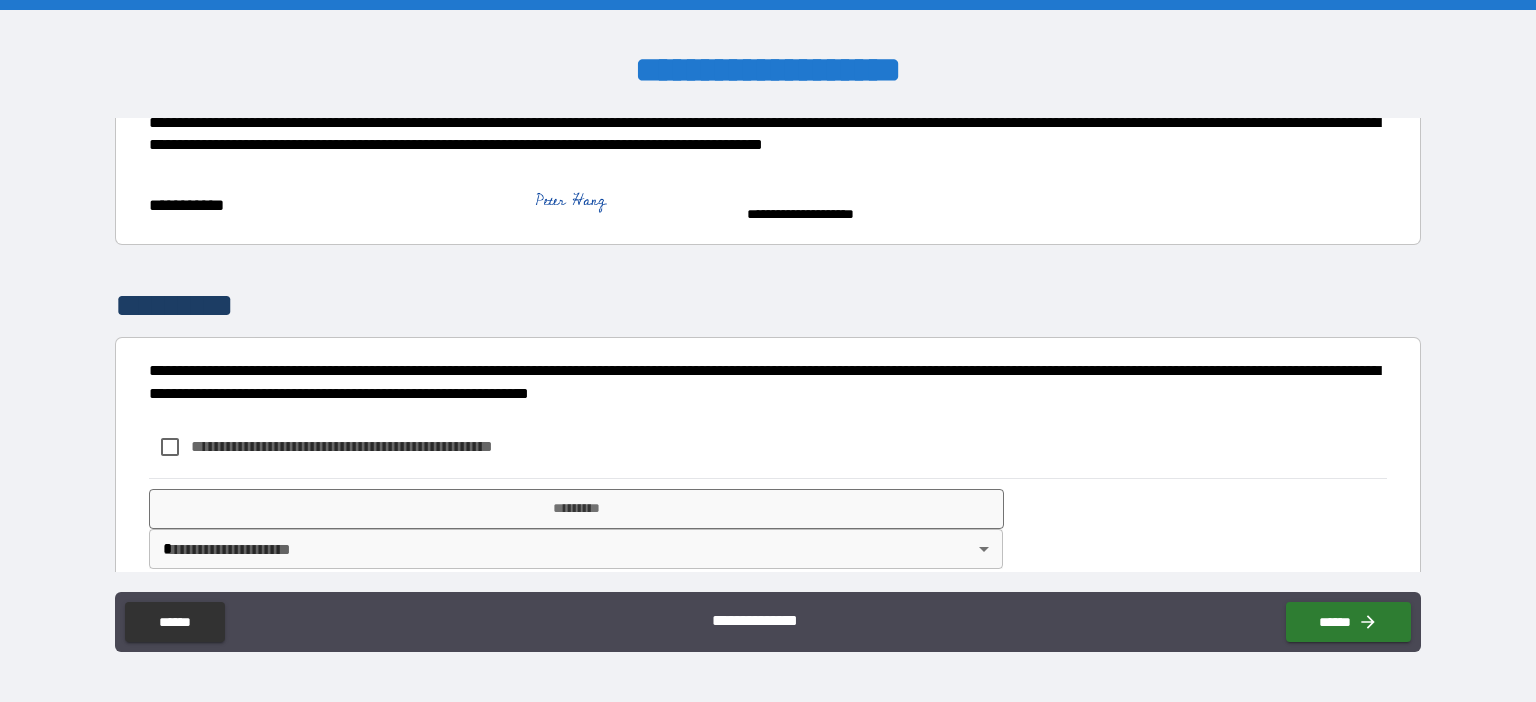 scroll, scrollTop: 230, scrollLeft: 0, axis: vertical 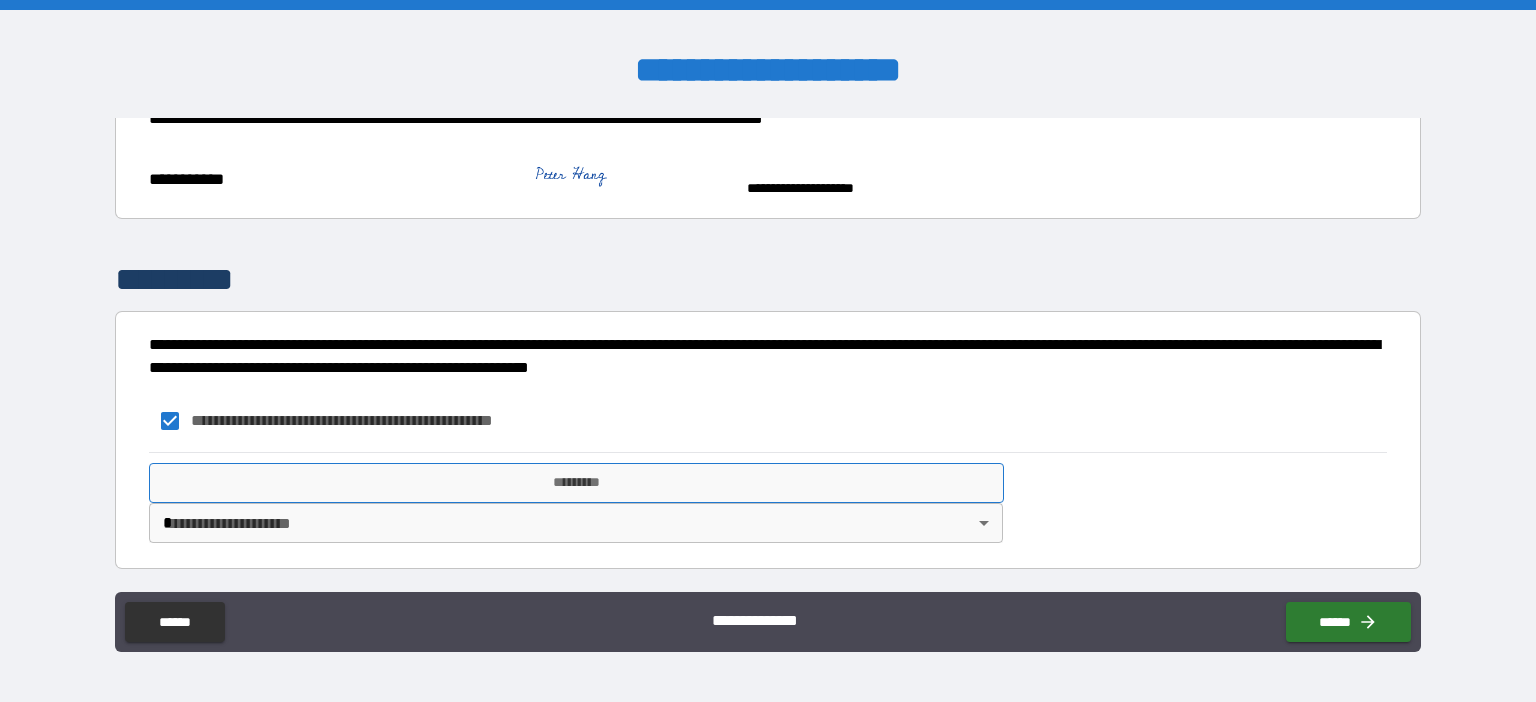 click on "*********" at bounding box center [576, 483] 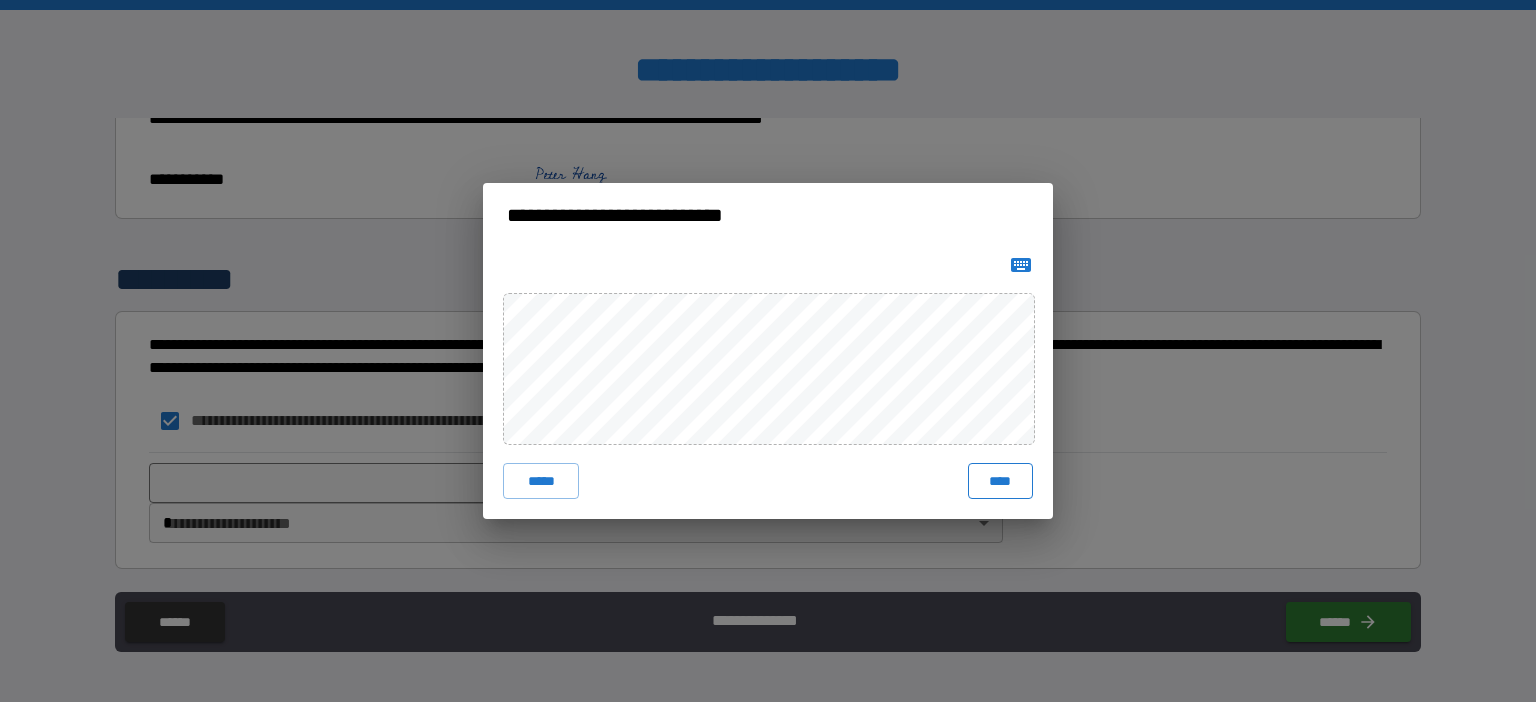 click on "****" at bounding box center (1000, 481) 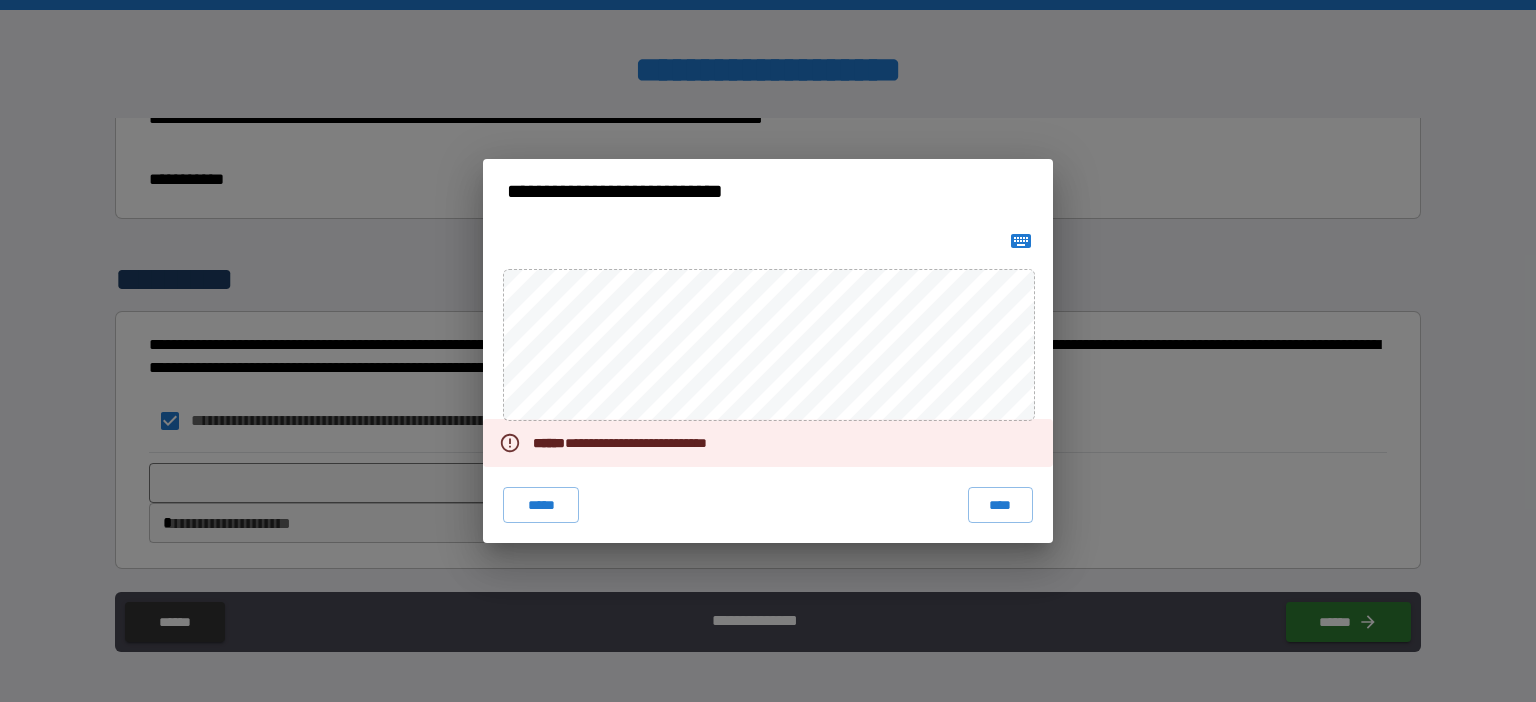 click 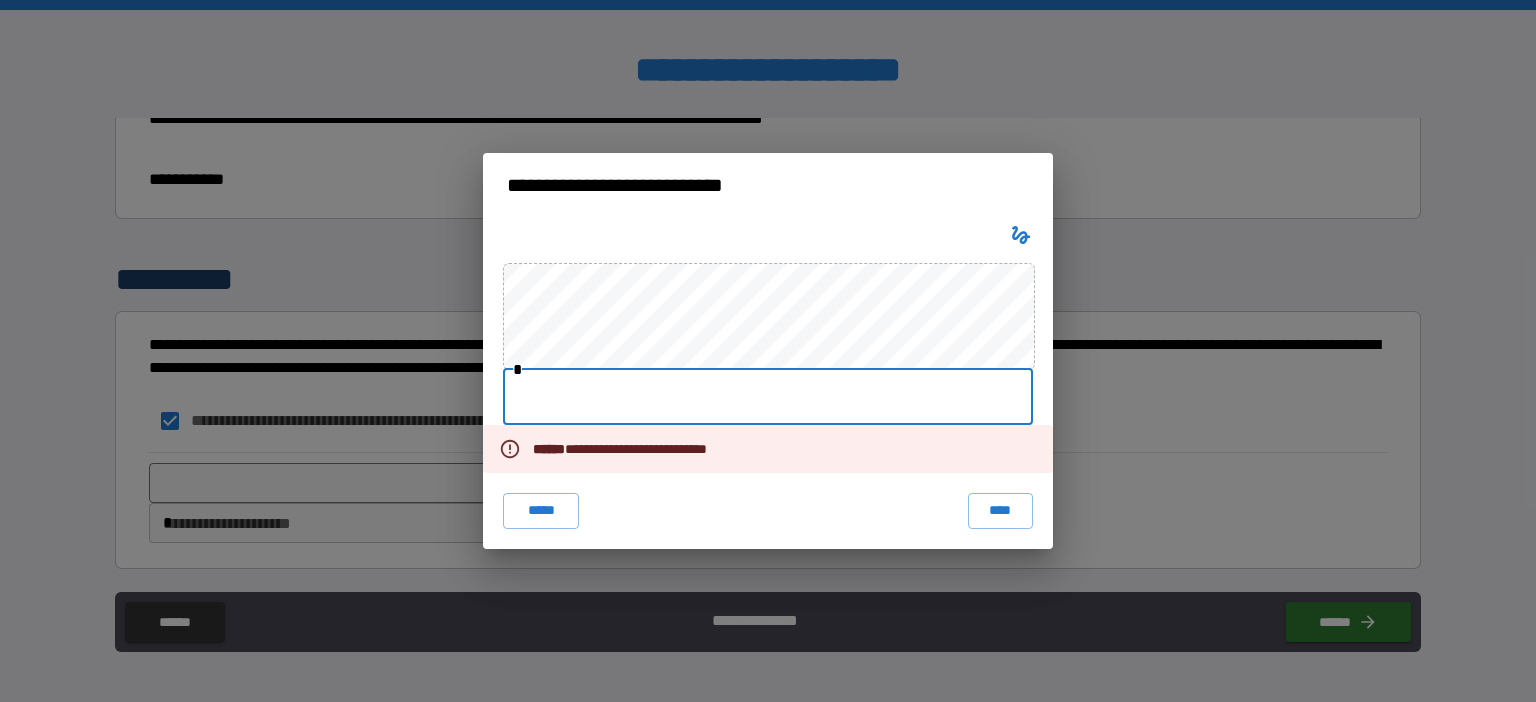 click at bounding box center [768, 397] 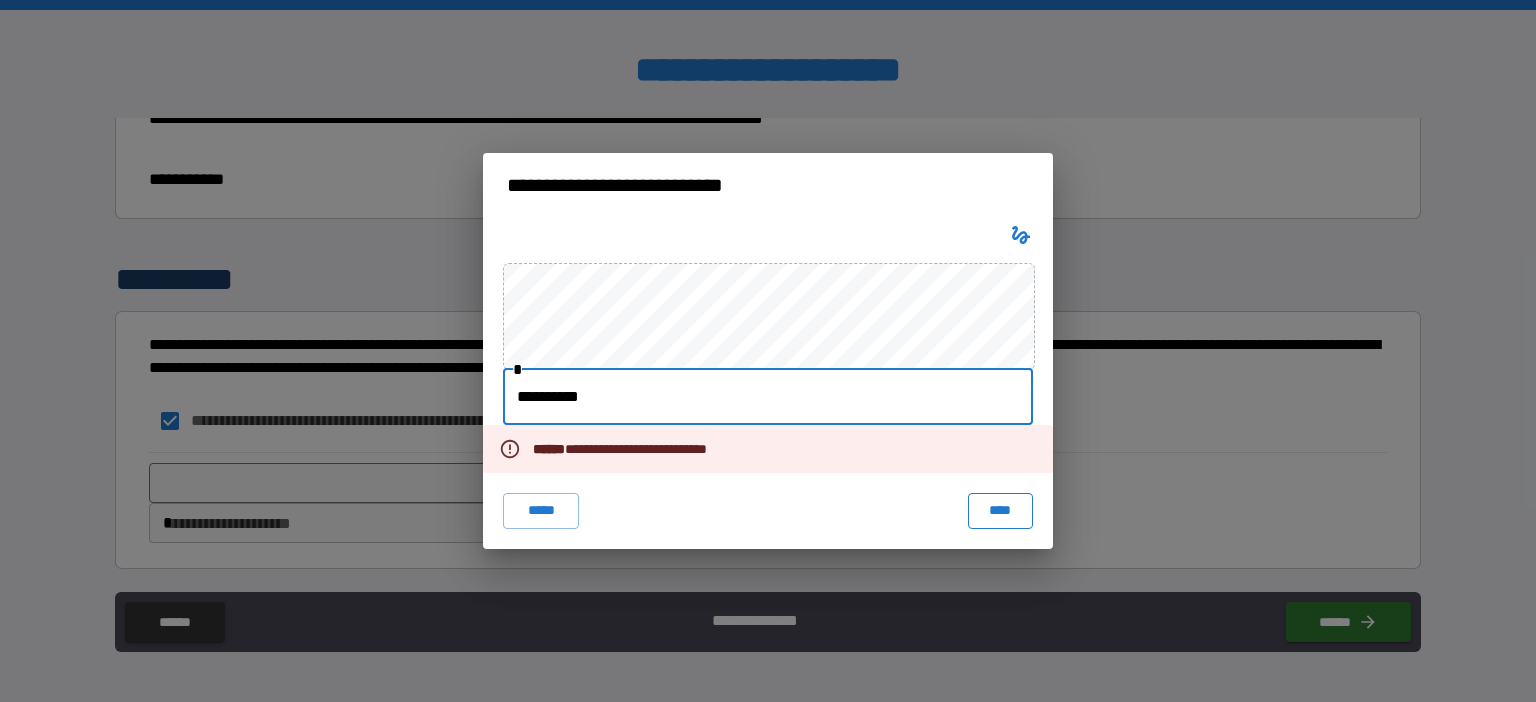 type on "**********" 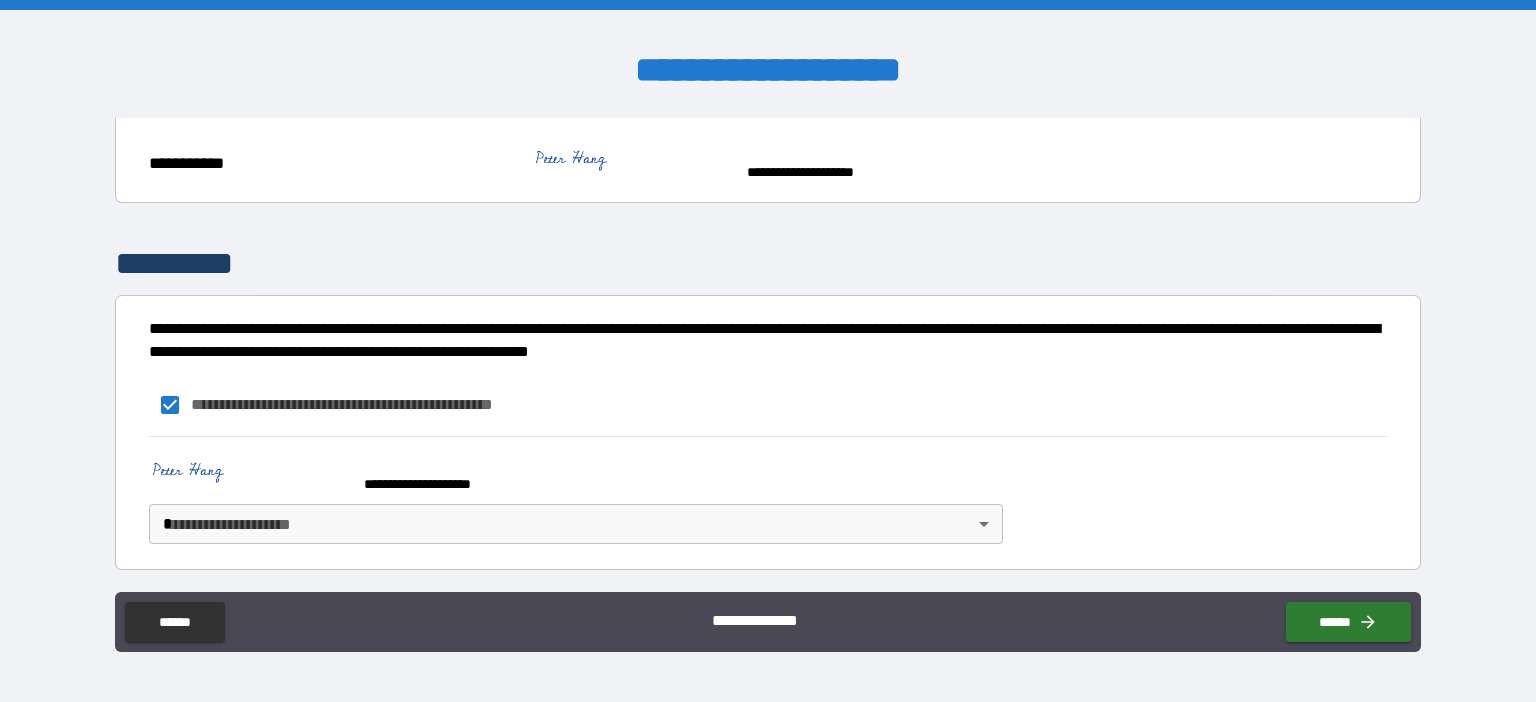 scroll, scrollTop: 270, scrollLeft: 0, axis: vertical 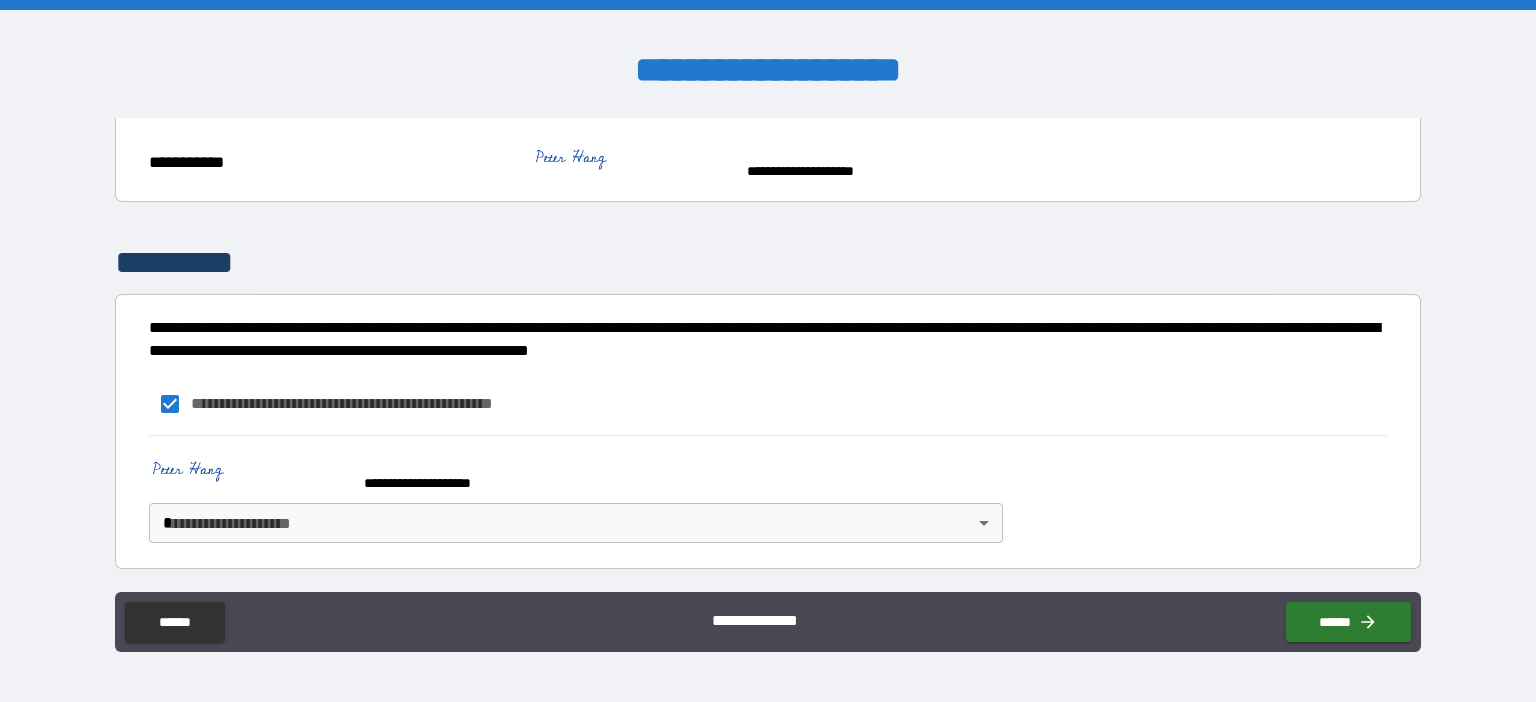 click on "**********" at bounding box center [768, 351] 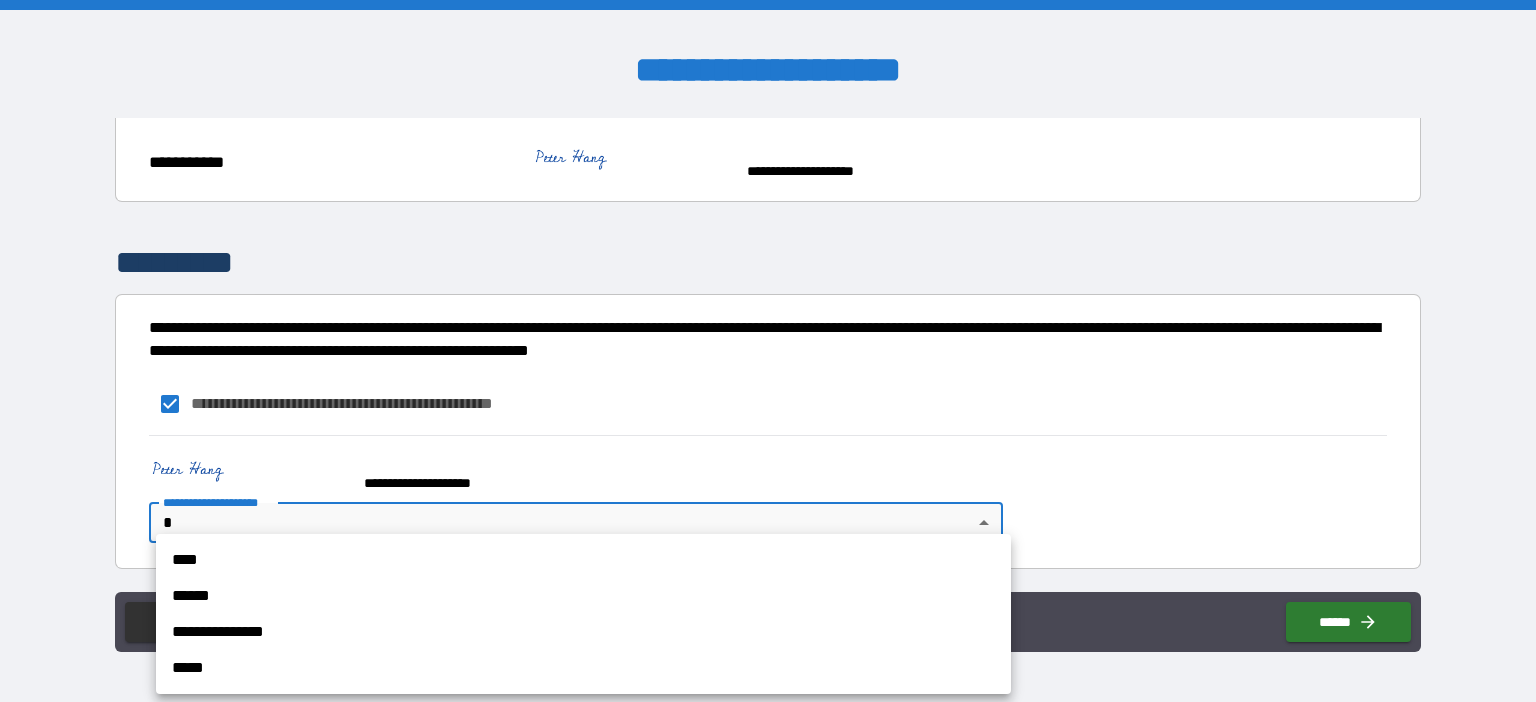 click on "****" at bounding box center [583, 560] 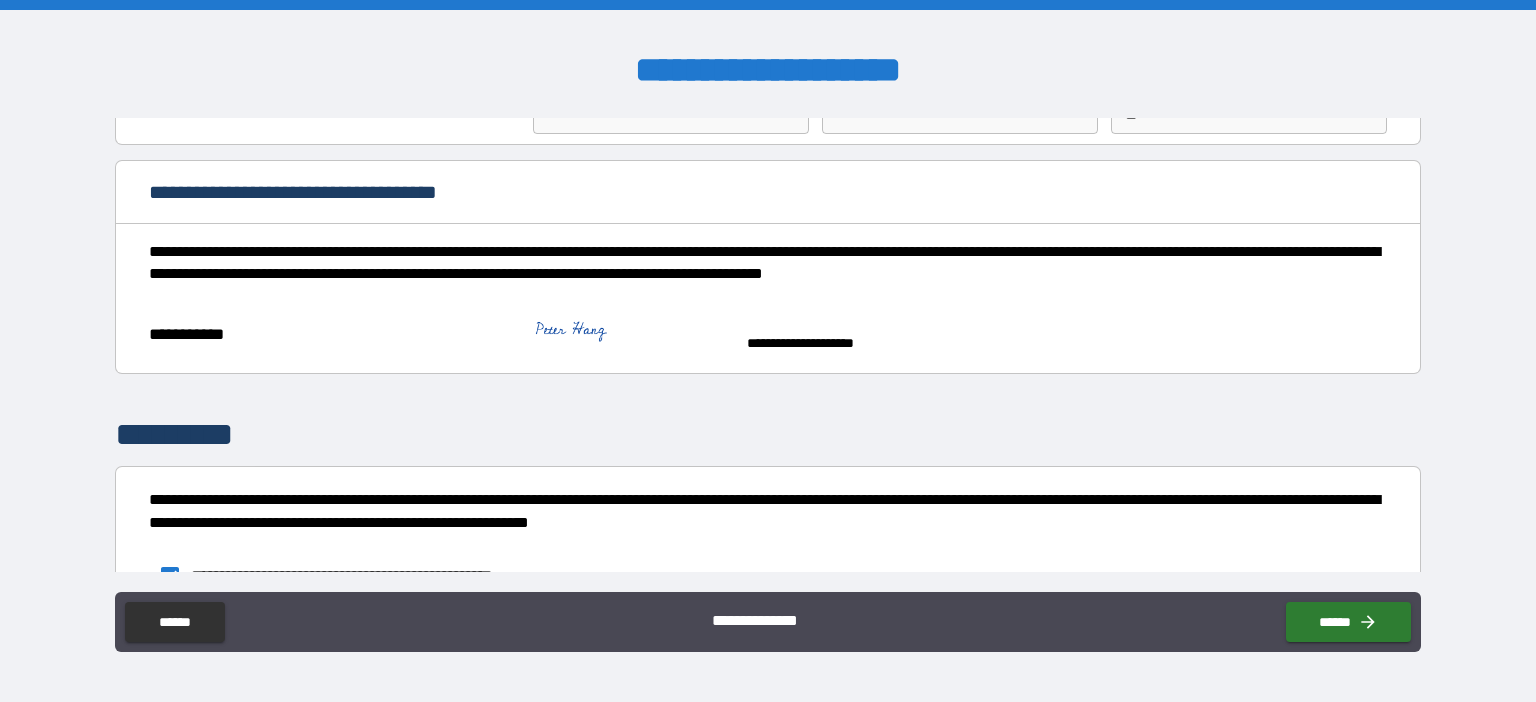 scroll, scrollTop: 270, scrollLeft: 0, axis: vertical 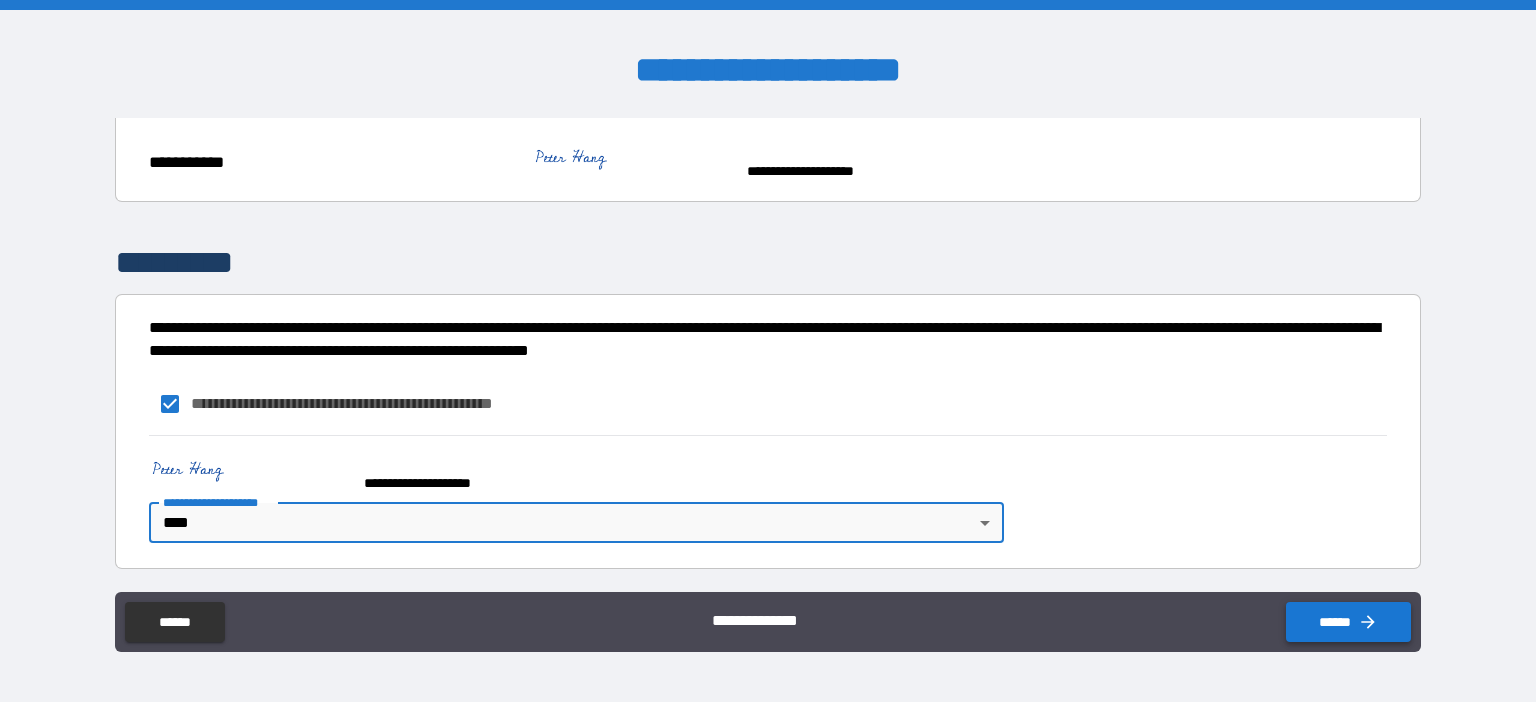 click on "******" at bounding box center (1348, 622) 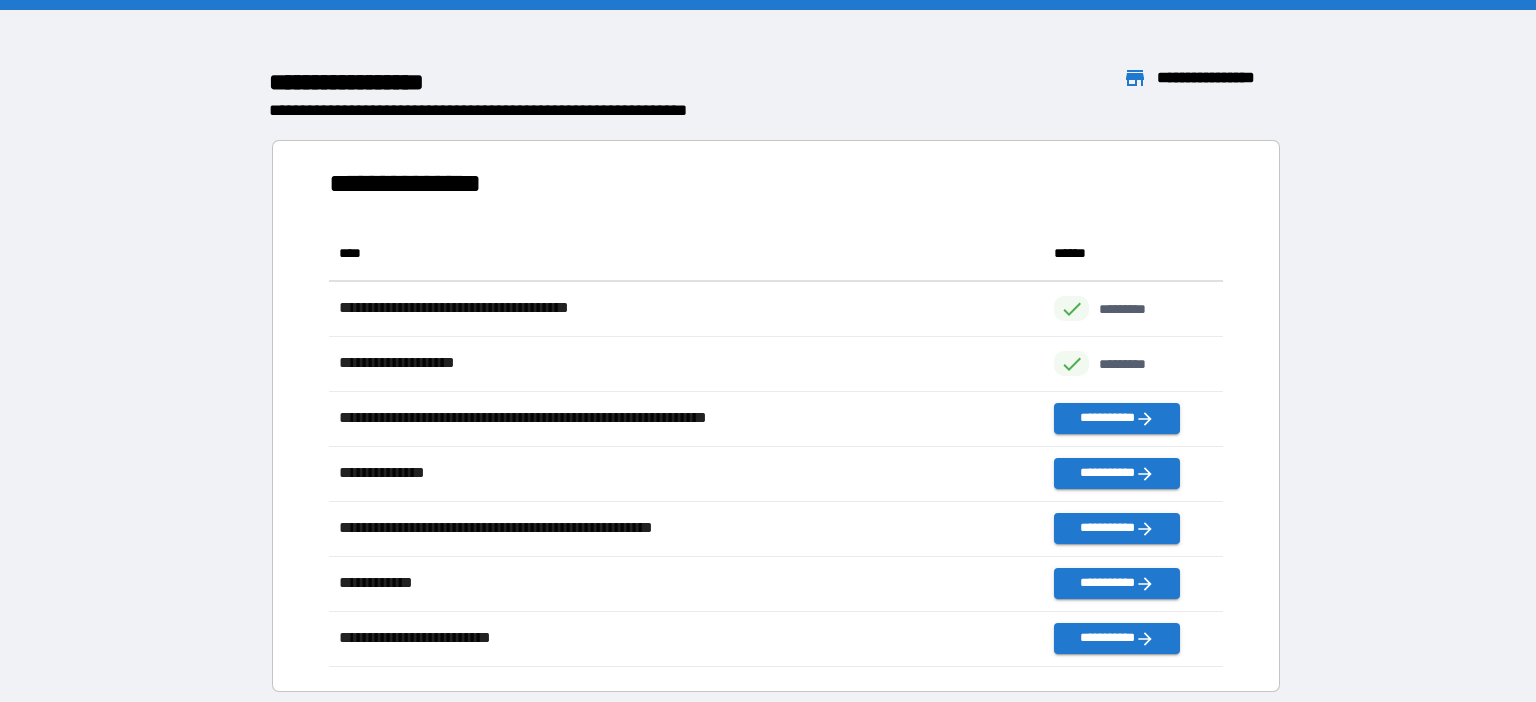 scroll, scrollTop: 1, scrollLeft: 1, axis: both 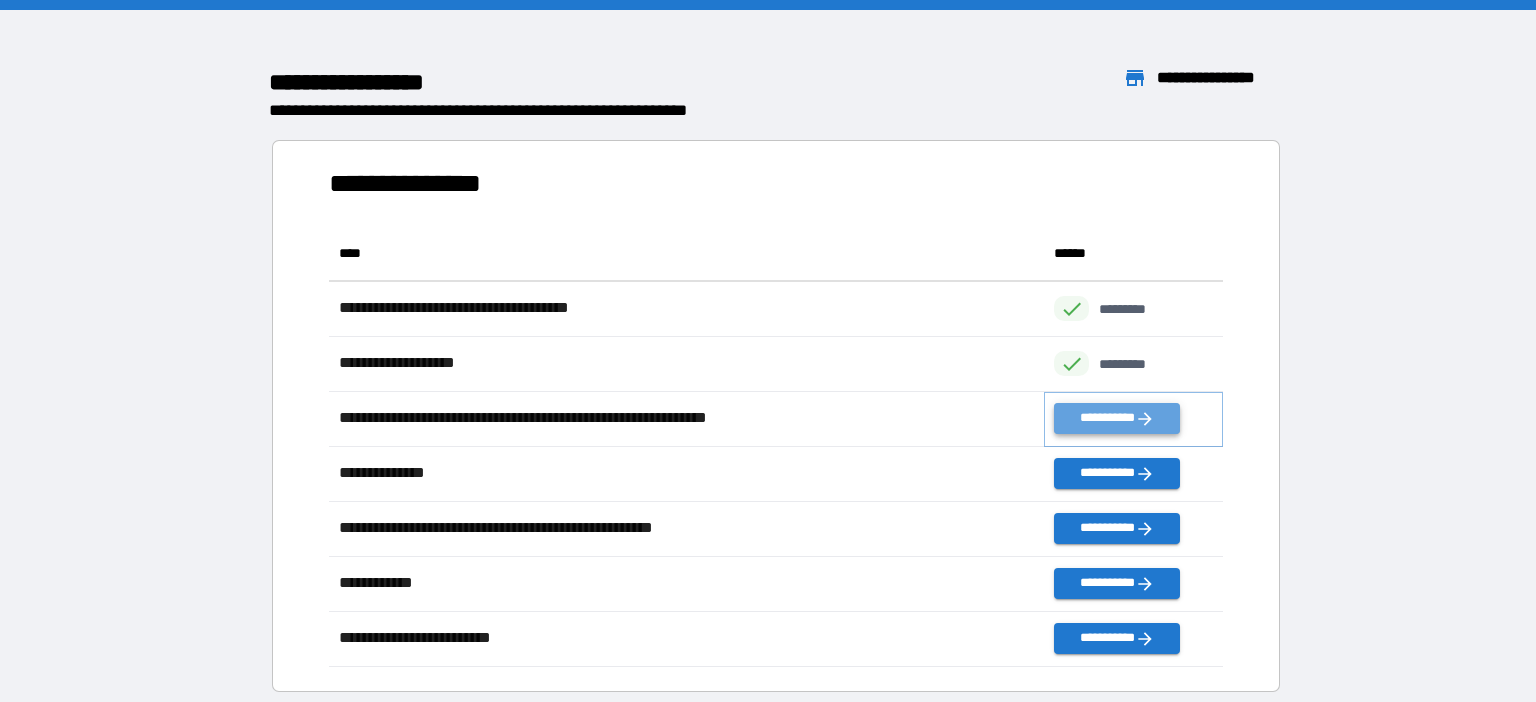 click on "**********" at bounding box center [1117, 418] 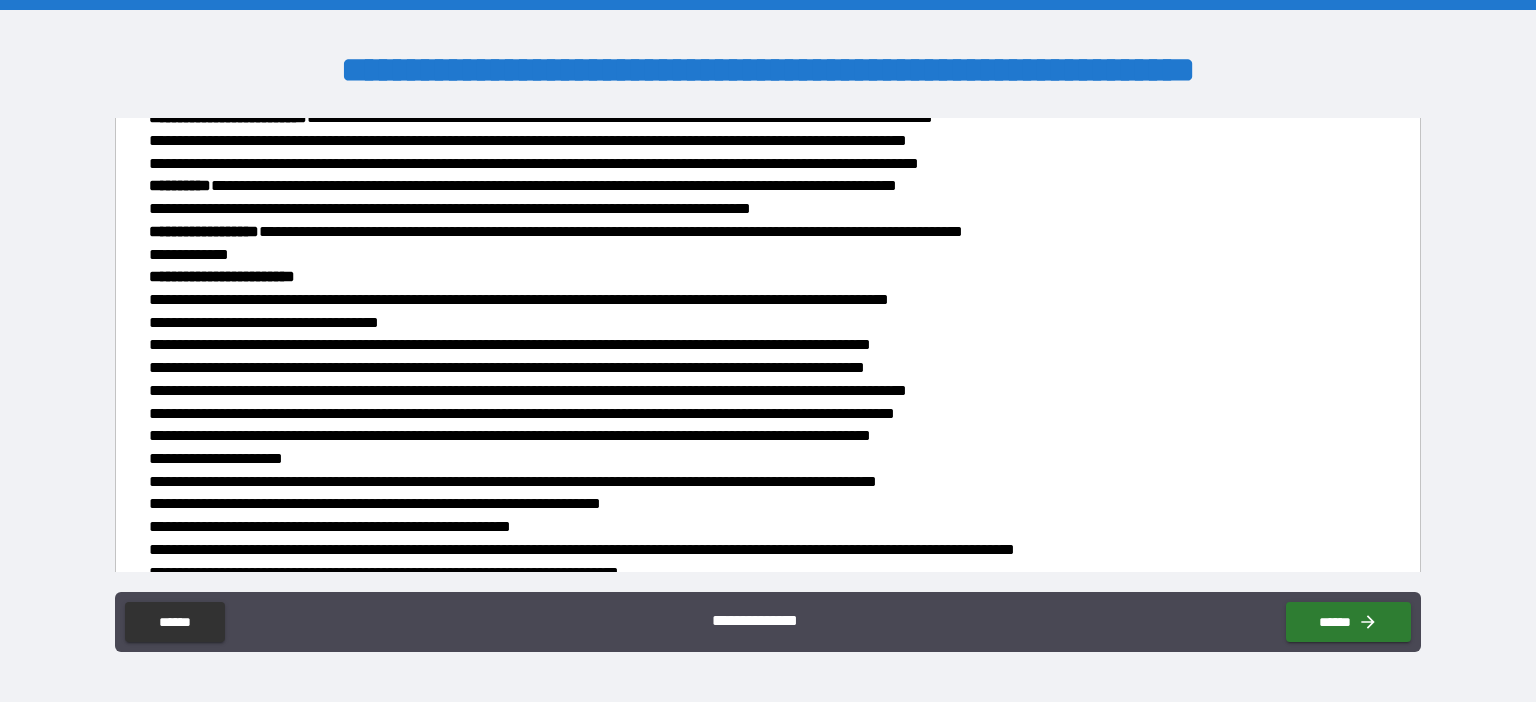scroll, scrollTop: 1750, scrollLeft: 0, axis: vertical 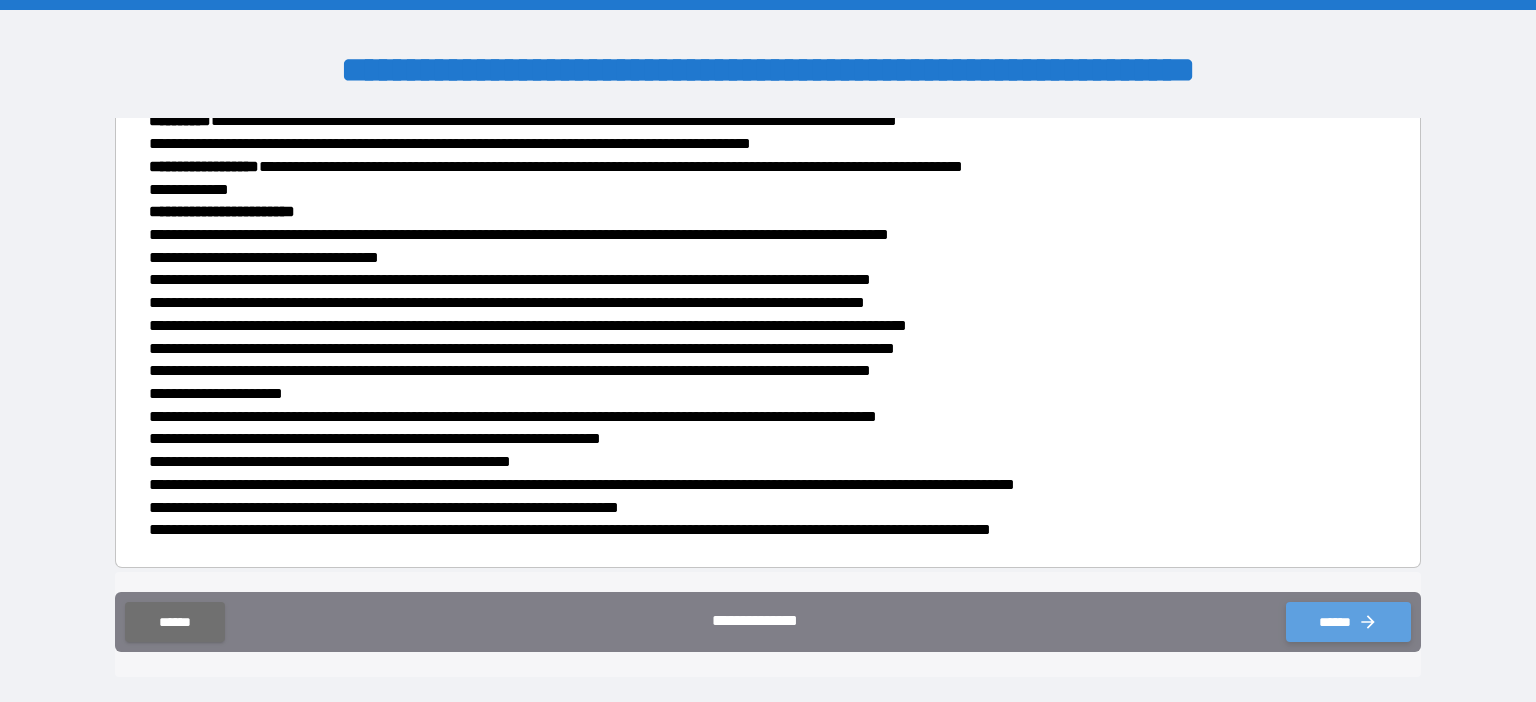click on "******" at bounding box center (1348, 622) 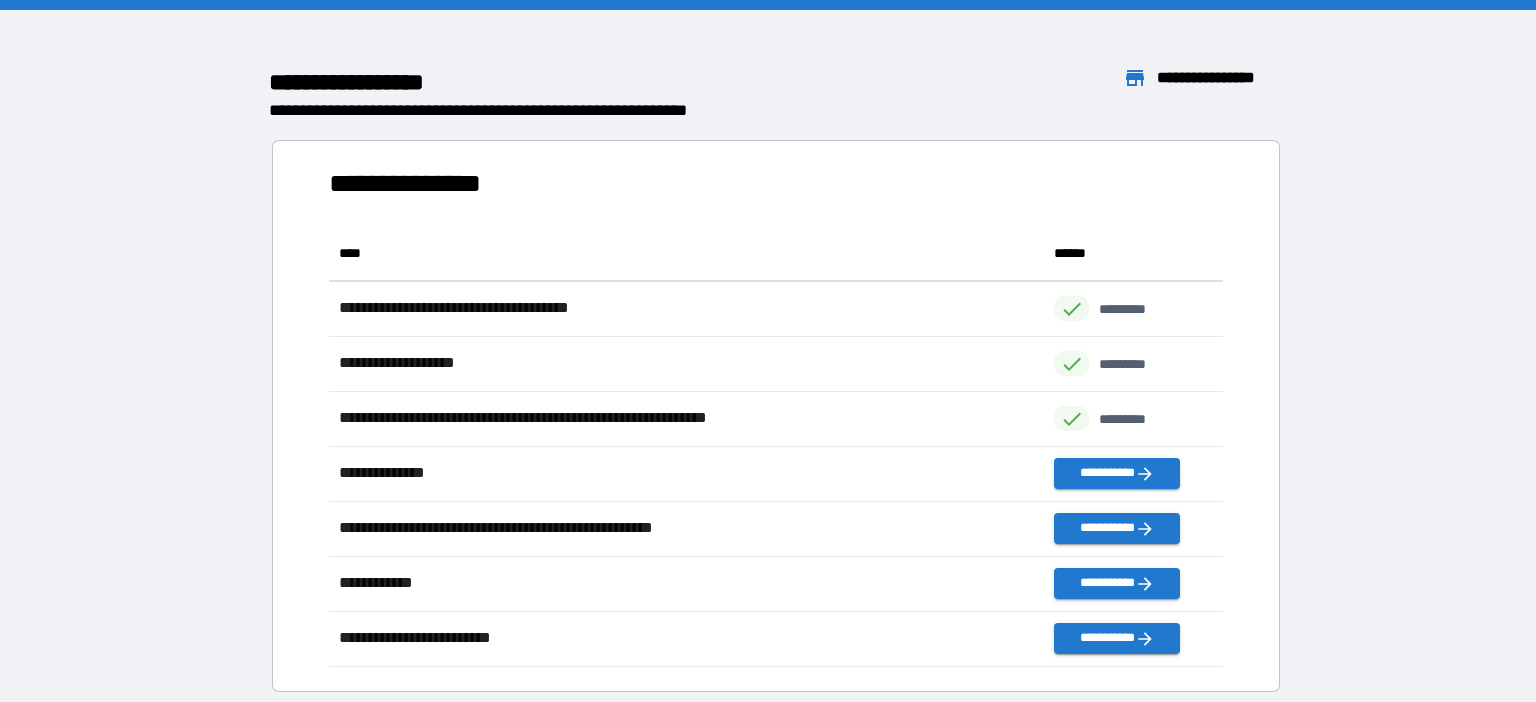 scroll, scrollTop: 1, scrollLeft: 1, axis: both 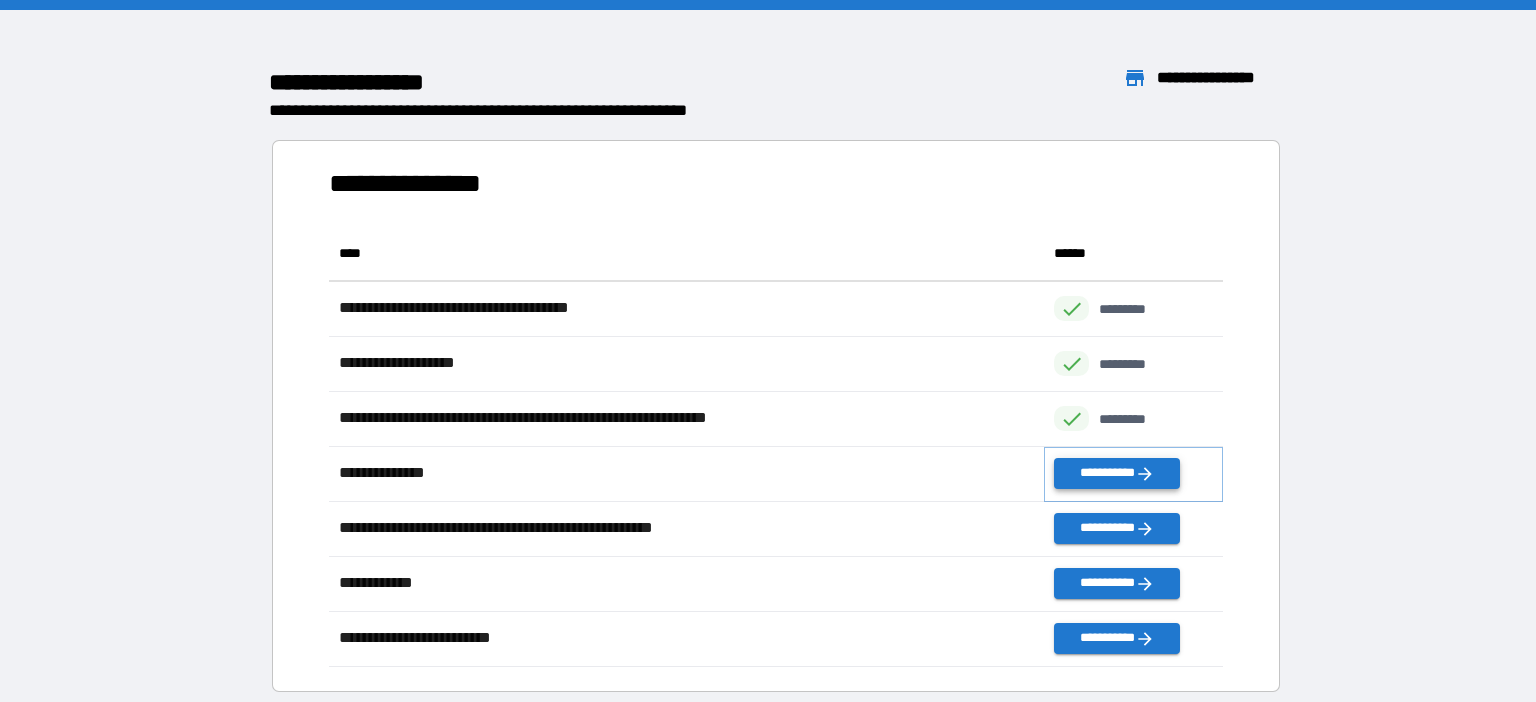 click on "**********" at bounding box center [1117, 473] 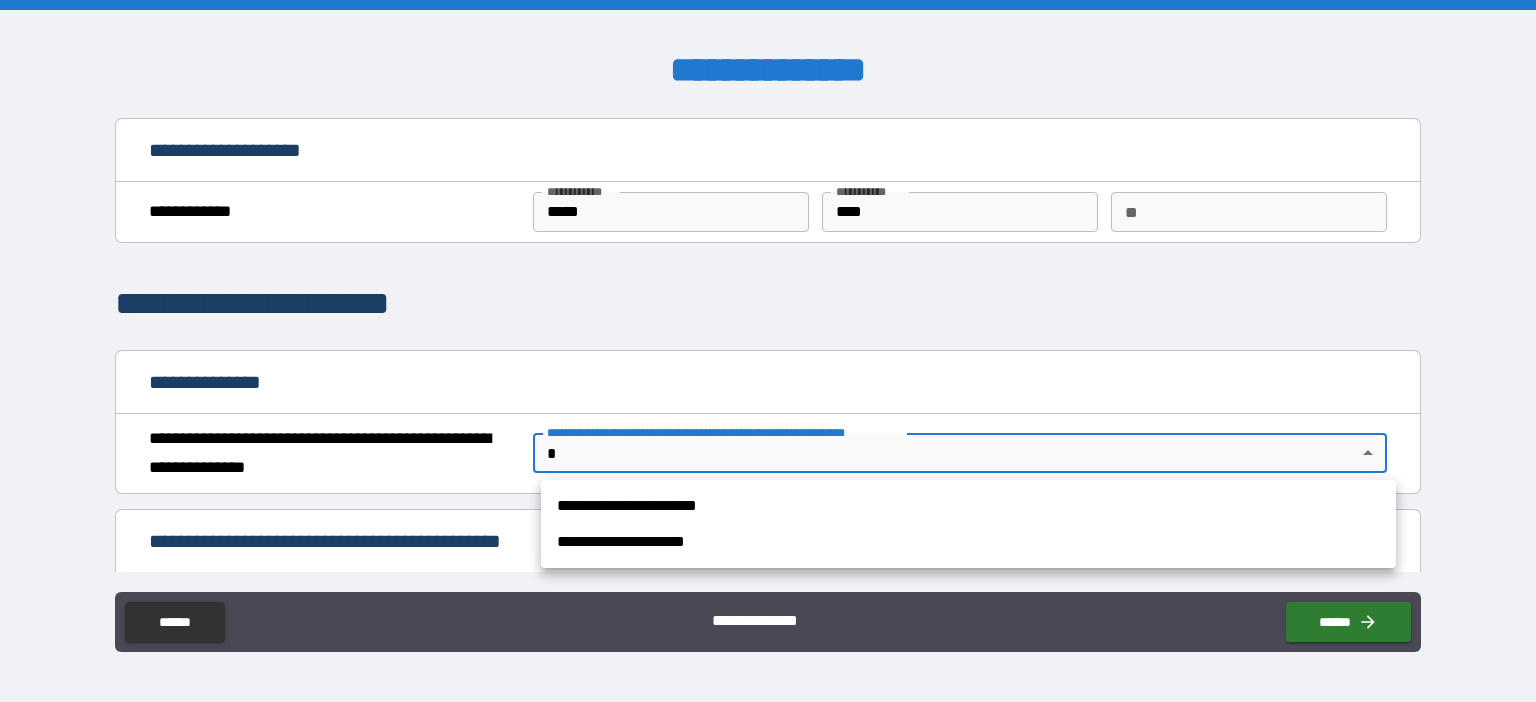 click on "**********" at bounding box center [768, 351] 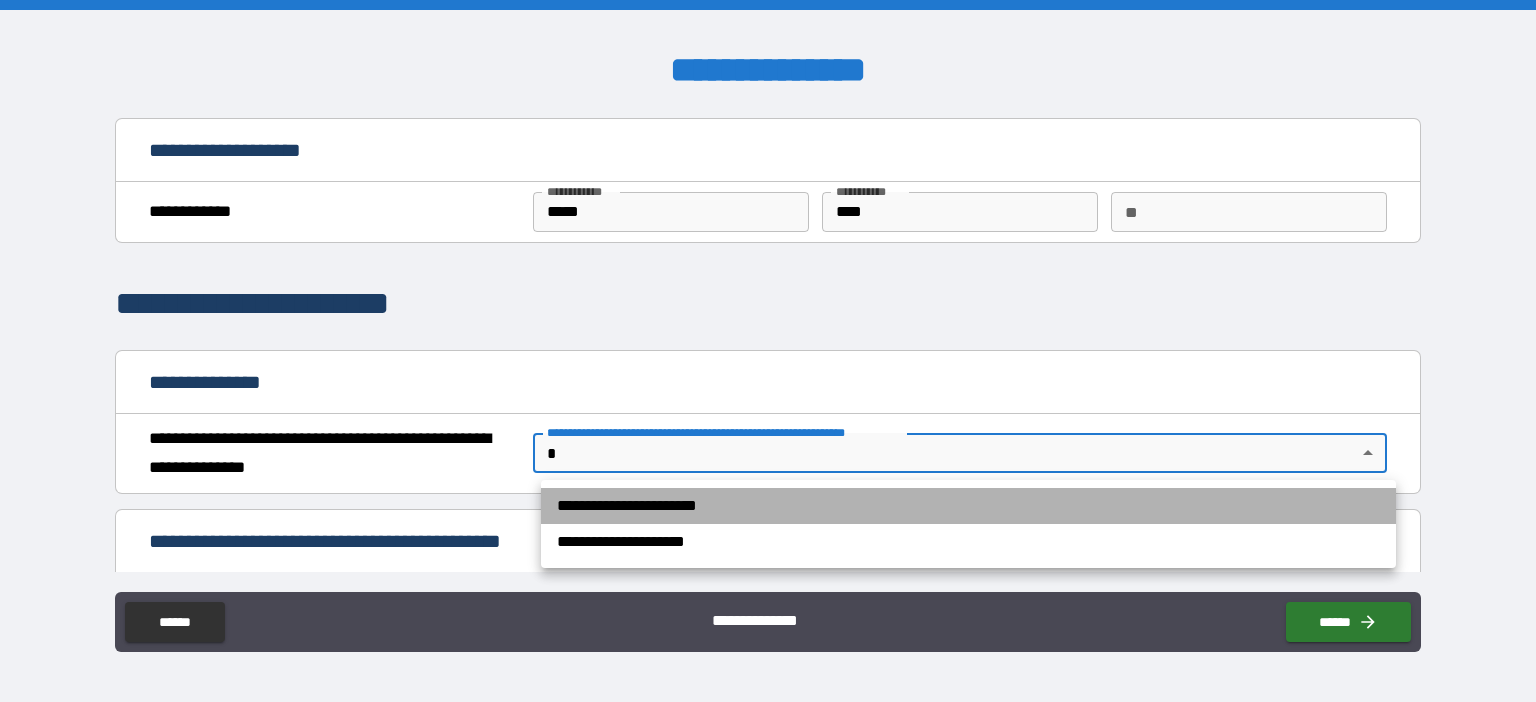 click on "**********" at bounding box center (968, 506) 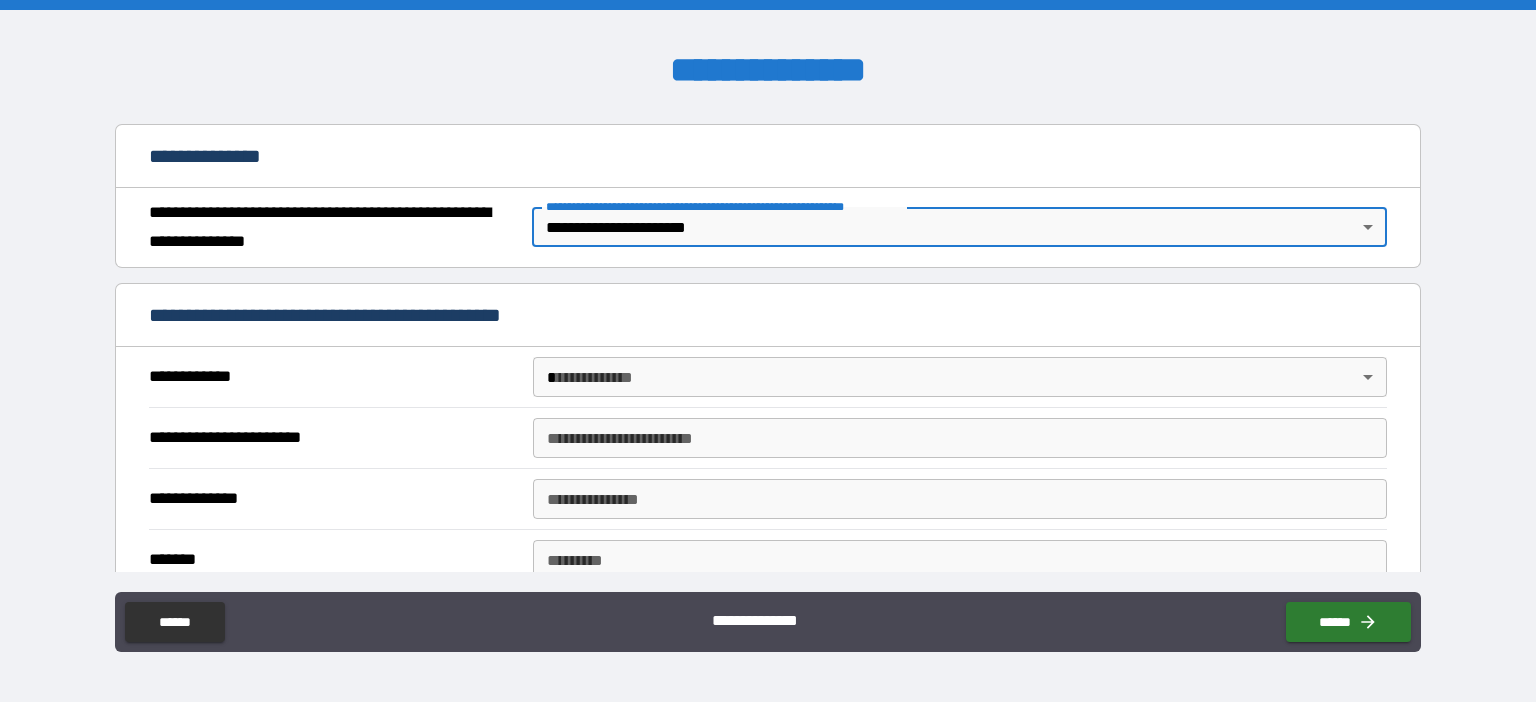 scroll, scrollTop: 230, scrollLeft: 0, axis: vertical 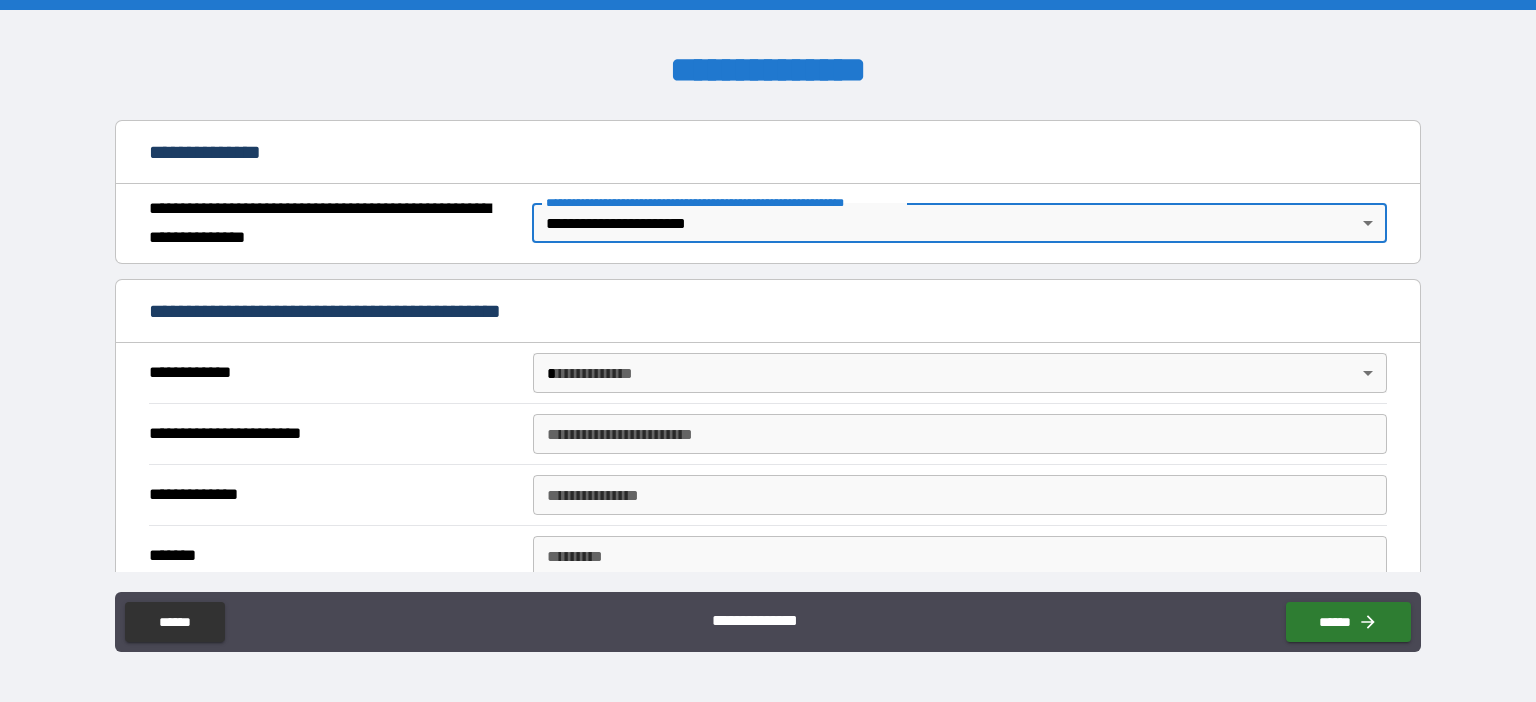 click on "**********" at bounding box center (768, 351) 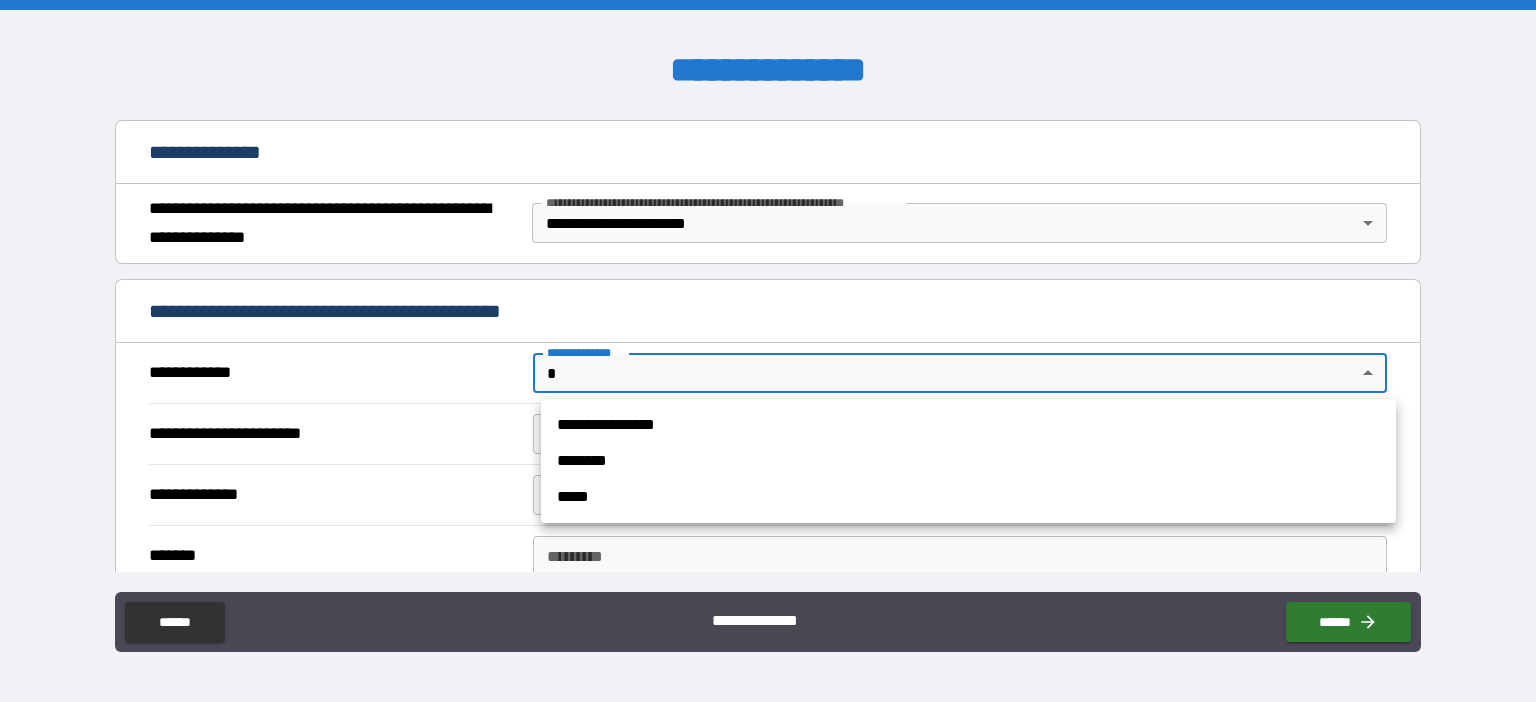 click on "**********" at bounding box center (968, 425) 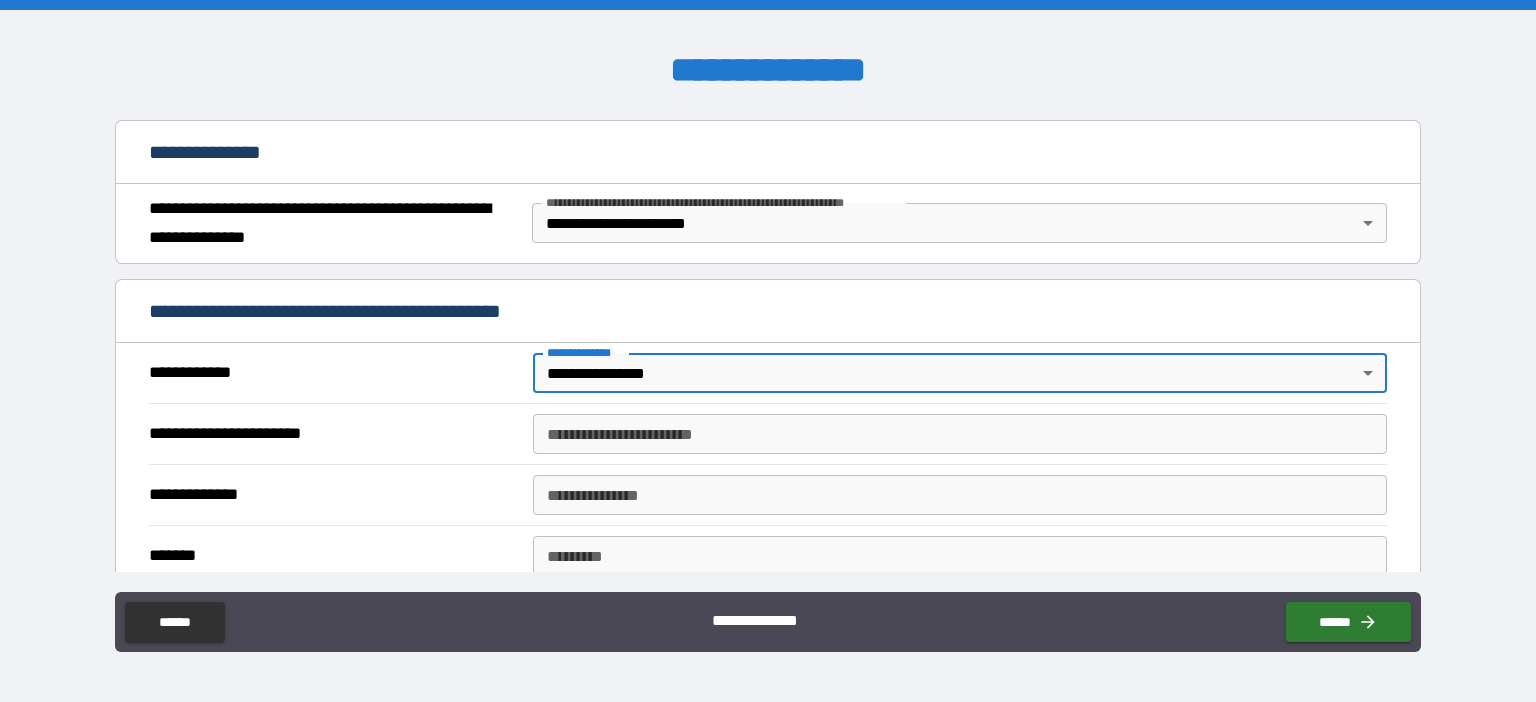 type on "*" 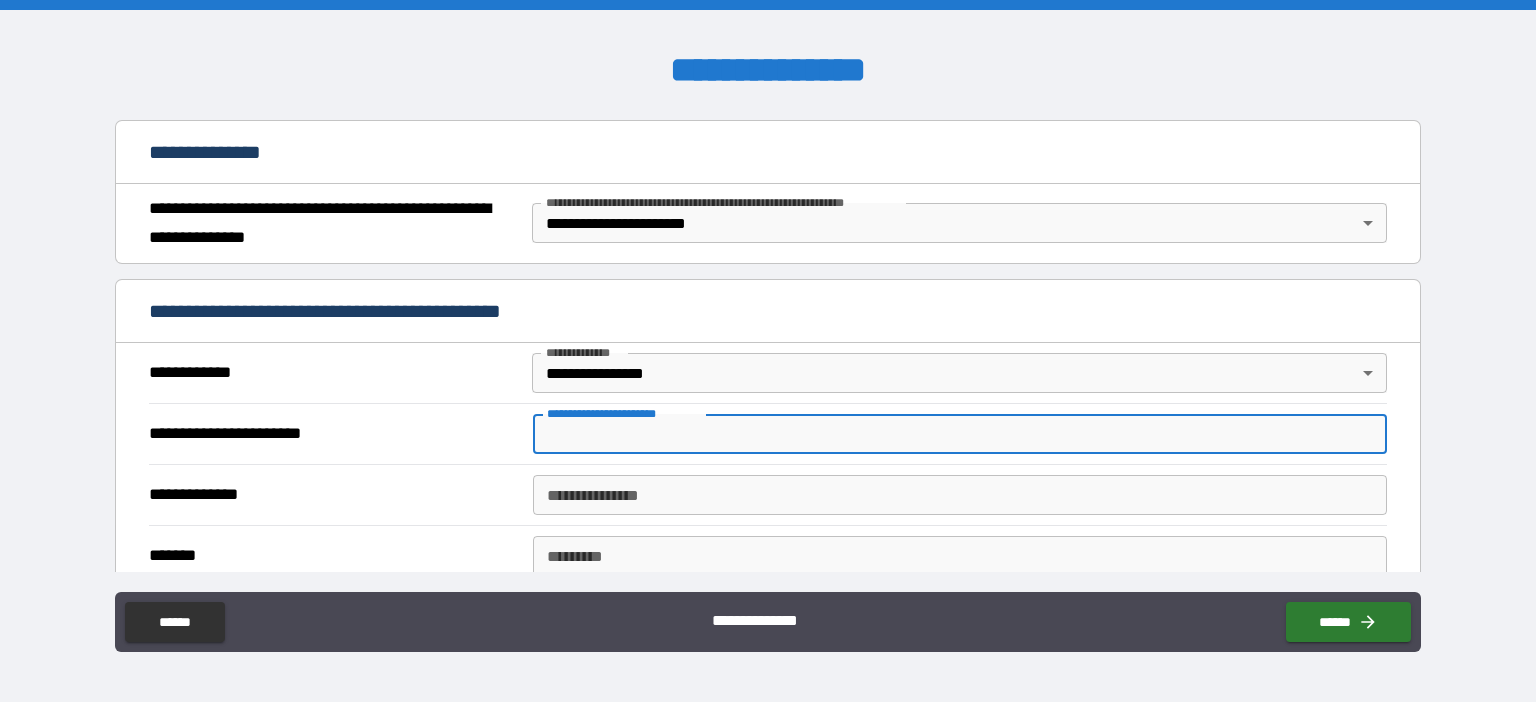 click on "**********" at bounding box center (960, 434) 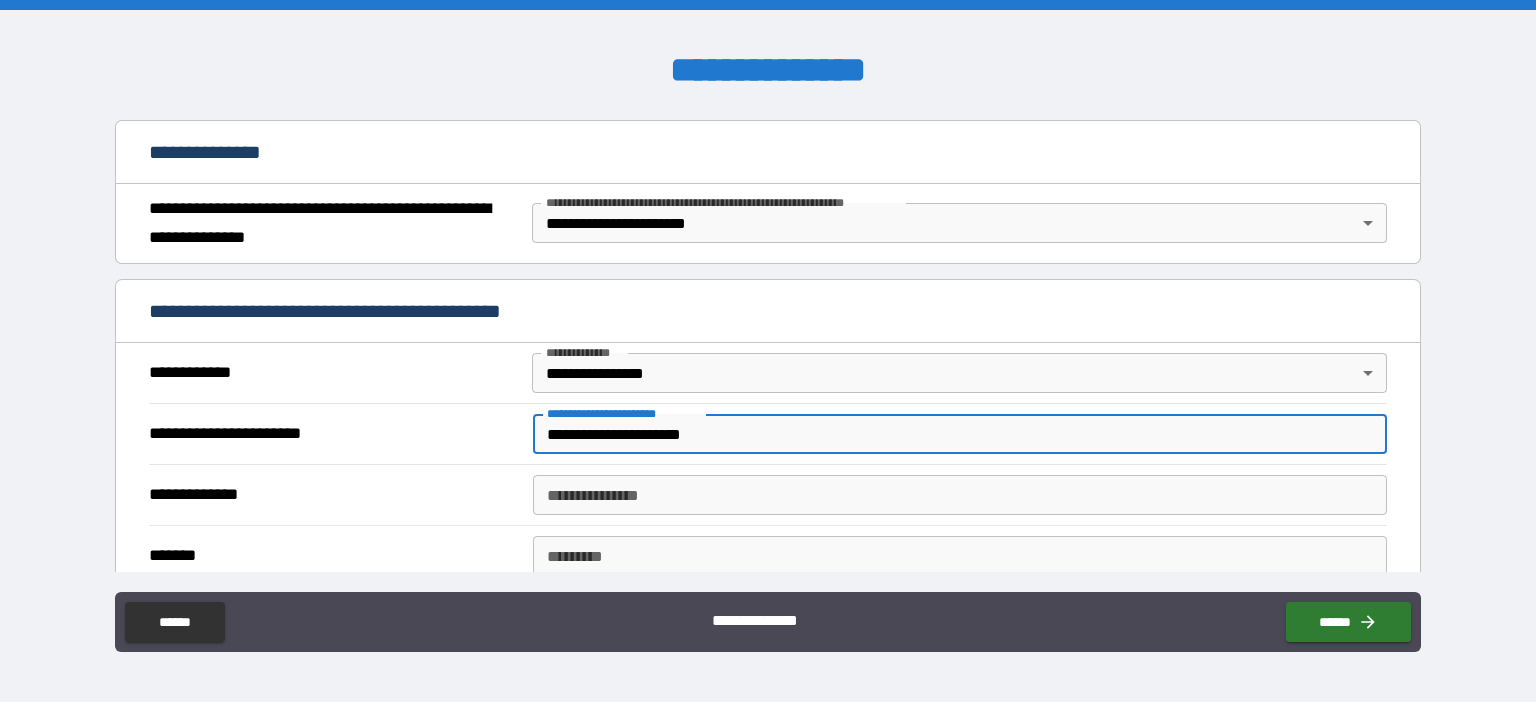 type on "**********" 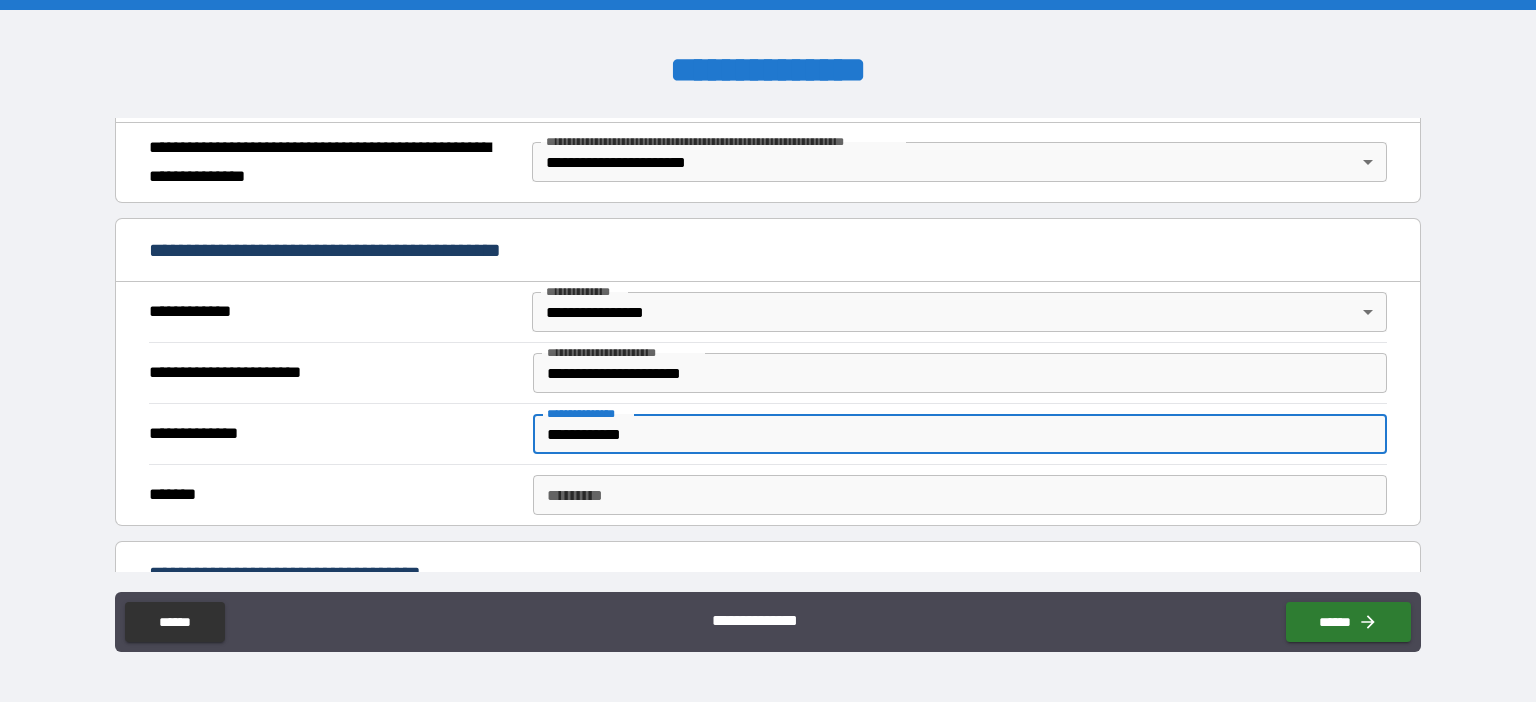 scroll, scrollTop: 346, scrollLeft: 0, axis: vertical 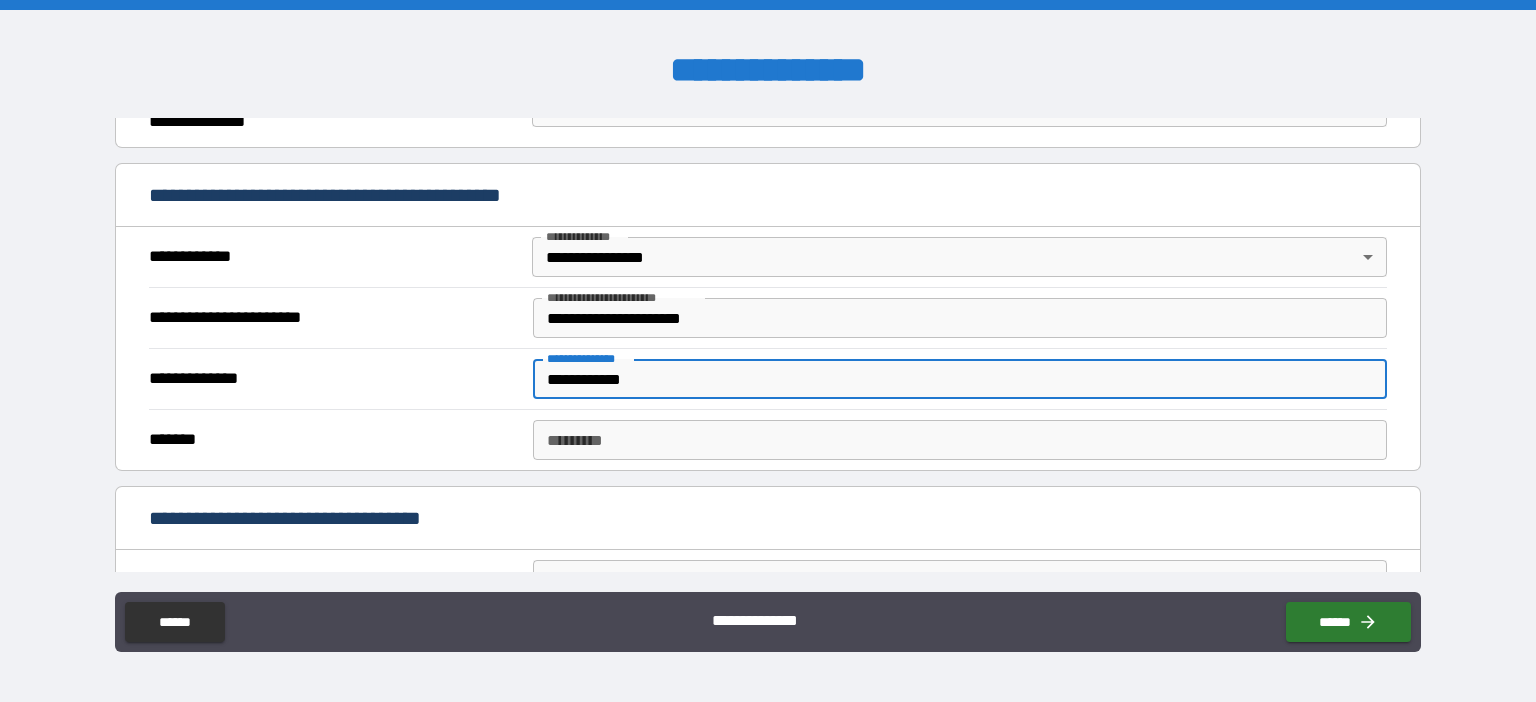 type on "**********" 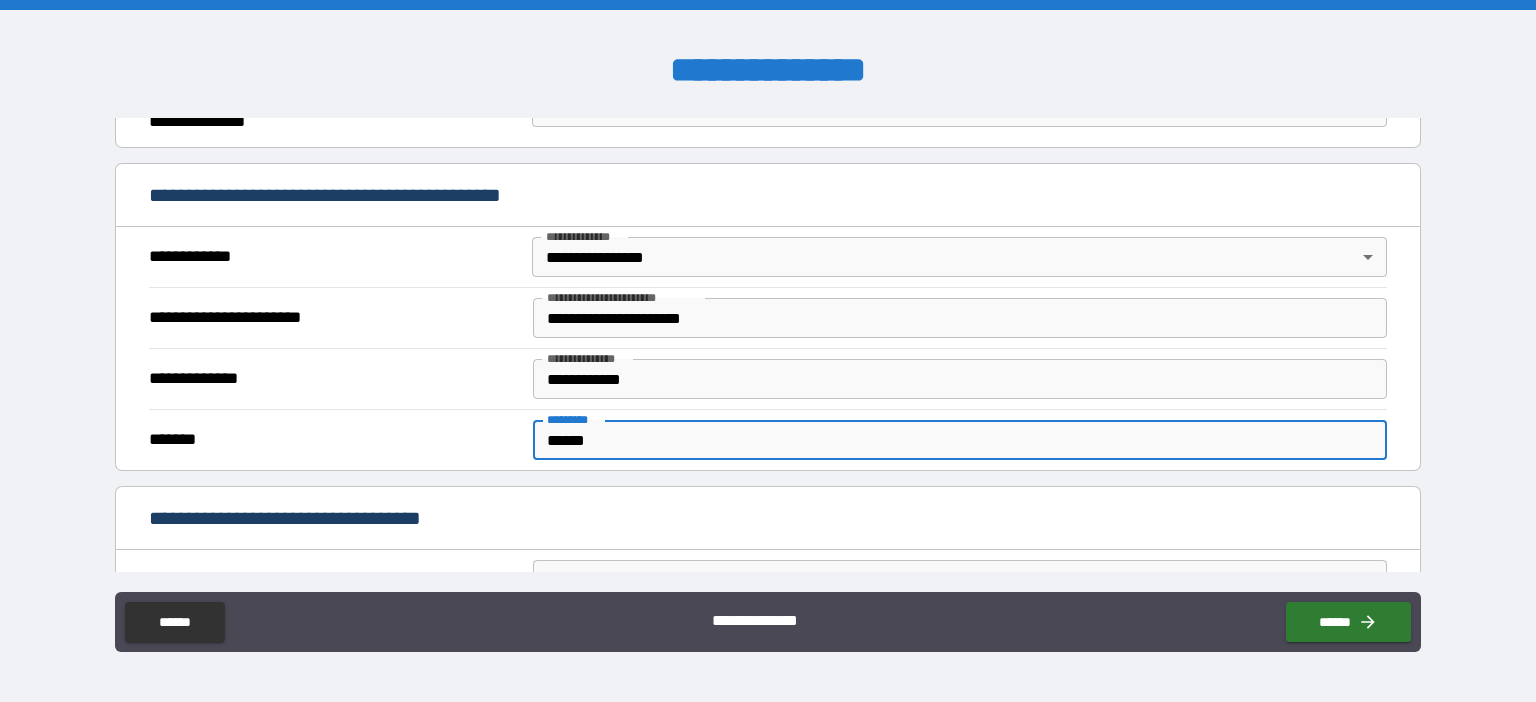 scroll, scrollTop: 461, scrollLeft: 0, axis: vertical 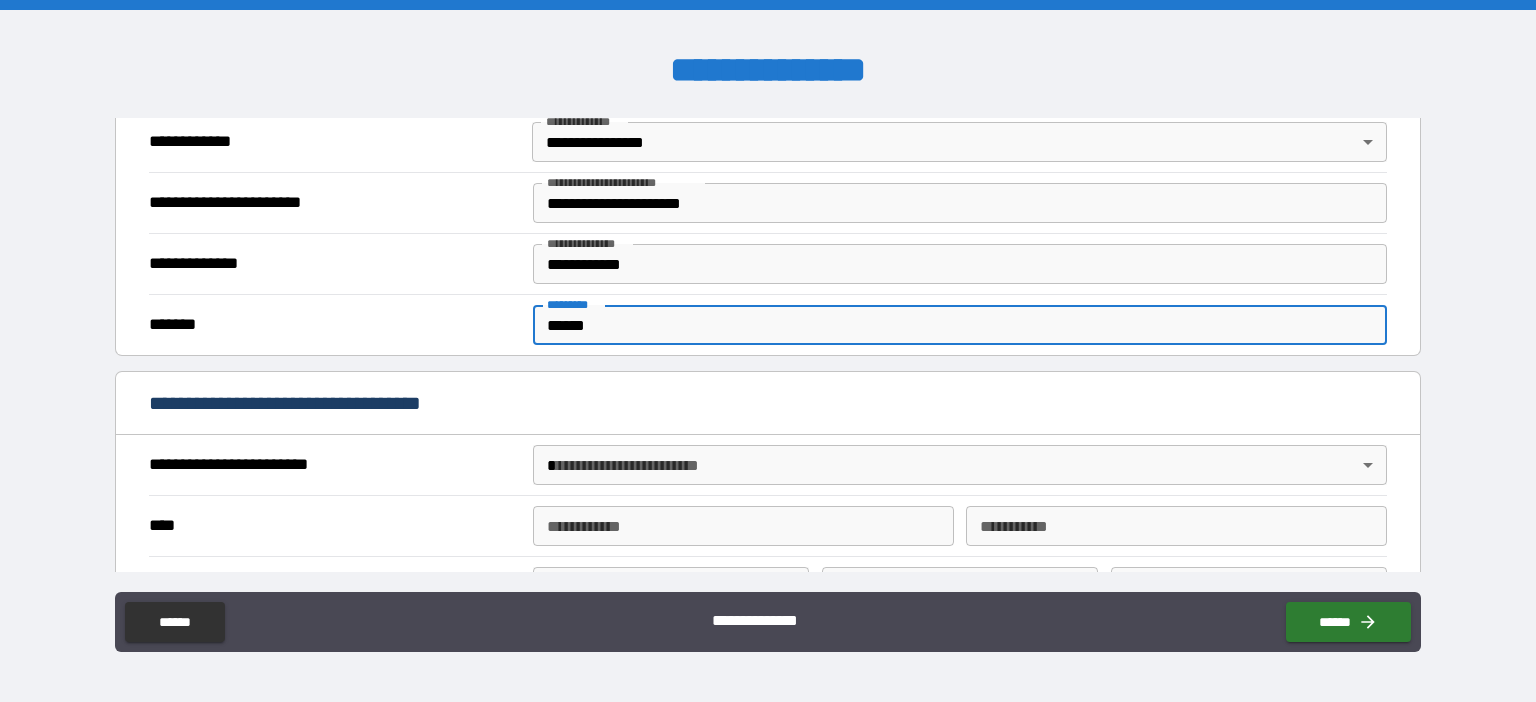 type on "******" 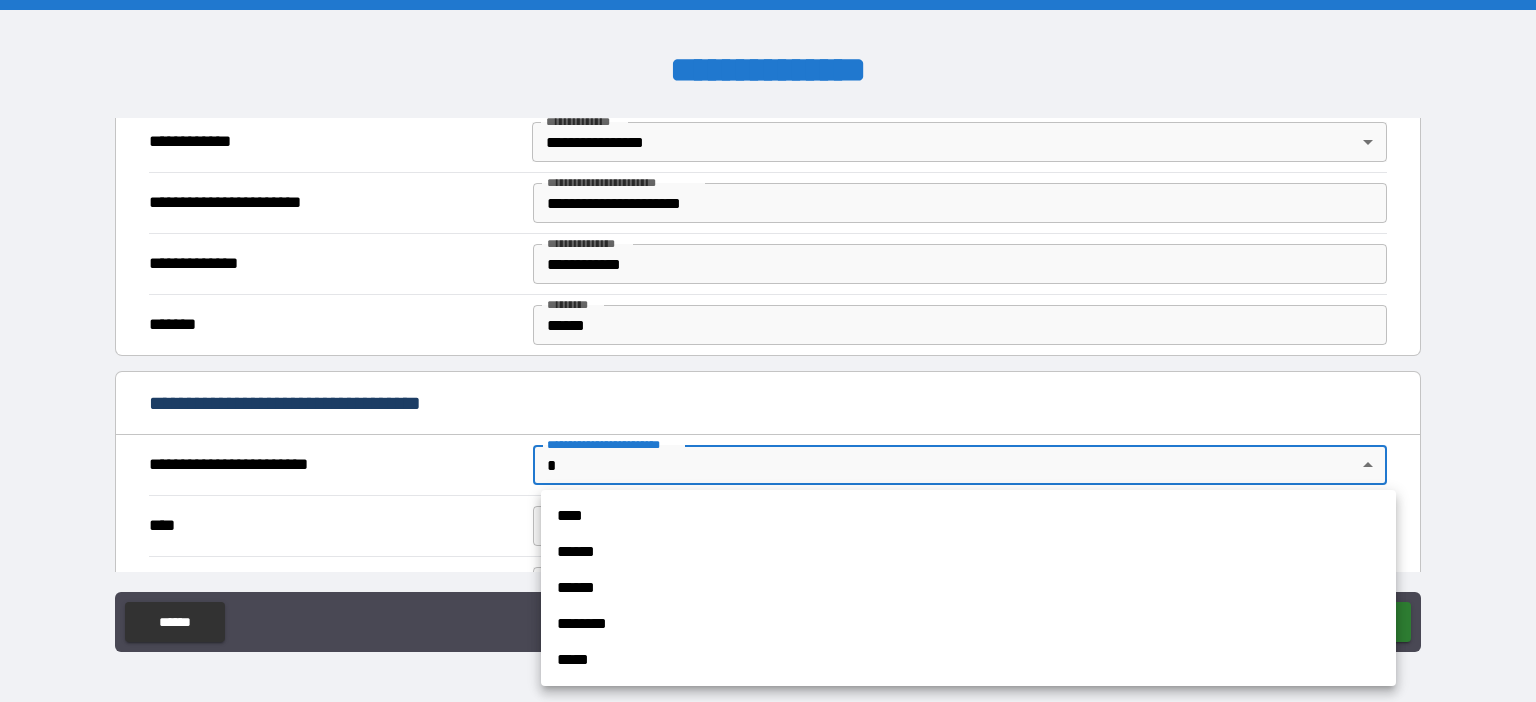 click on "**********" at bounding box center [768, 351] 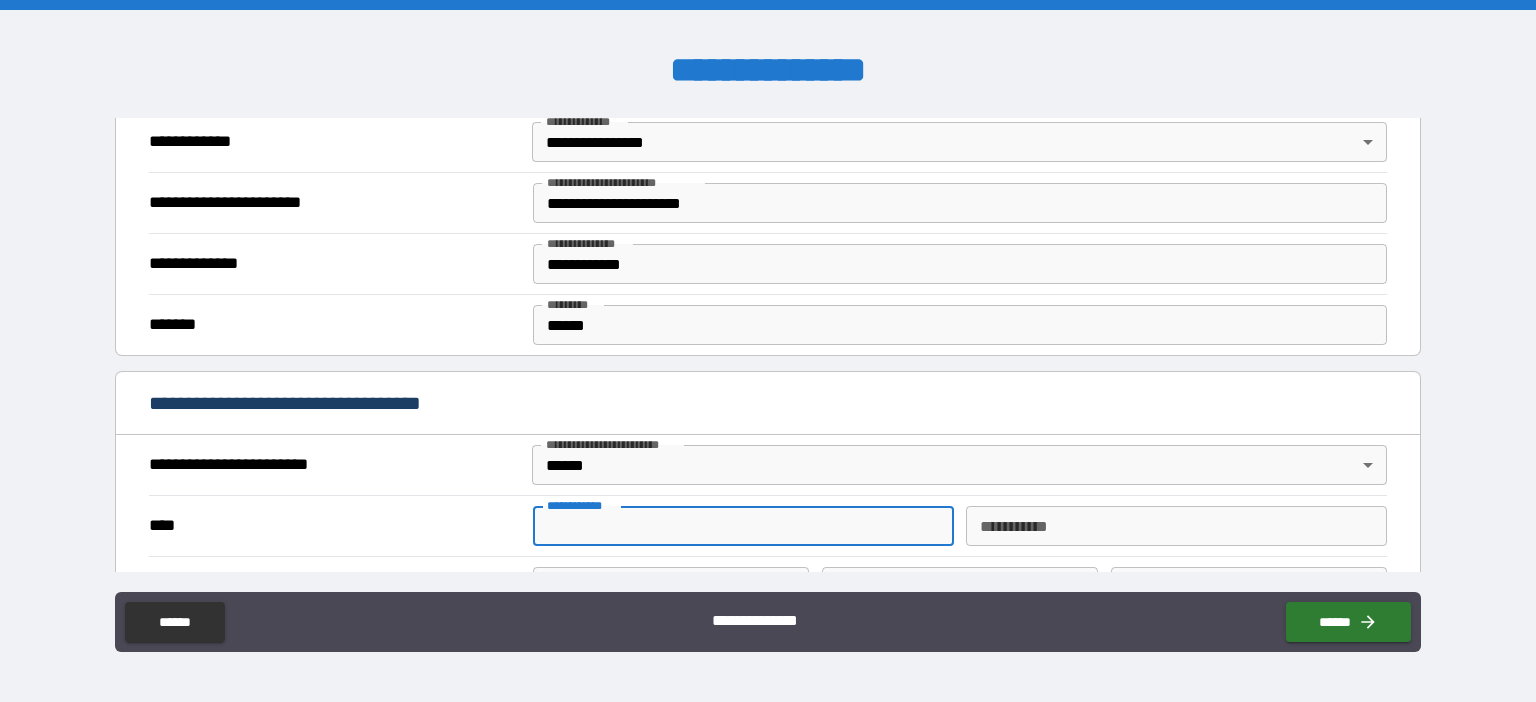 click on "**********" at bounding box center (743, 526) 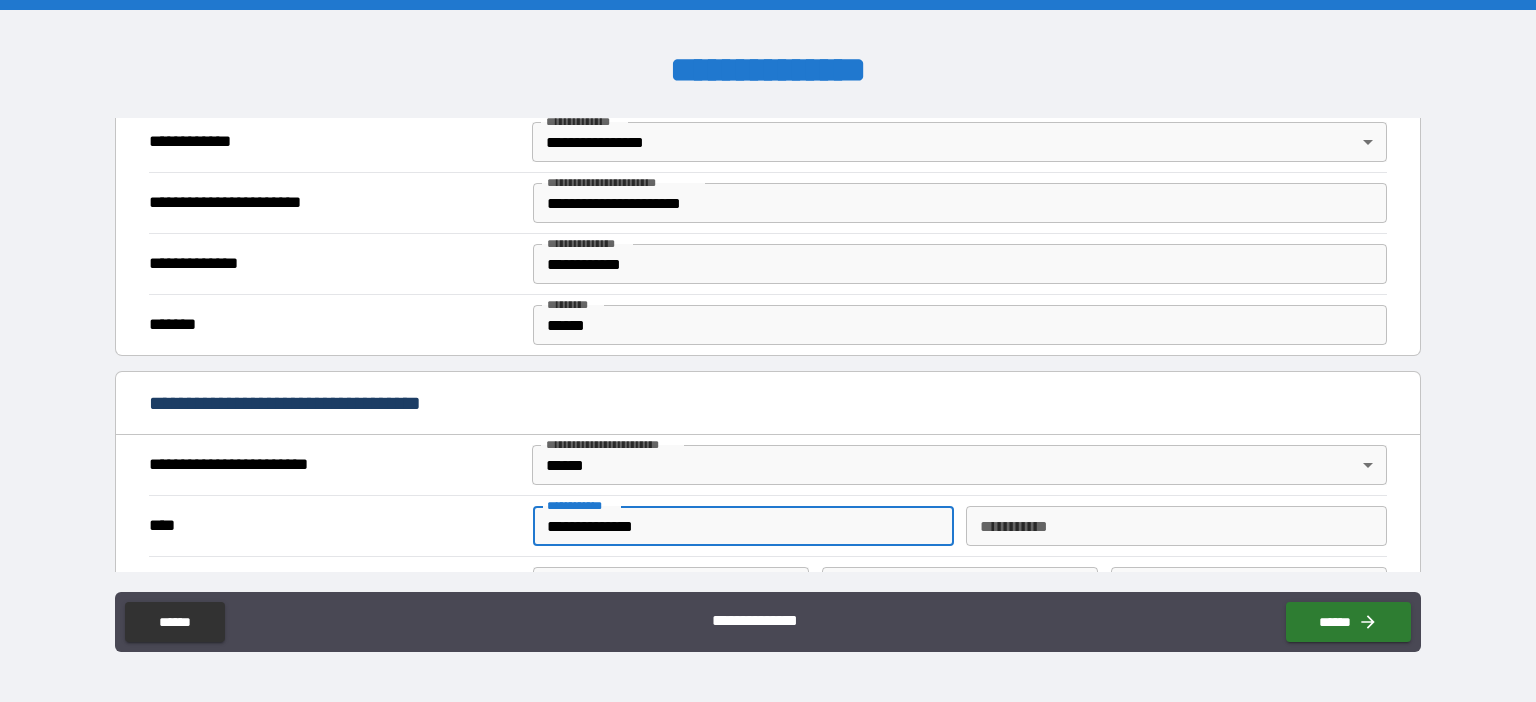 drag, startPoint x: 618, startPoint y: 526, endPoint x: 763, endPoint y: 526, distance: 145 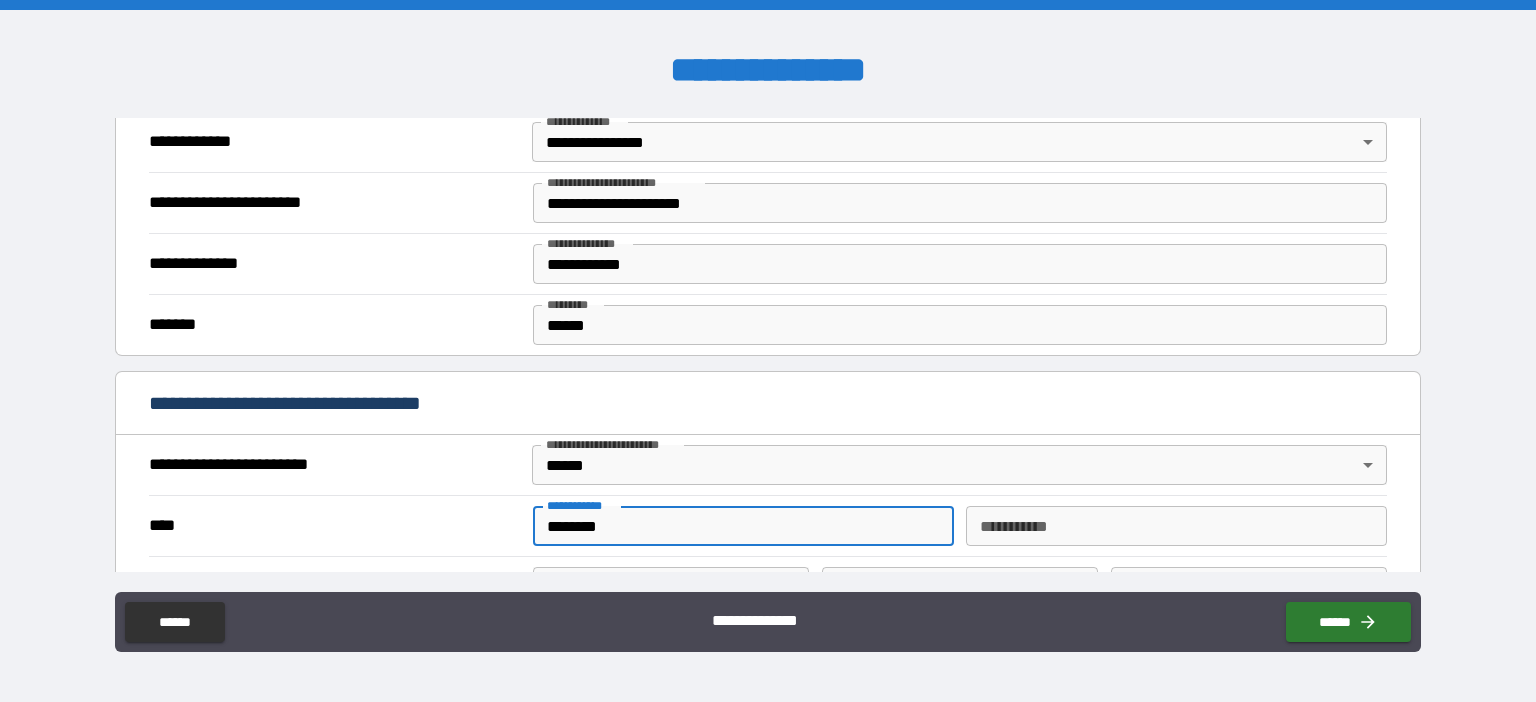 type on "********" 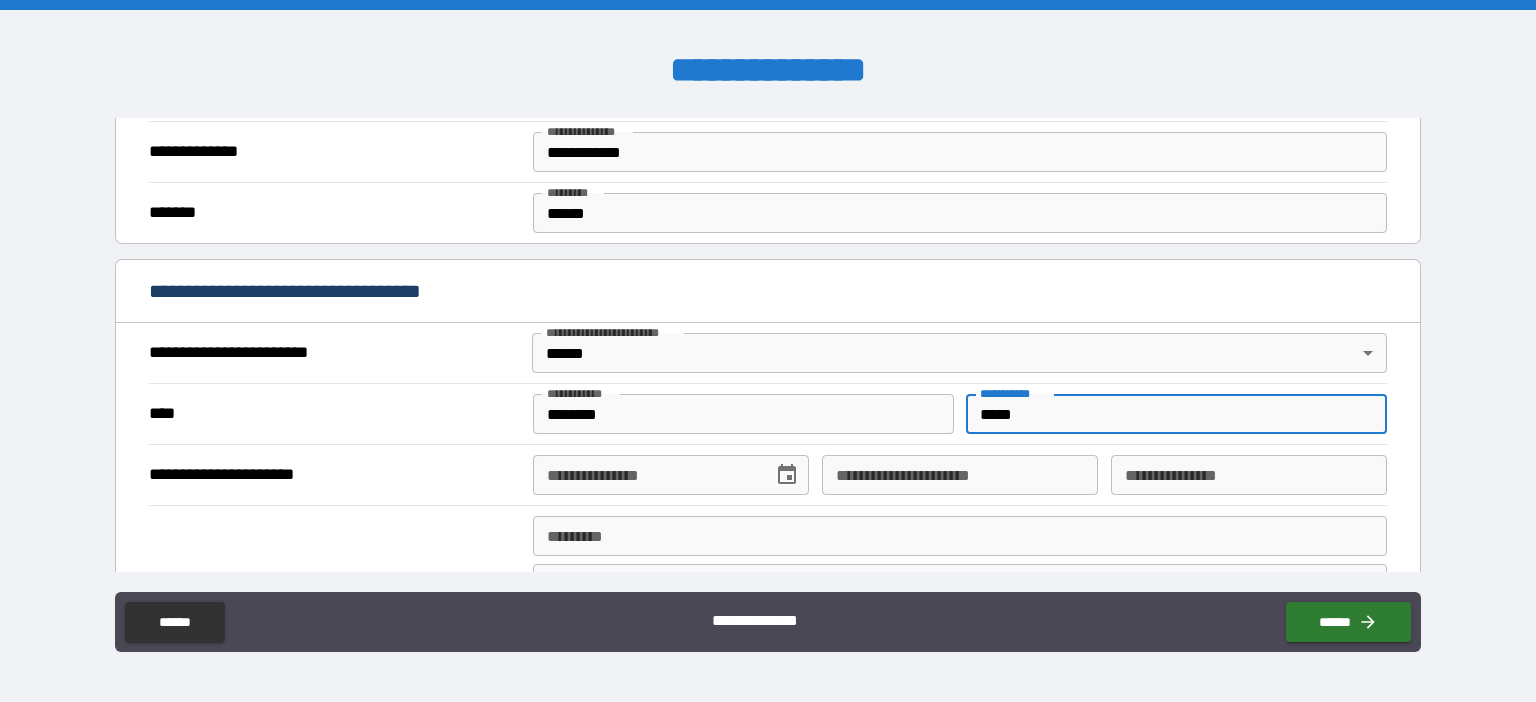 scroll, scrollTop: 576, scrollLeft: 0, axis: vertical 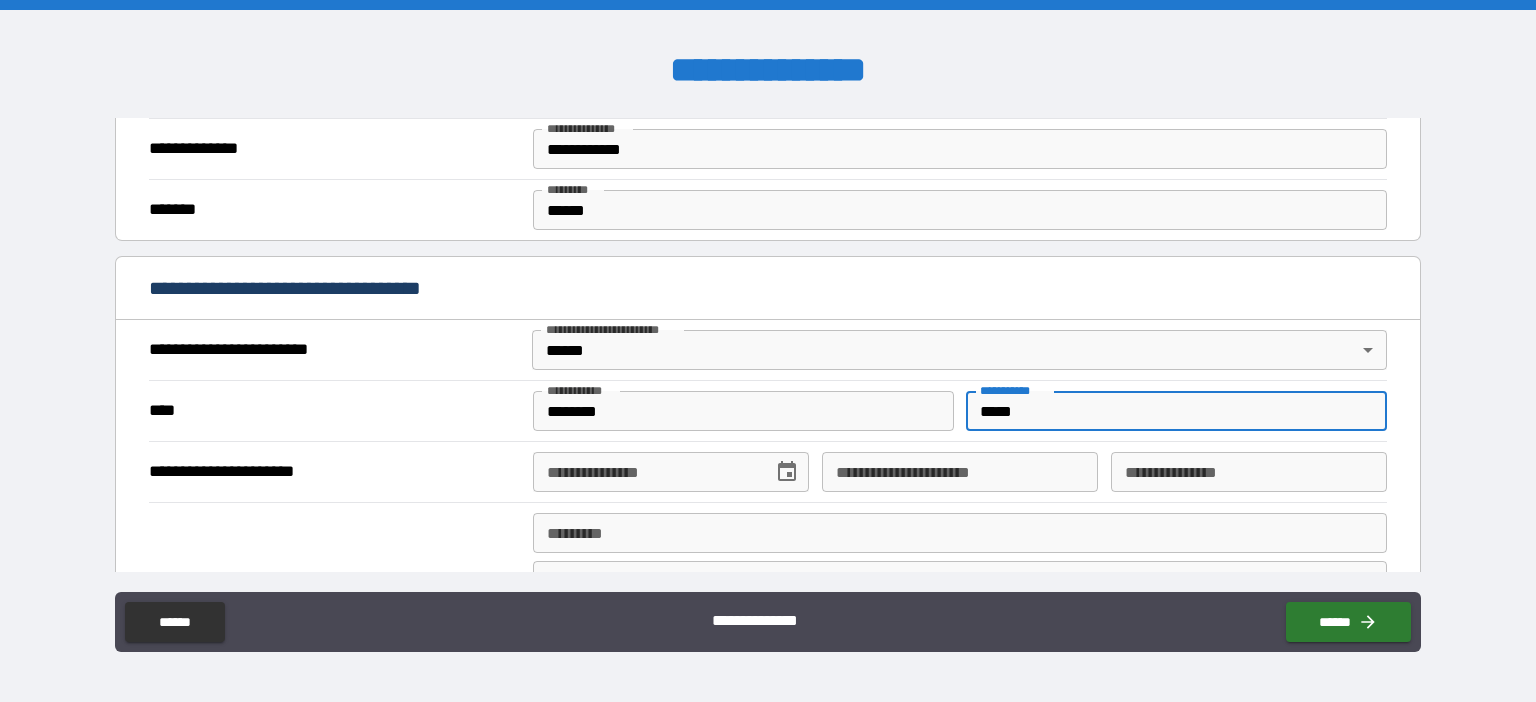 type on "*****" 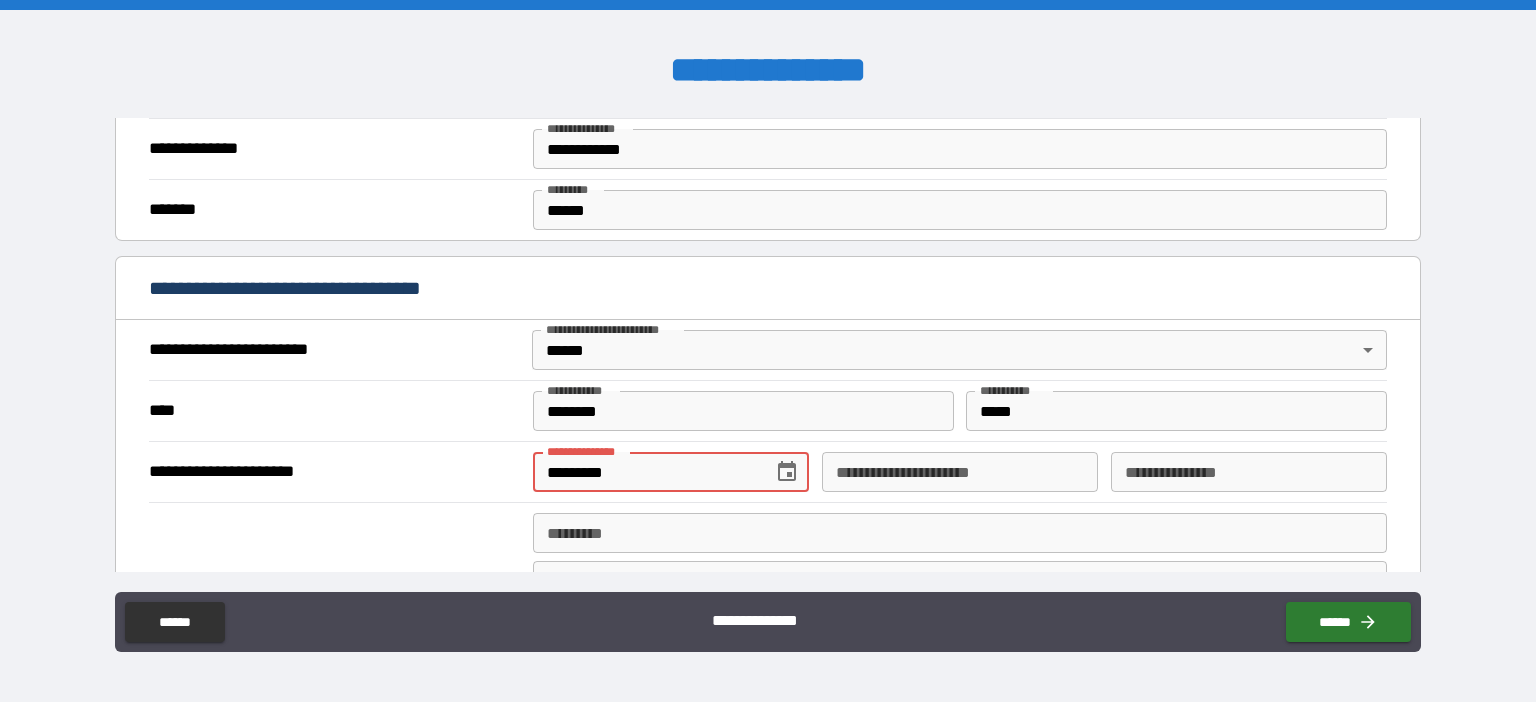 type on "*********" 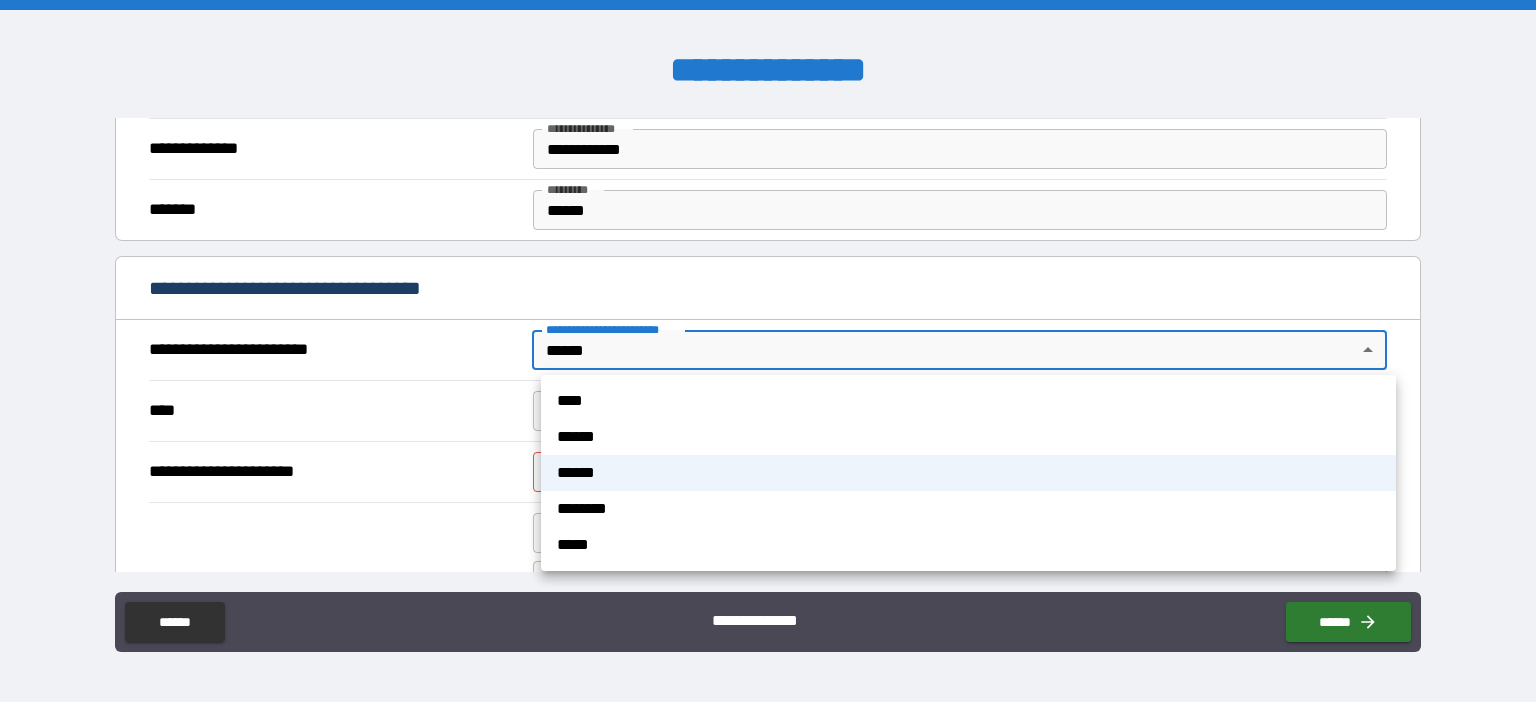 click on "****" at bounding box center (968, 401) 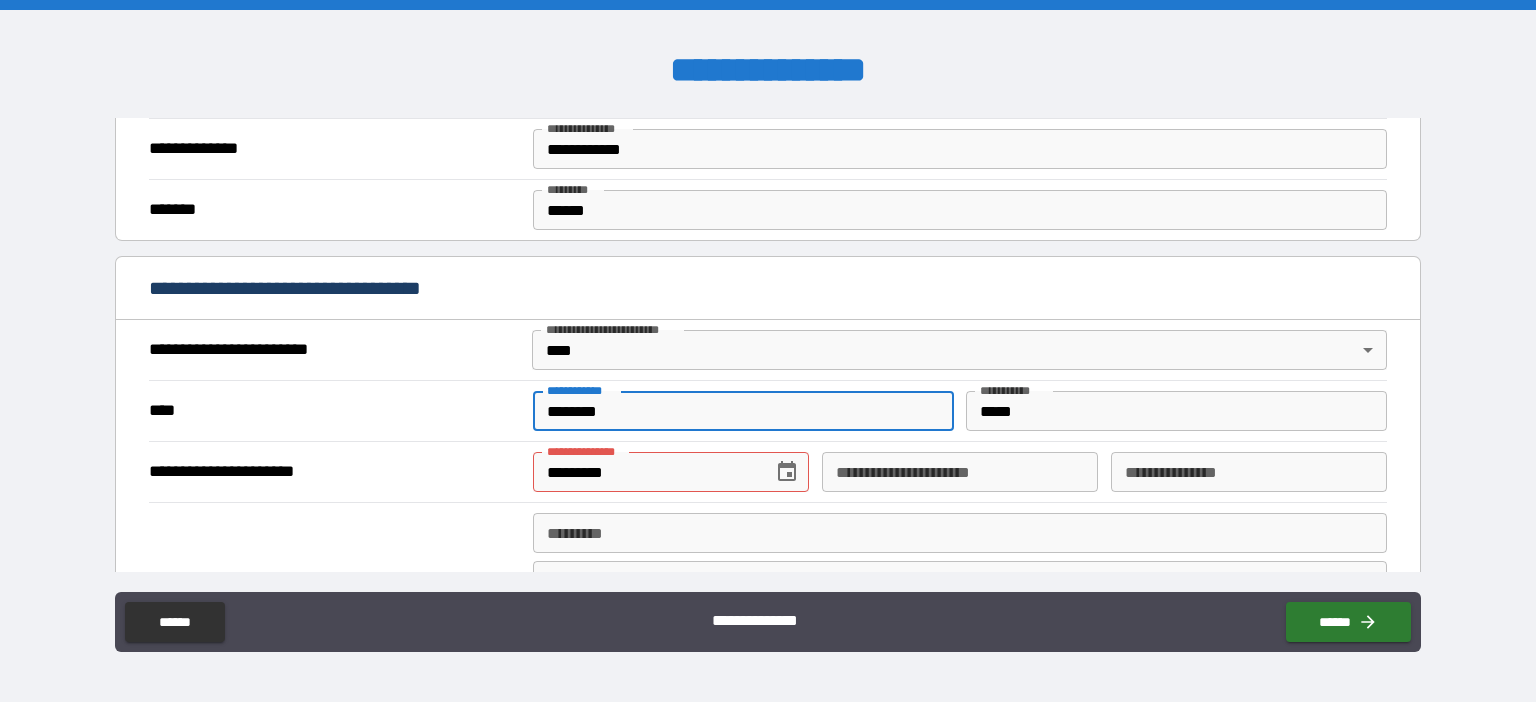 drag, startPoint x: 639, startPoint y: 410, endPoint x: 494, endPoint y: 404, distance: 145.12408 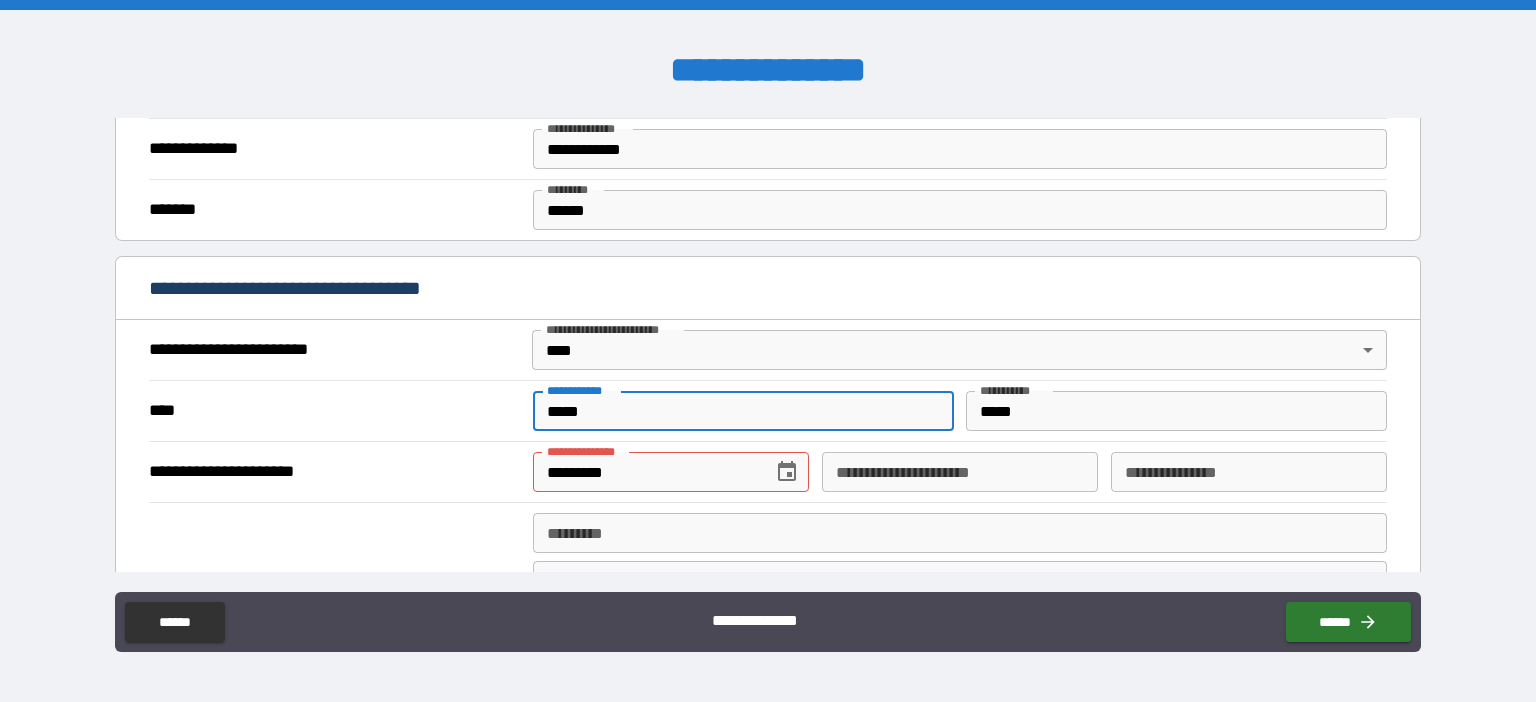type on "*****" 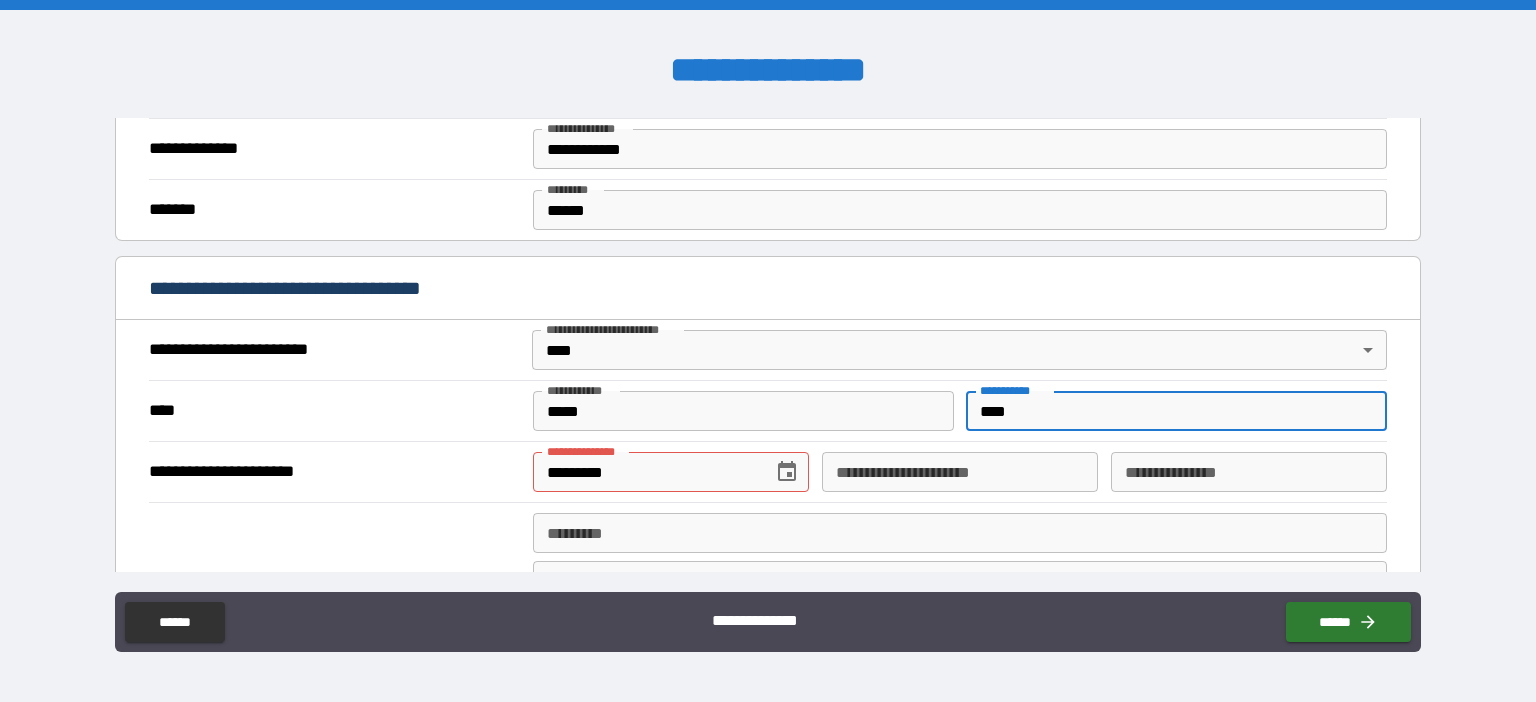 type on "****" 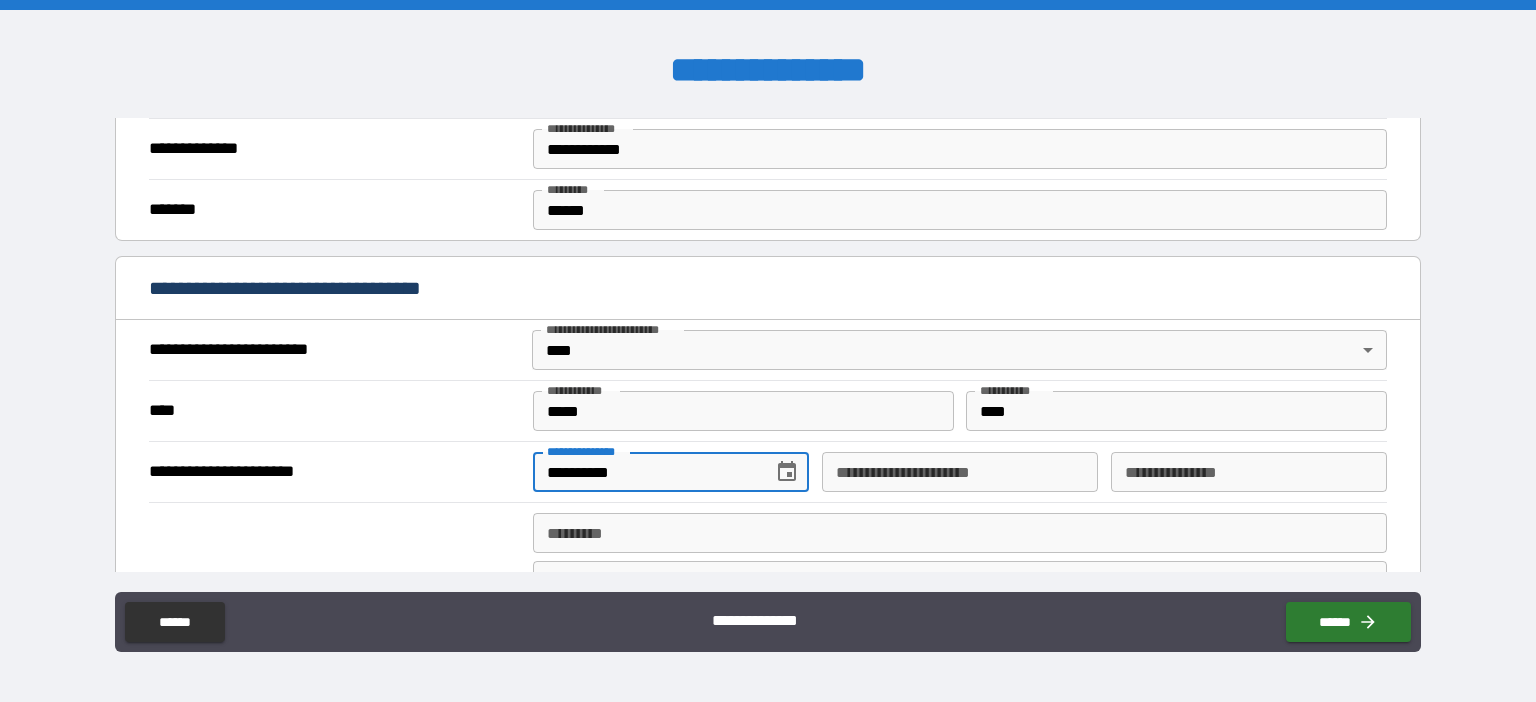 type on "**********" 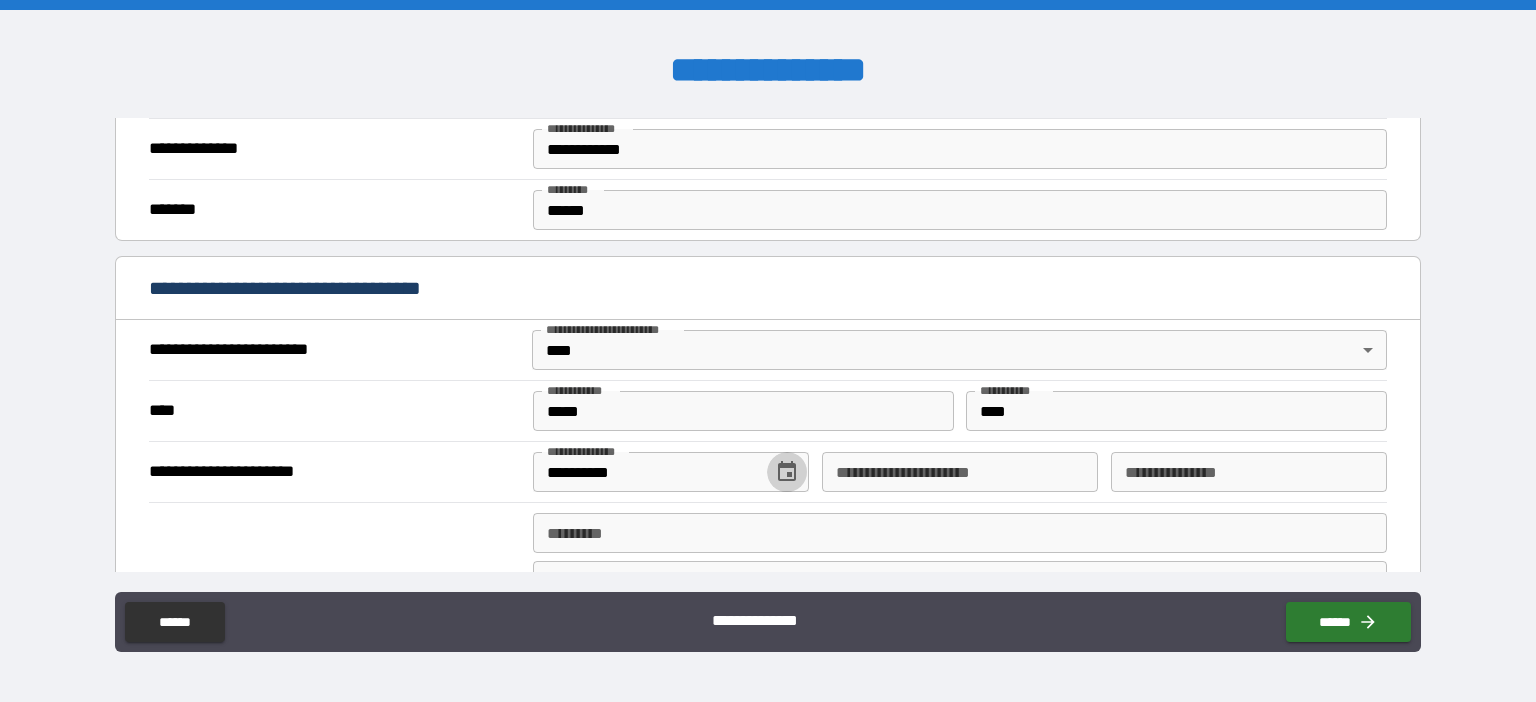 type 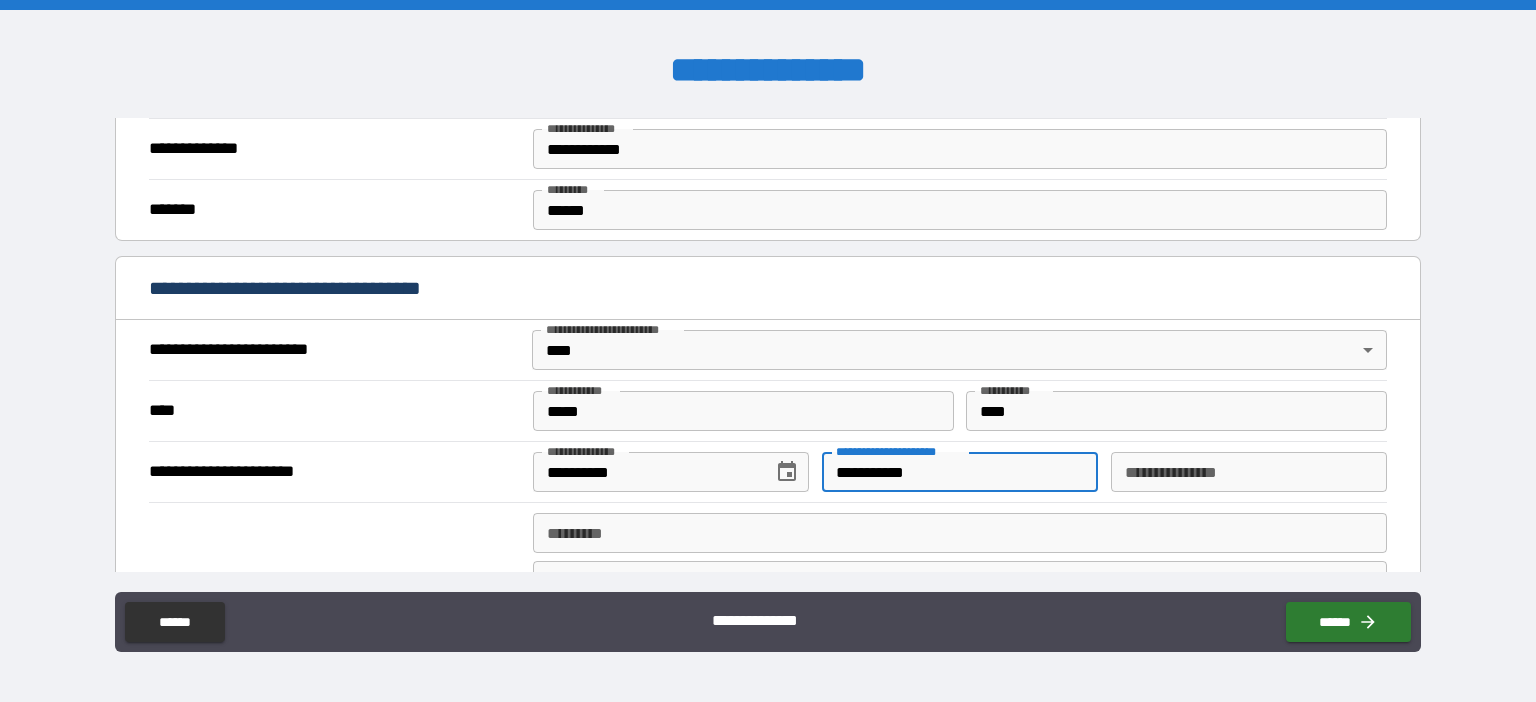 type on "**********" 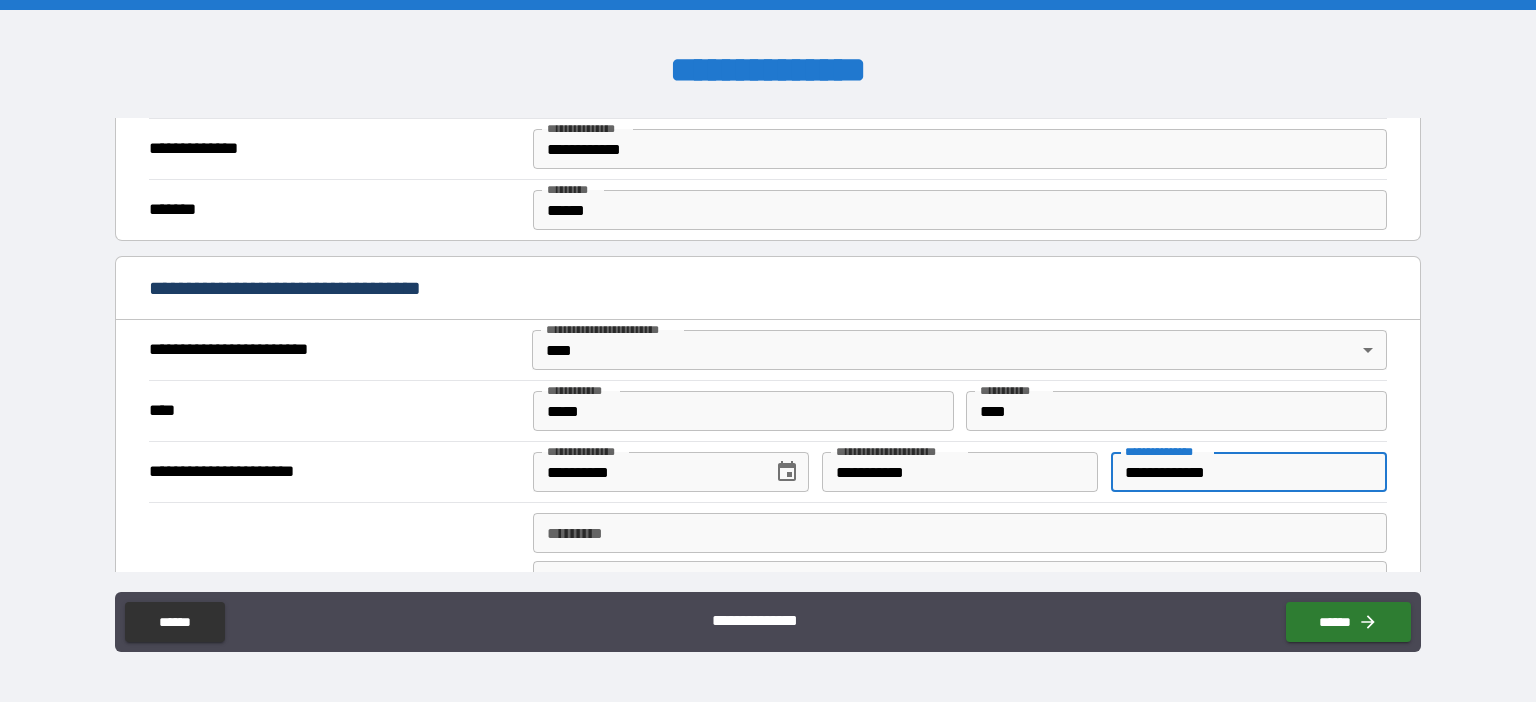 type on "**********" 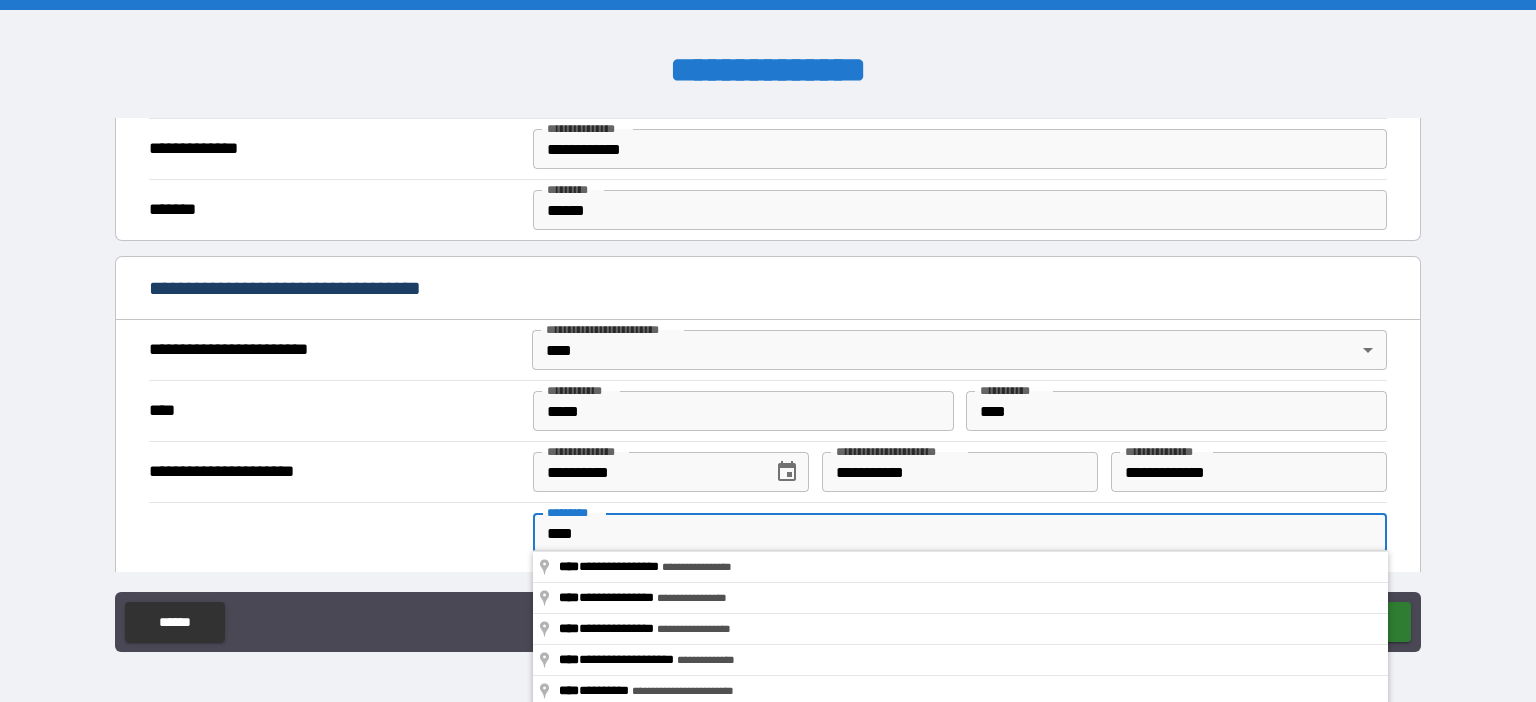 type on "****" 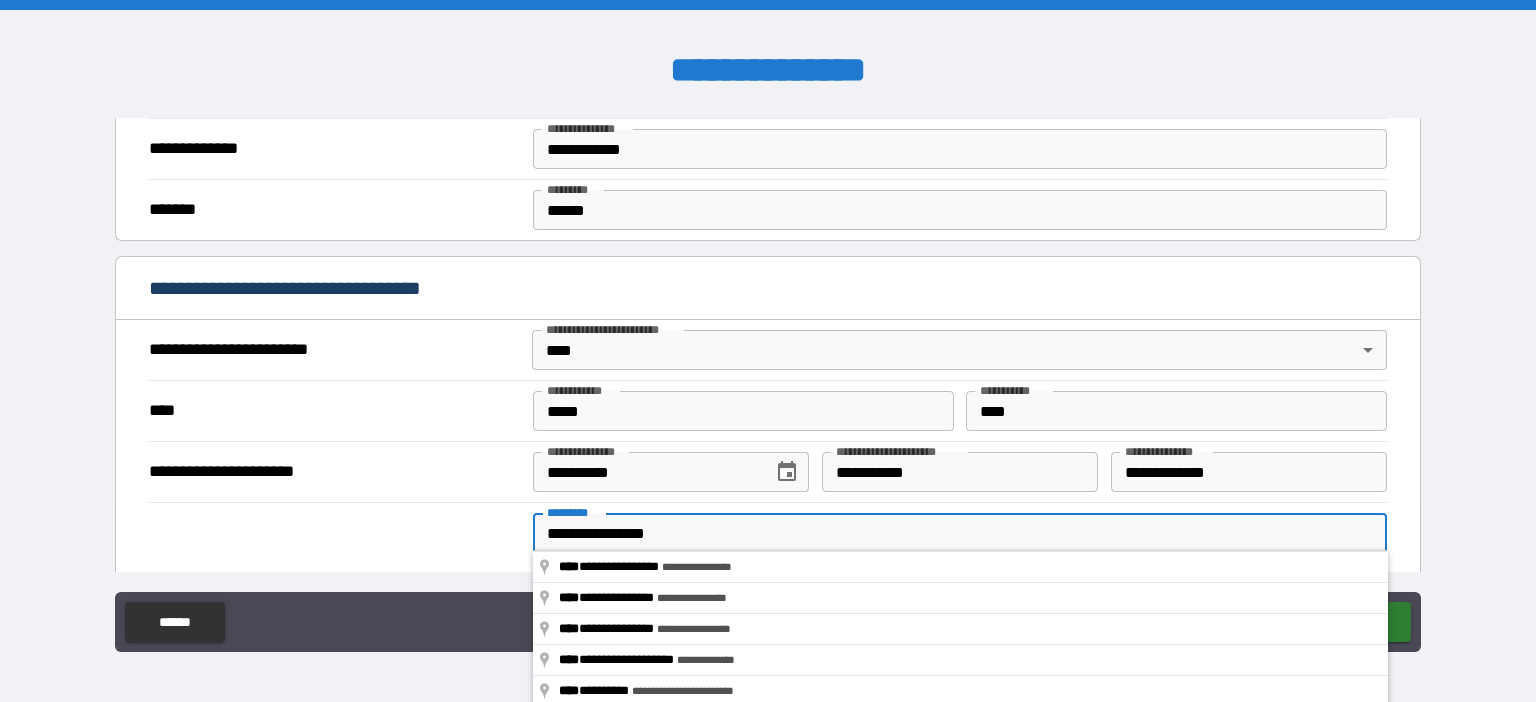 type on "********" 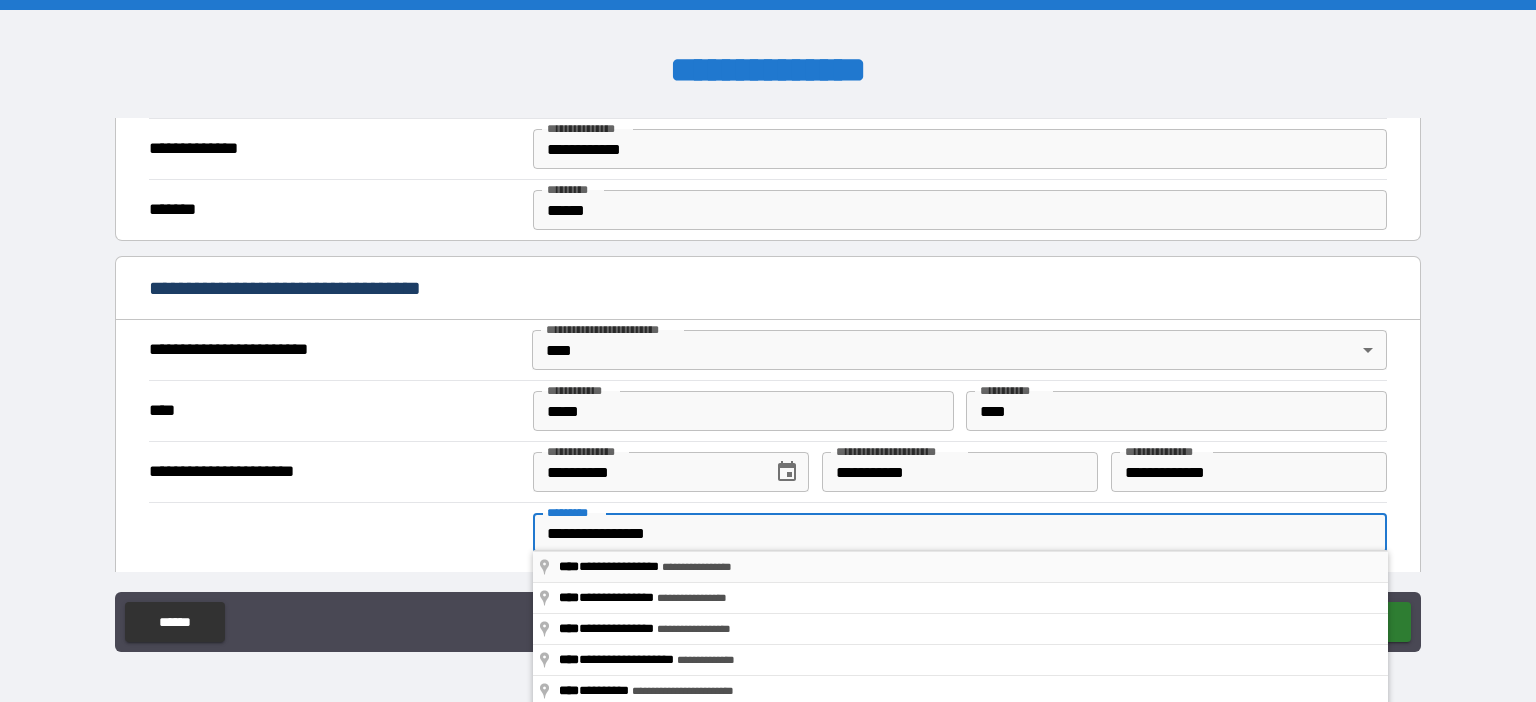 type on "*****" 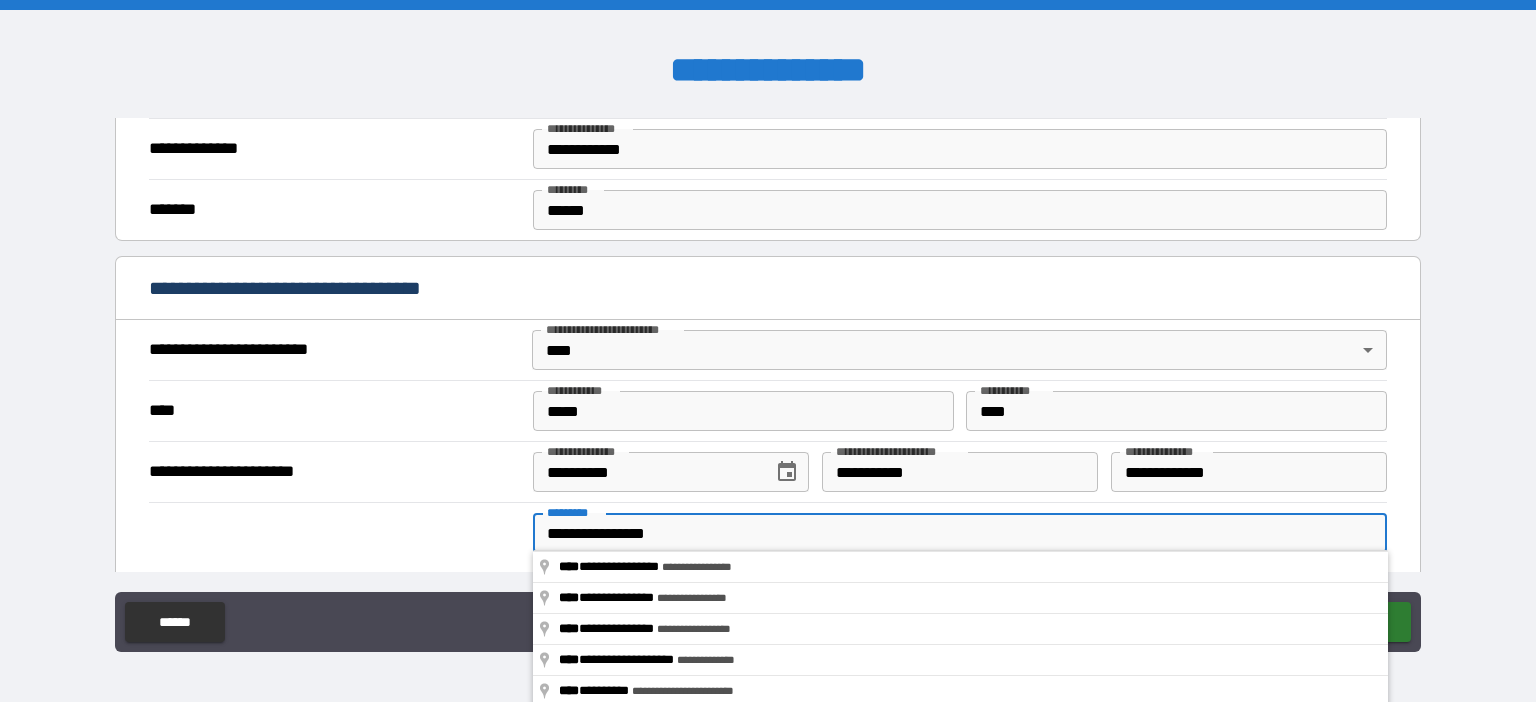 click on "**********" at bounding box center (960, 533) 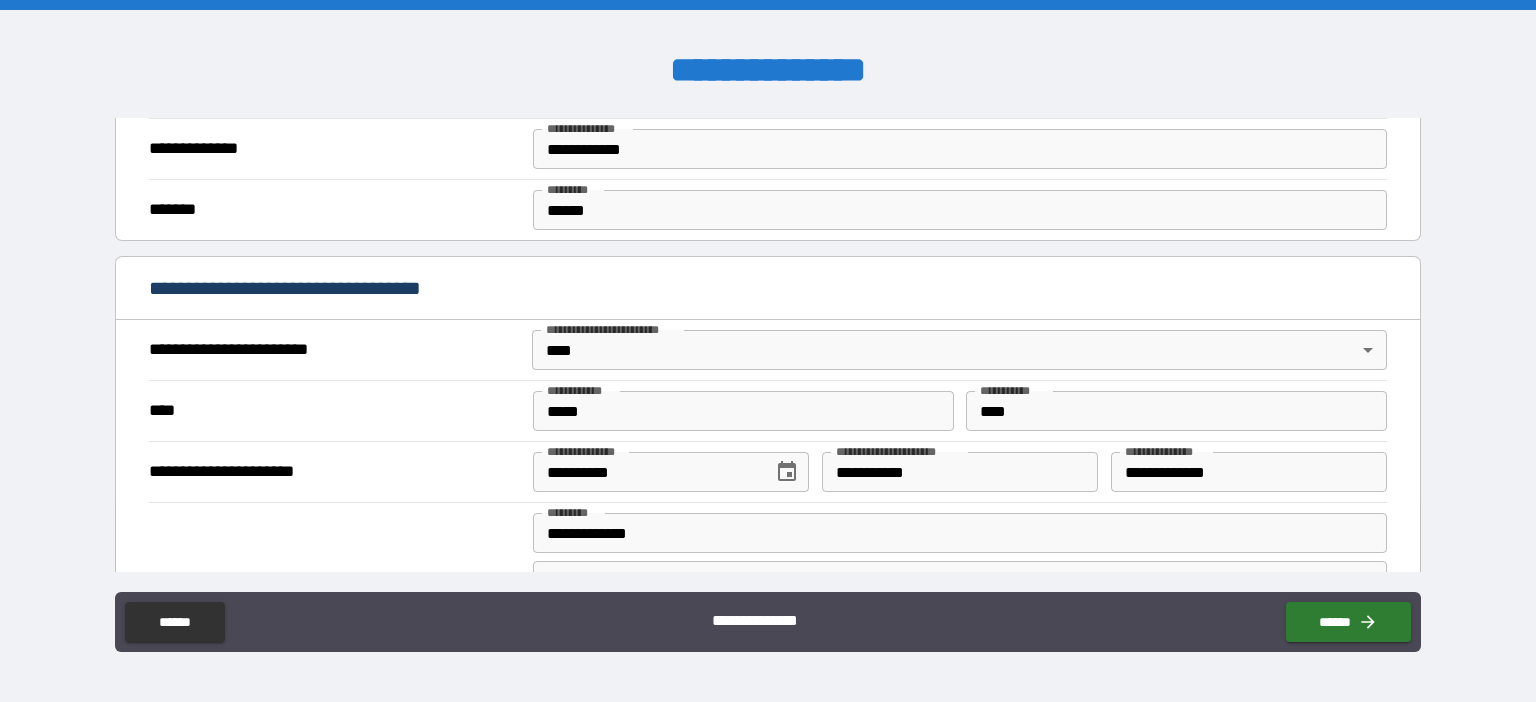 click on "*******" at bounding box center [335, 585] 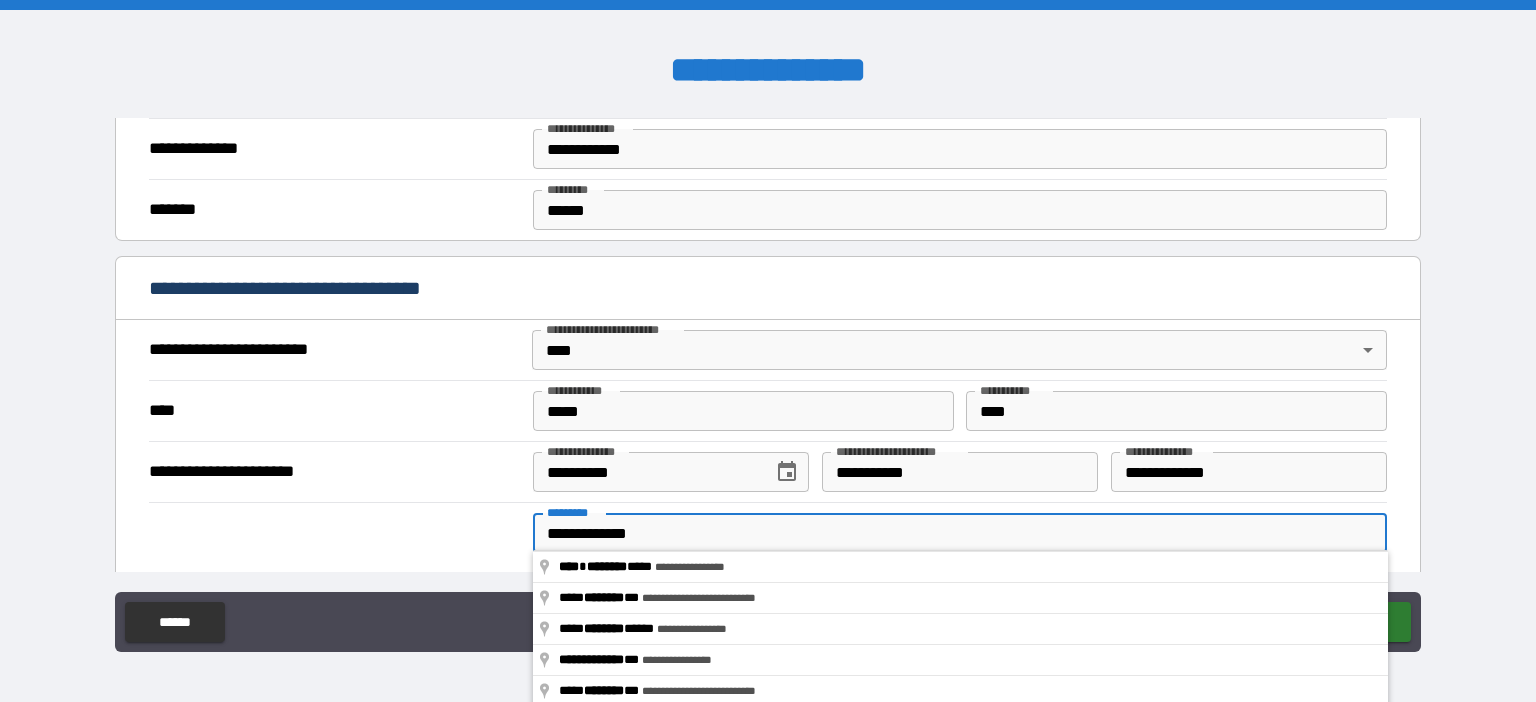 click on "**********" at bounding box center [960, 533] 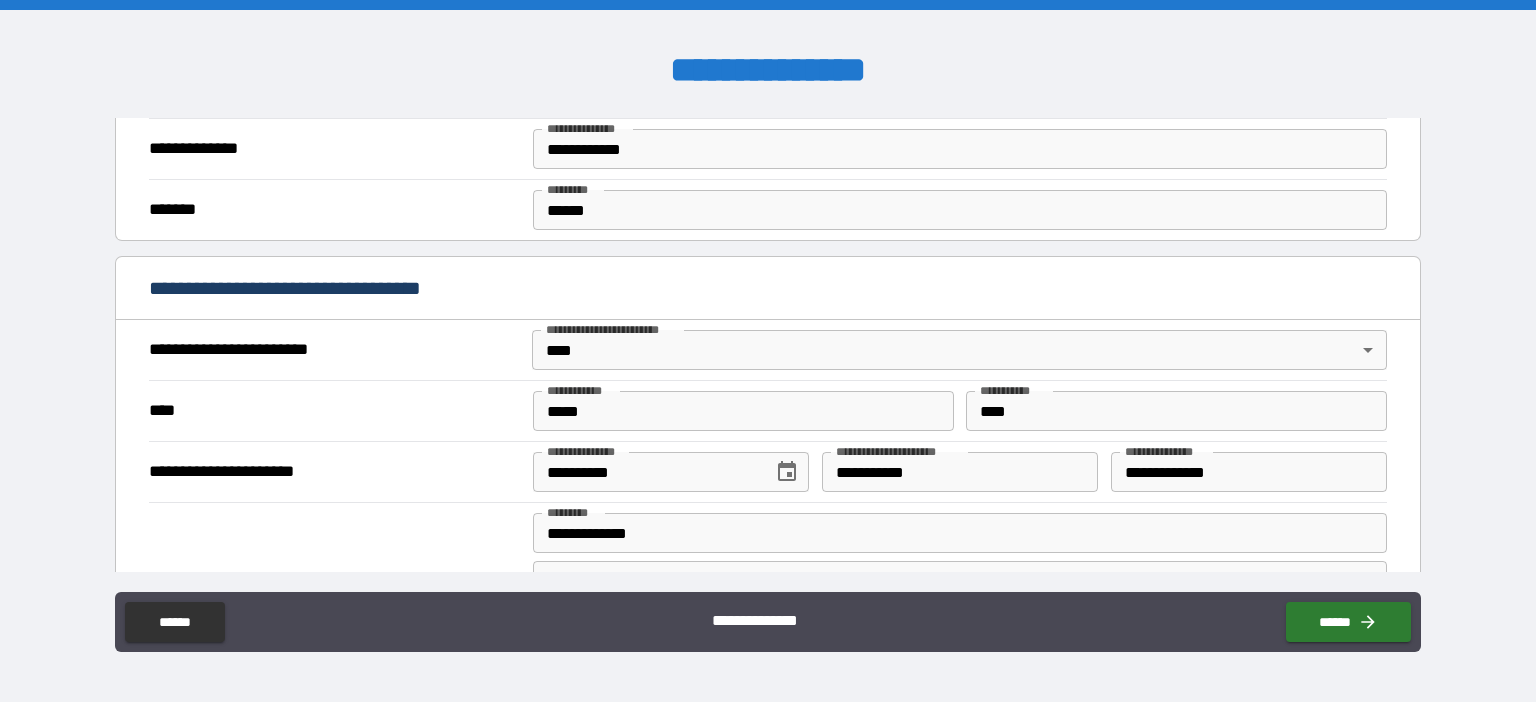 type on "**********" 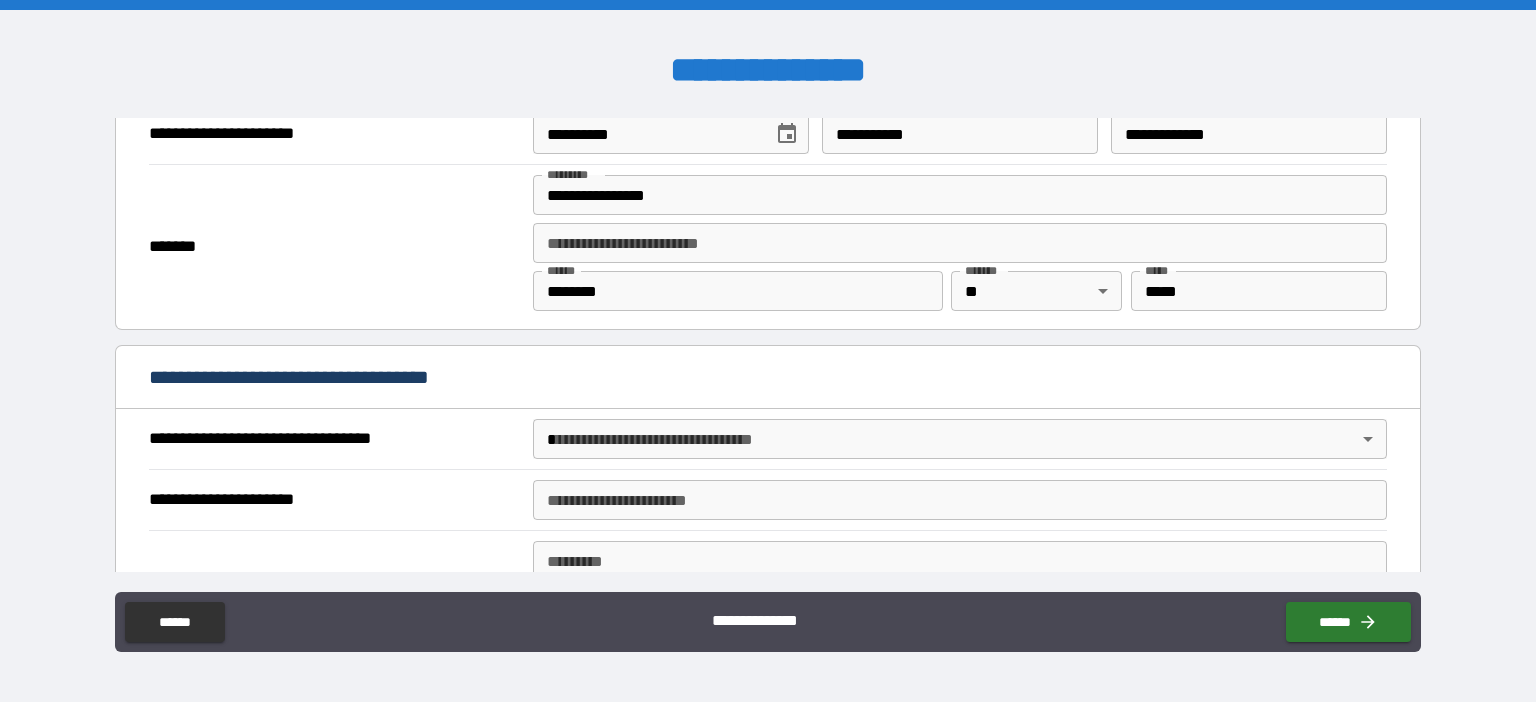 scroll, scrollTop: 922, scrollLeft: 0, axis: vertical 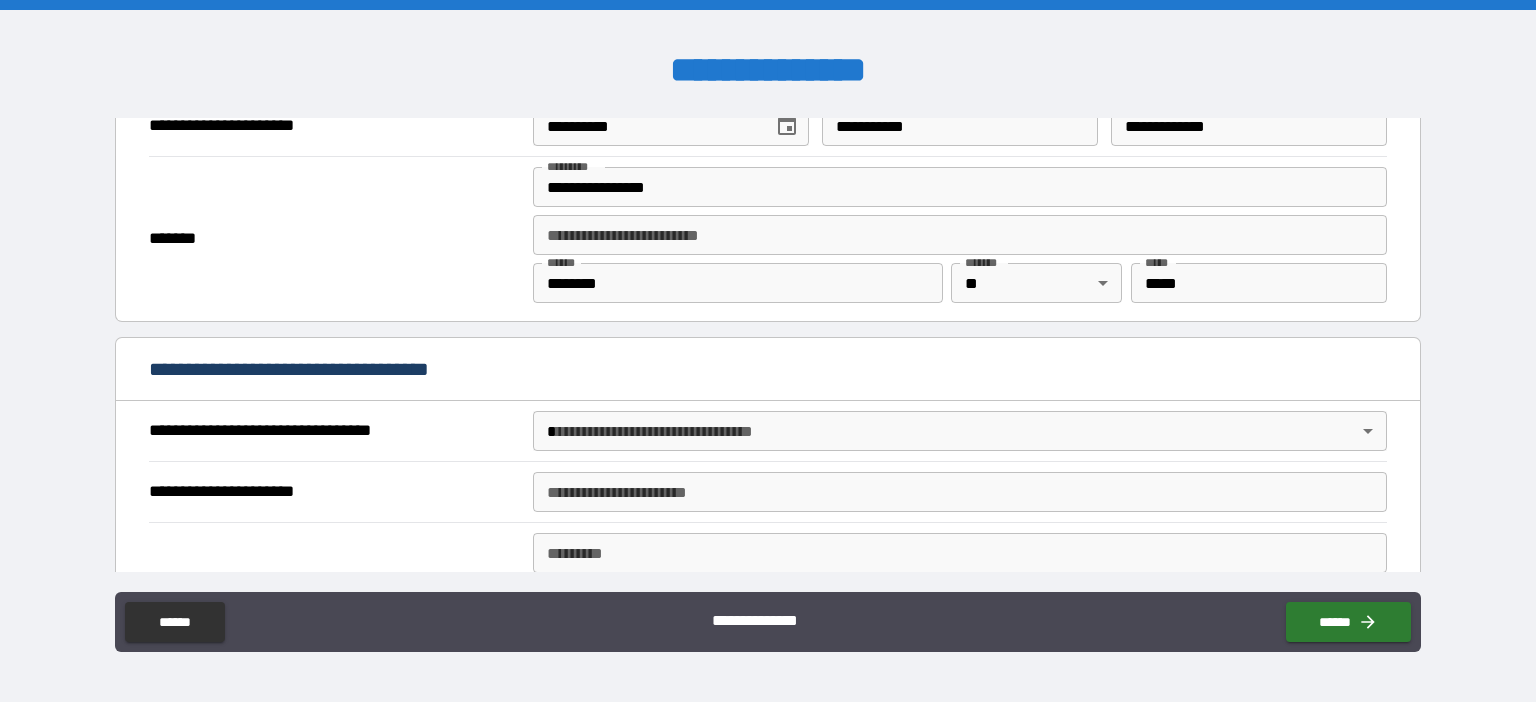 click on "**********" at bounding box center [768, 351] 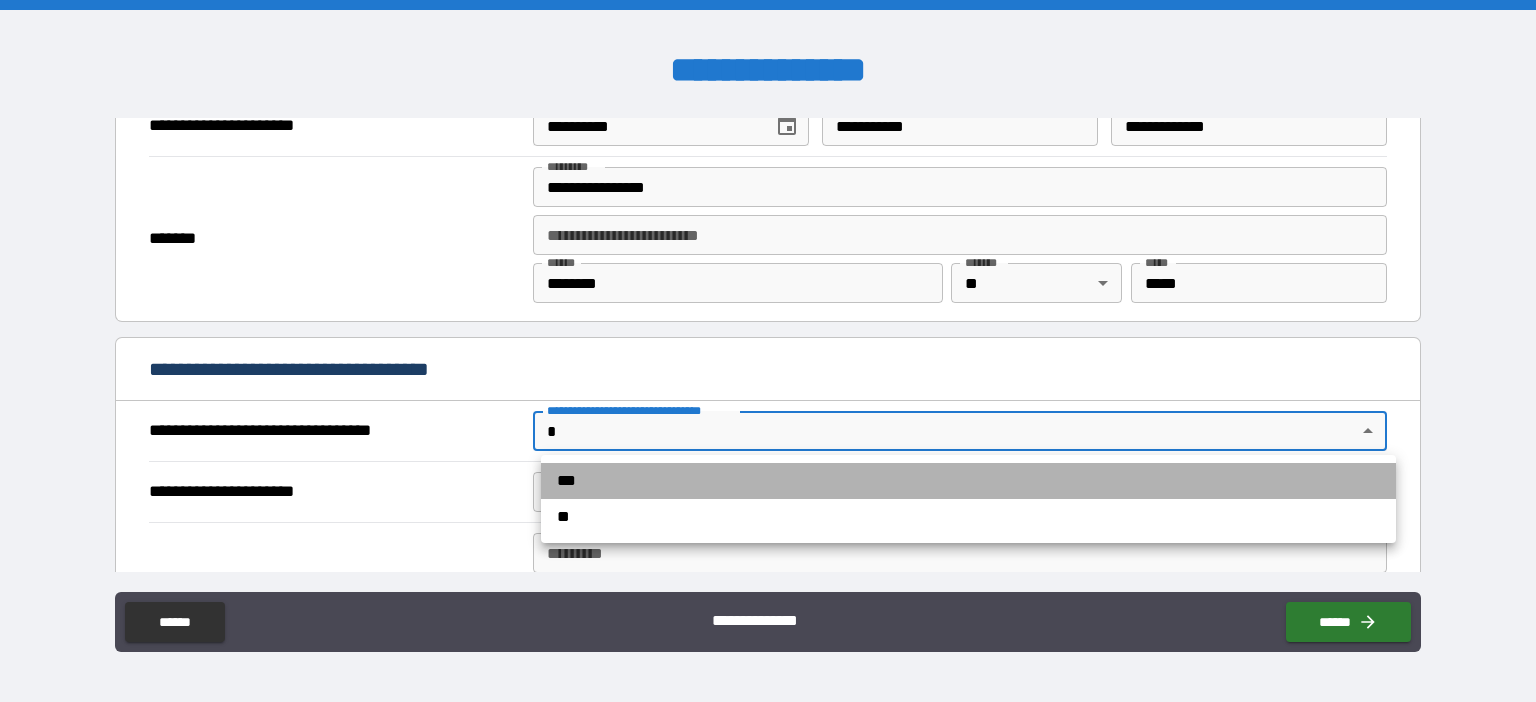 click on "***" at bounding box center (968, 481) 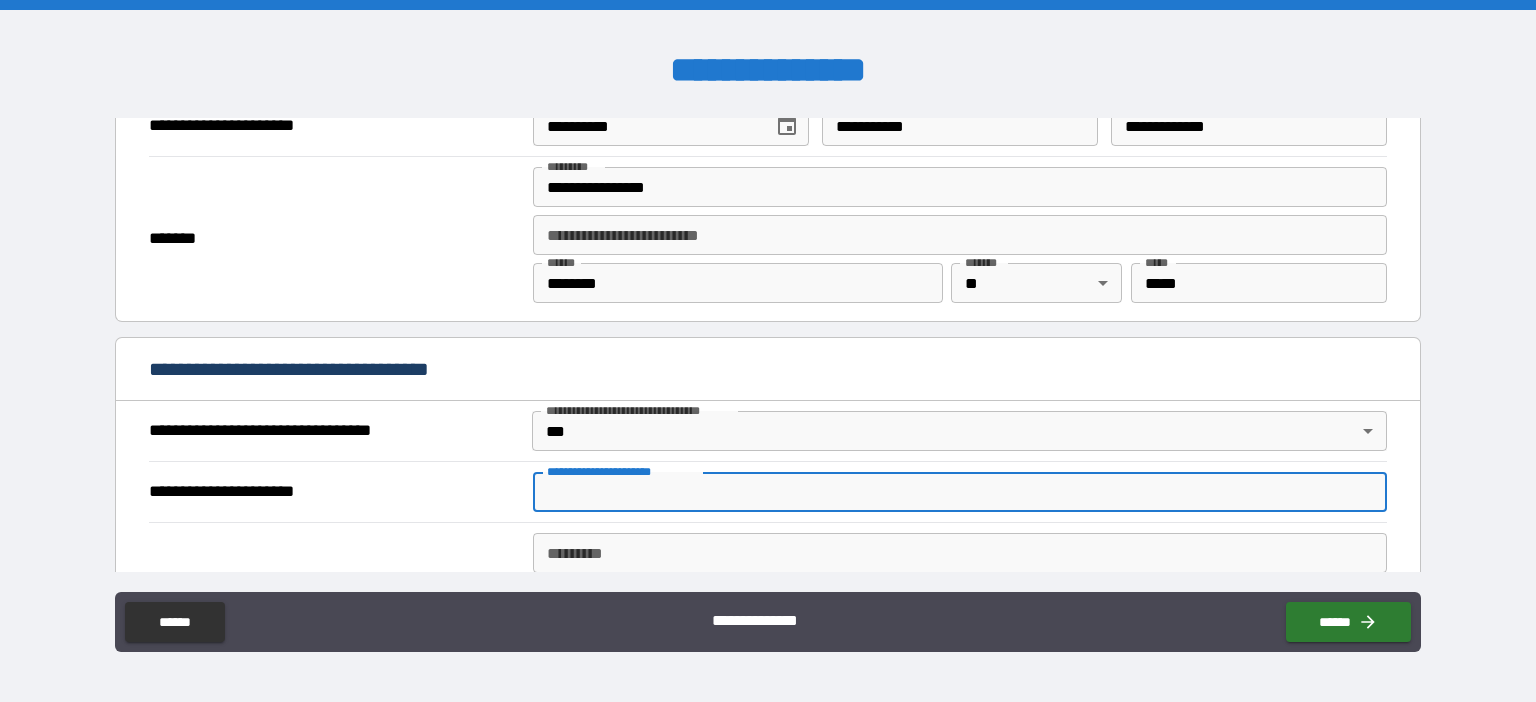click on "**********" at bounding box center [960, 492] 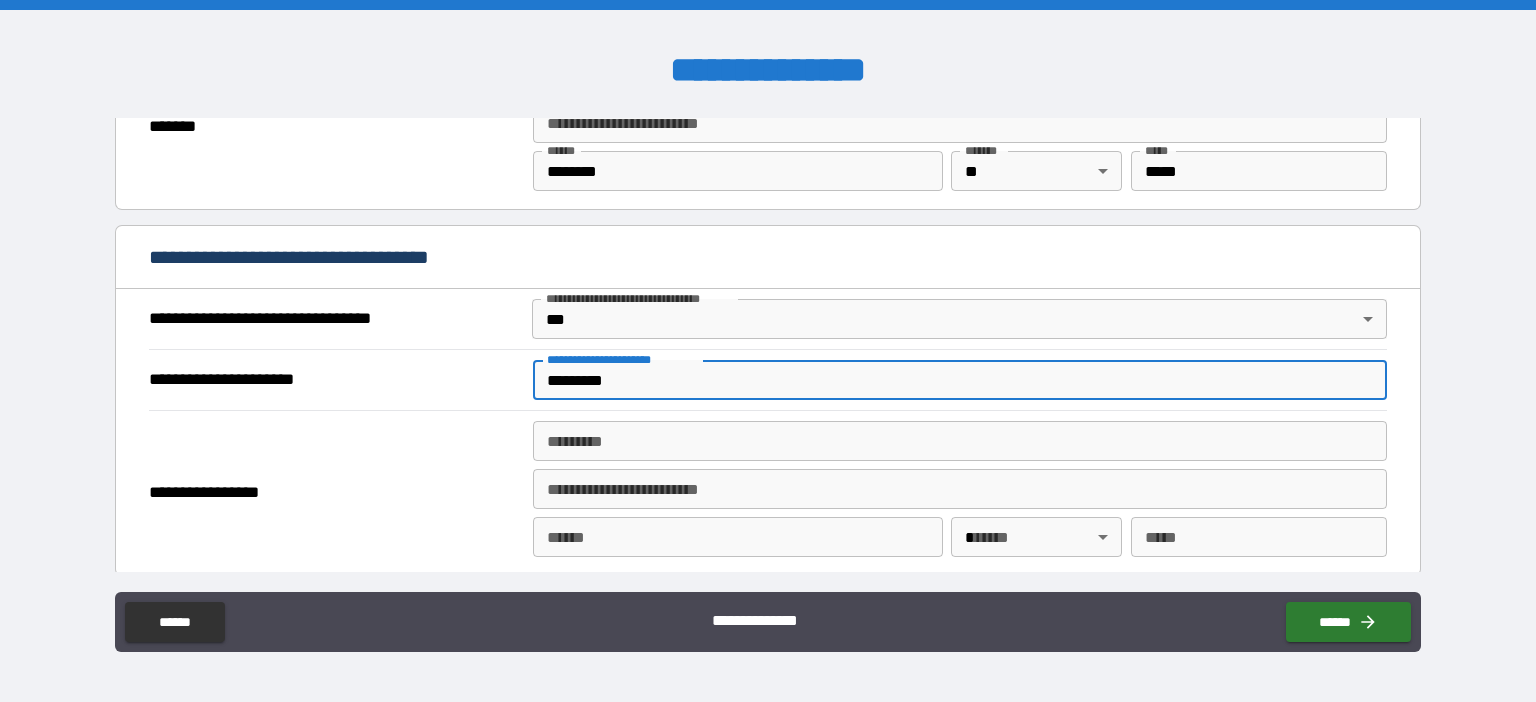 scroll, scrollTop: 1037, scrollLeft: 0, axis: vertical 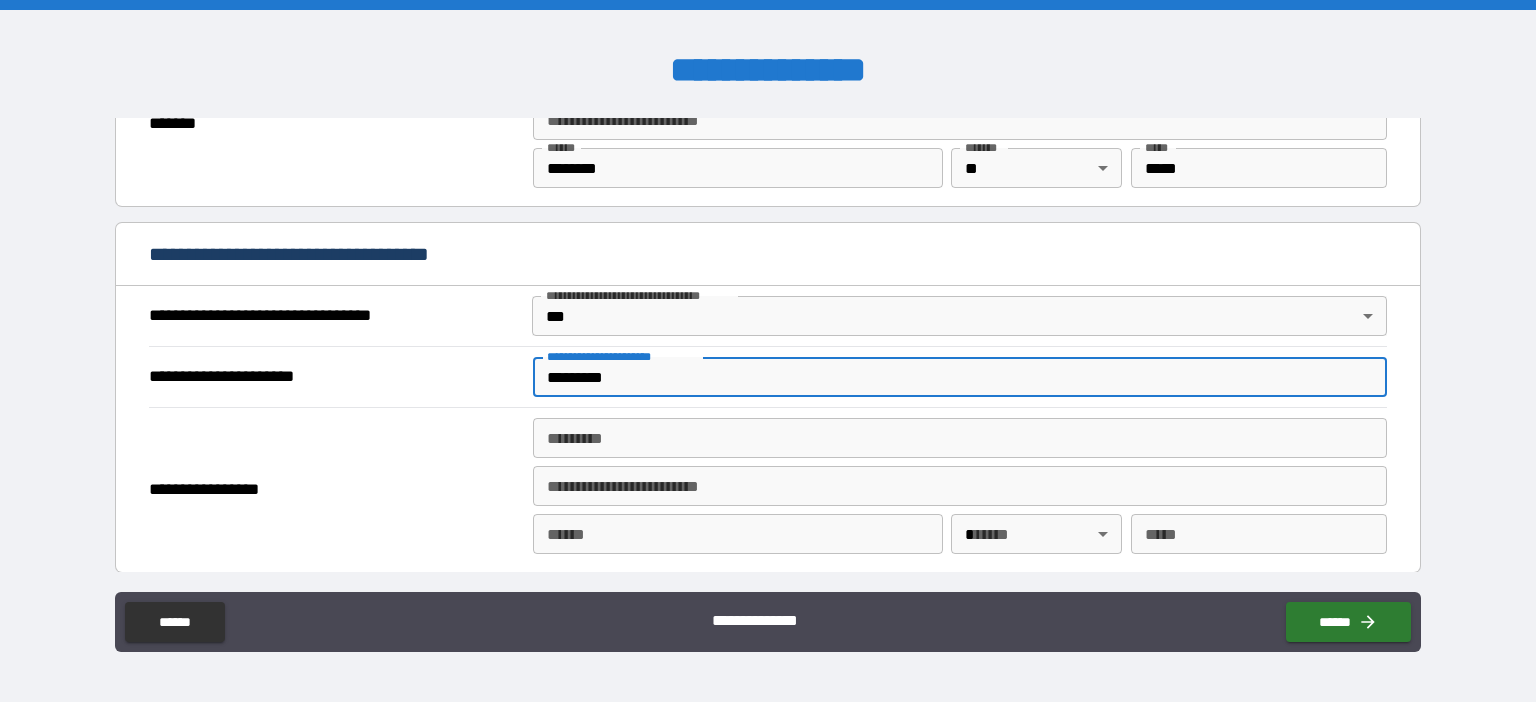 type on "*********" 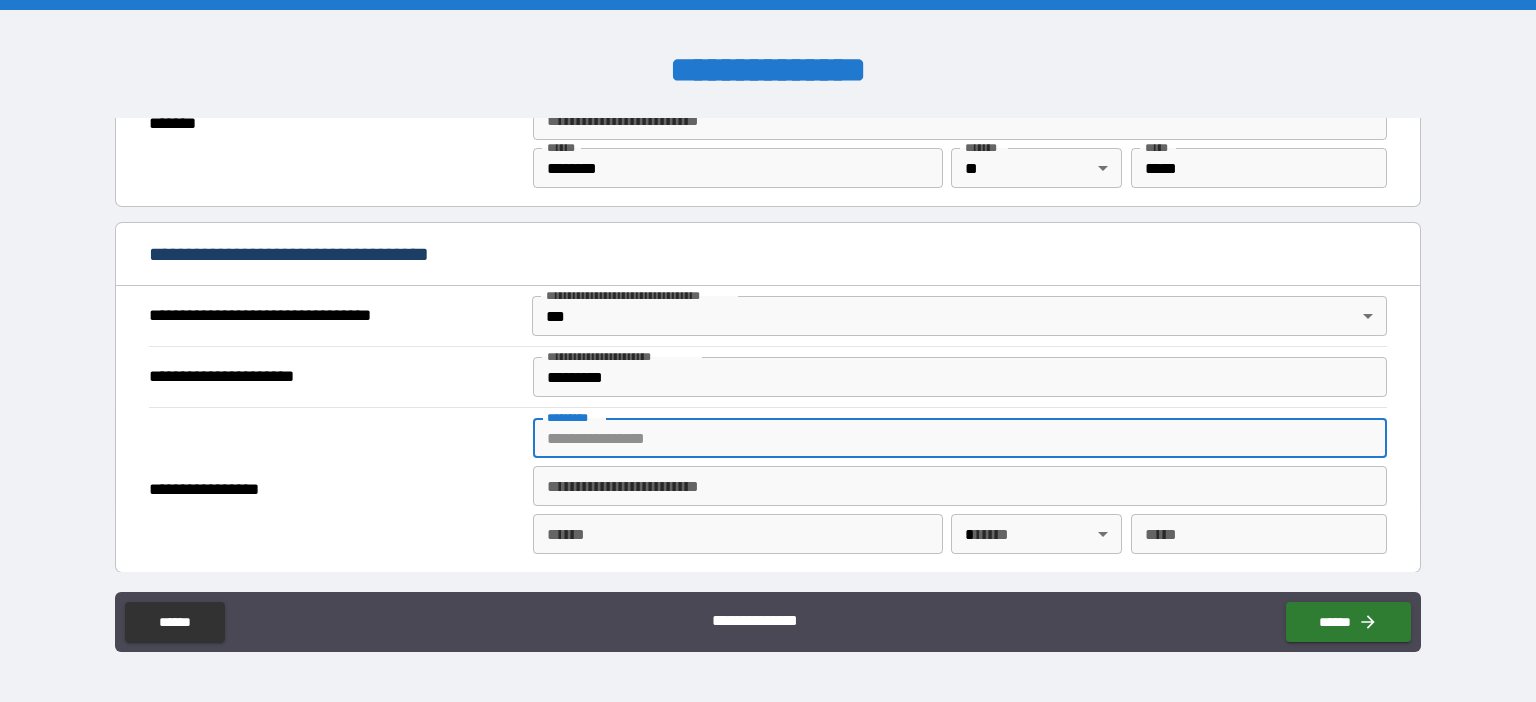 click on "*******   *" at bounding box center [960, 438] 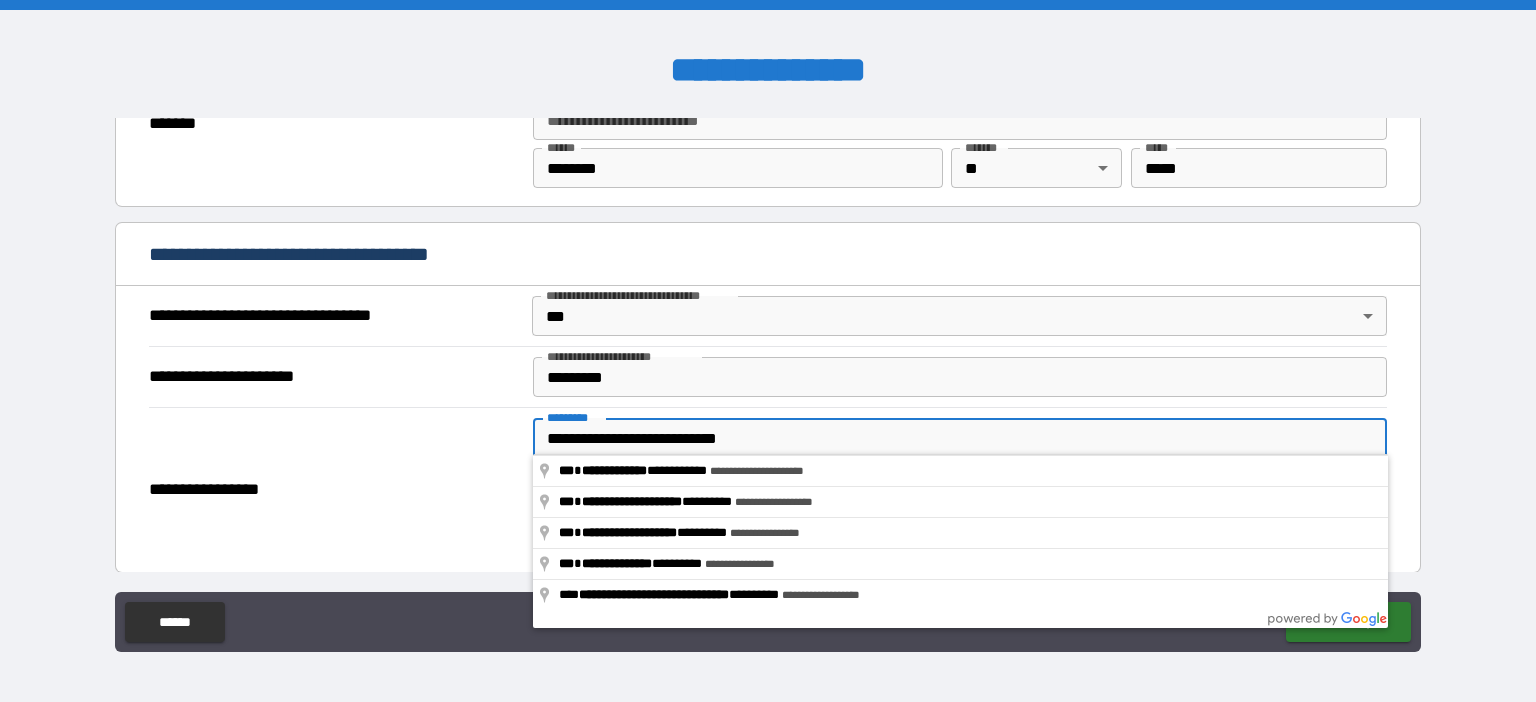 type on "**********" 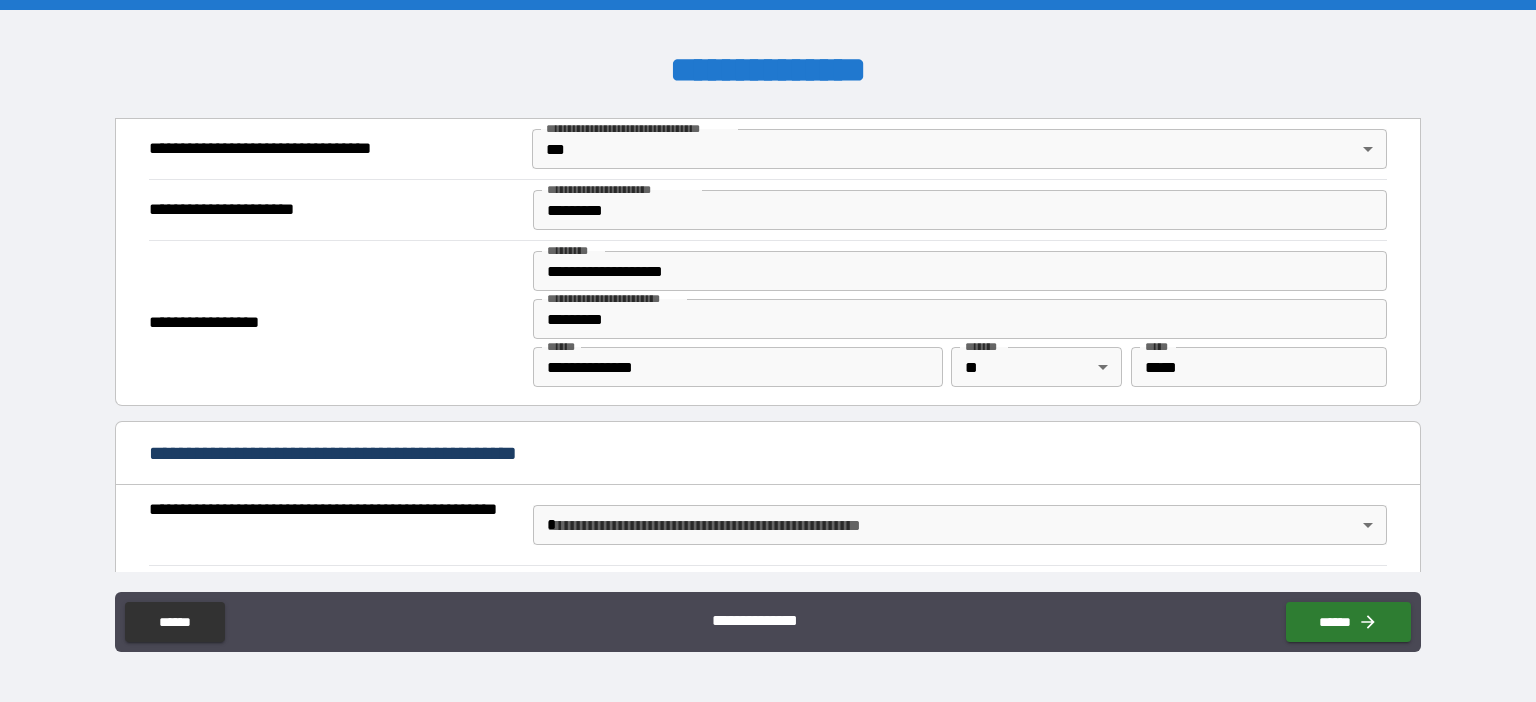 scroll, scrollTop: 1267, scrollLeft: 0, axis: vertical 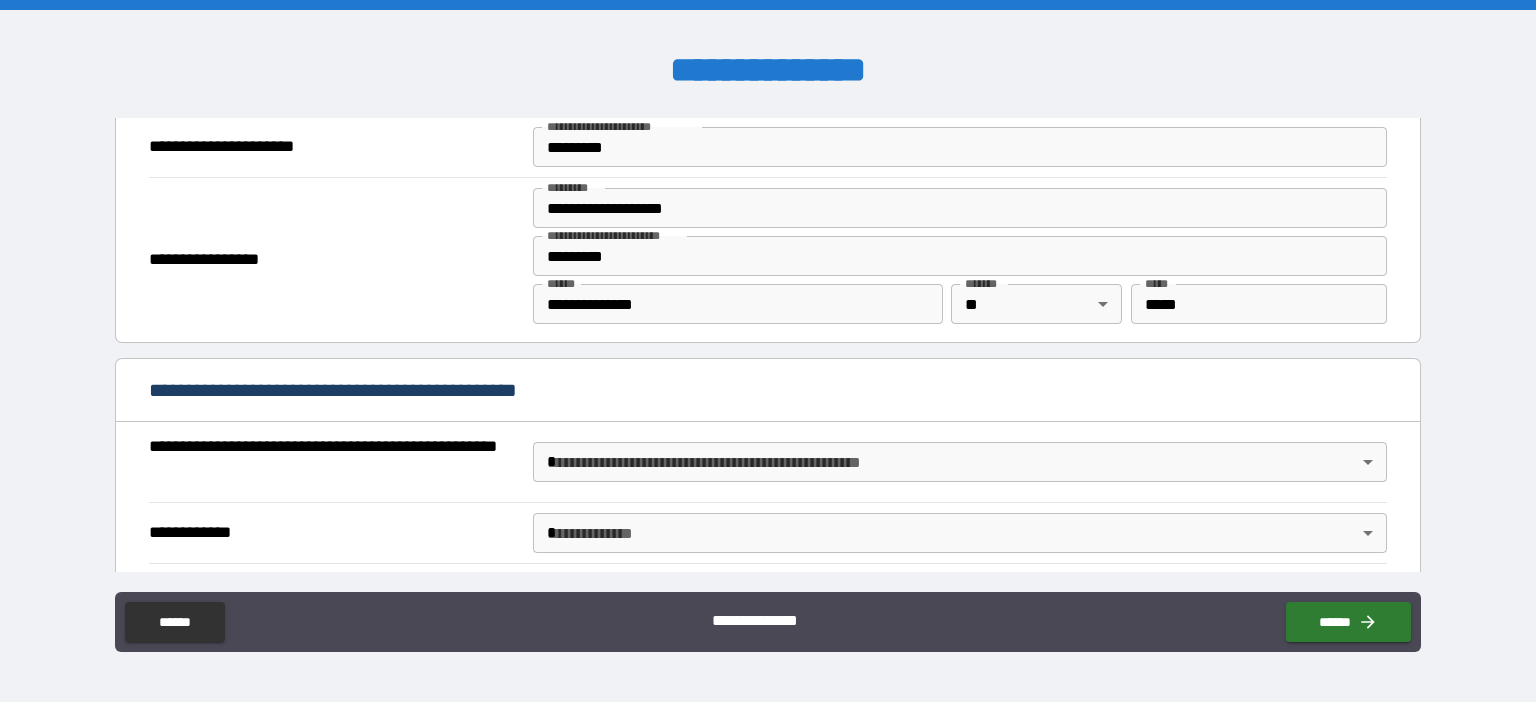 click on "**********" at bounding box center (768, 351) 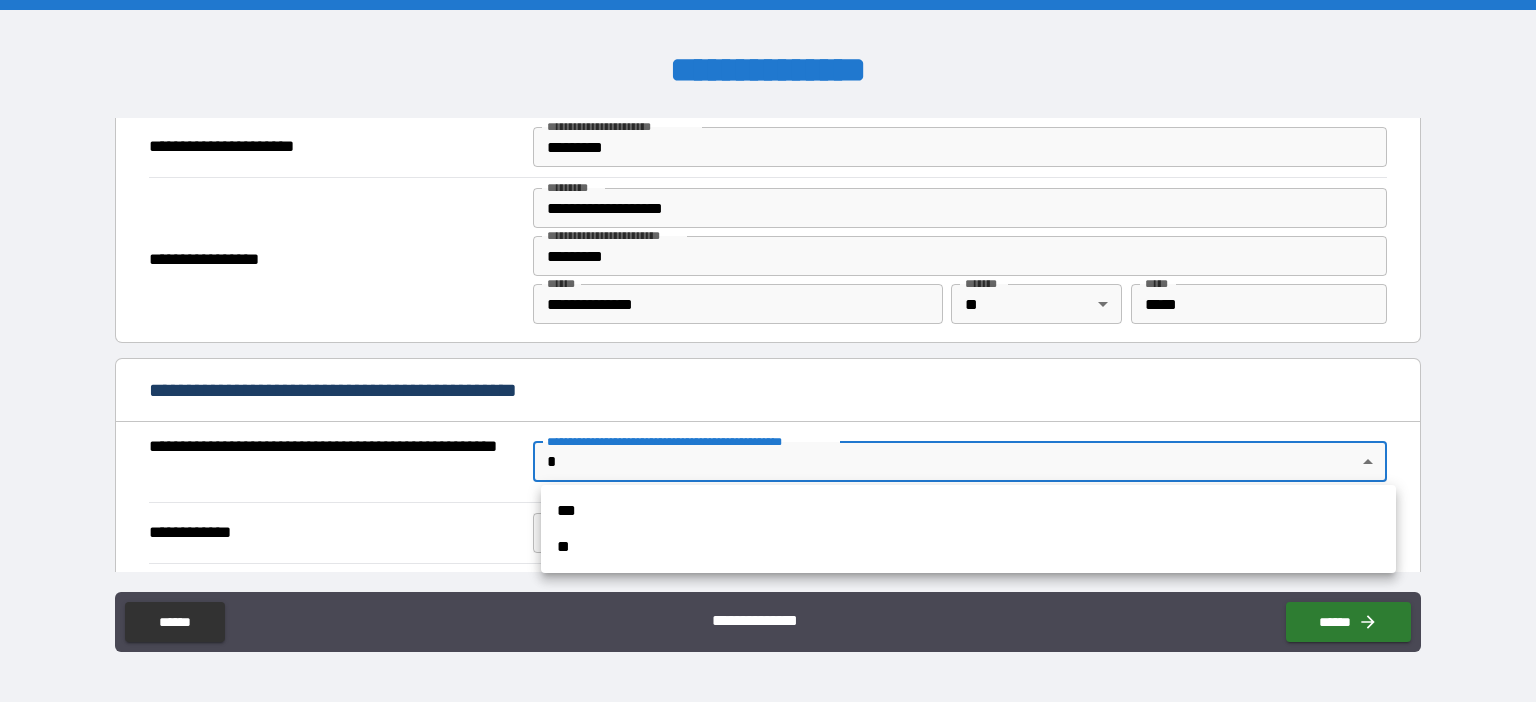 click on "***" at bounding box center [968, 511] 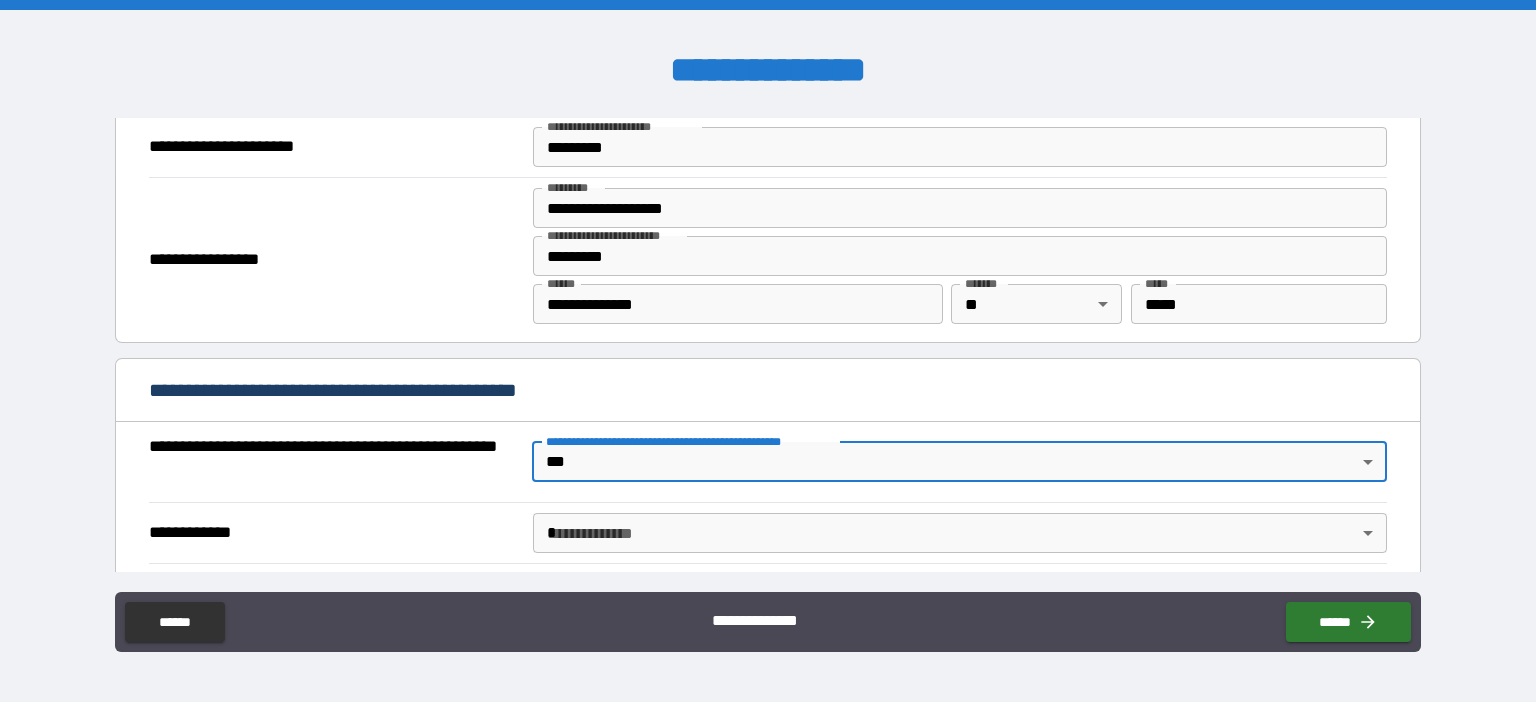 click on "**********" at bounding box center (768, 351) 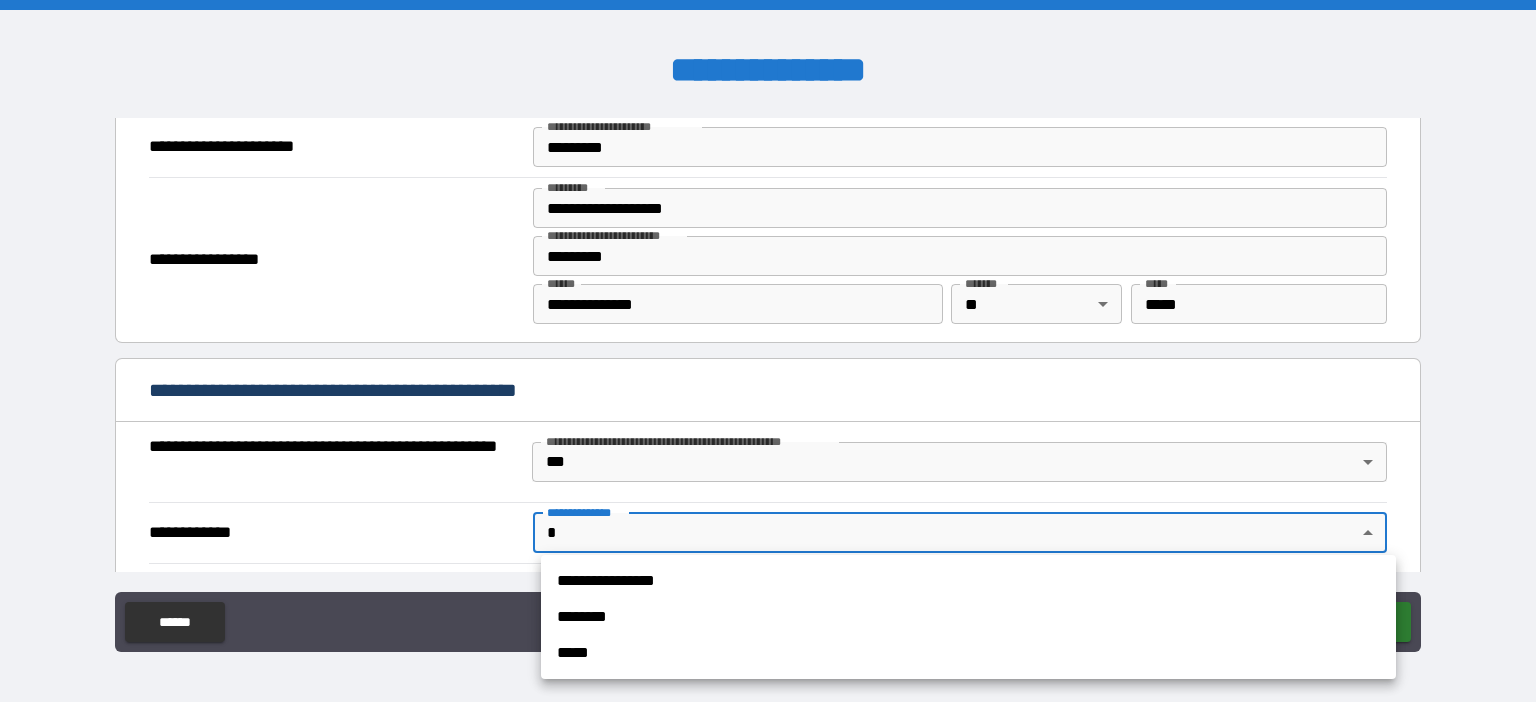 click on "********" at bounding box center [968, 617] 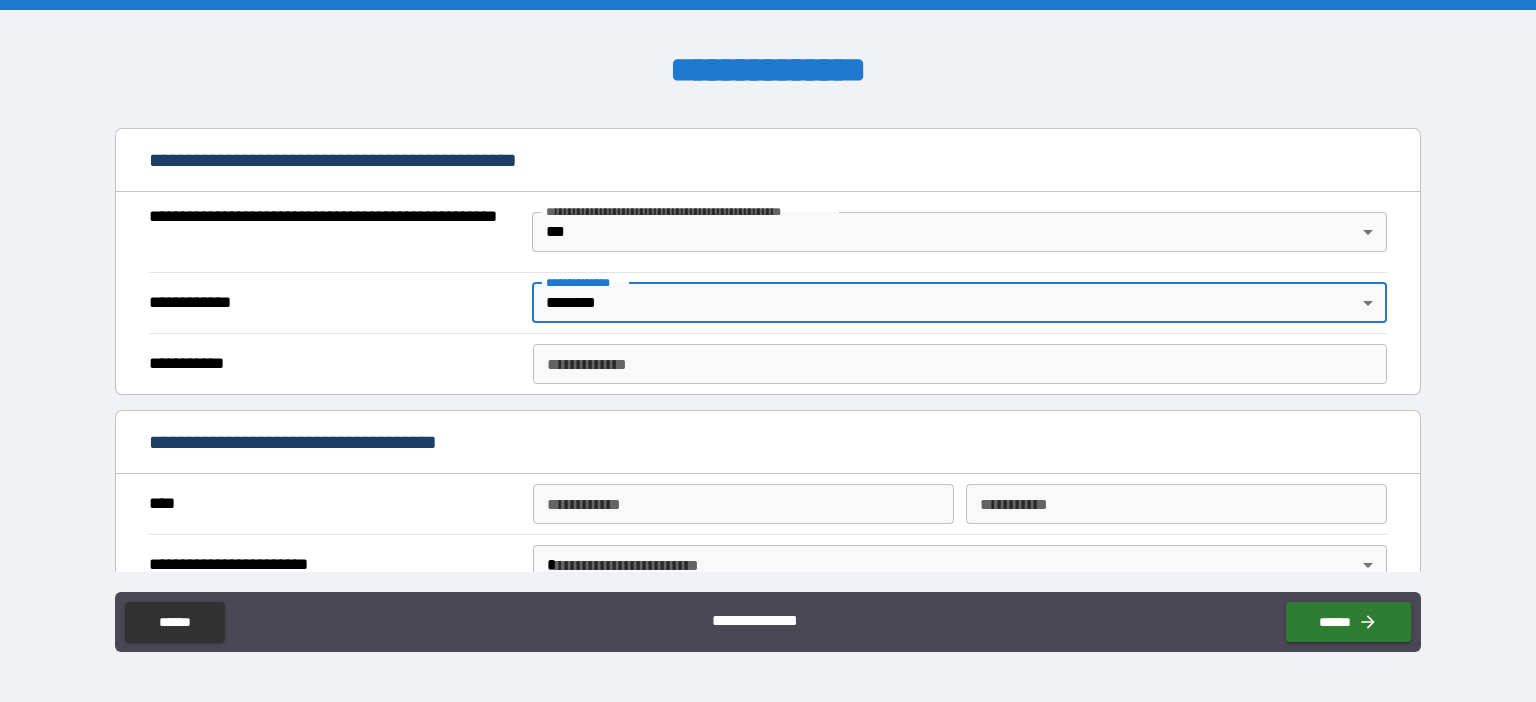 scroll, scrollTop: 1498, scrollLeft: 0, axis: vertical 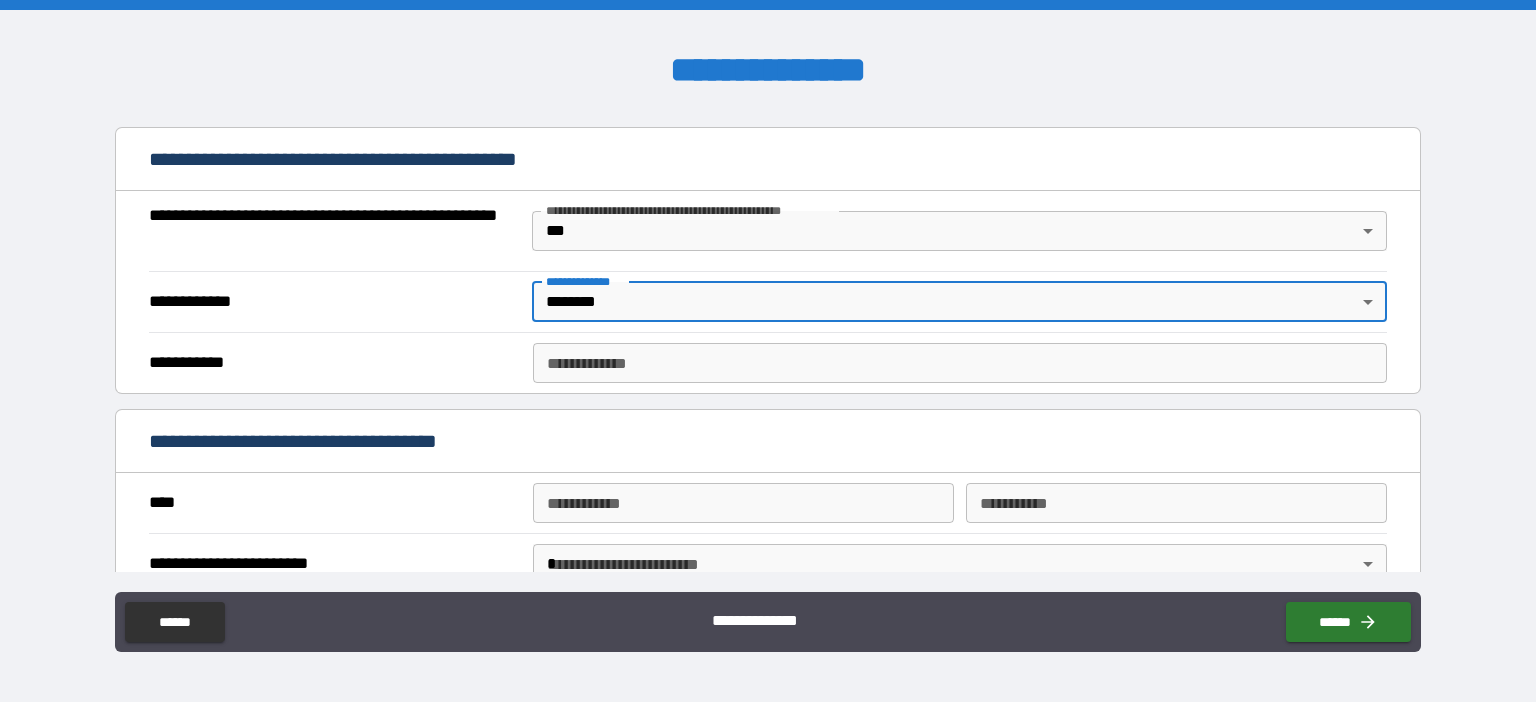 click on "**********" at bounding box center [768, 351] 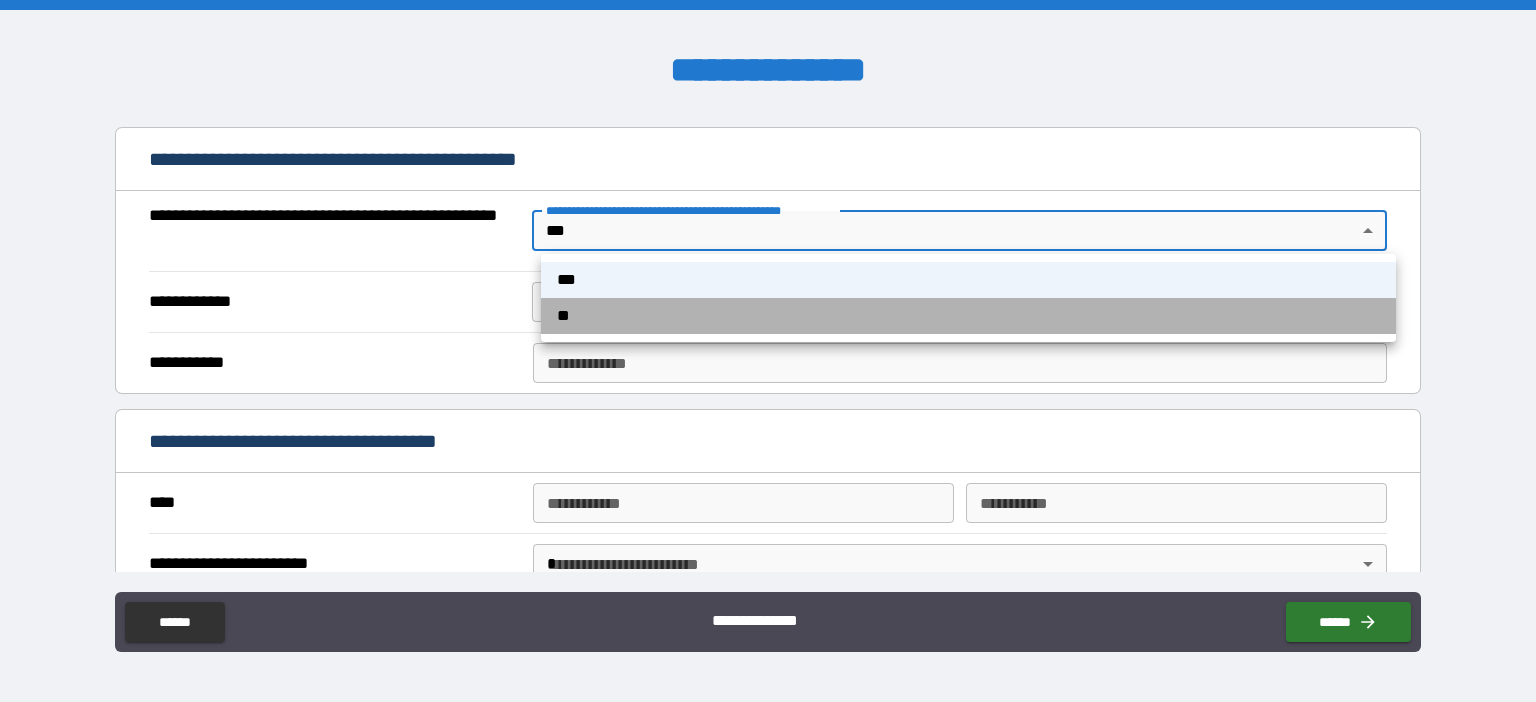 click on "**" at bounding box center (968, 316) 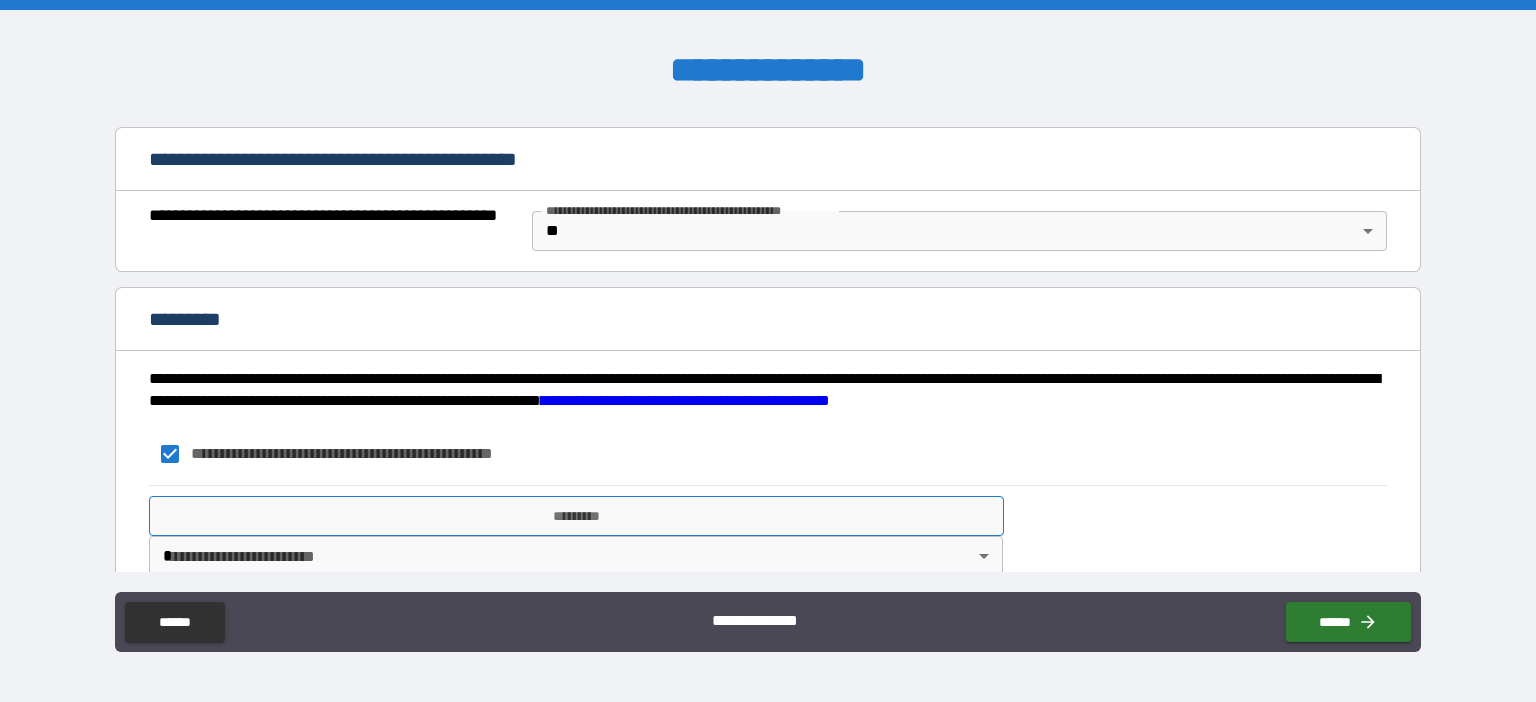 click on "*********" at bounding box center (576, 516) 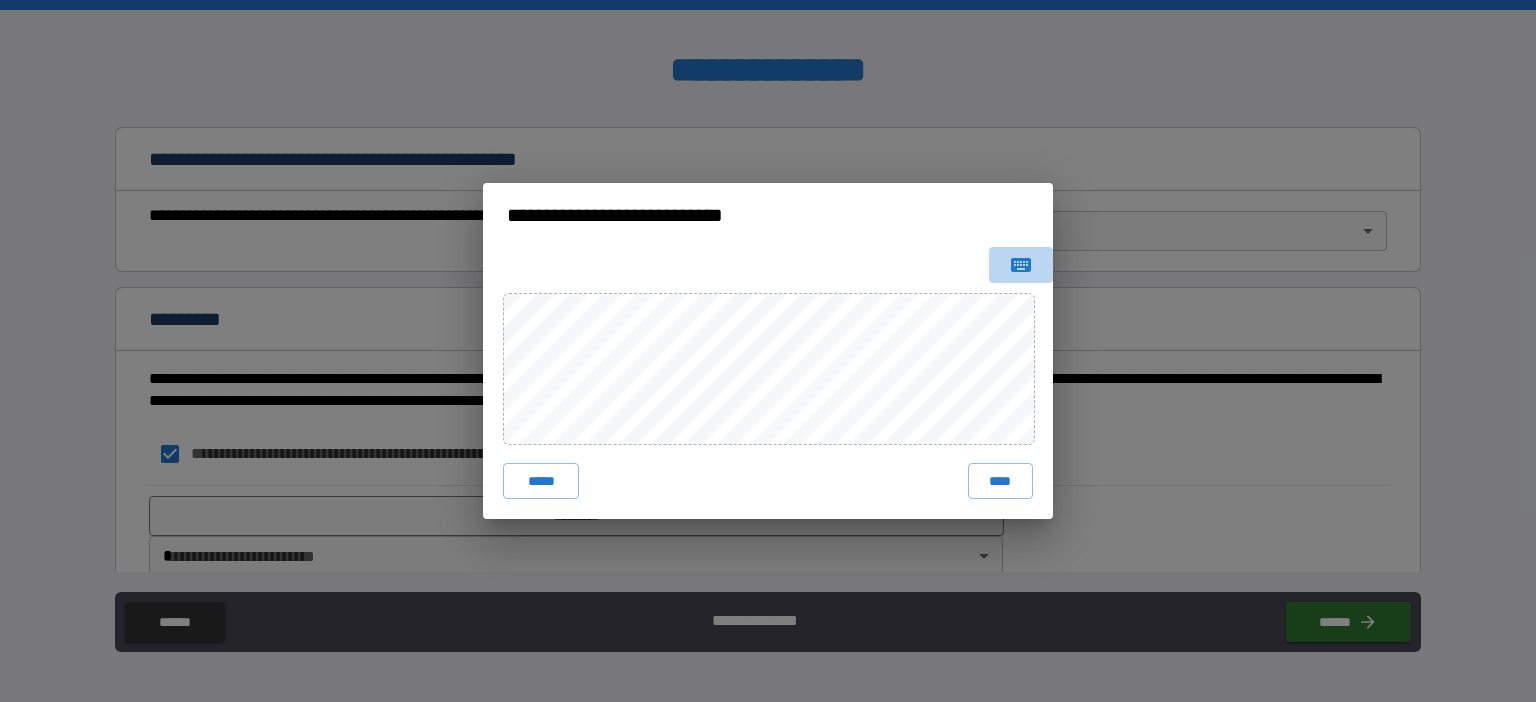 click 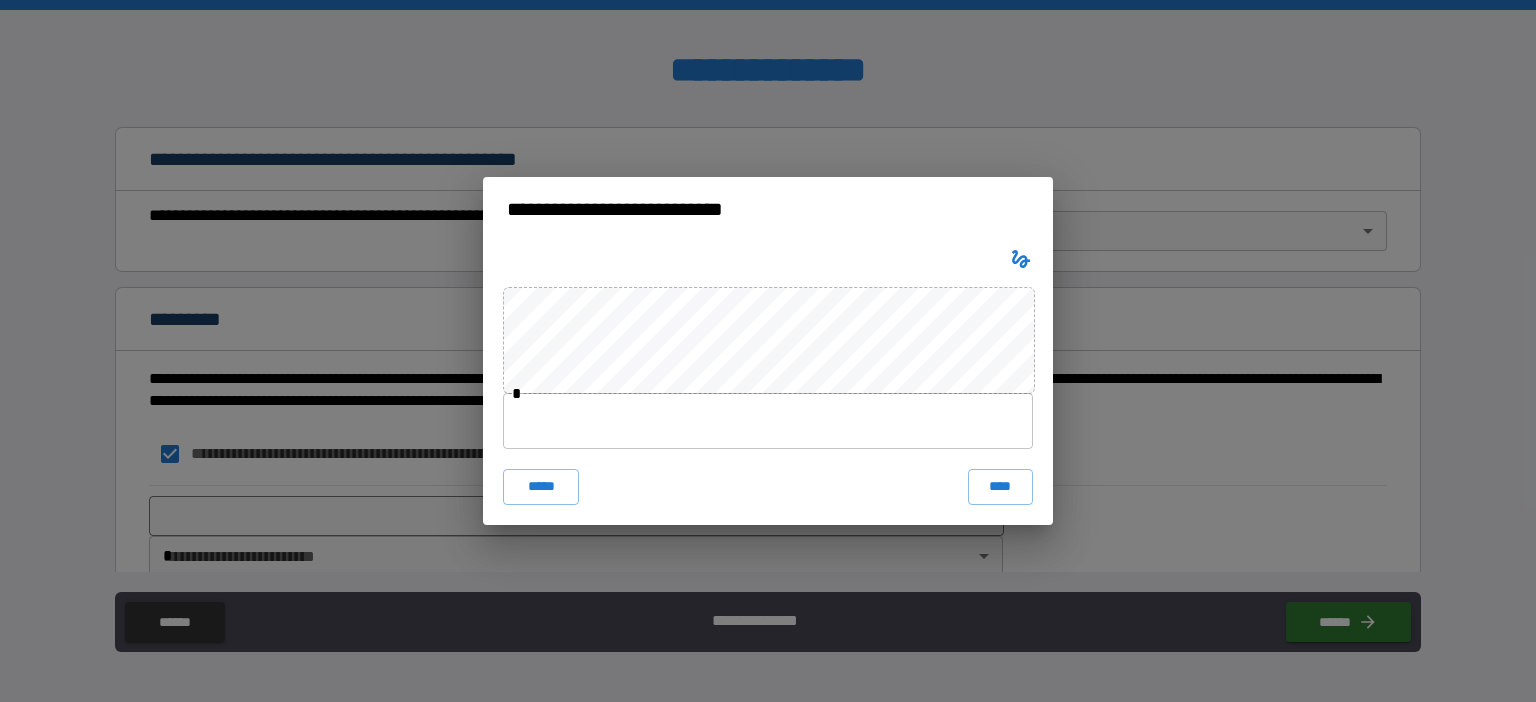click at bounding box center [768, 421] 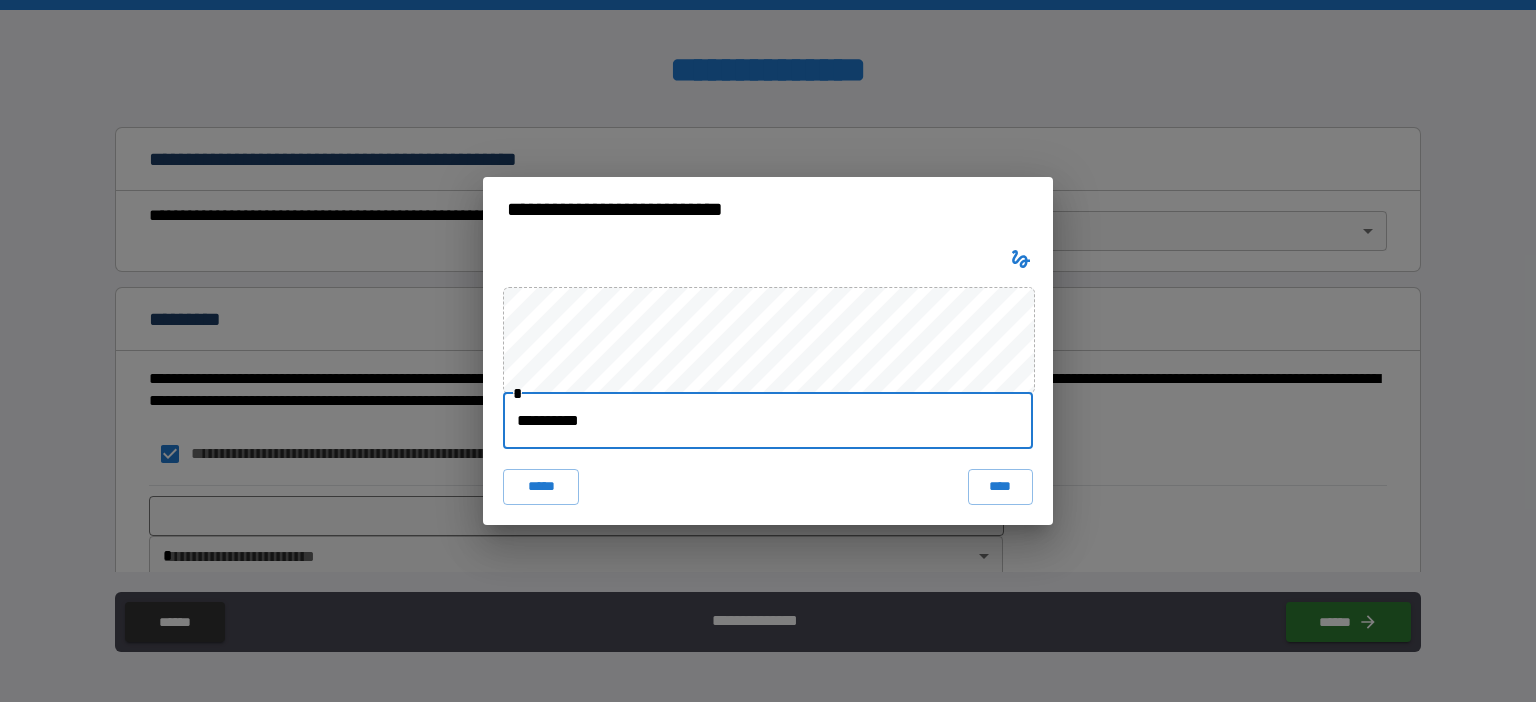 type on "**********" 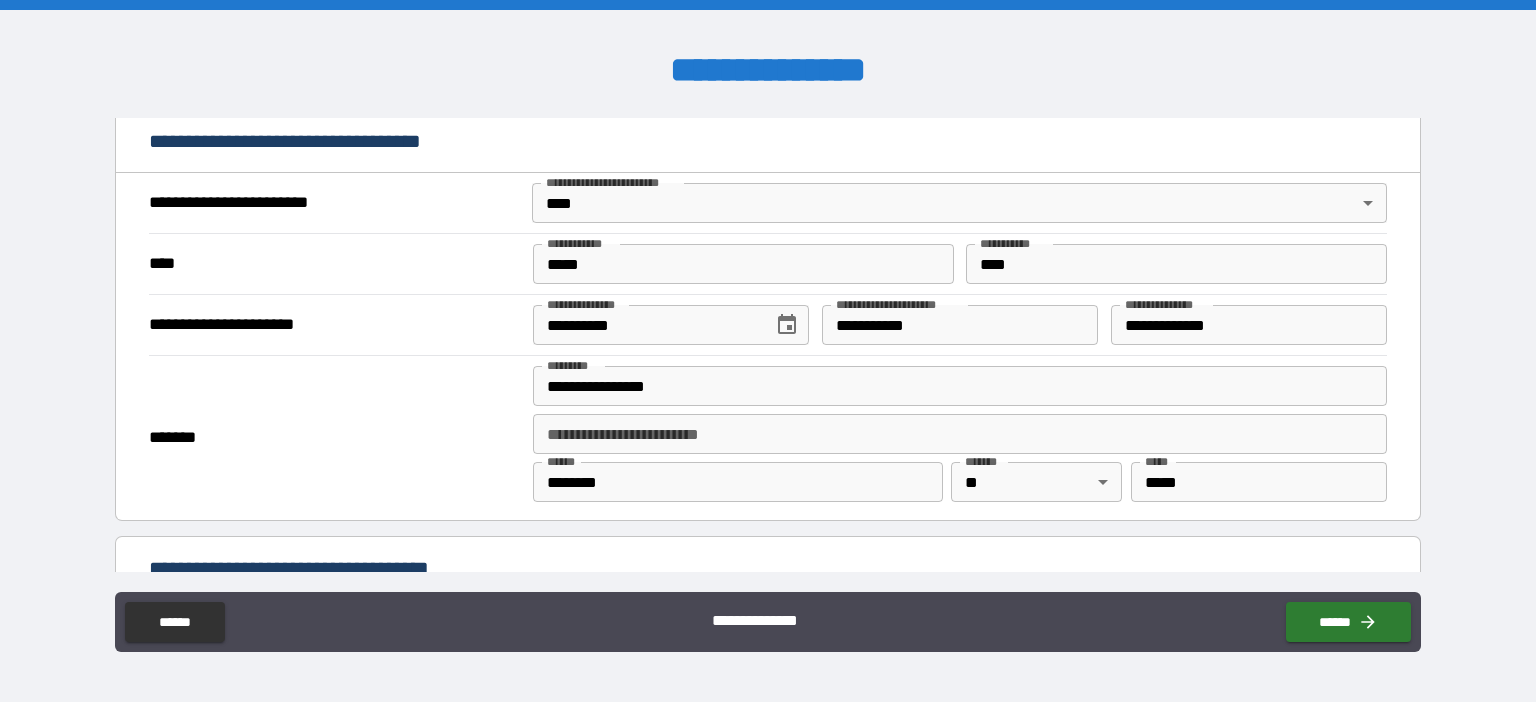 scroll, scrollTop: 1544, scrollLeft: 0, axis: vertical 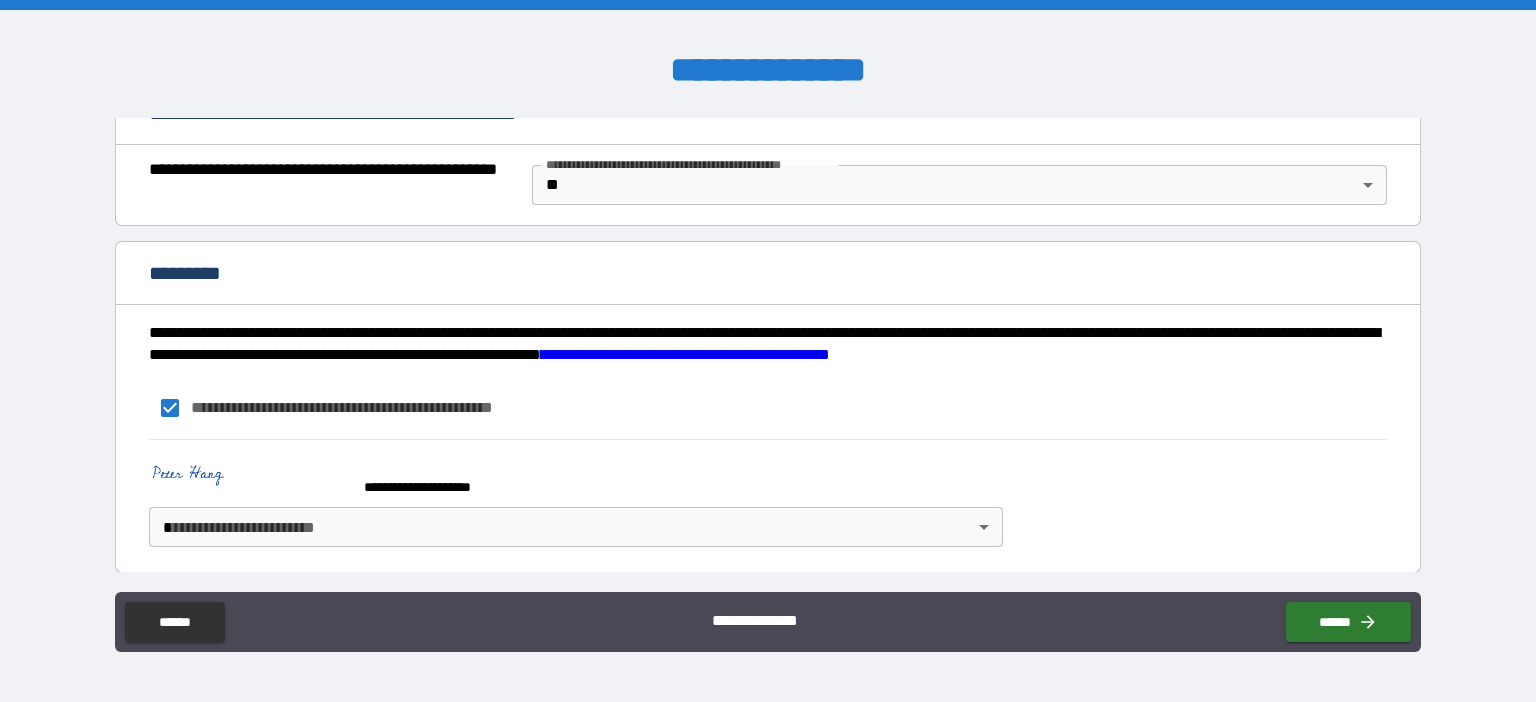 click on "******" at bounding box center (1344, 618) 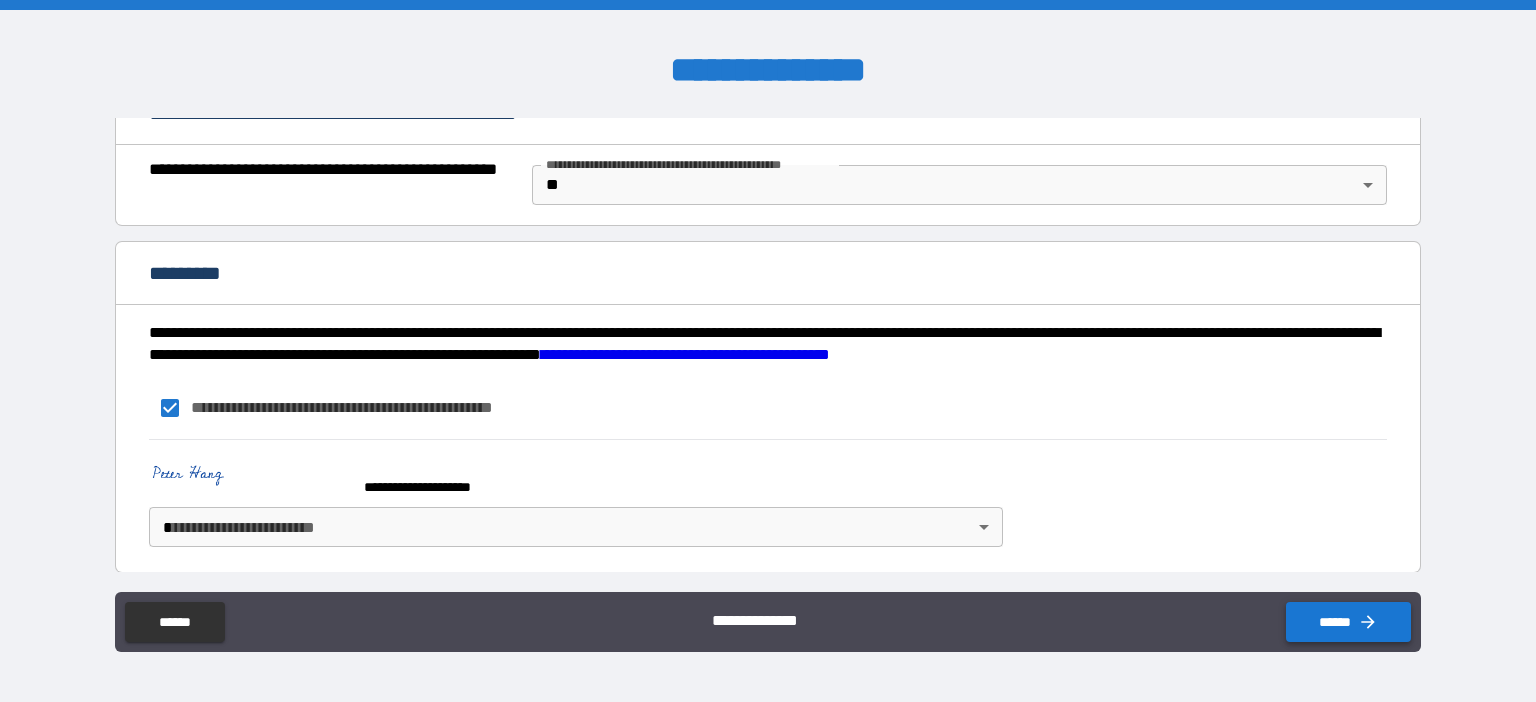 click on "******" at bounding box center [1348, 622] 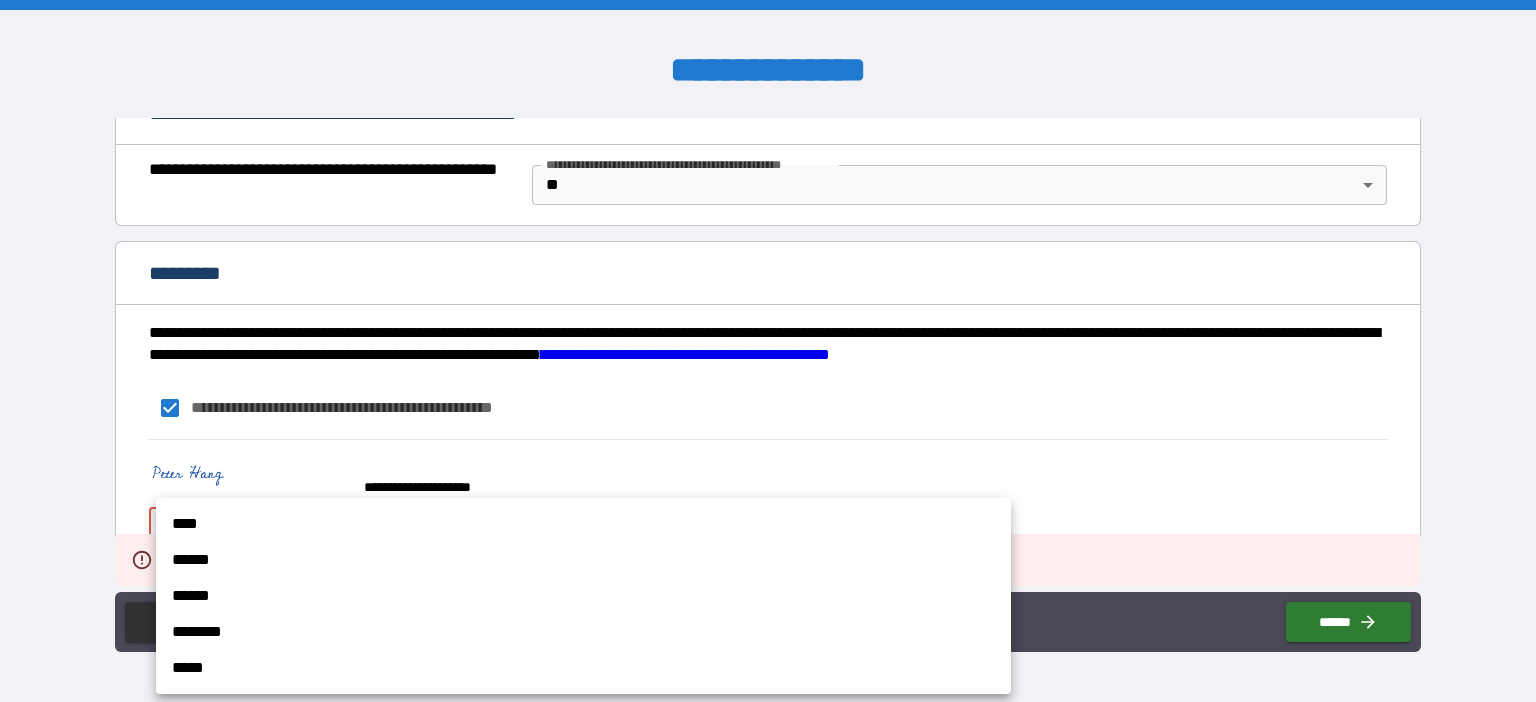click on "**********" at bounding box center (768, 351) 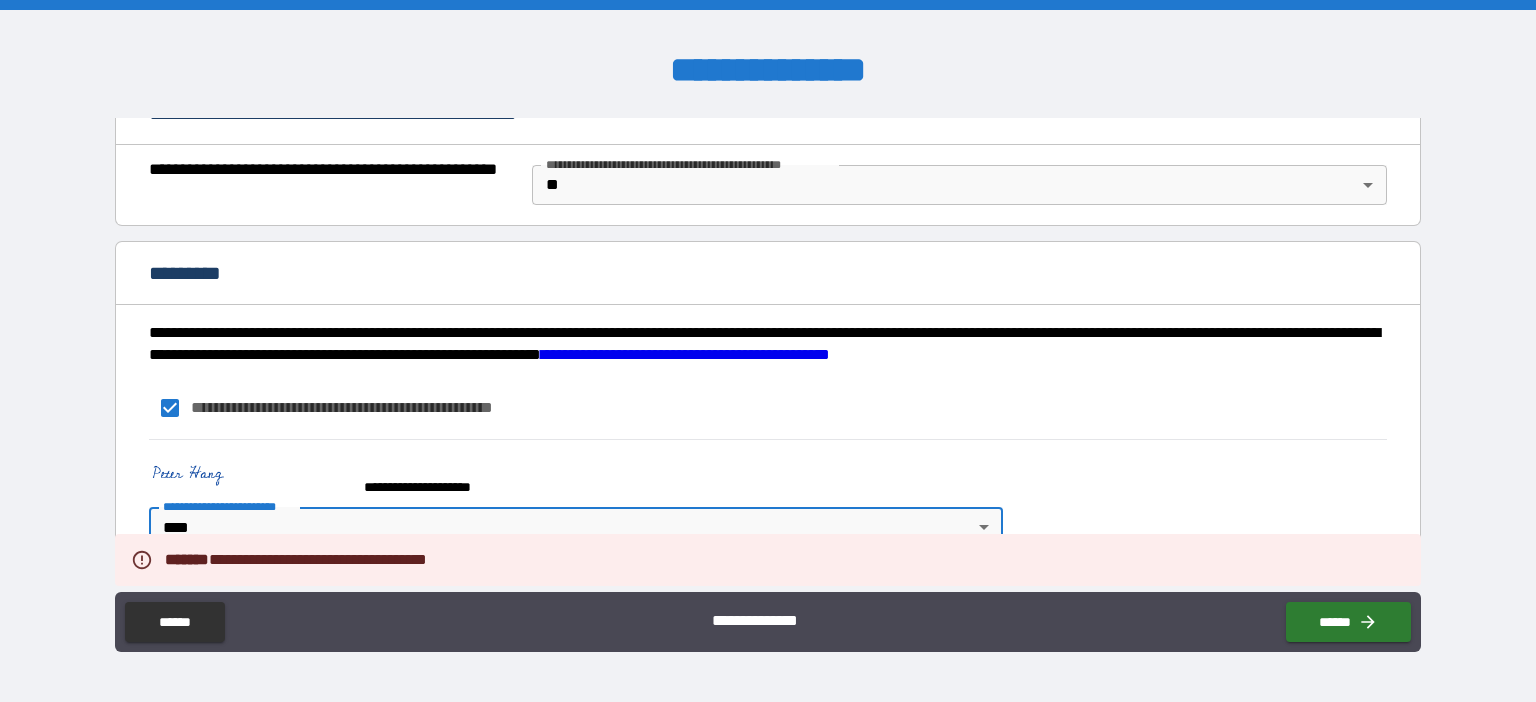 type on "*" 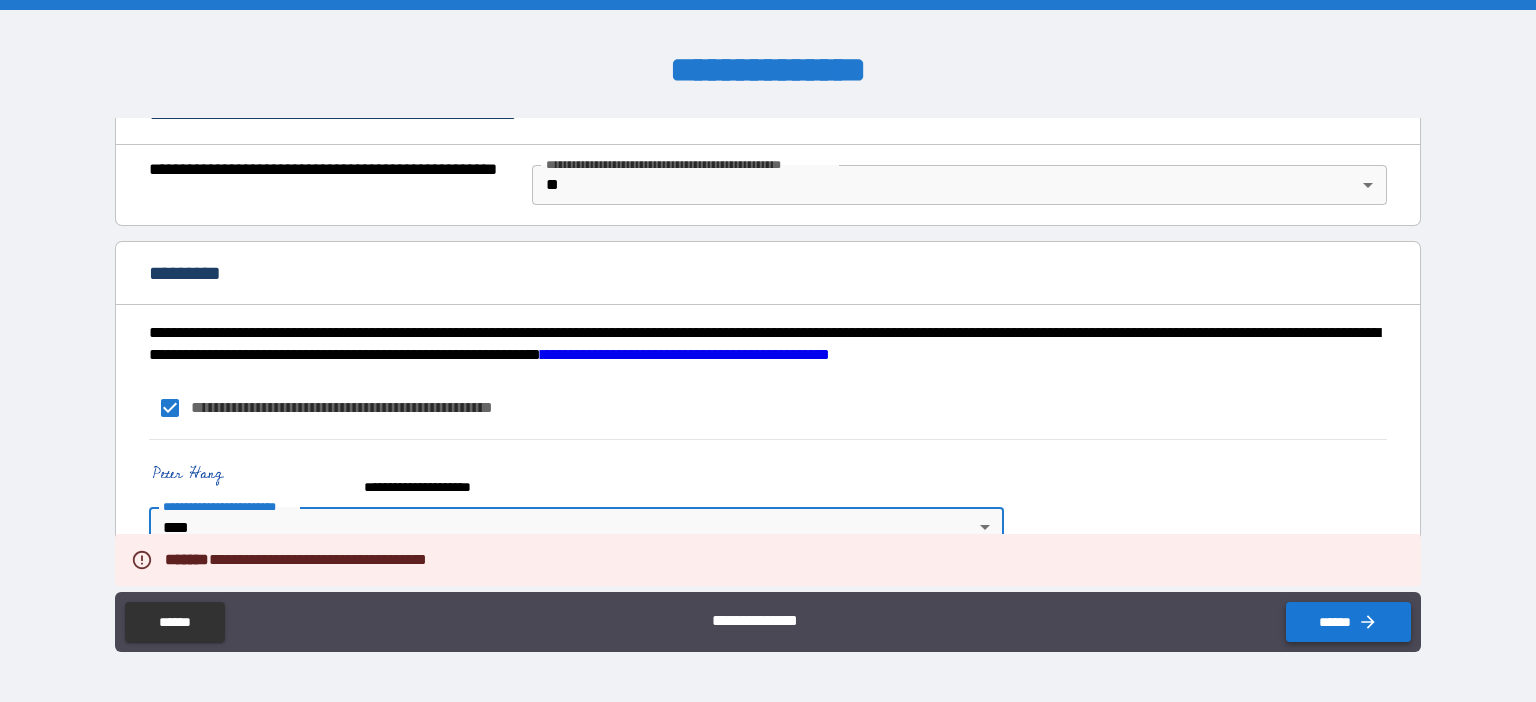 click on "******" at bounding box center [1348, 622] 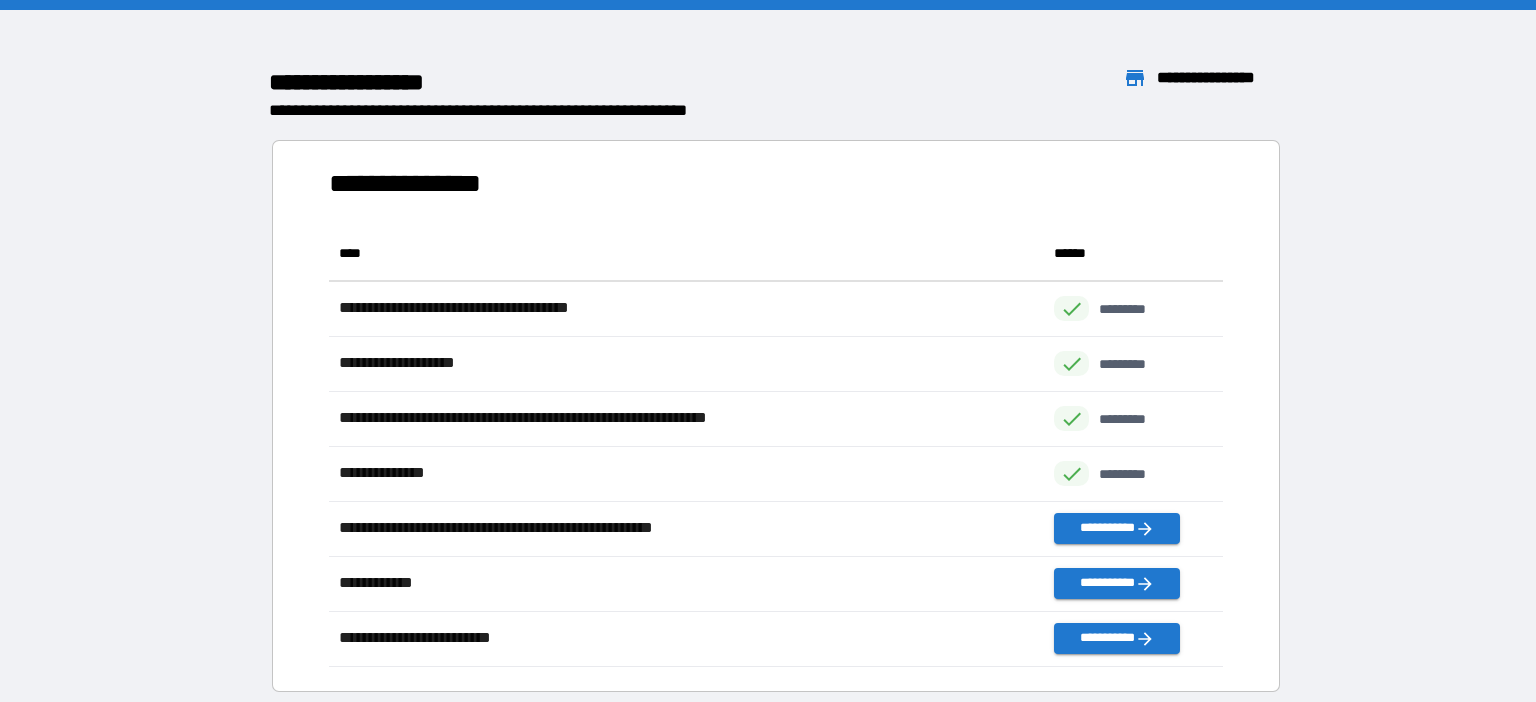 scroll, scrollTop: 1, scrollLeft: 1, axis: both 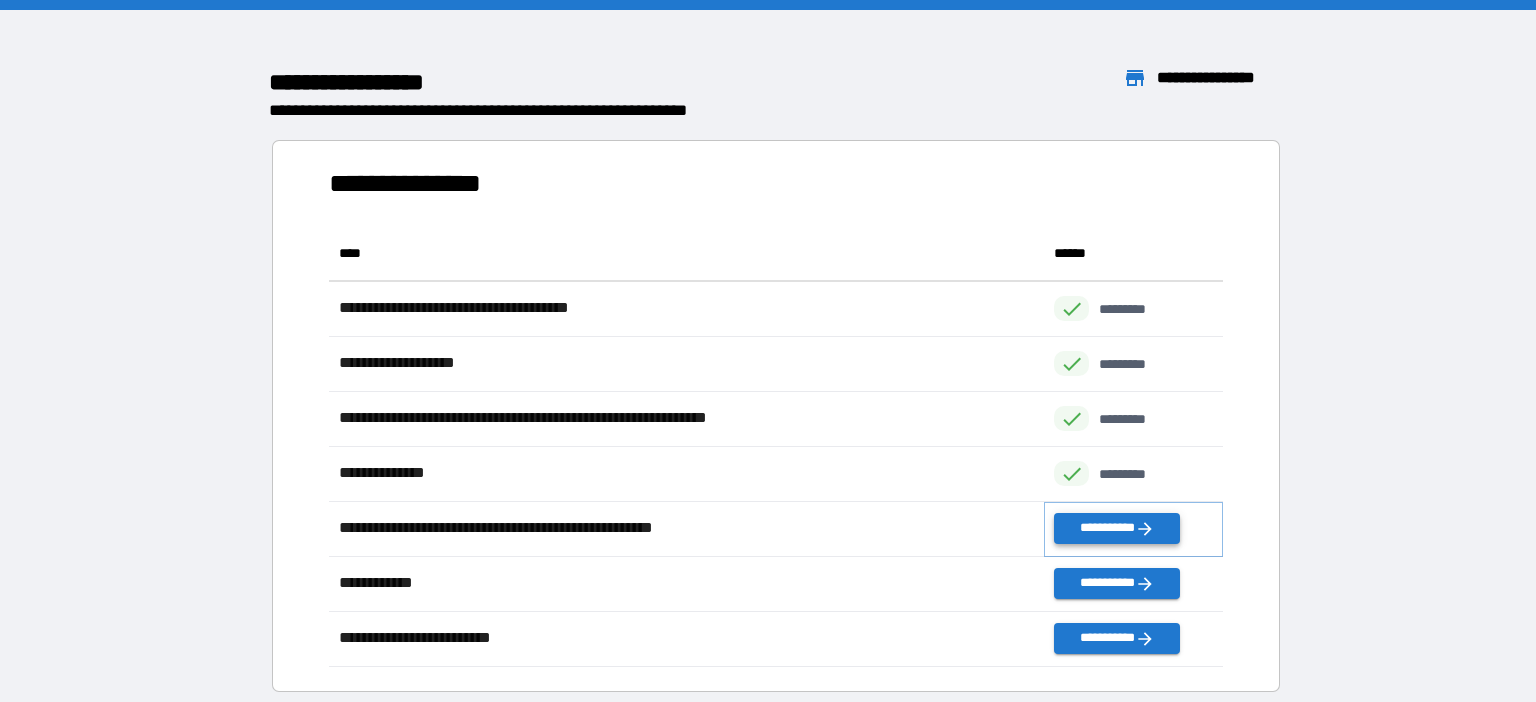 click on "**********" at bounding box center [1117, 528] 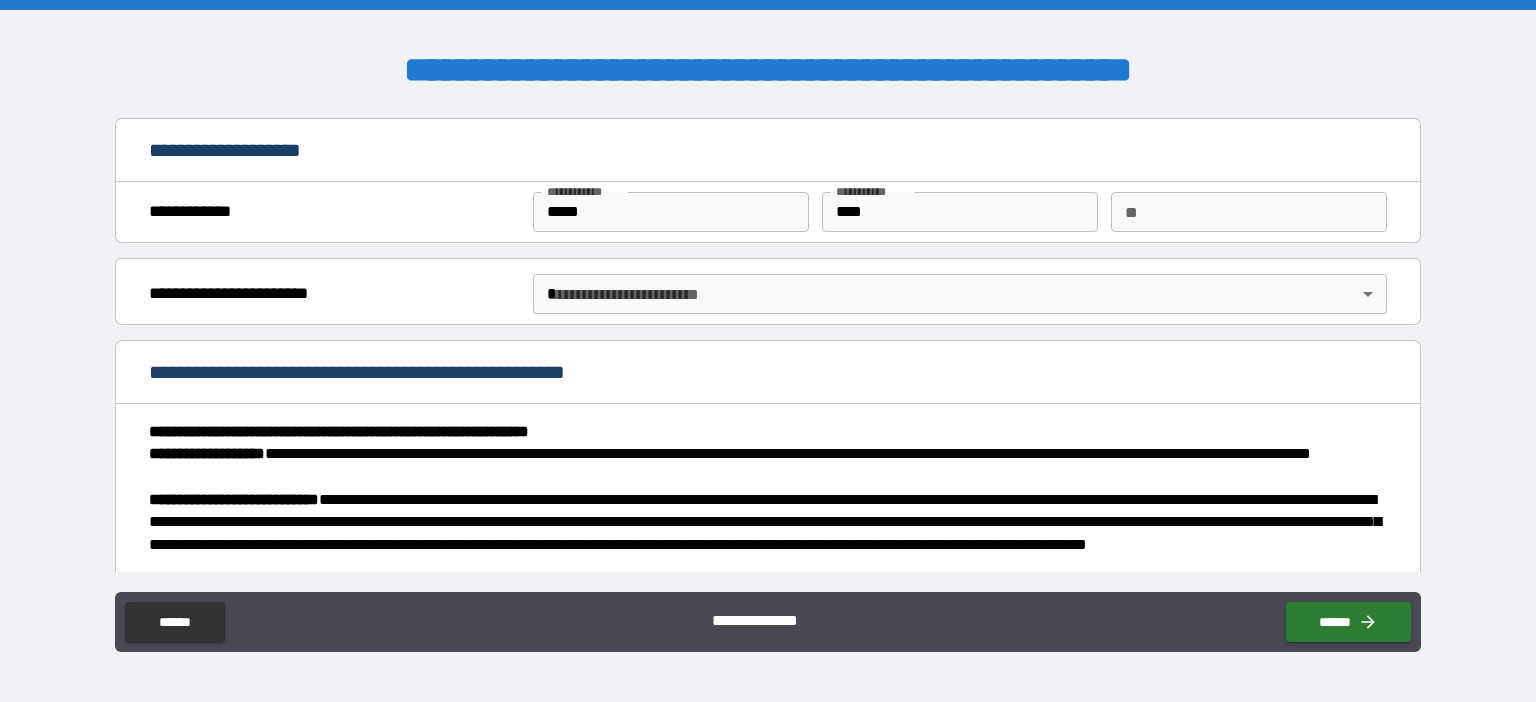 click on "**********" at bounding box center (768, 351) 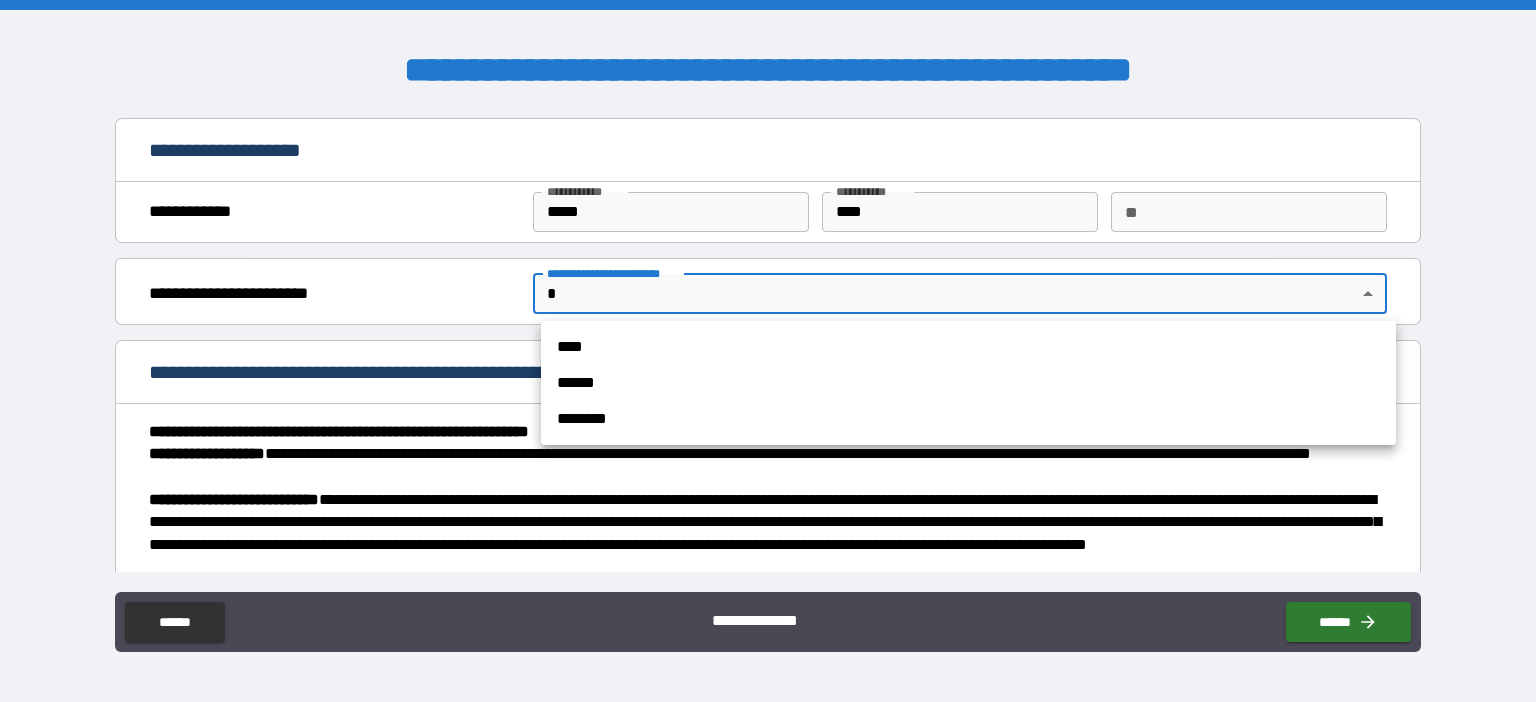 click on "****" at bounding box center [968, 347] 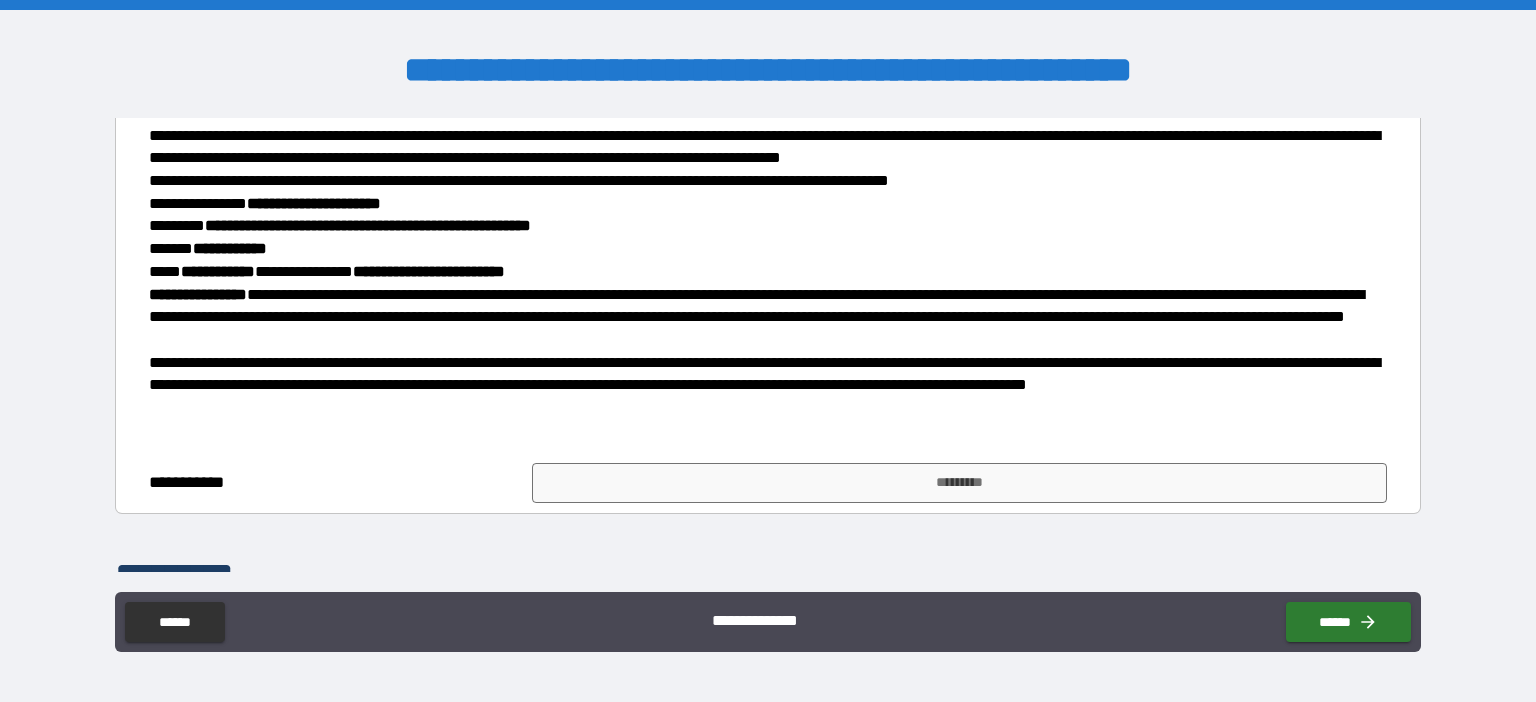 scroll, scrollTop: 461, scrollLeft: 0, axis: vertical 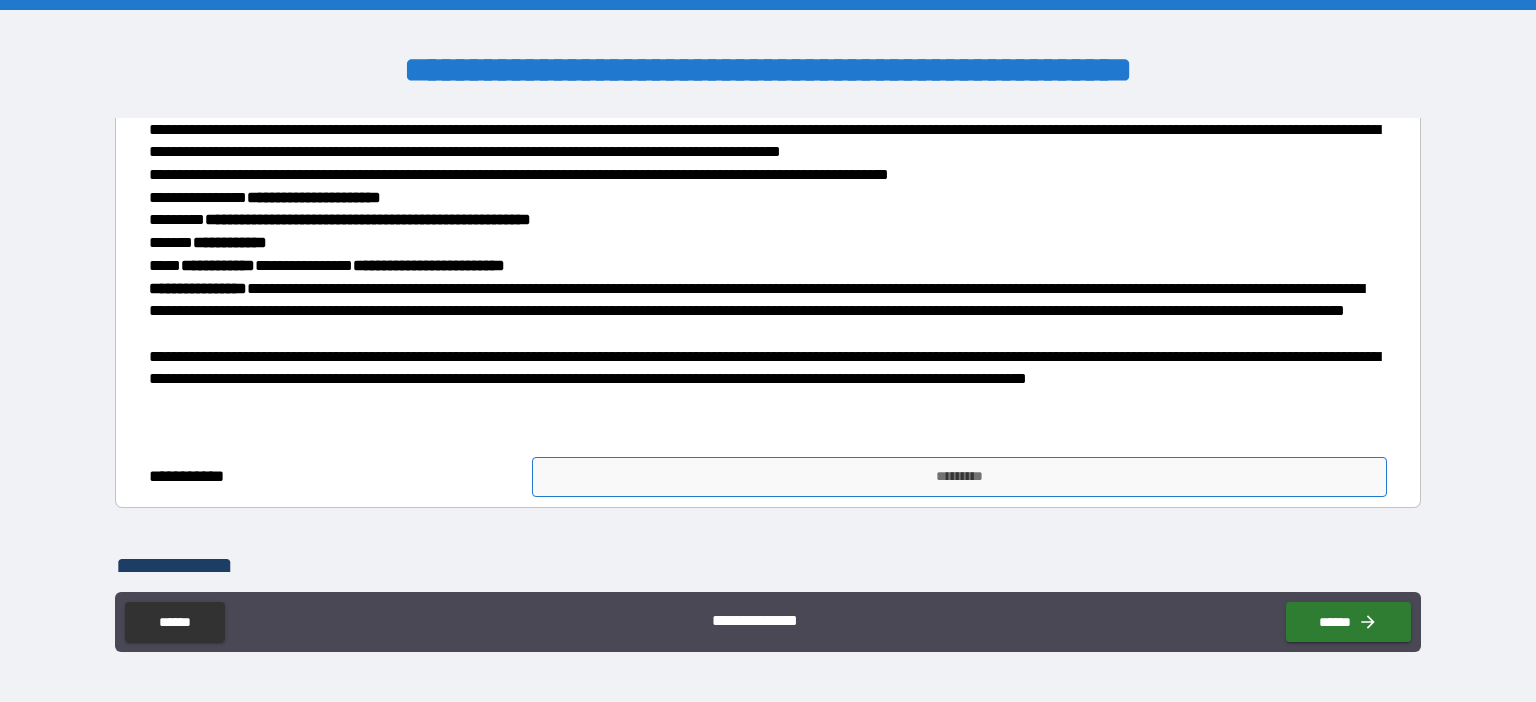 click on "*********" at bounding box center [959, 477] 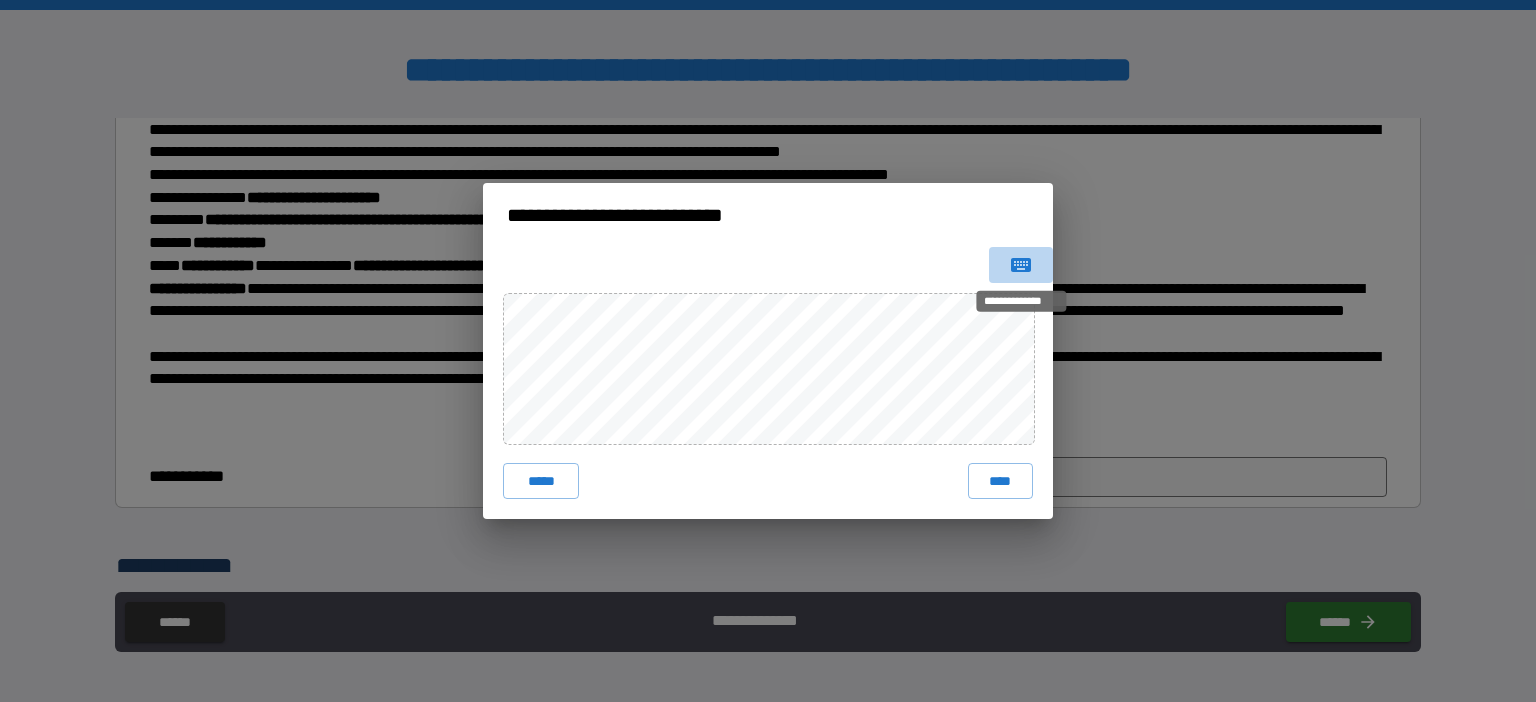 click 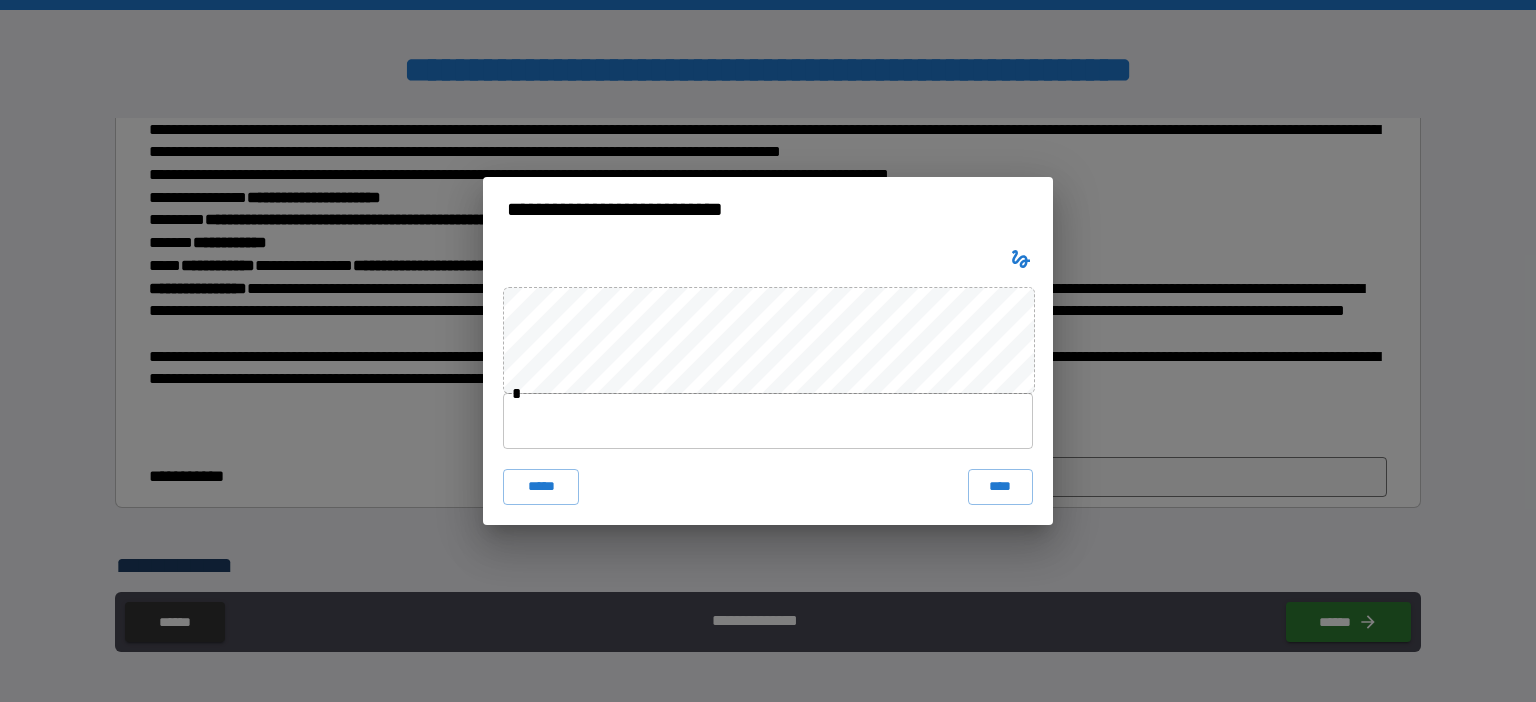 click at bounding box center (768, 421) 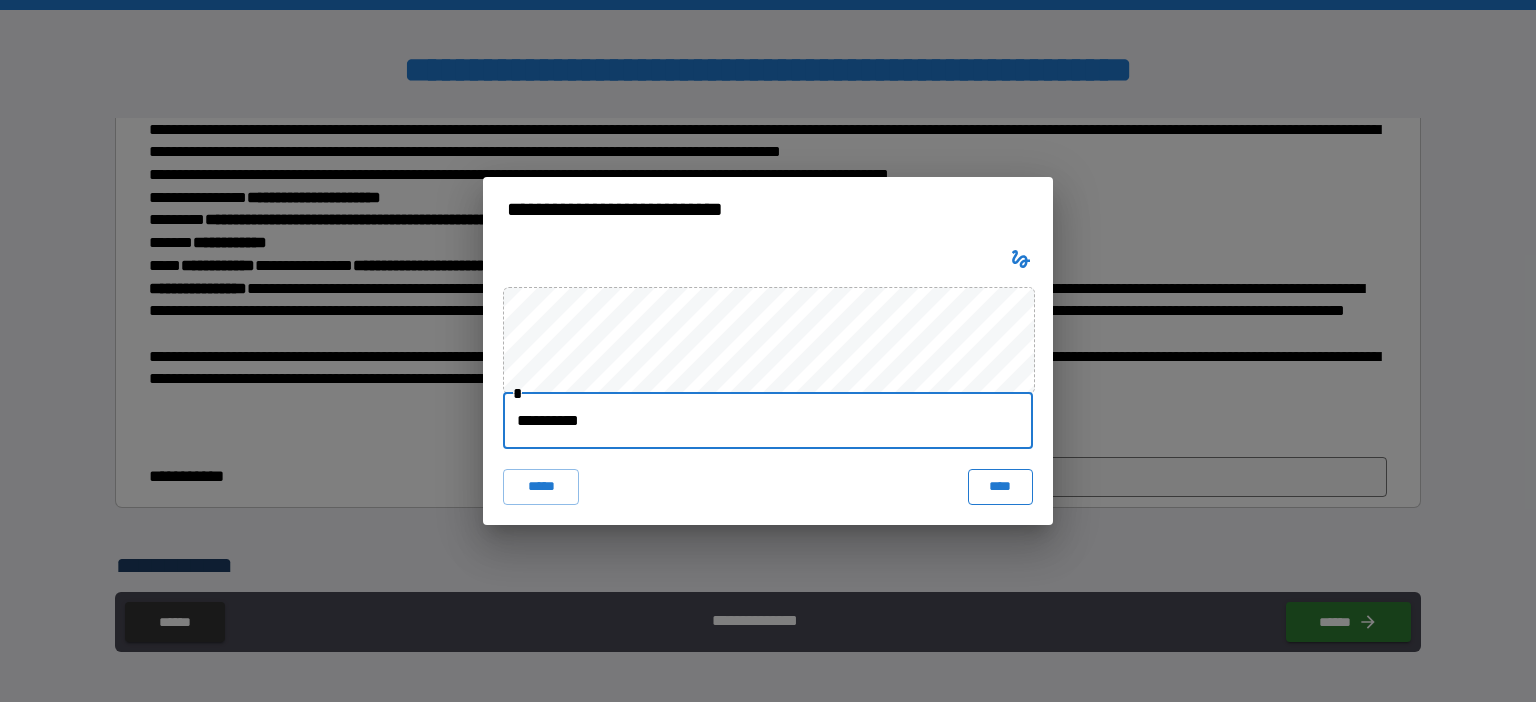 type on "**********" 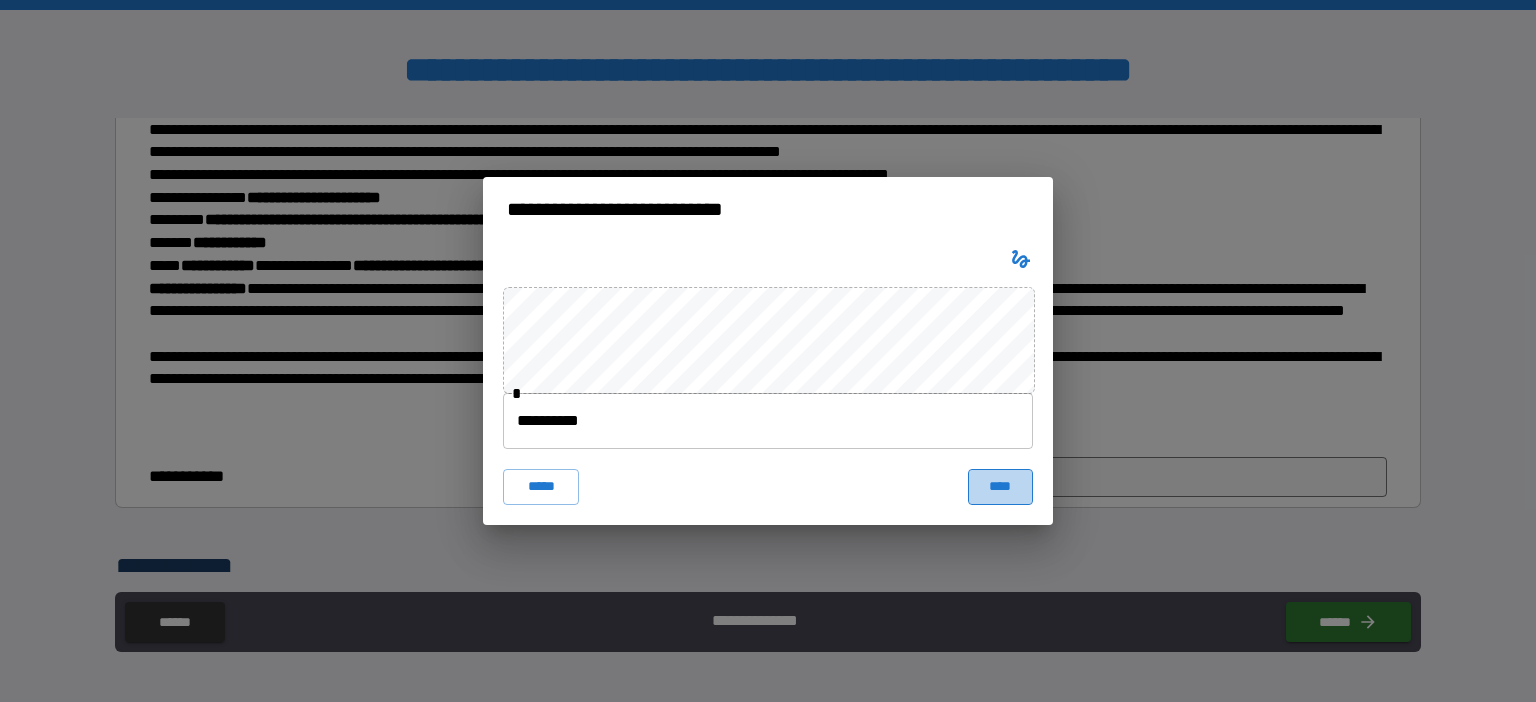 click on "****" at bounding box center (1000, 487) 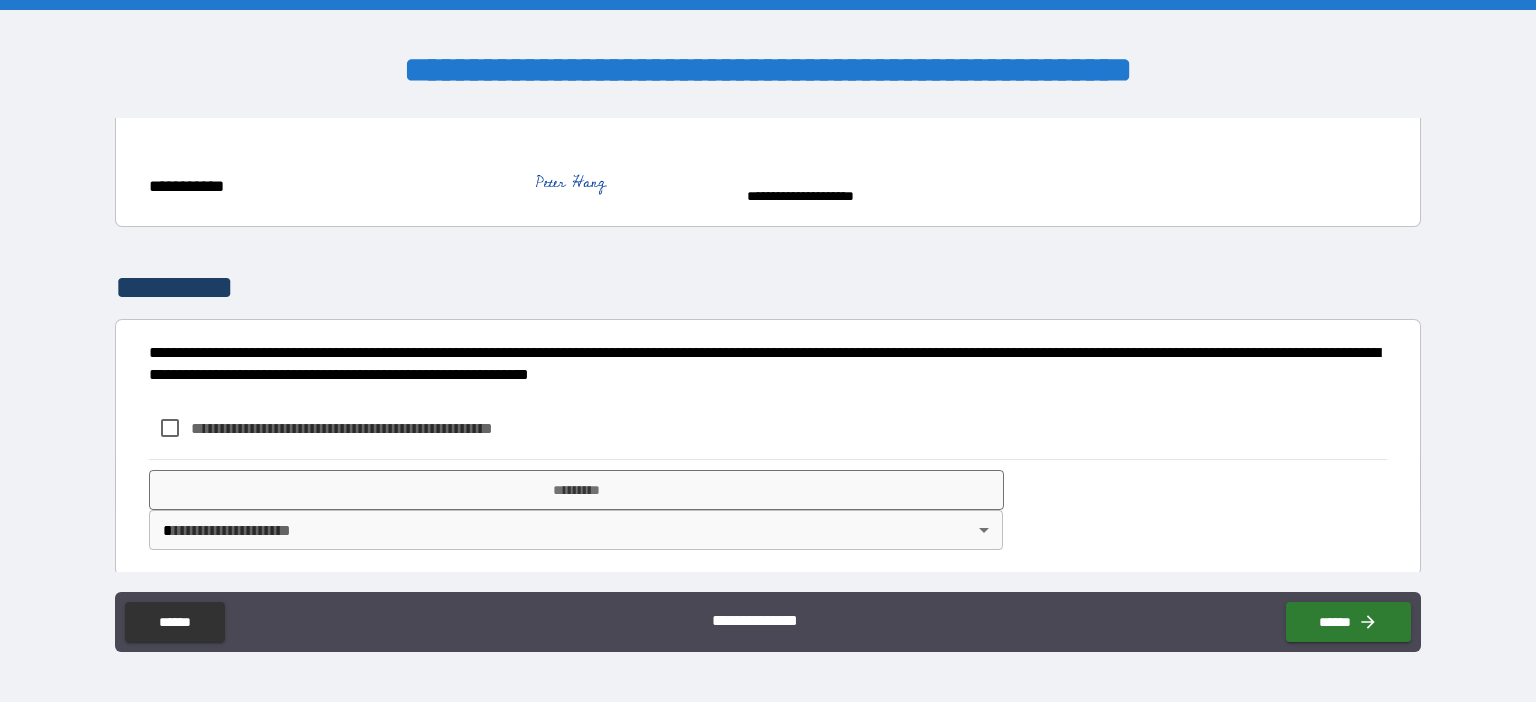 scroll, scrollTop: 766, scrollLeft: 0, axis: vertical 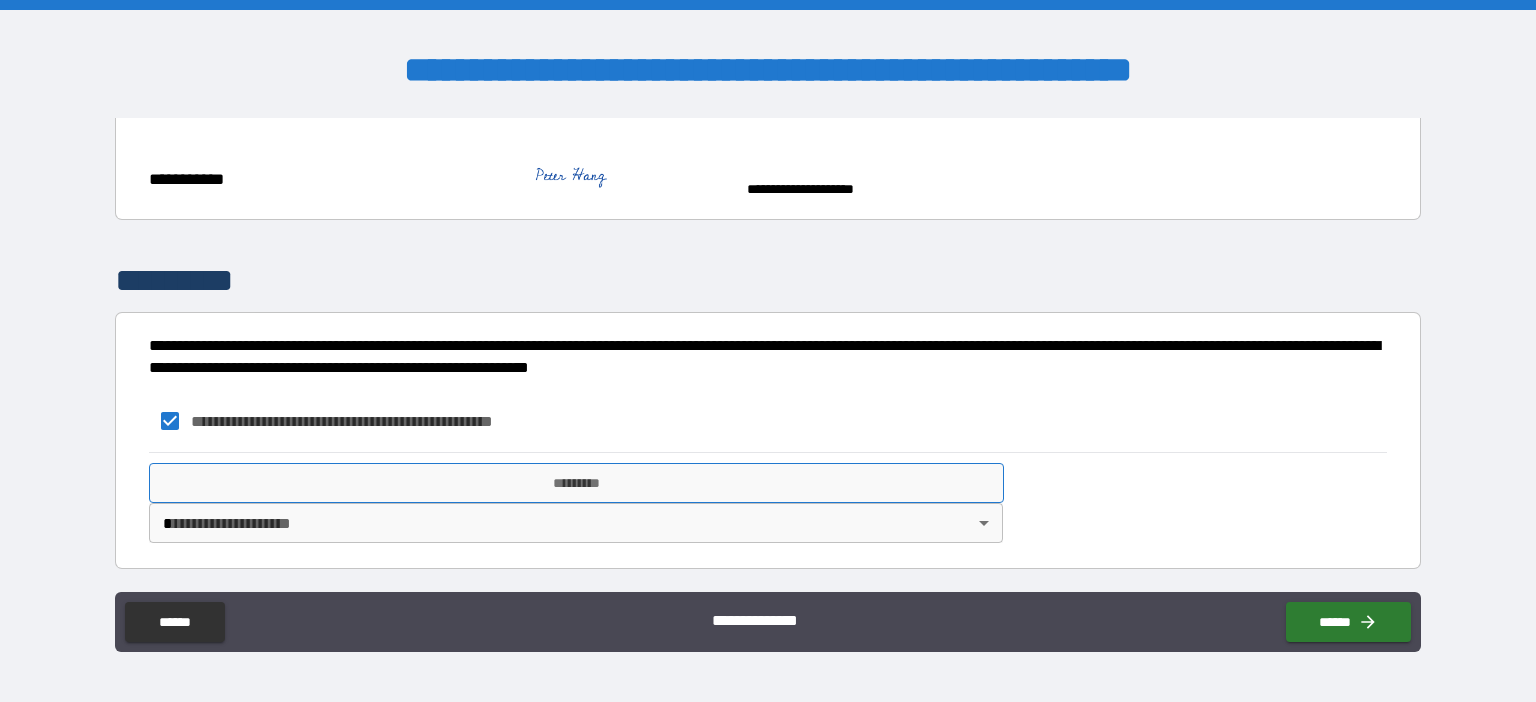 click on "*********" at bounding box center (576, 483) 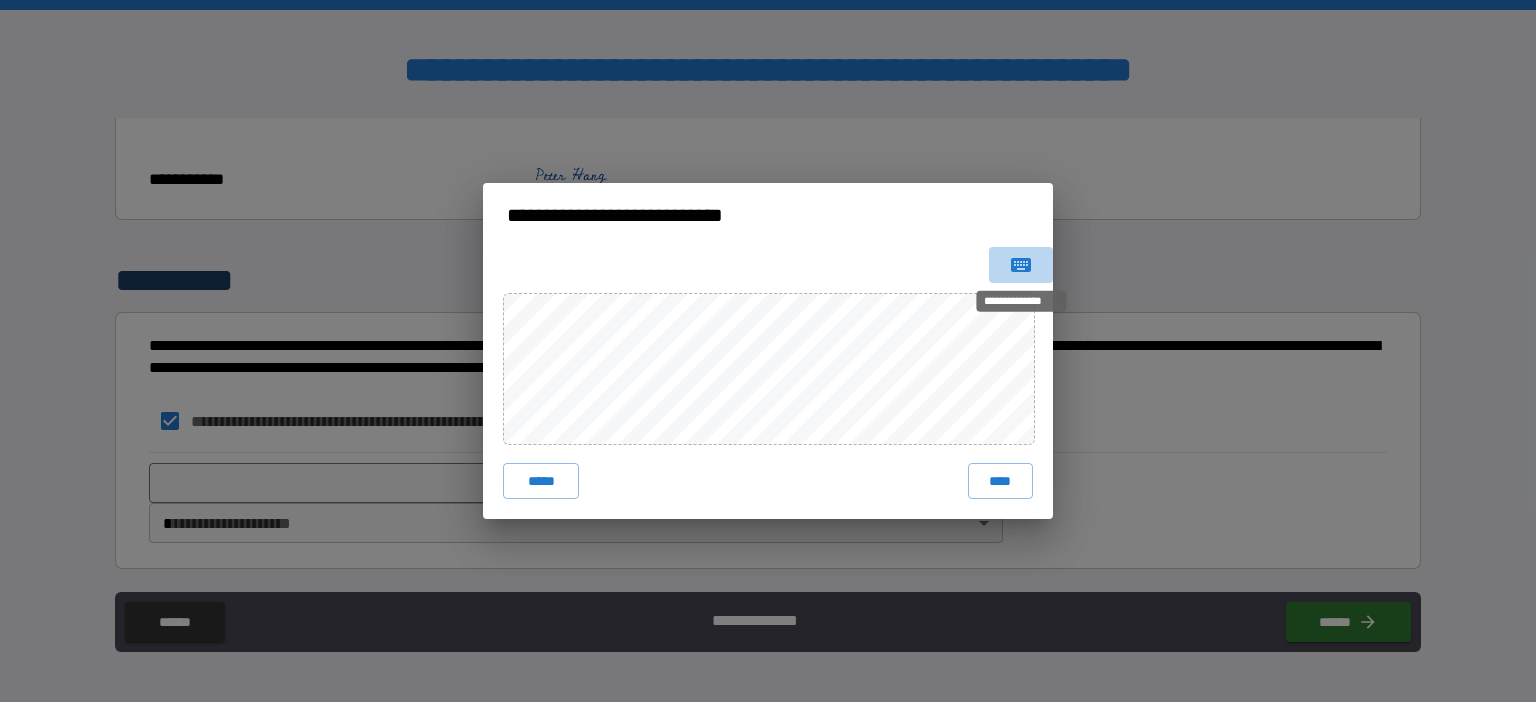 click 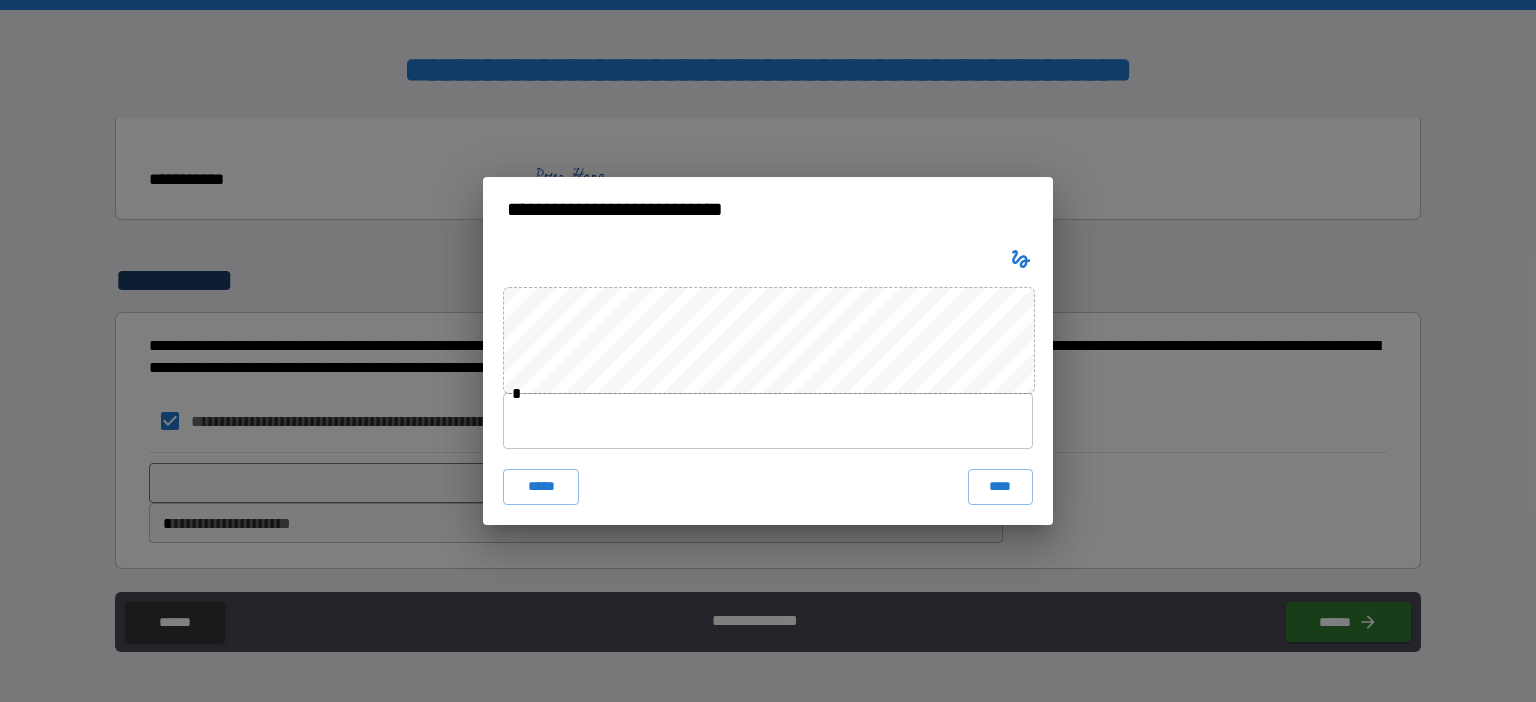 click at bounding box center [768, 421] 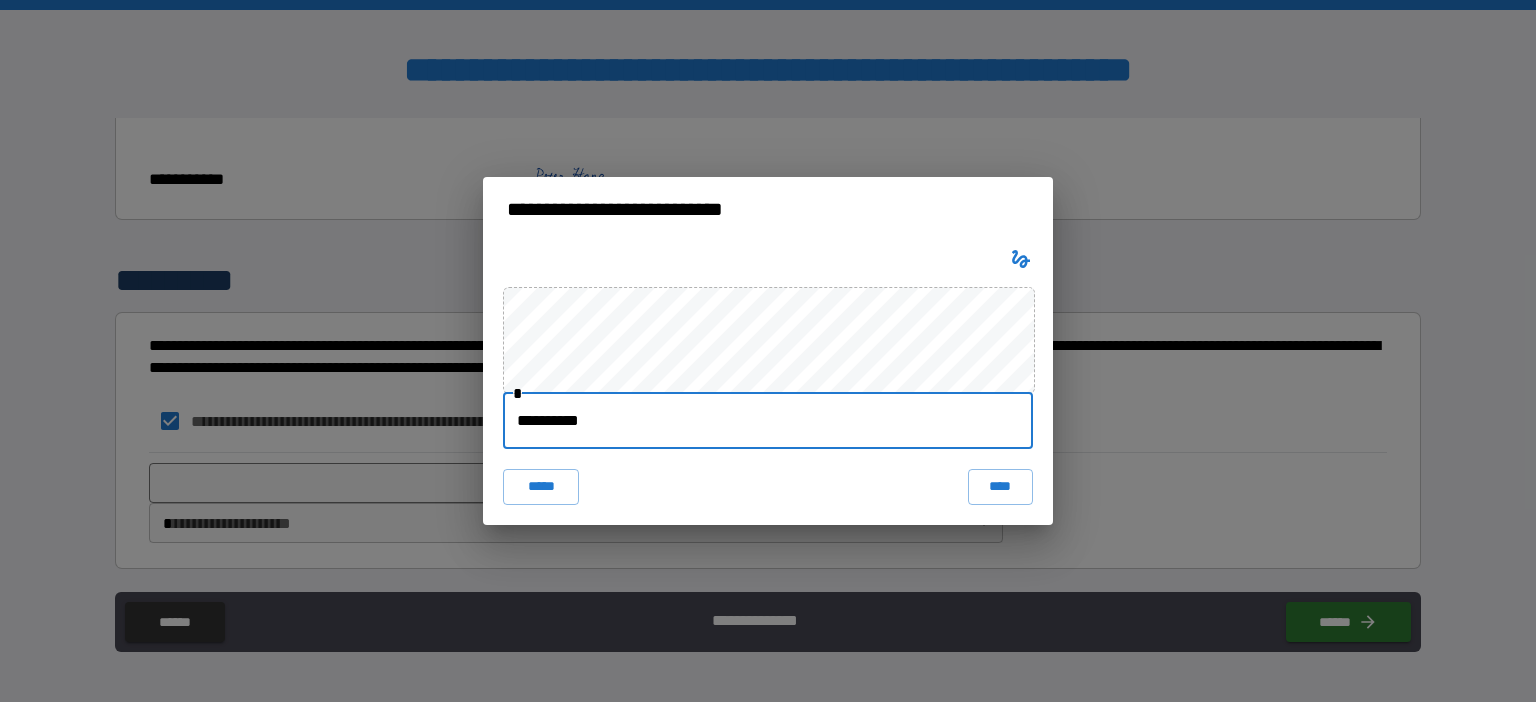 type on "**********" 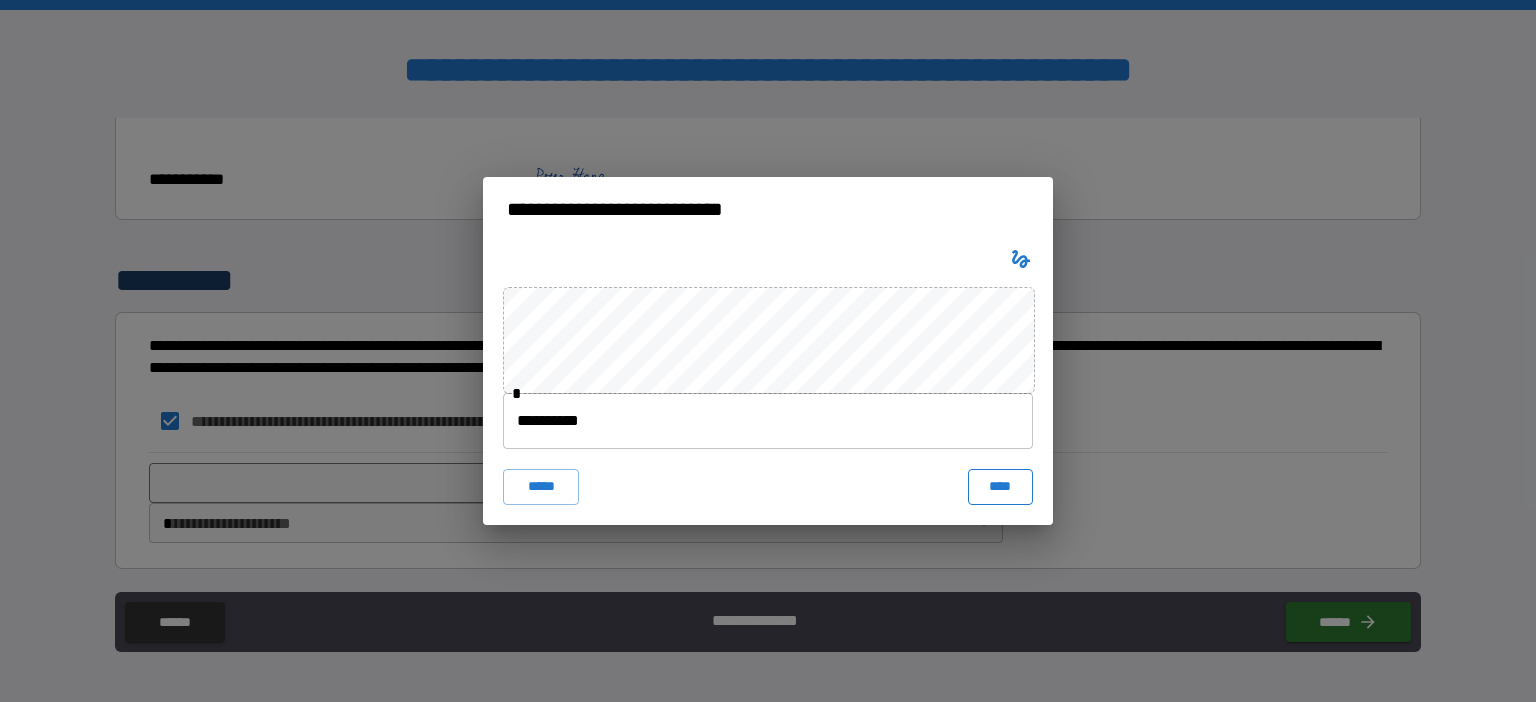 click on "****" at bounding box center (1000, 487) 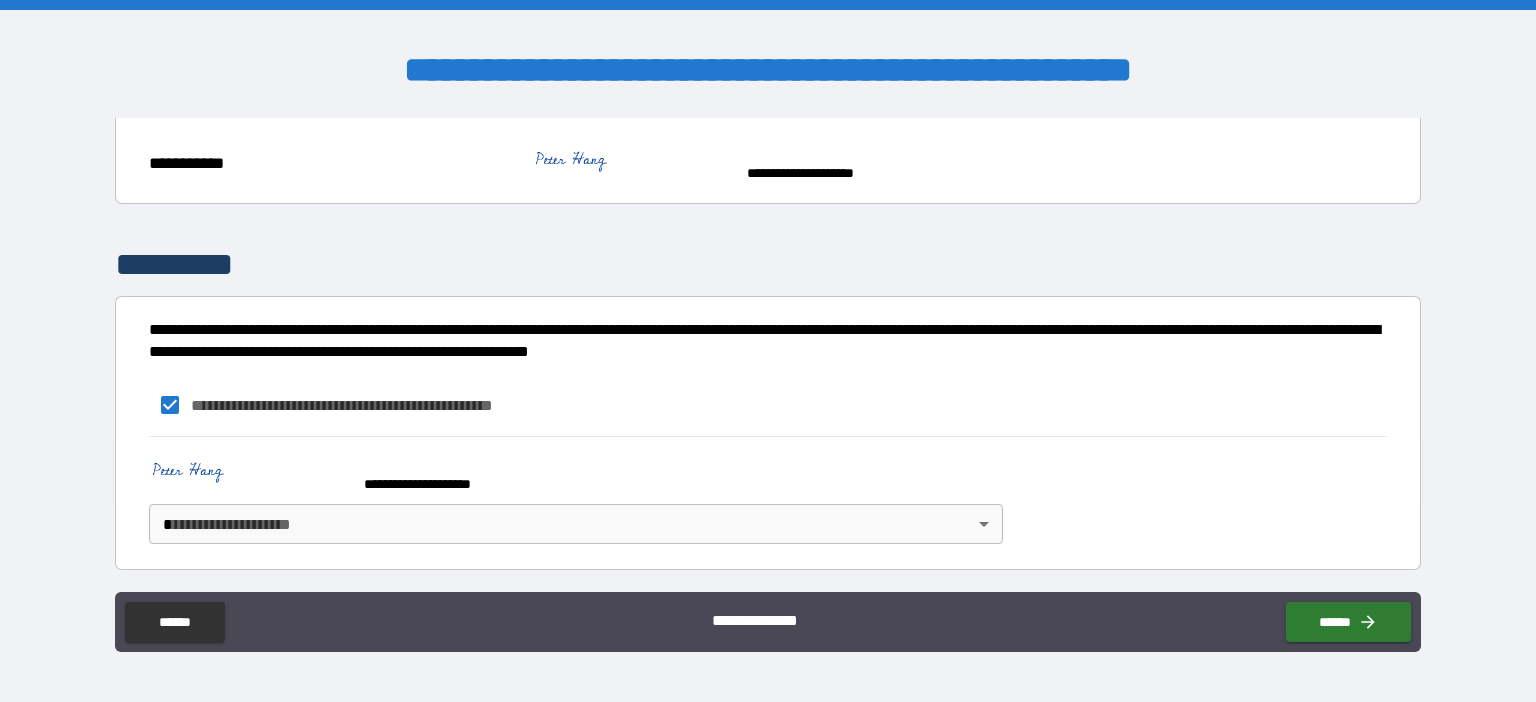 scroll, scrollTop: 783, scrollLeft: 0, axis: vertical 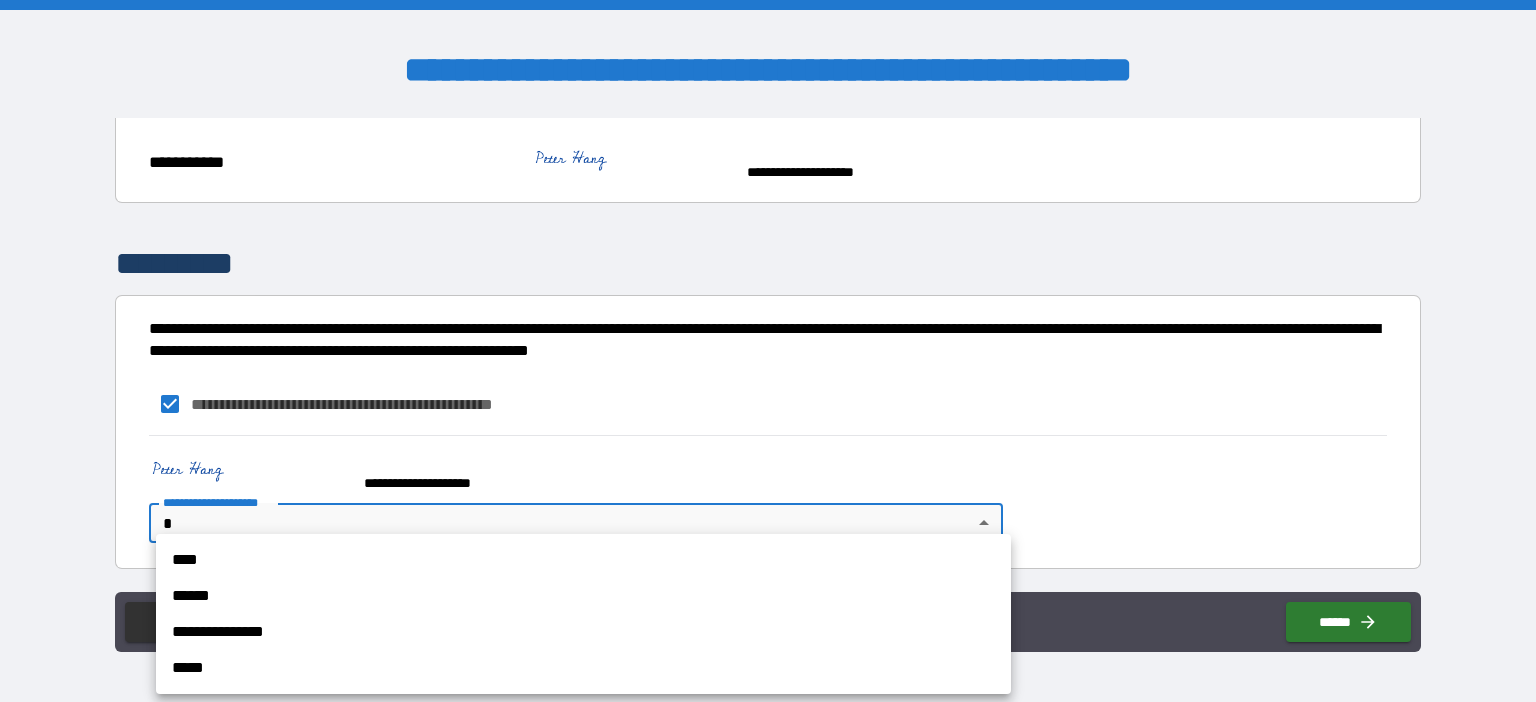click on "**********" at bounding box center (768, 351) 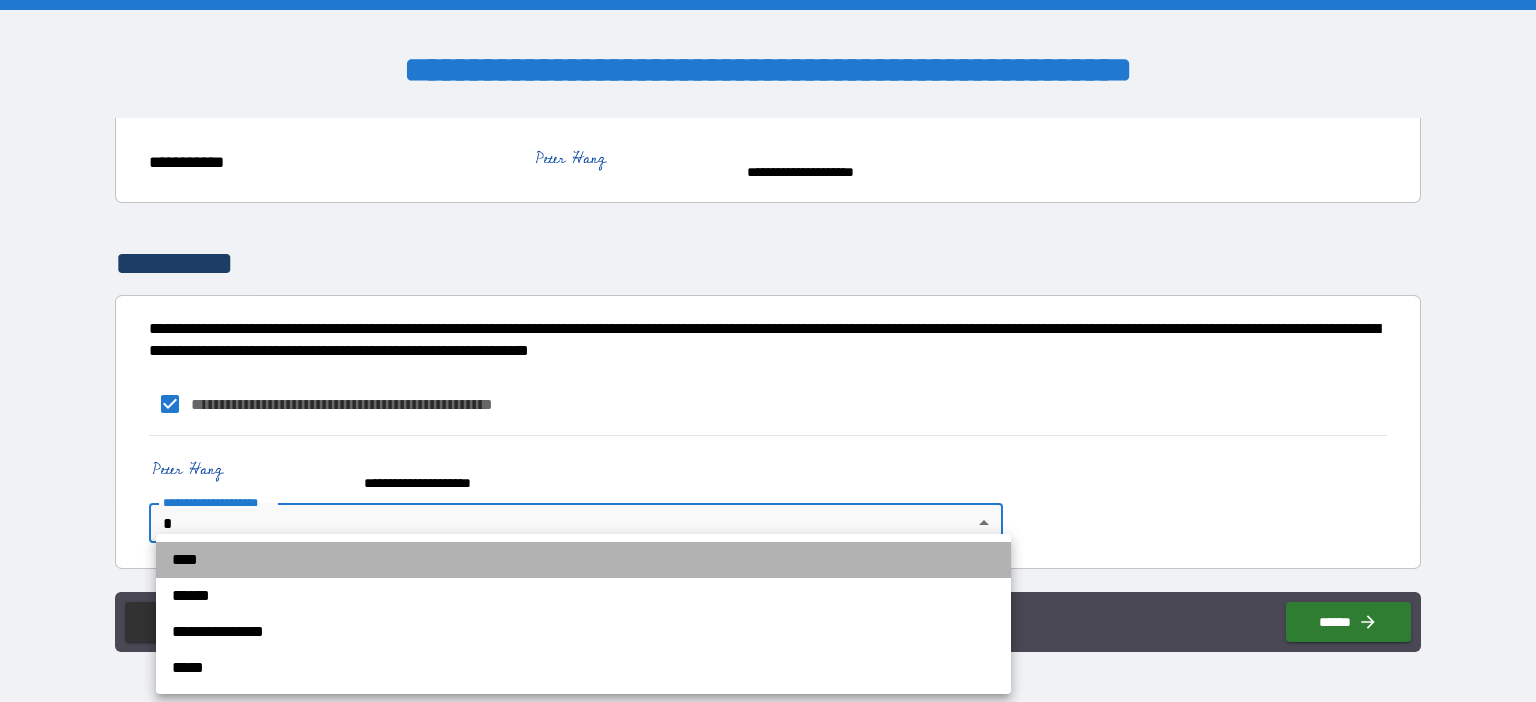 click on "****" at bounding box center [583, 560] 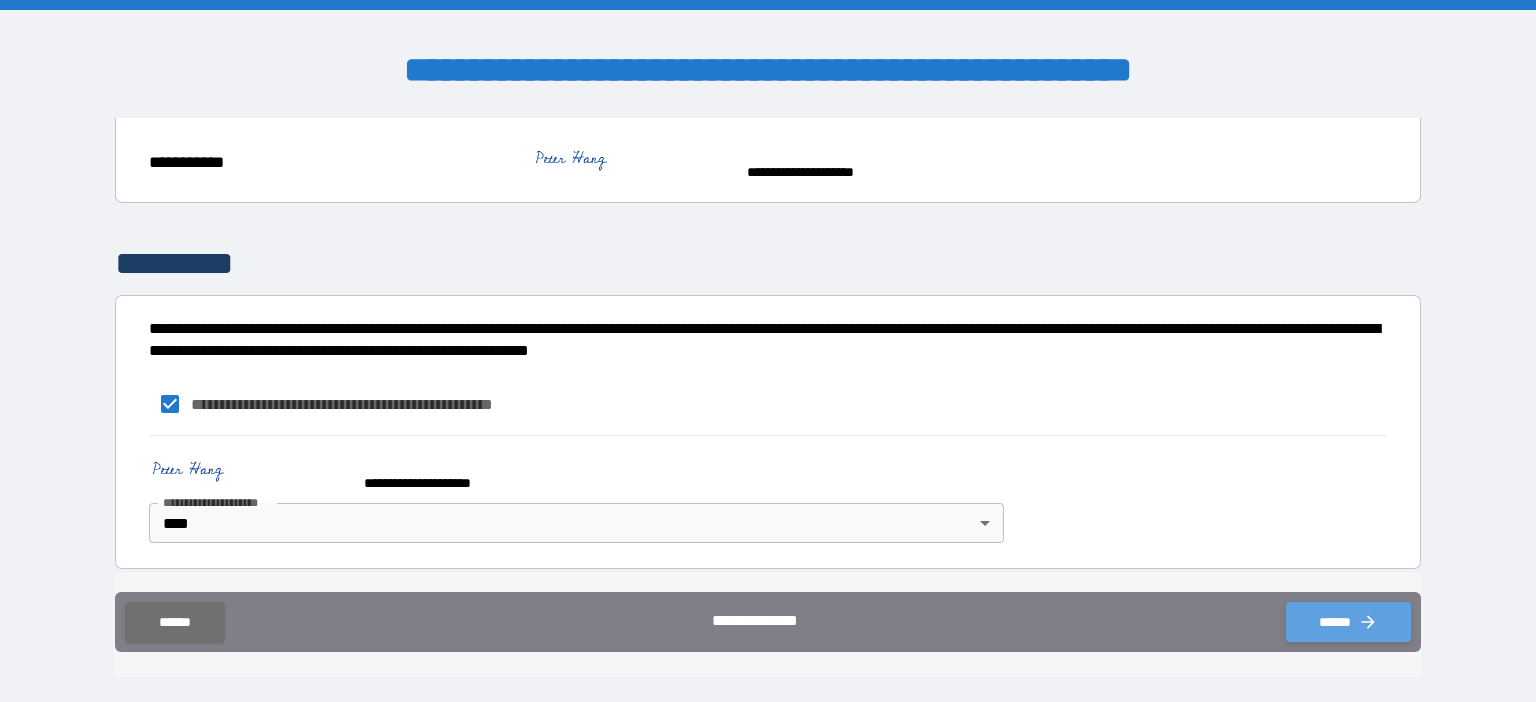 click on "******" at bounding box center (1348, 622) 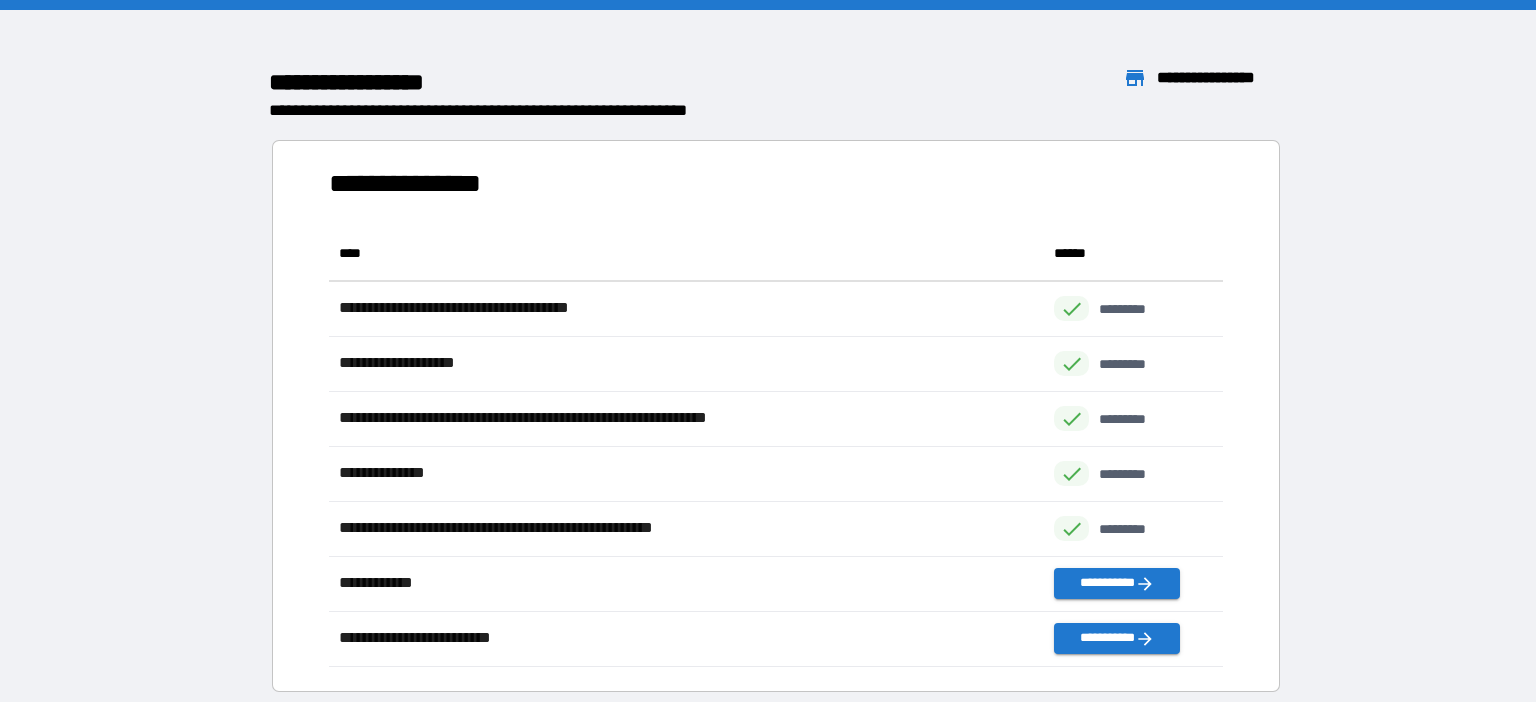 scroll, scrollTop: 1, scrollLeft: 1, axis: both 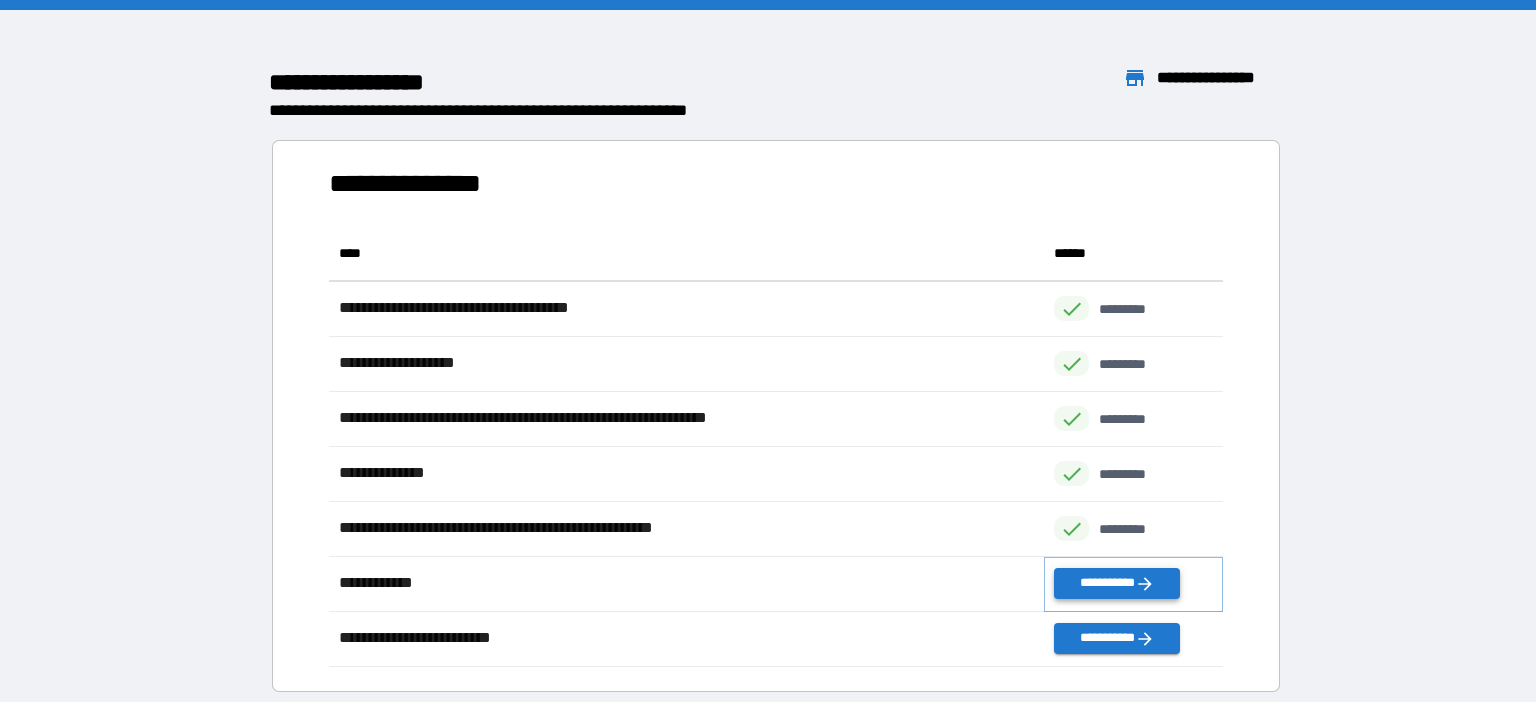 click on "**********" at bounding box center (1117, 583) 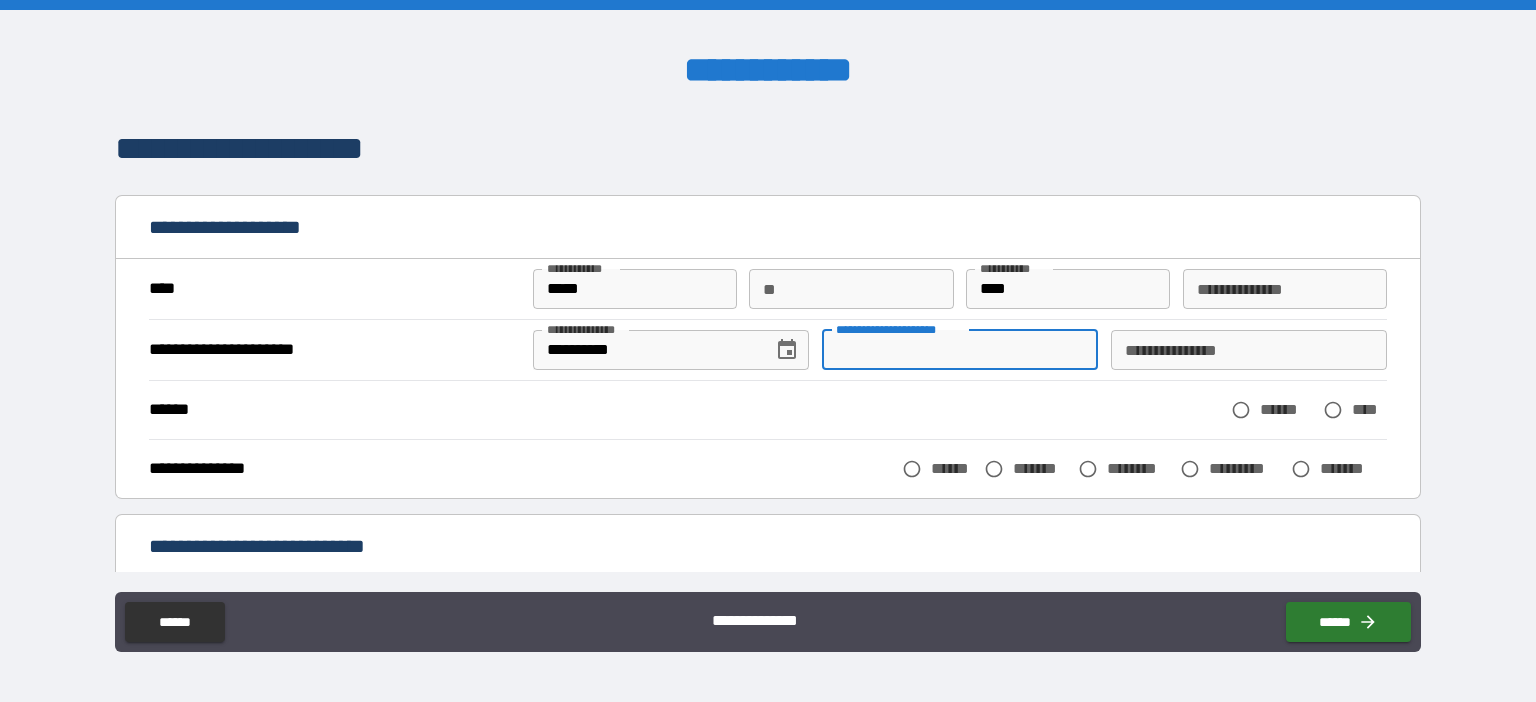 click on "**********" at bounding box center [960, 350] 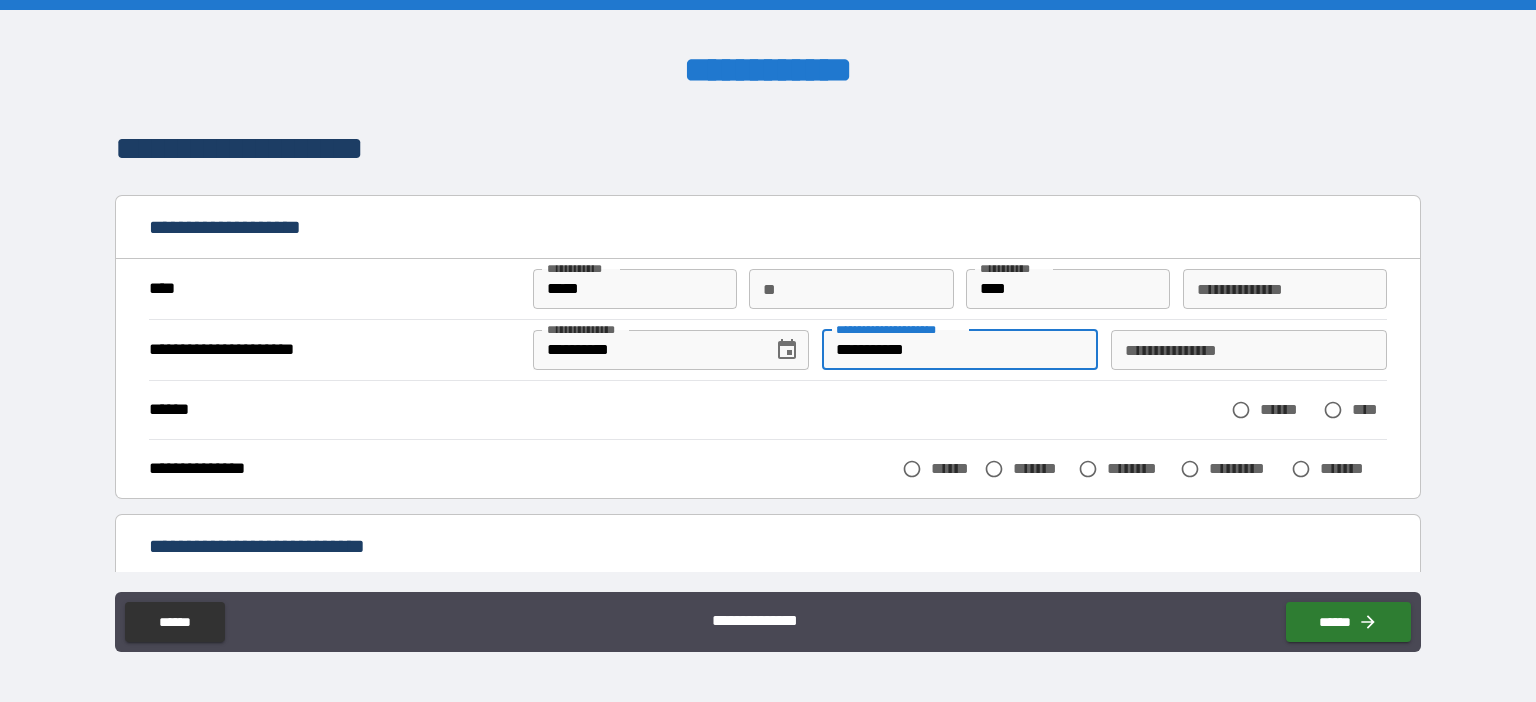 type on "**********" 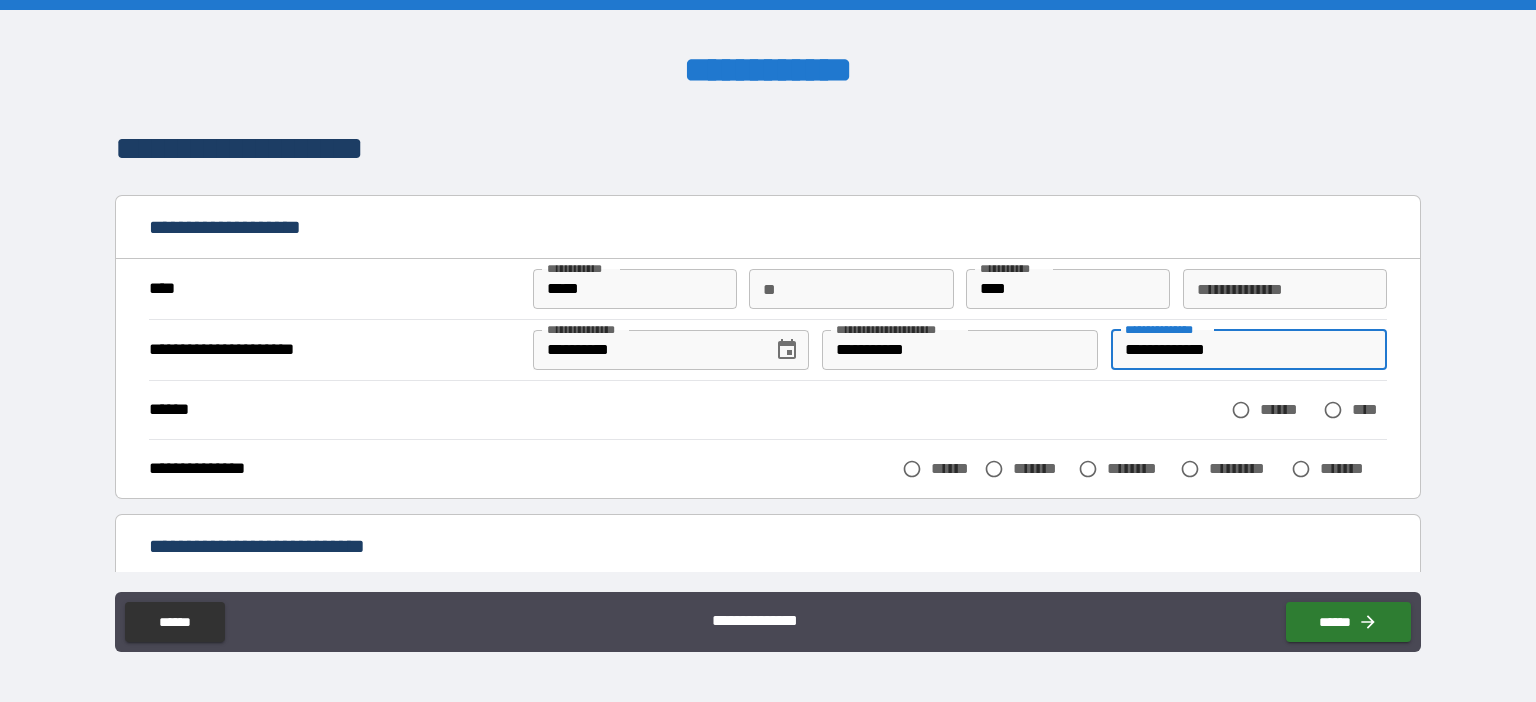 type on "**********" 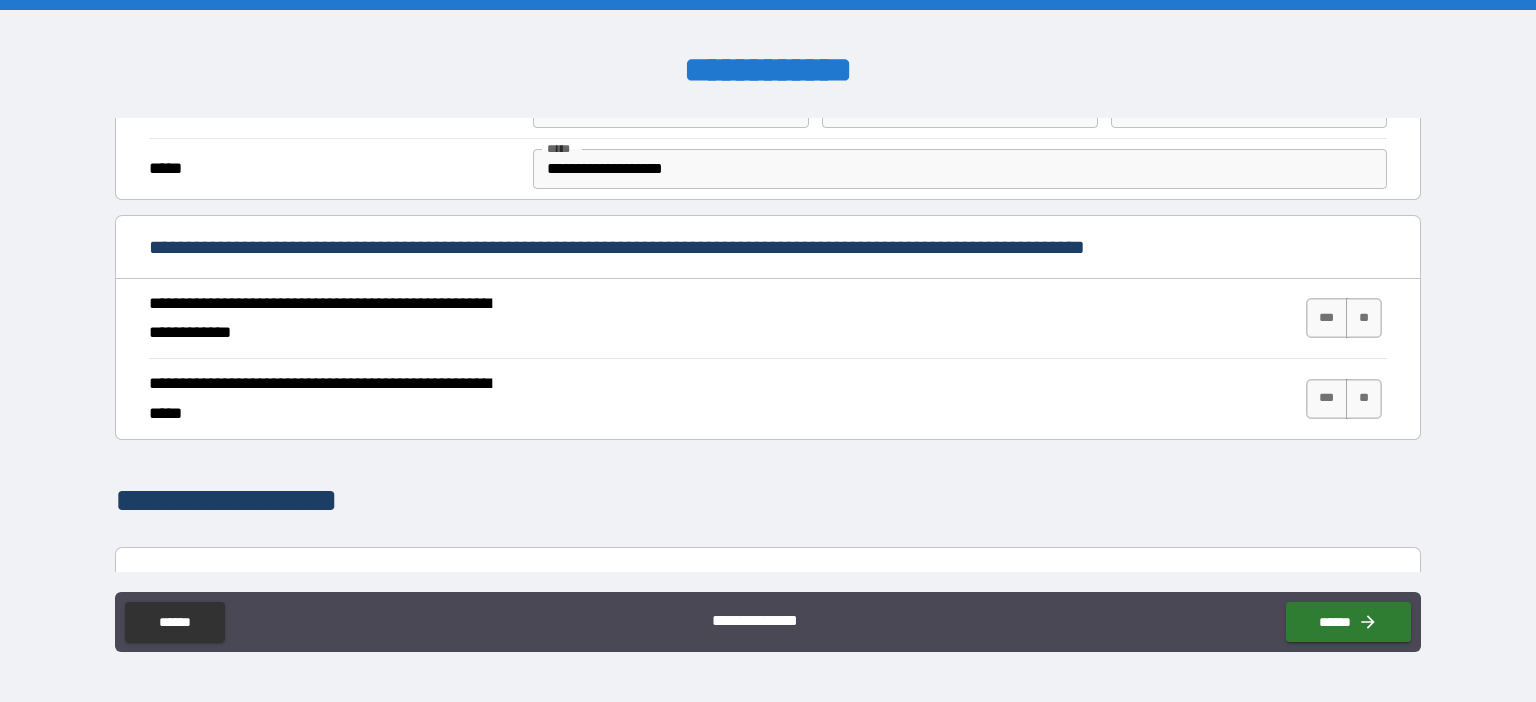 scroll, scrollTop: 691, scrollLeft: 0, axis: vertical 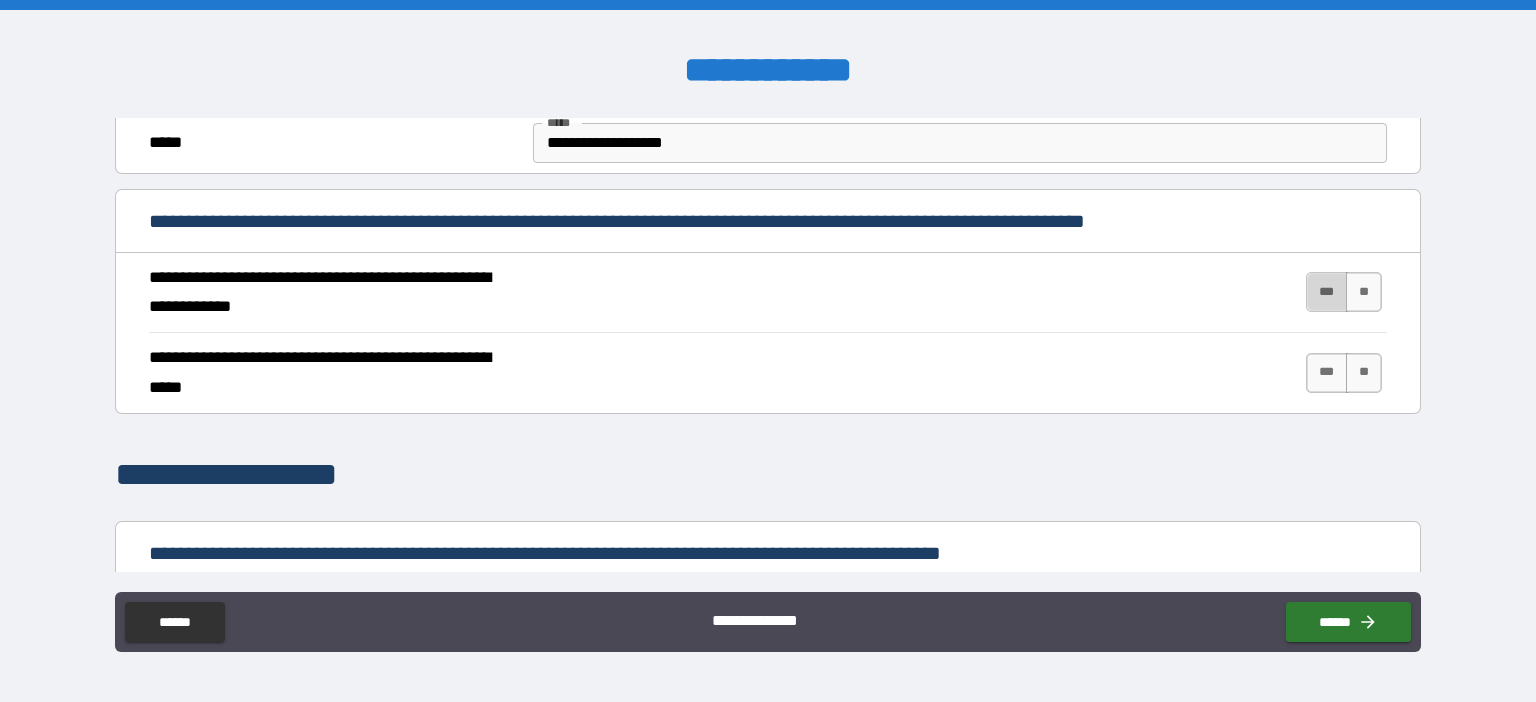 click on "***" at bounding box center [1327, 292] 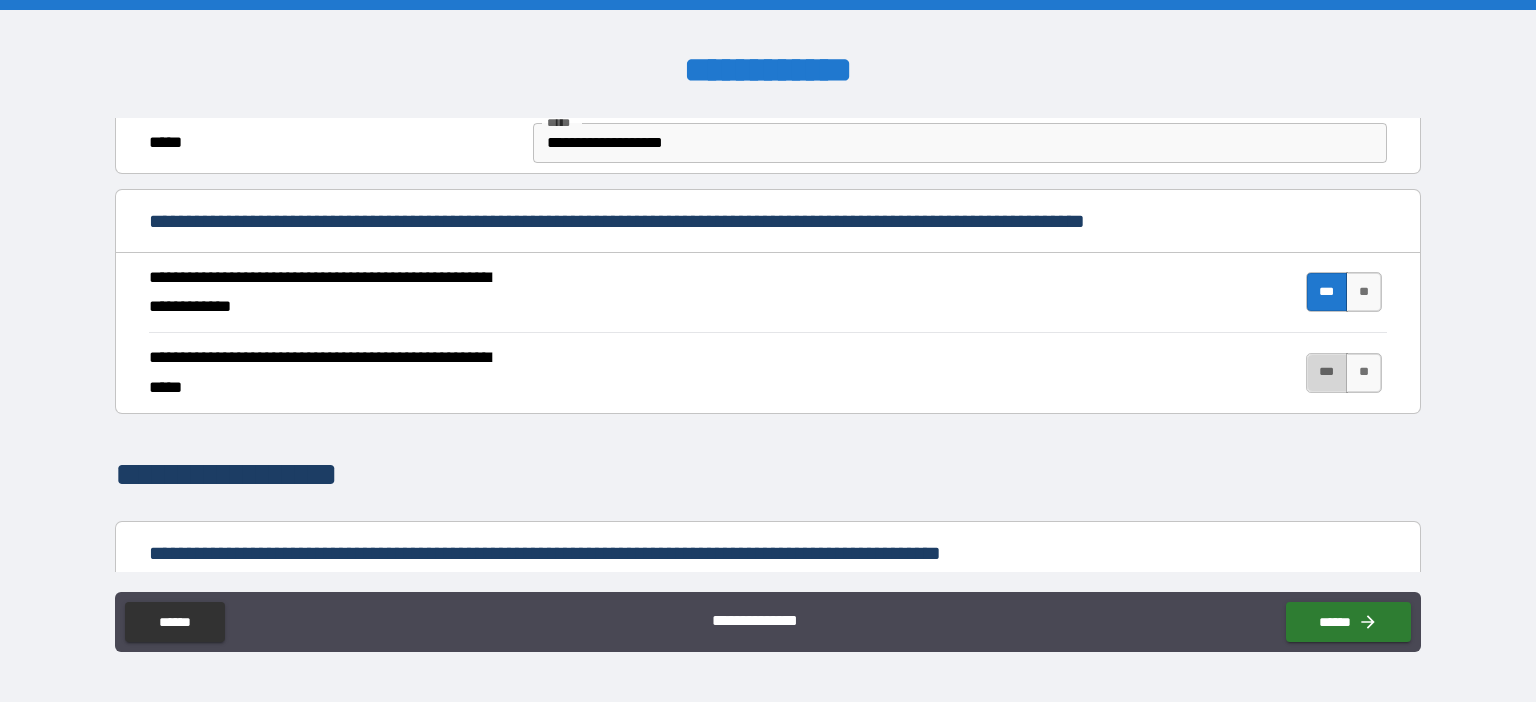 click on "***" at bounding box center (1327, 373) 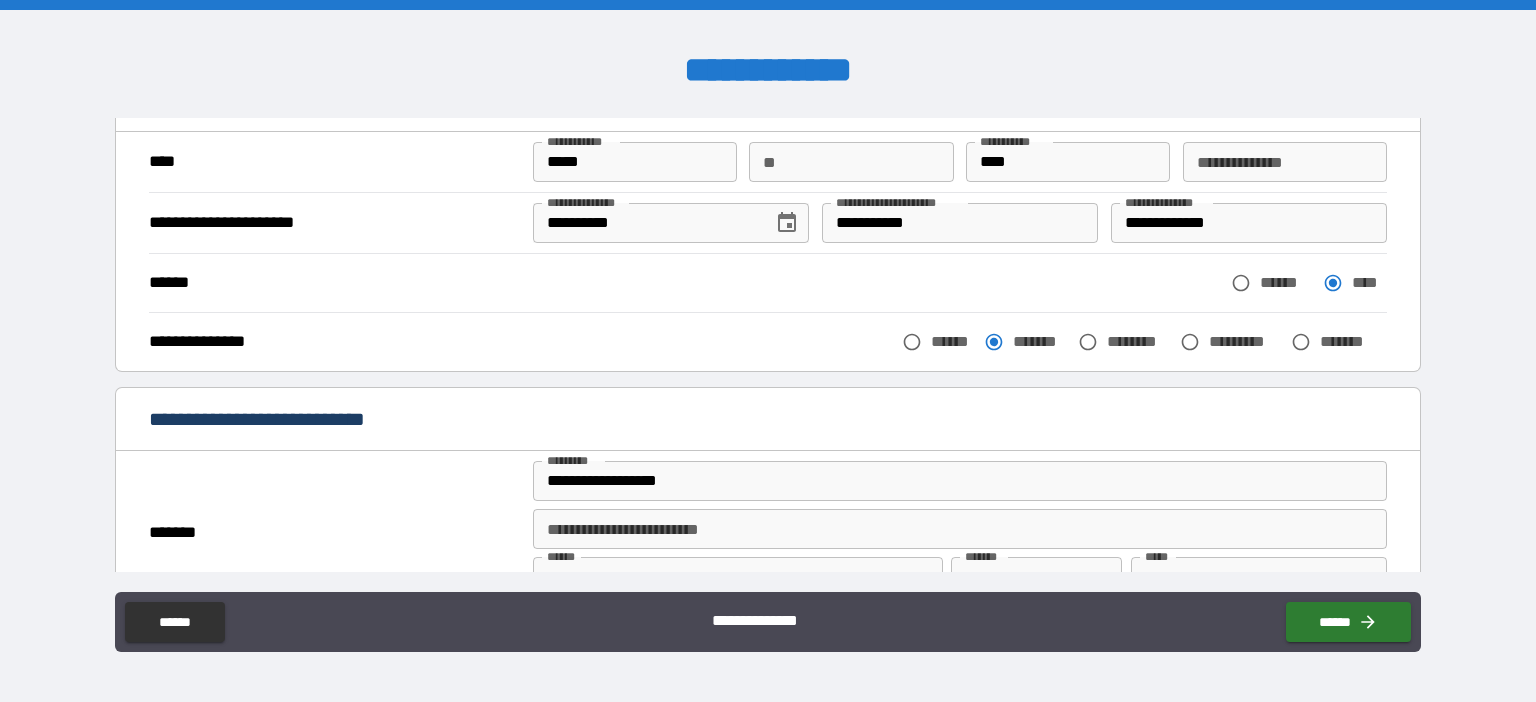 scroll, scrollTop: 115, scrollLeft: 0, axis: vertical 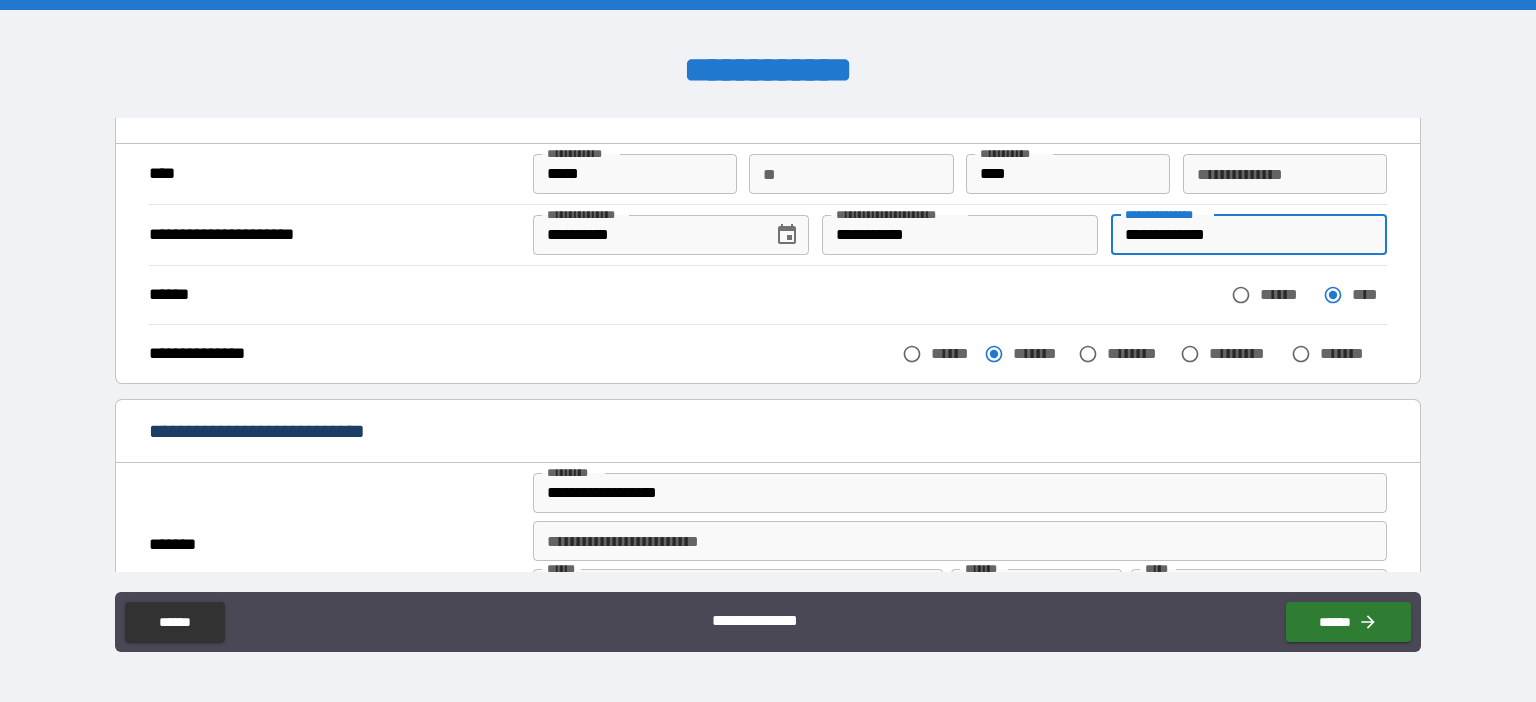 drag, startPoint x: 1243, startPoint y: 238, endPoint x: 1120, endPoint y: 235, distance: 123.03658 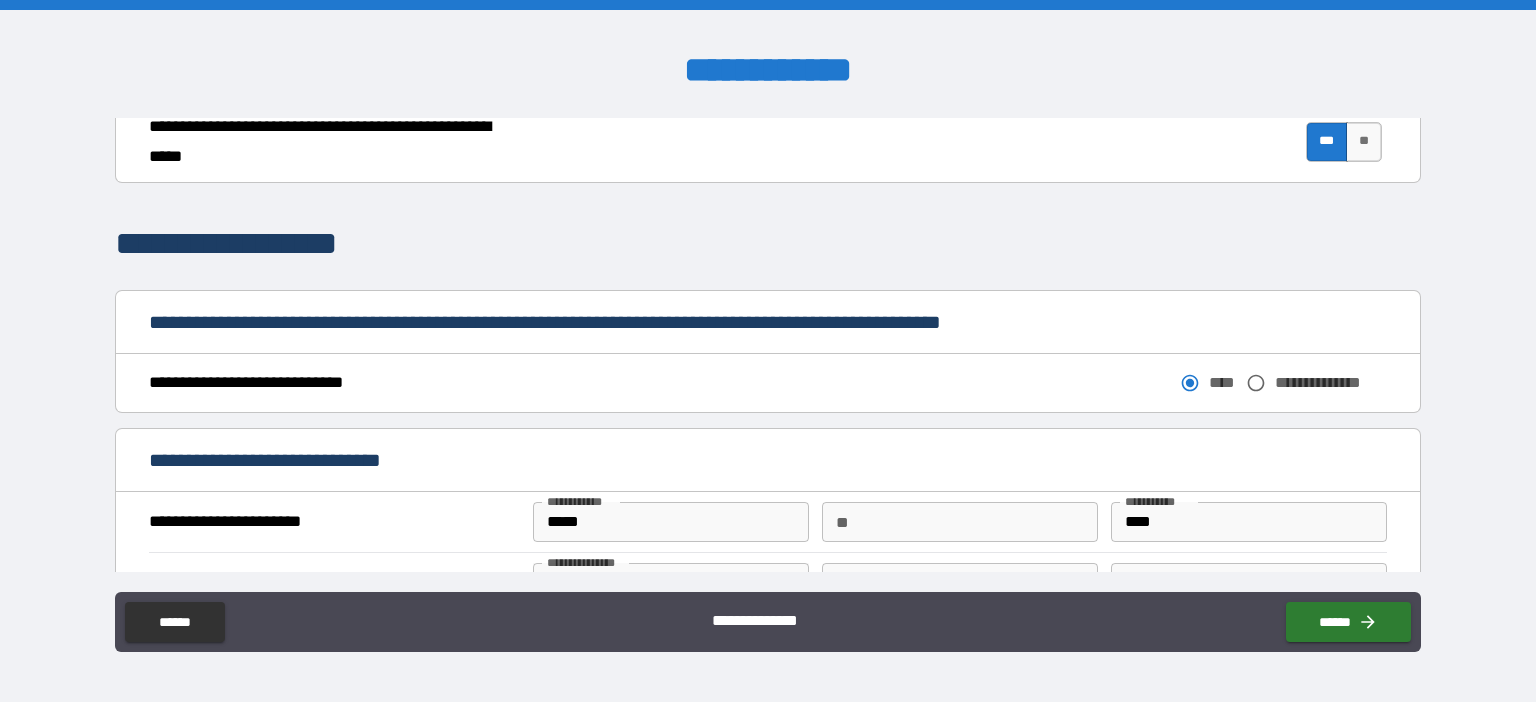 scroll, scrollTop: 1037, scrollLeft: 0, axis: vertical 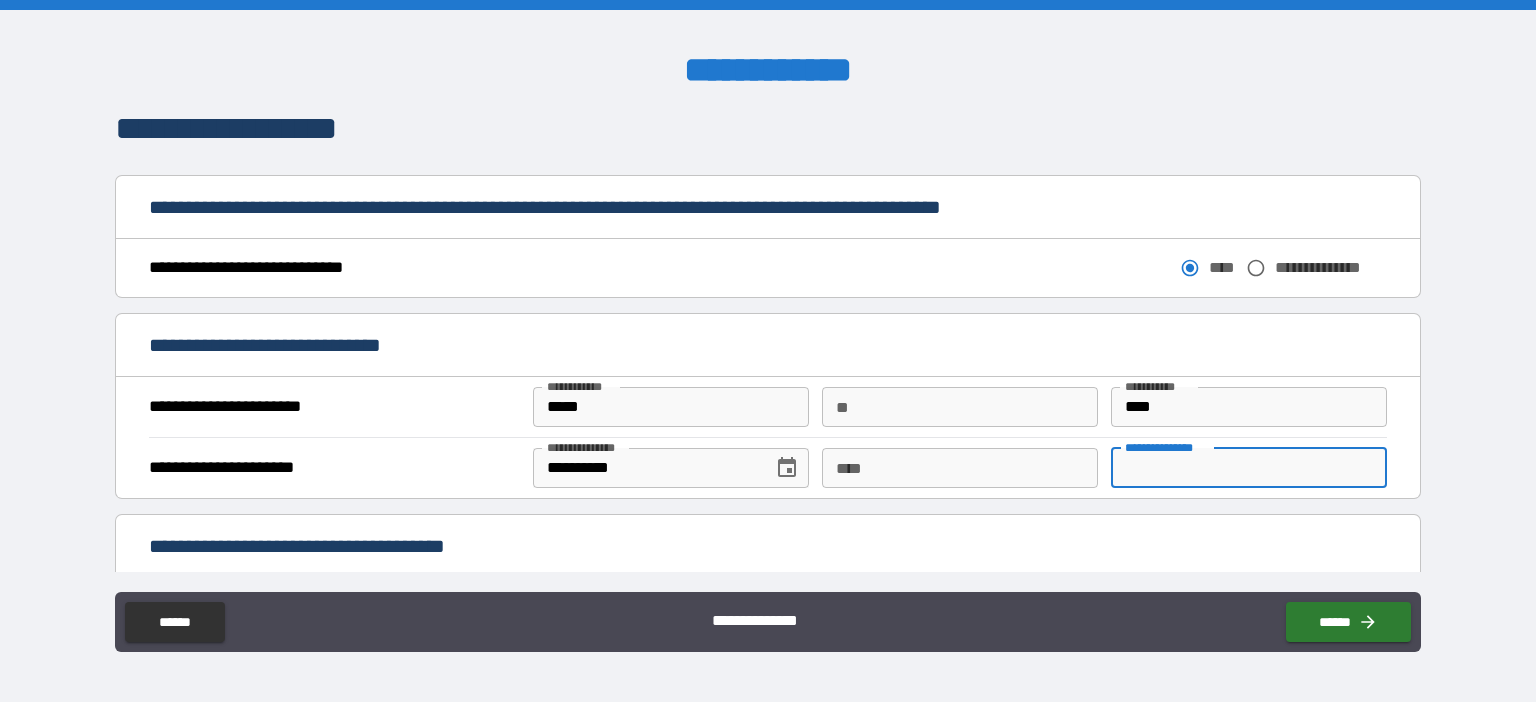 click on "**********" at bounding box center (1249, 468) 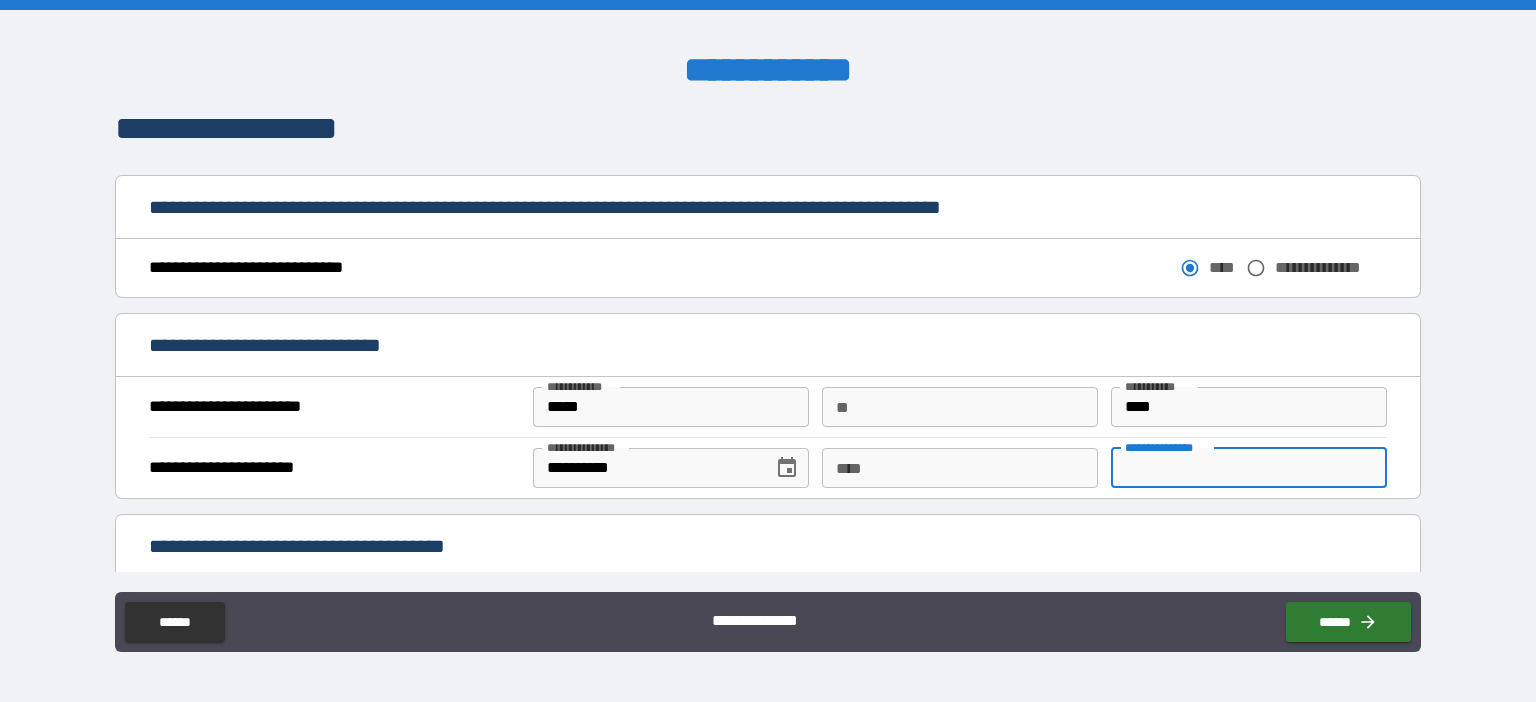 paste on "**********" 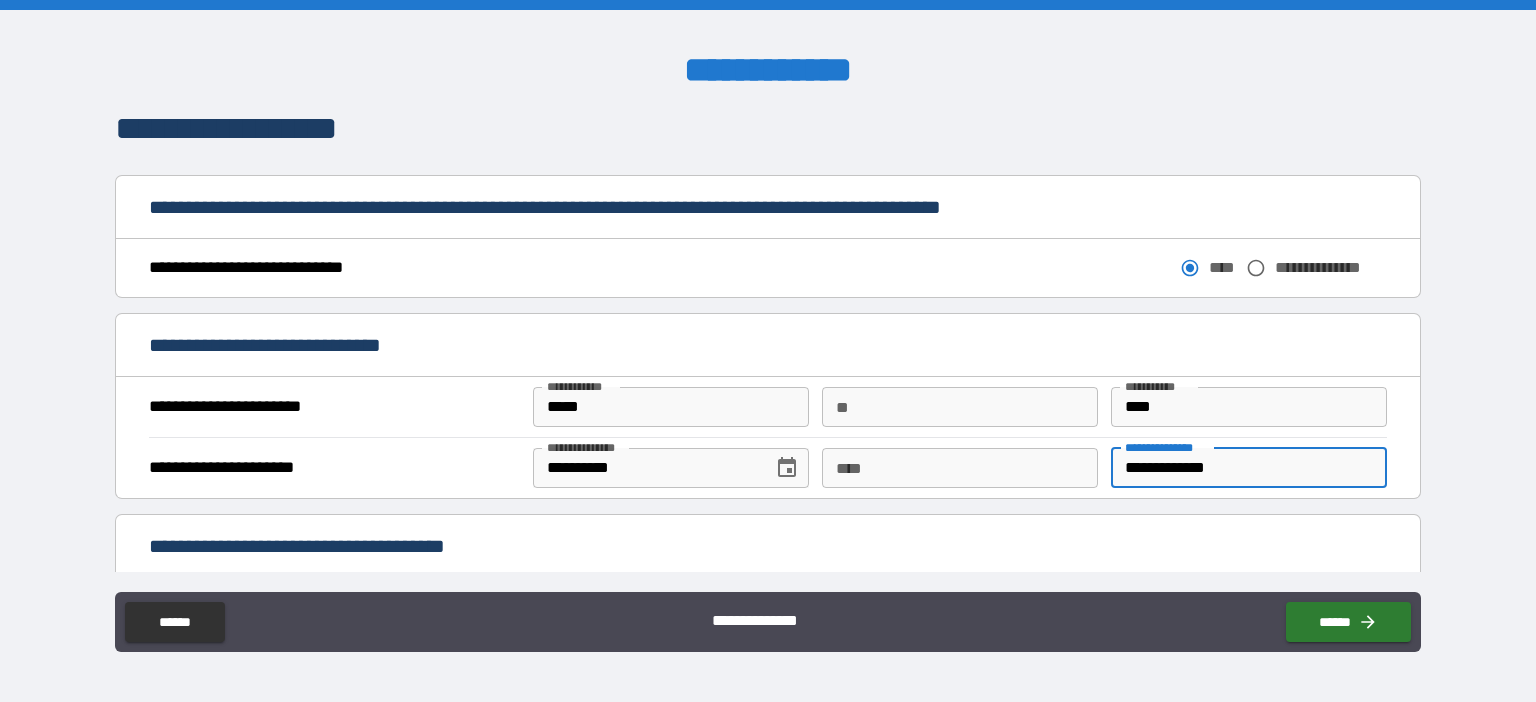 type on "**********" 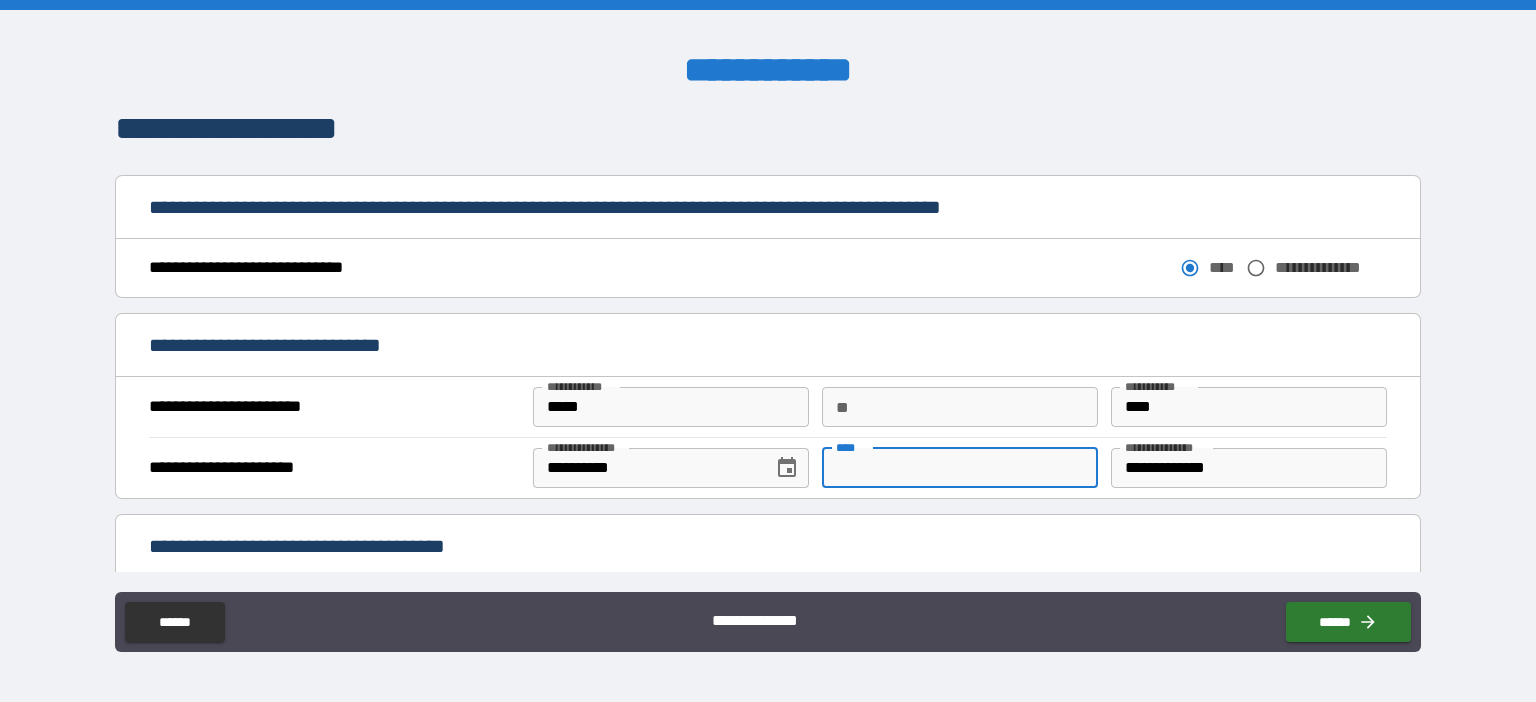 click on "****" at bounding box center [960, 468] 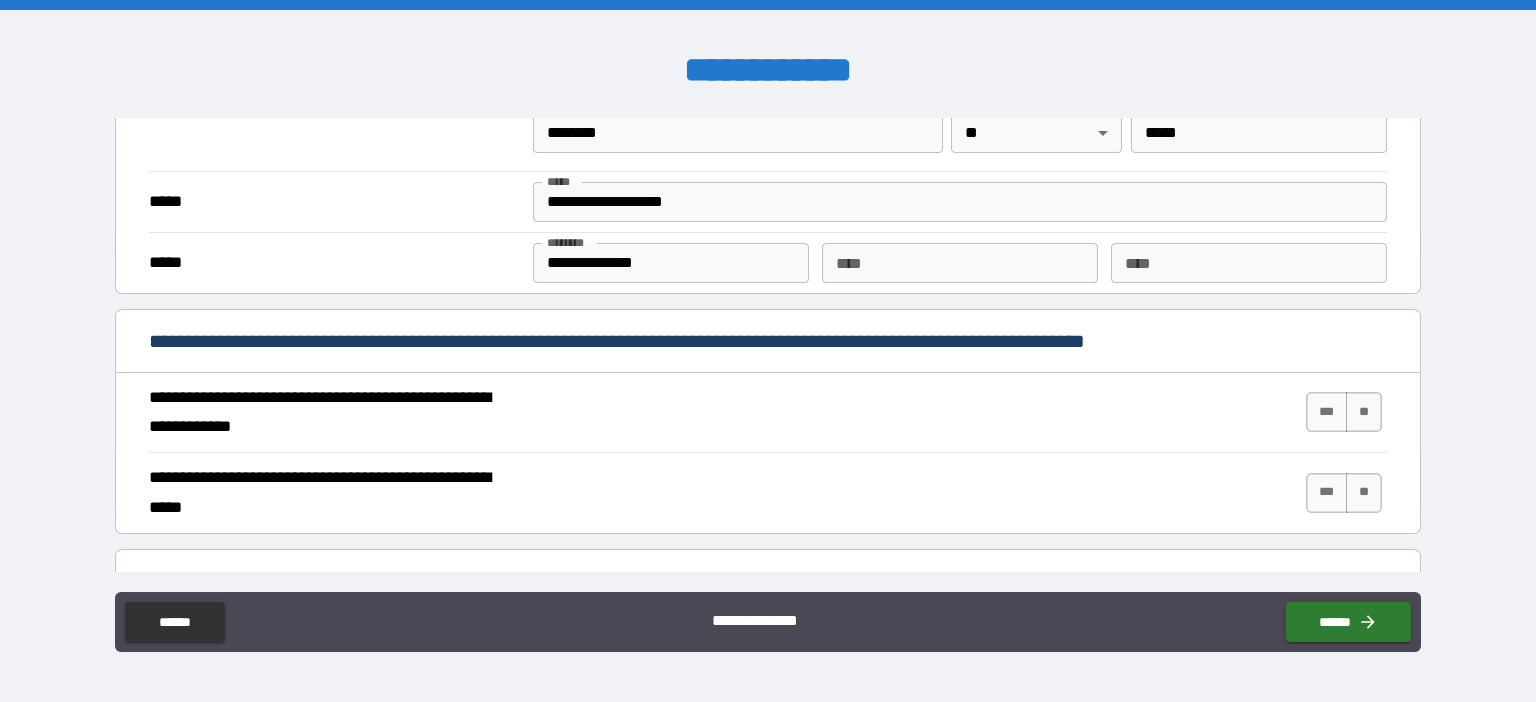 scroll, scrollTop: 1613, scrollLeft: 0, axis: vertical 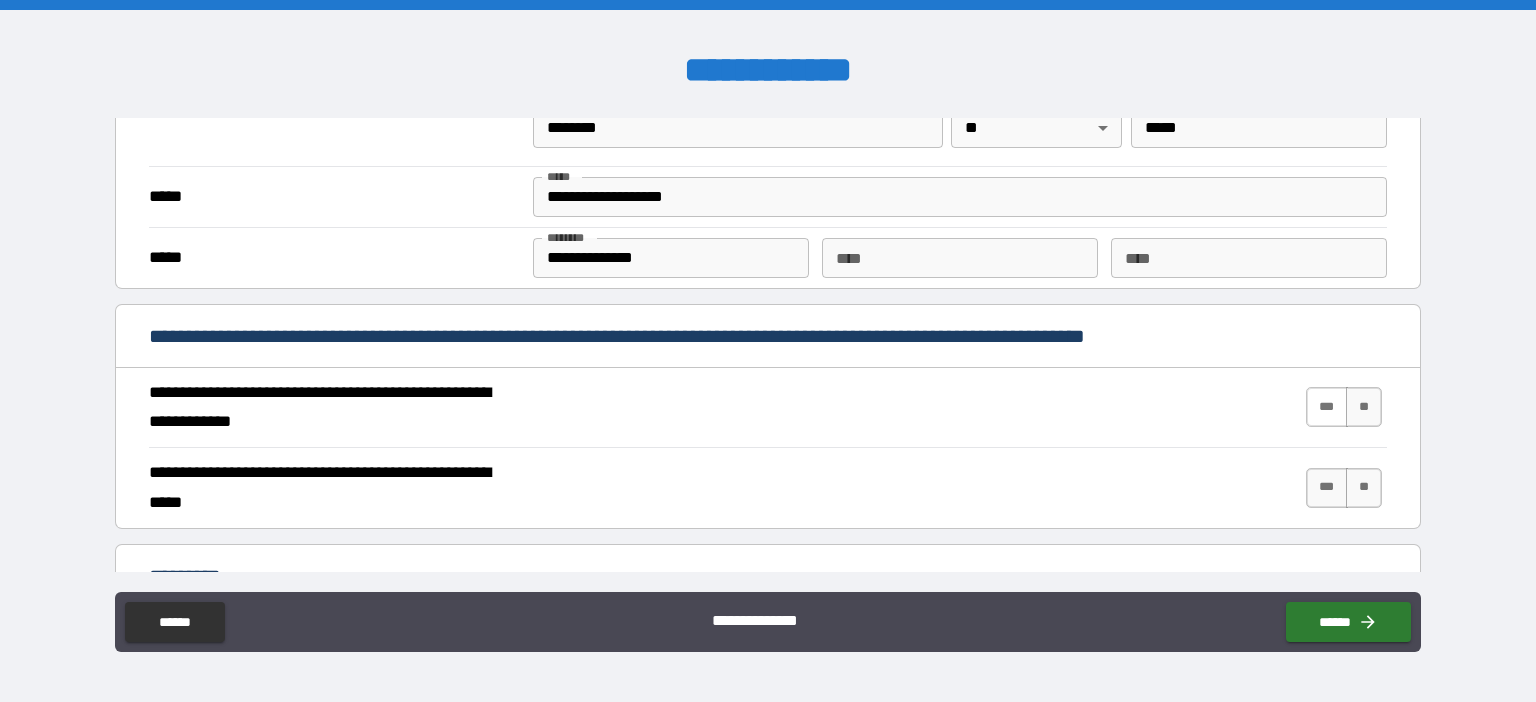 type on "**********" 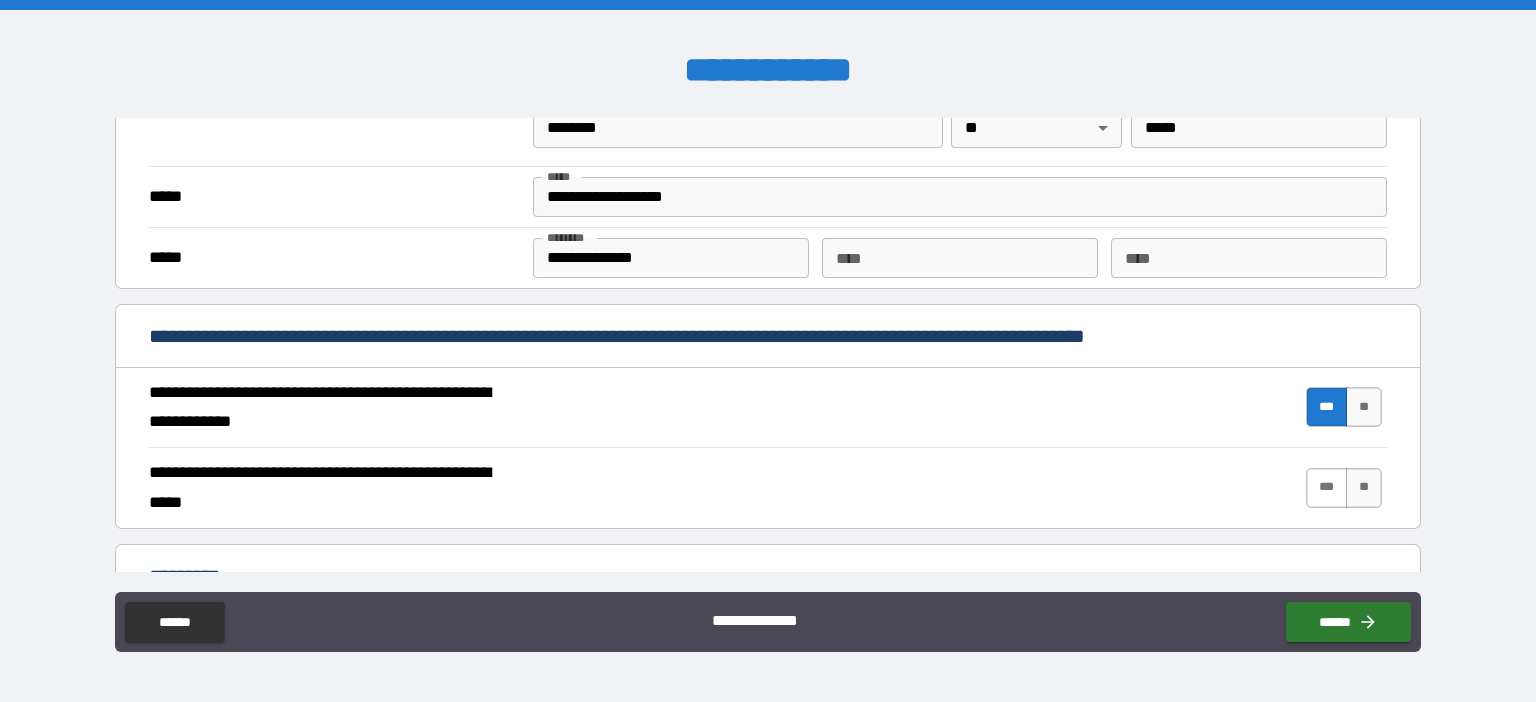 click on "***" at bounding box center [1327, 488] 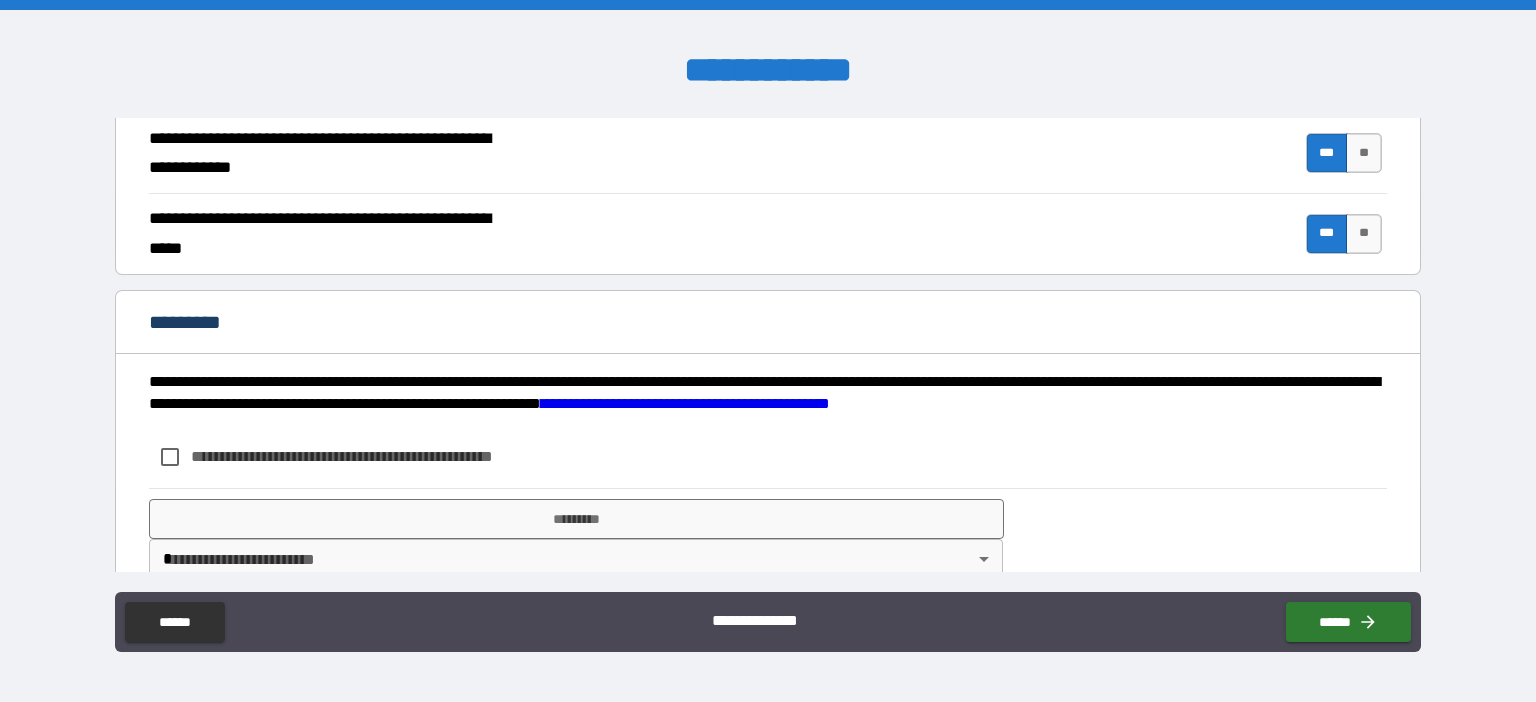 scroll, scrollTop: 1898, scrollLeft: 0, axis: vertical 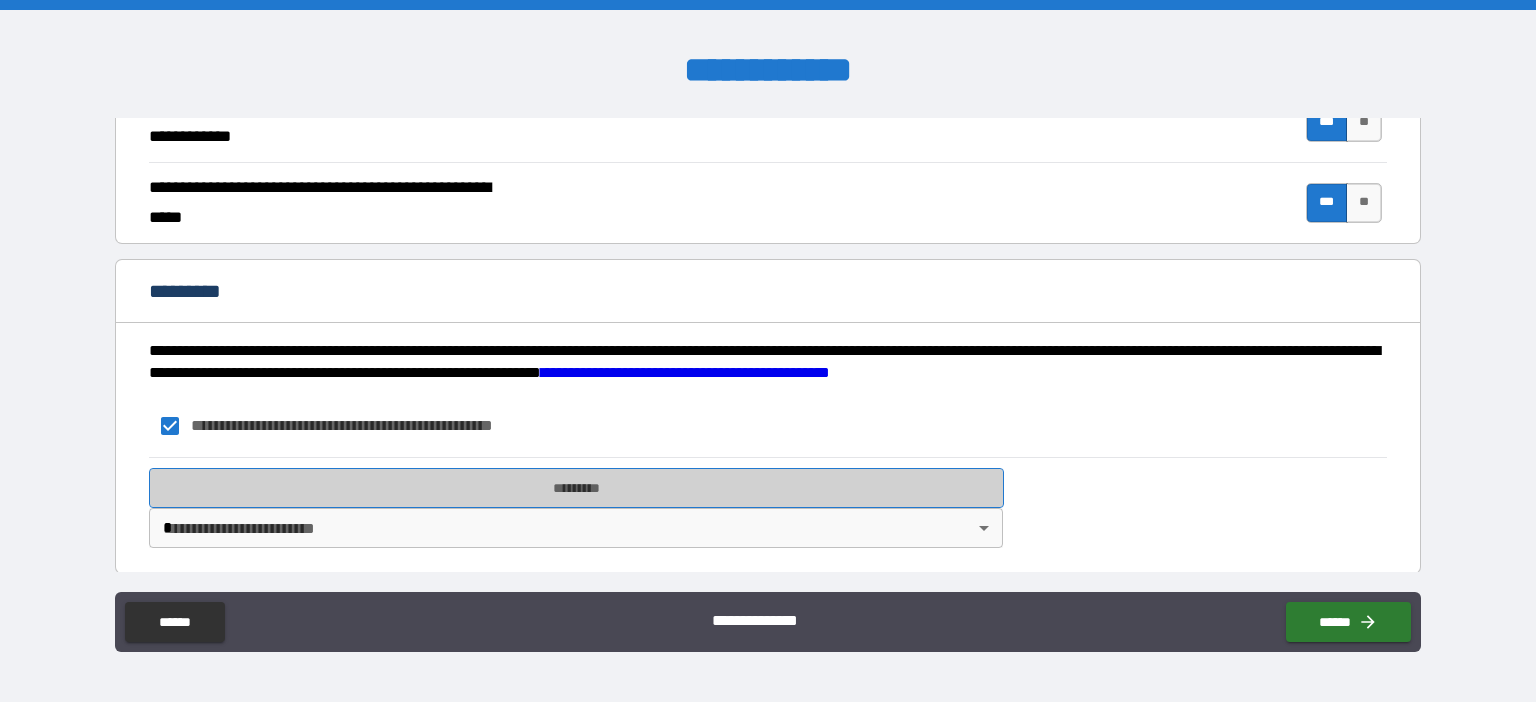 click on "*********" at bounding box center (576, 488) 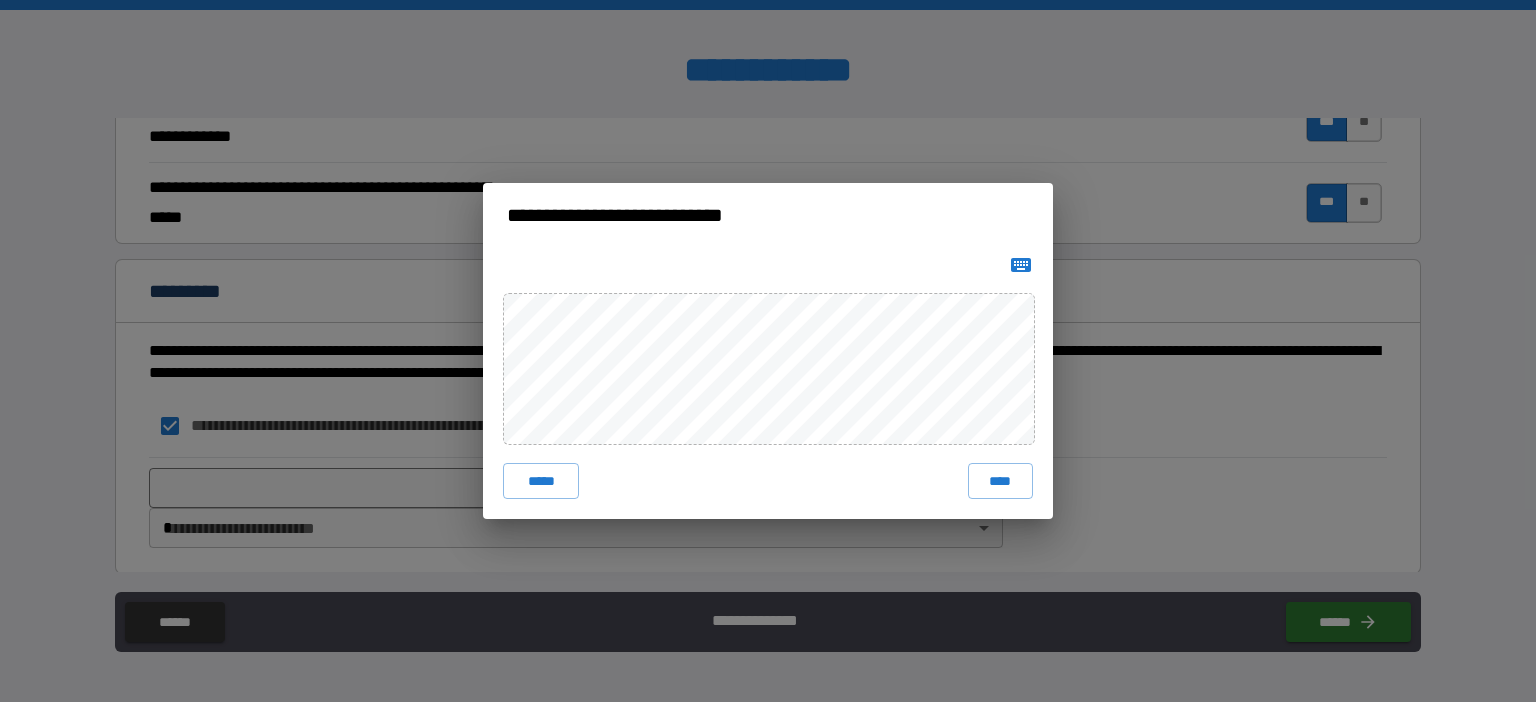 click 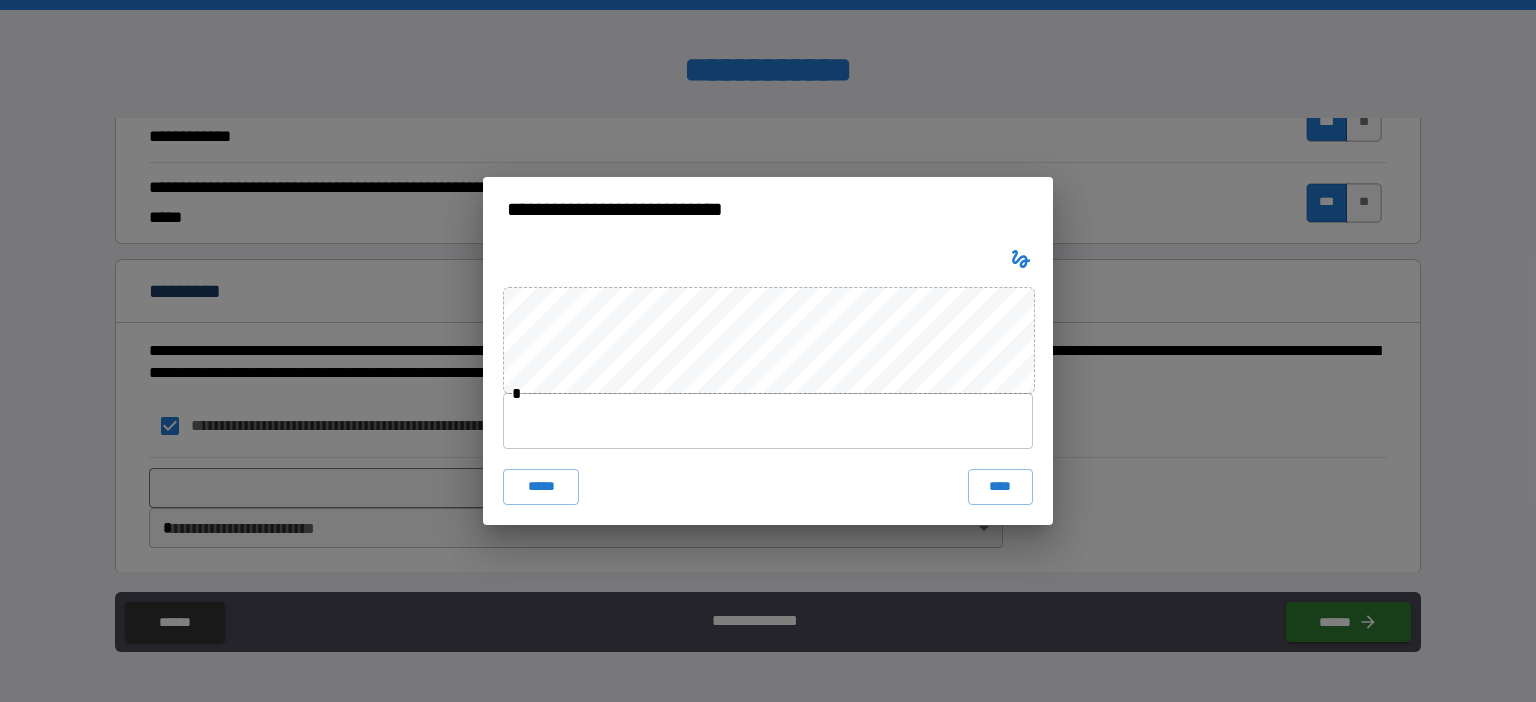 click at bounding box center [768, 421] 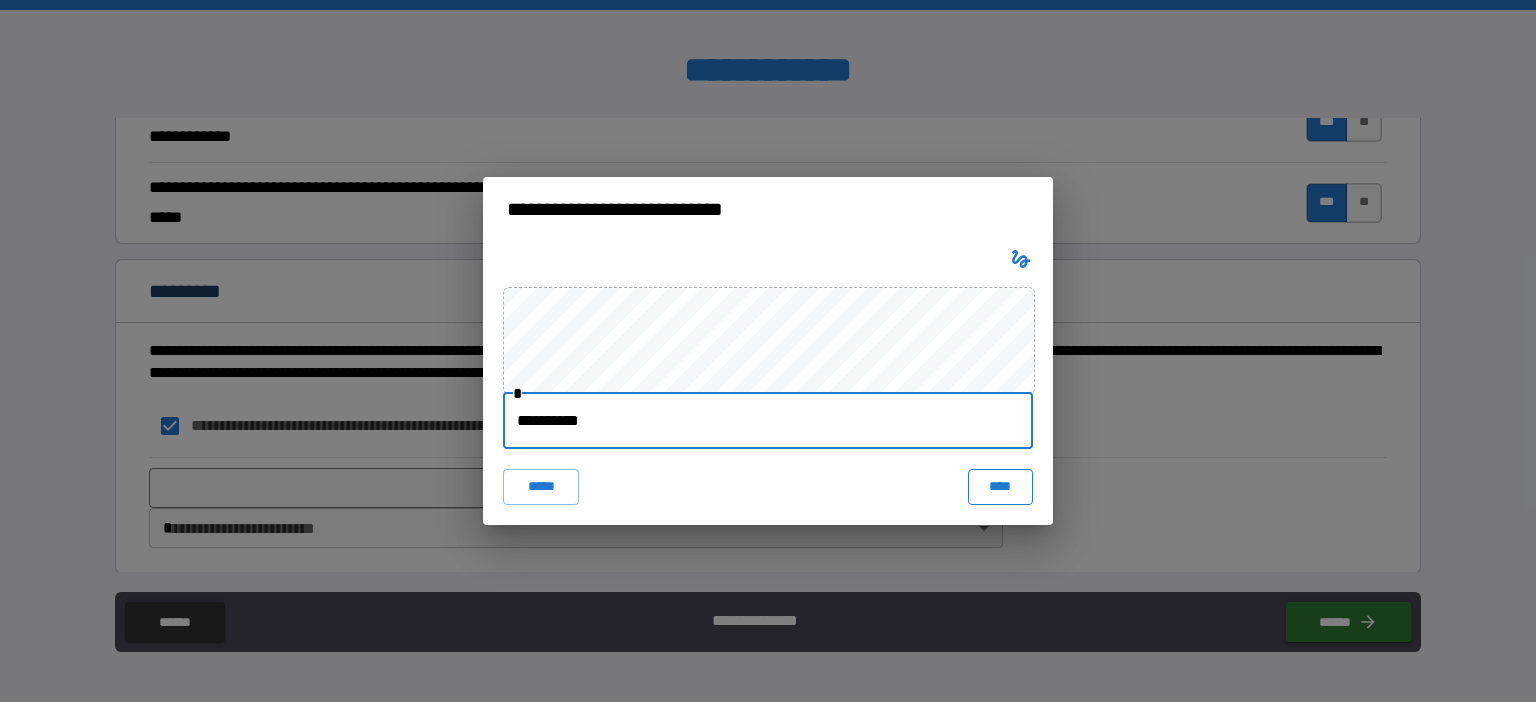 type on "**********" 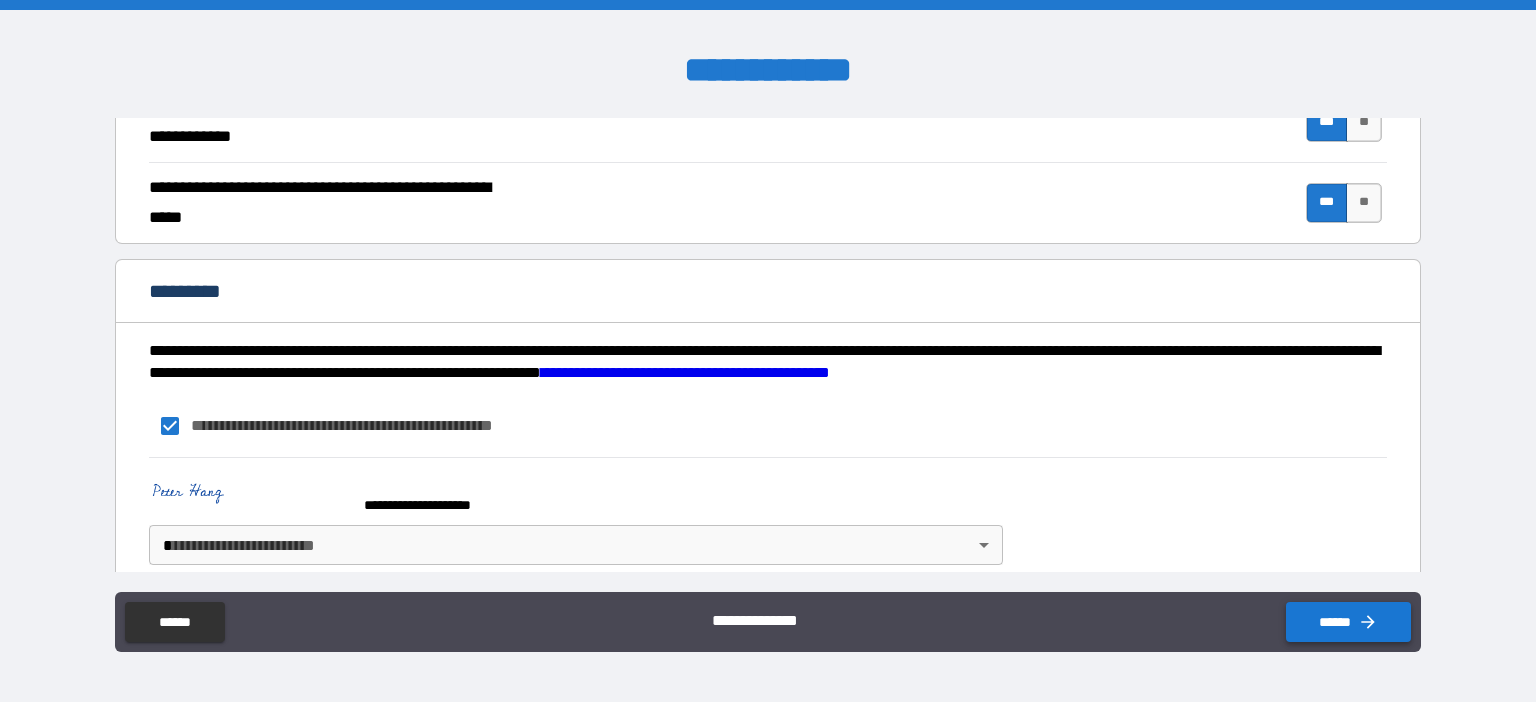 click on "******" at bounding box center [1348, 622] 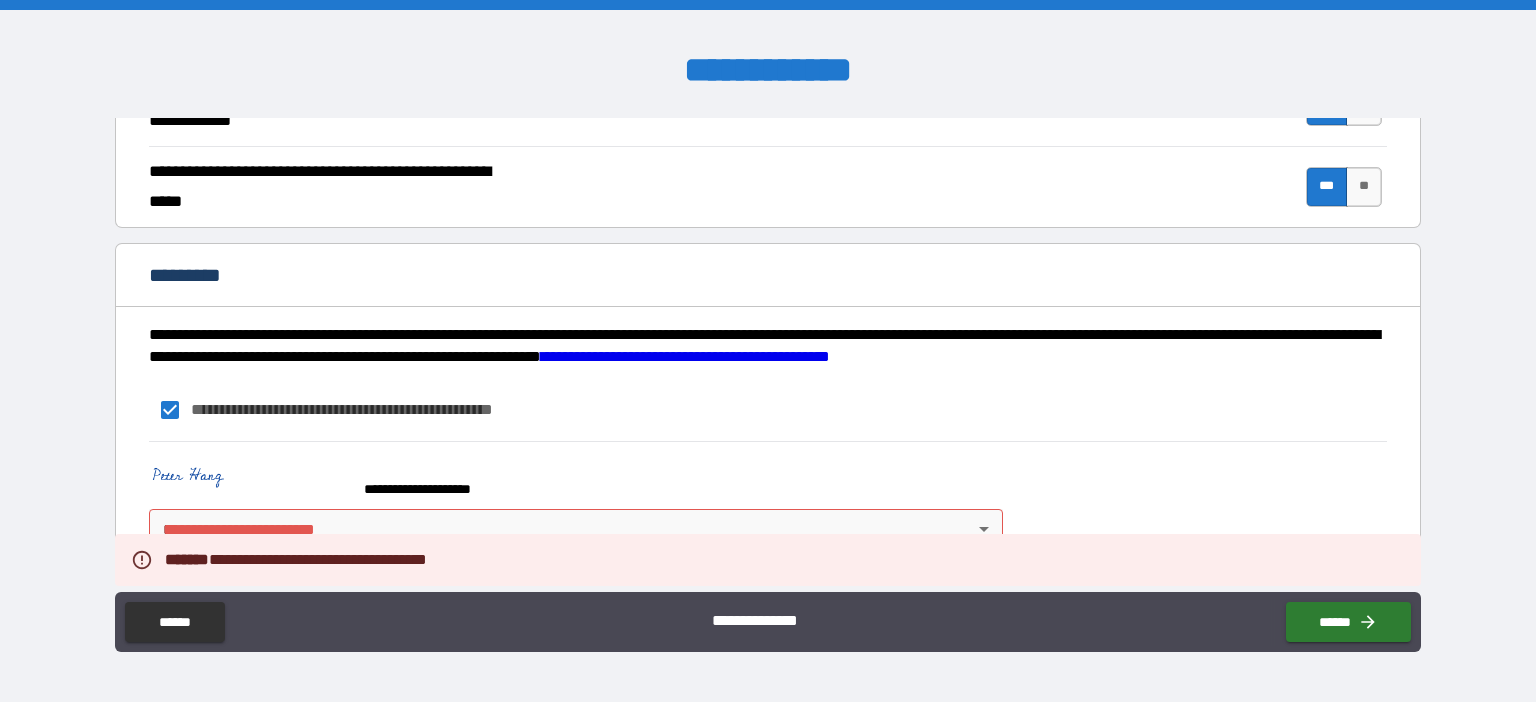 scroll, scrollTop: 1915, scrollLeft: 0, axis: vertical 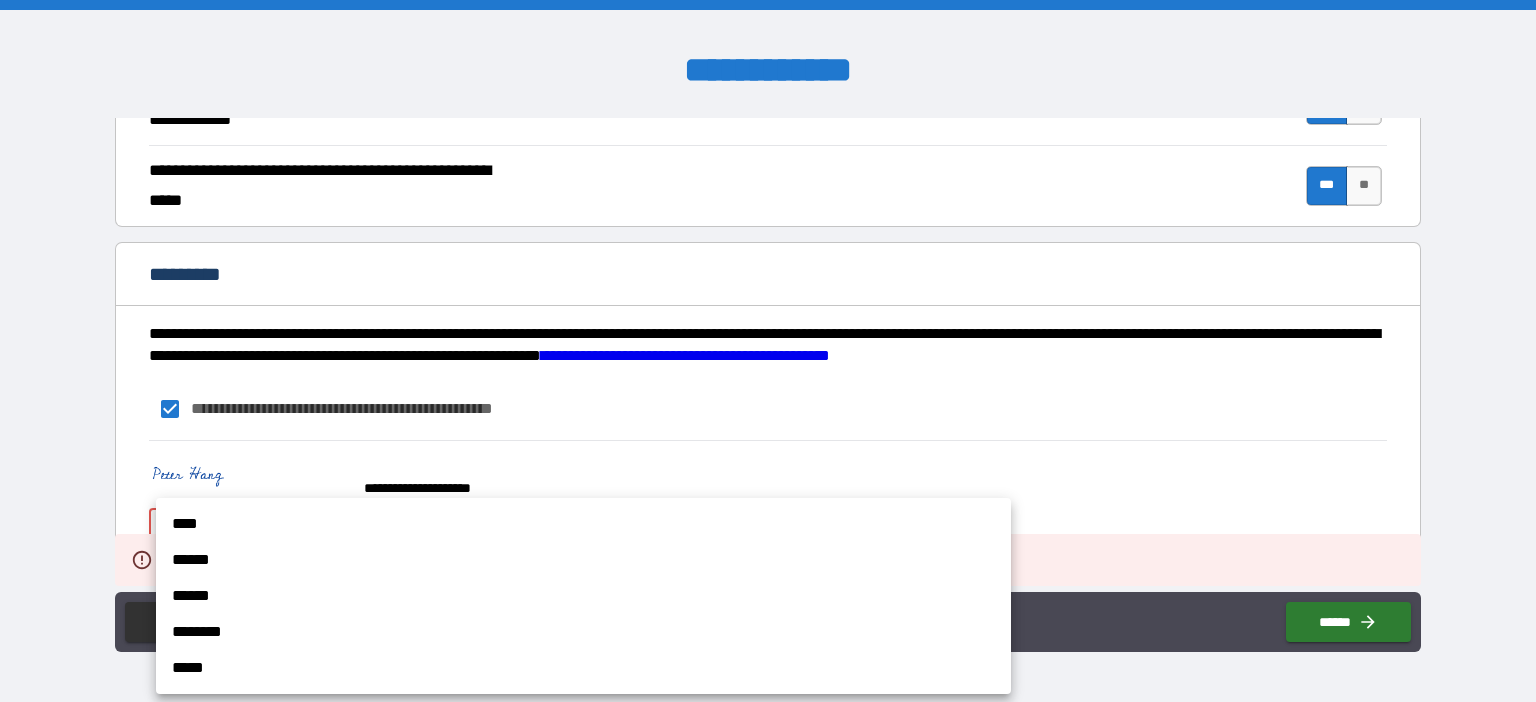 click on "**********" at bounding box center (768, 351) 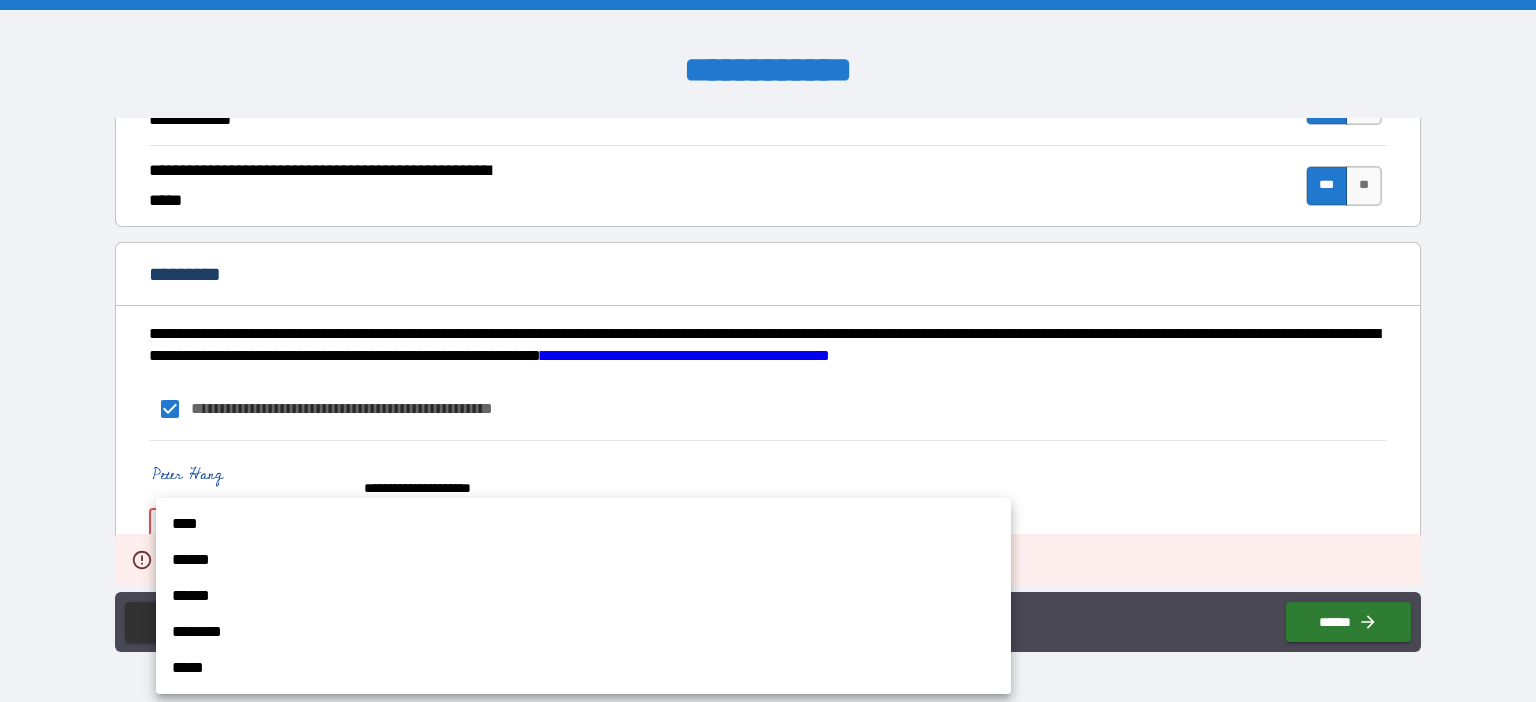 click on "****" at bounding box center [583, 524] 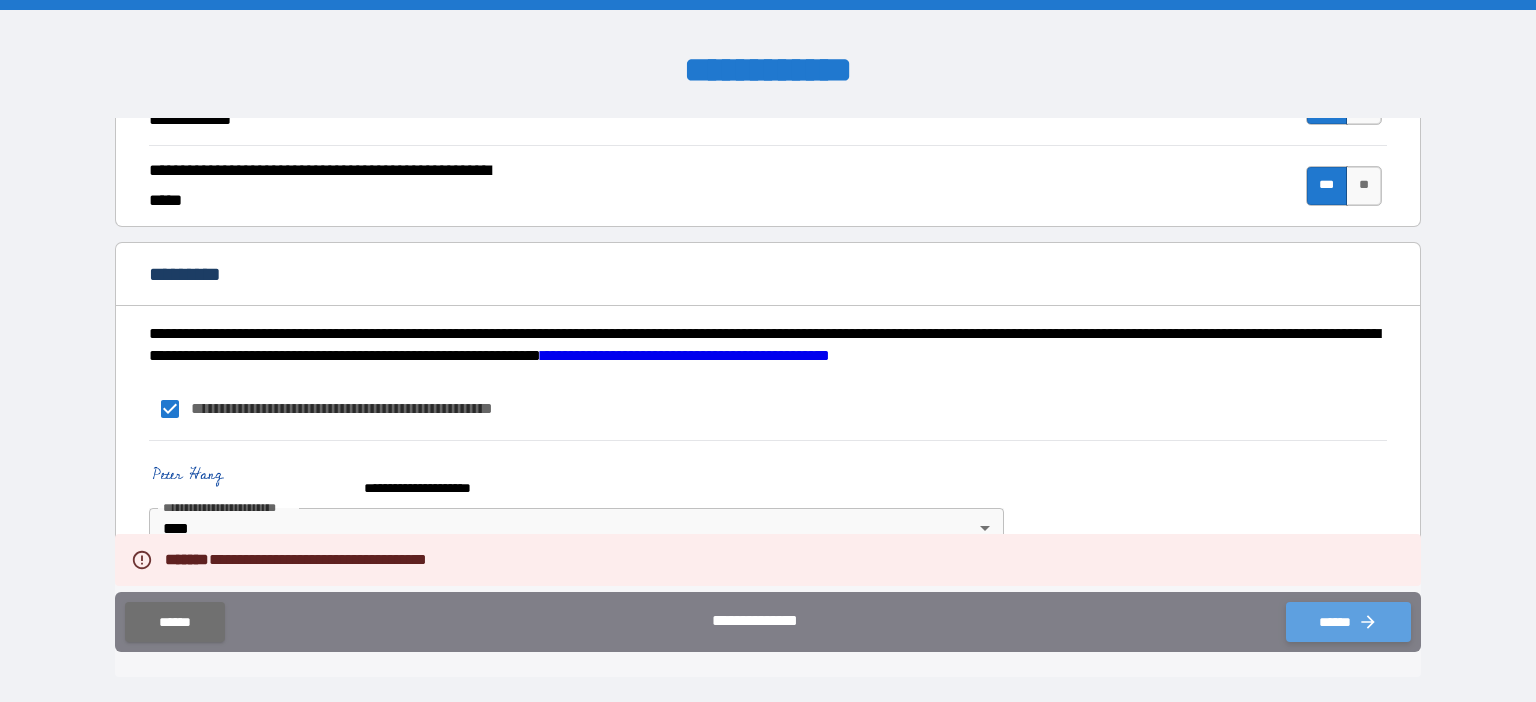 click on "******" at bounding box center [1348, 622] 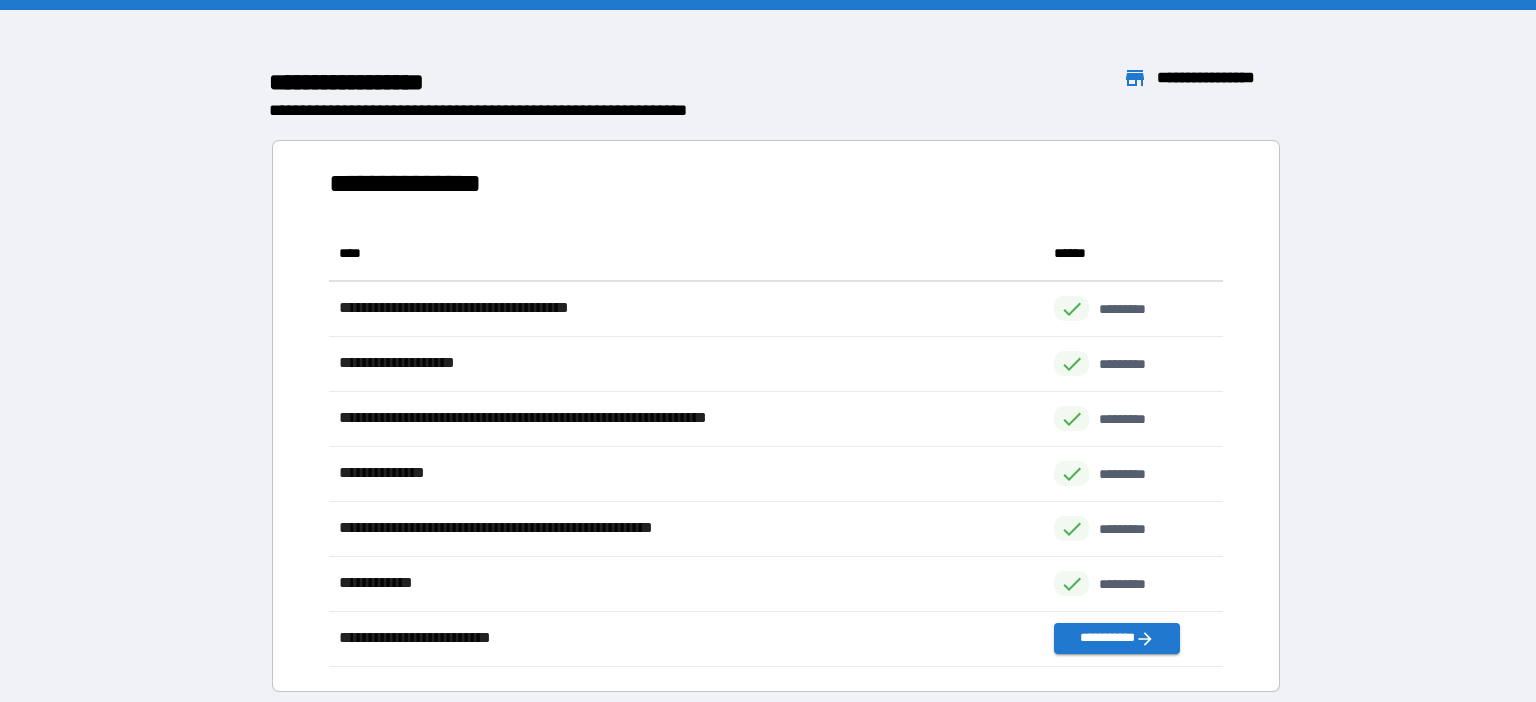 scroll, scrollTop: 1, scrollLeft: 1, axis: both 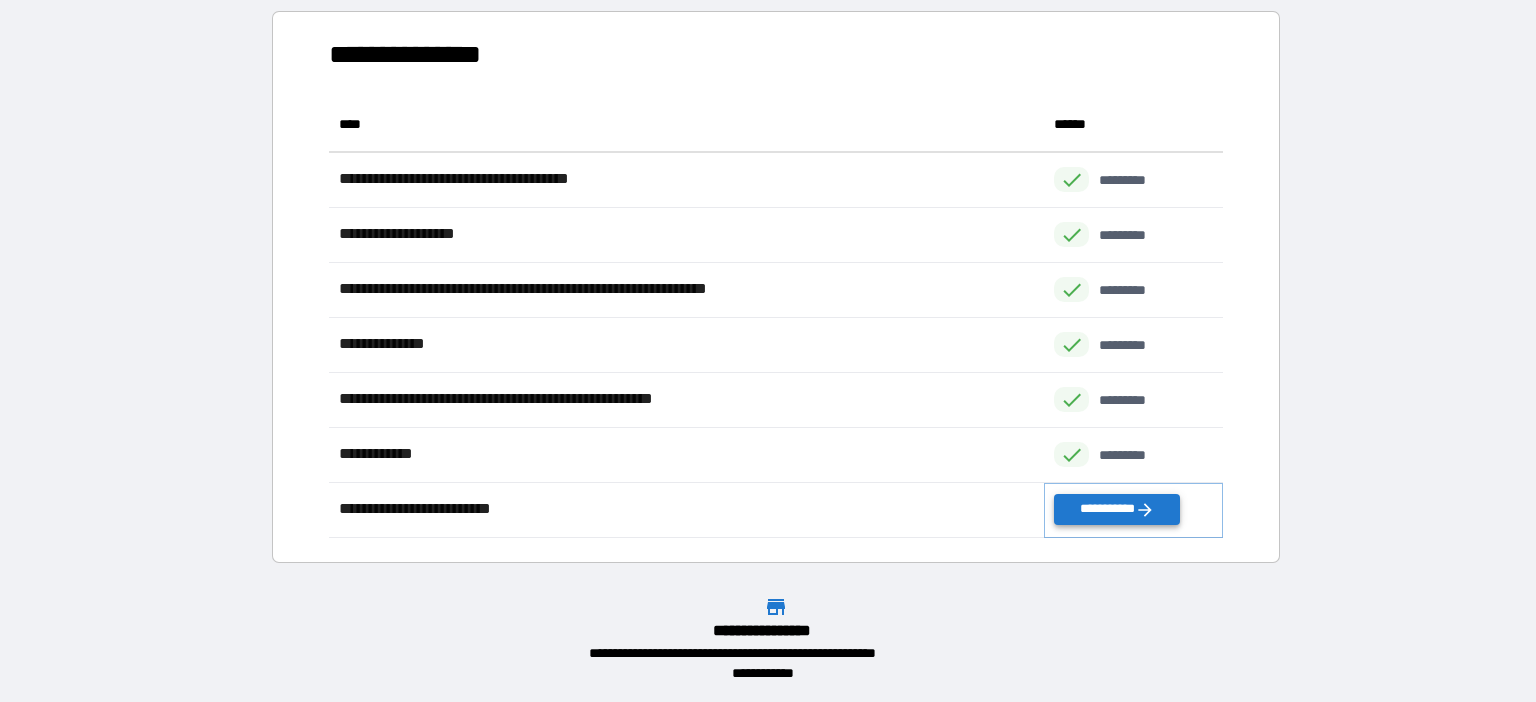 click on "**********" at bounding box center [1117, 509] 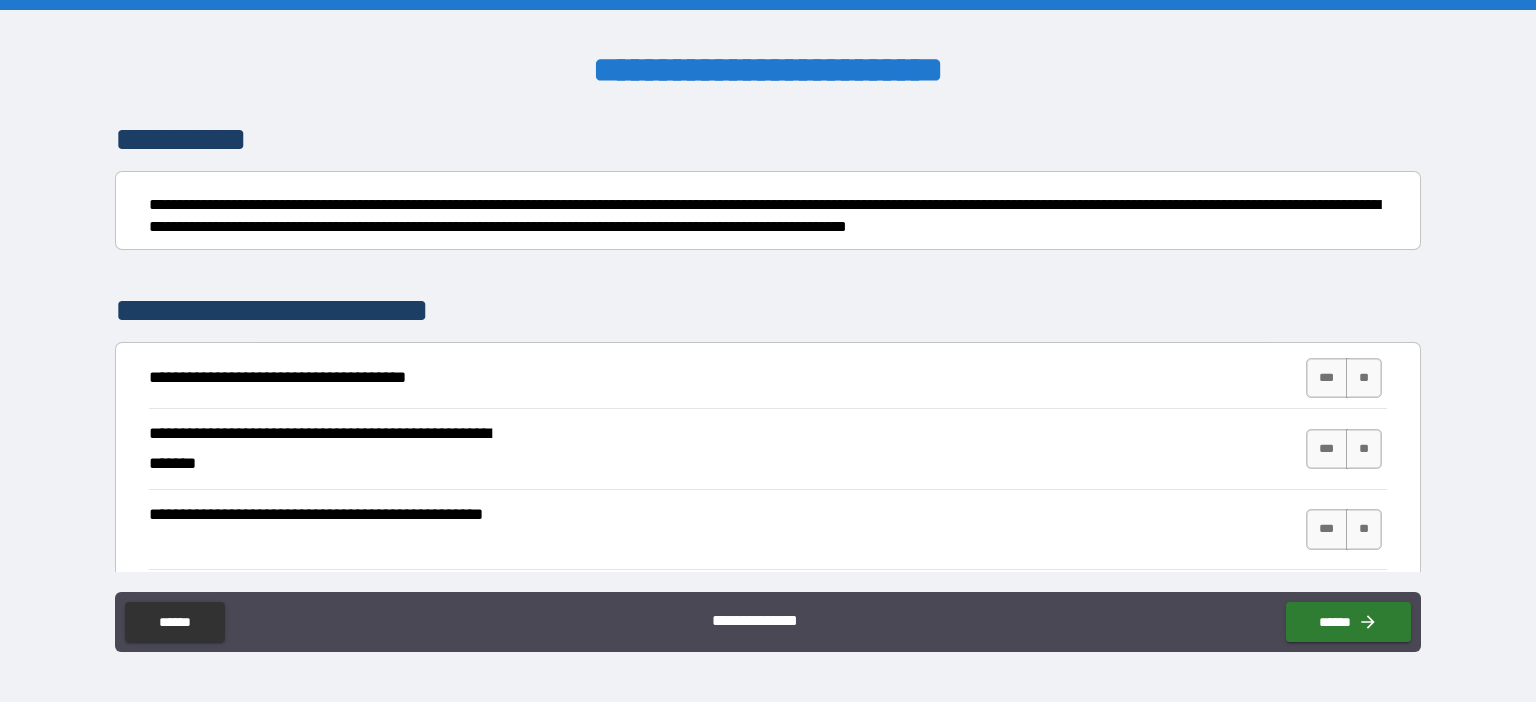scroll, scrollTop: 230, scrollLeft: 0, axis: vertical 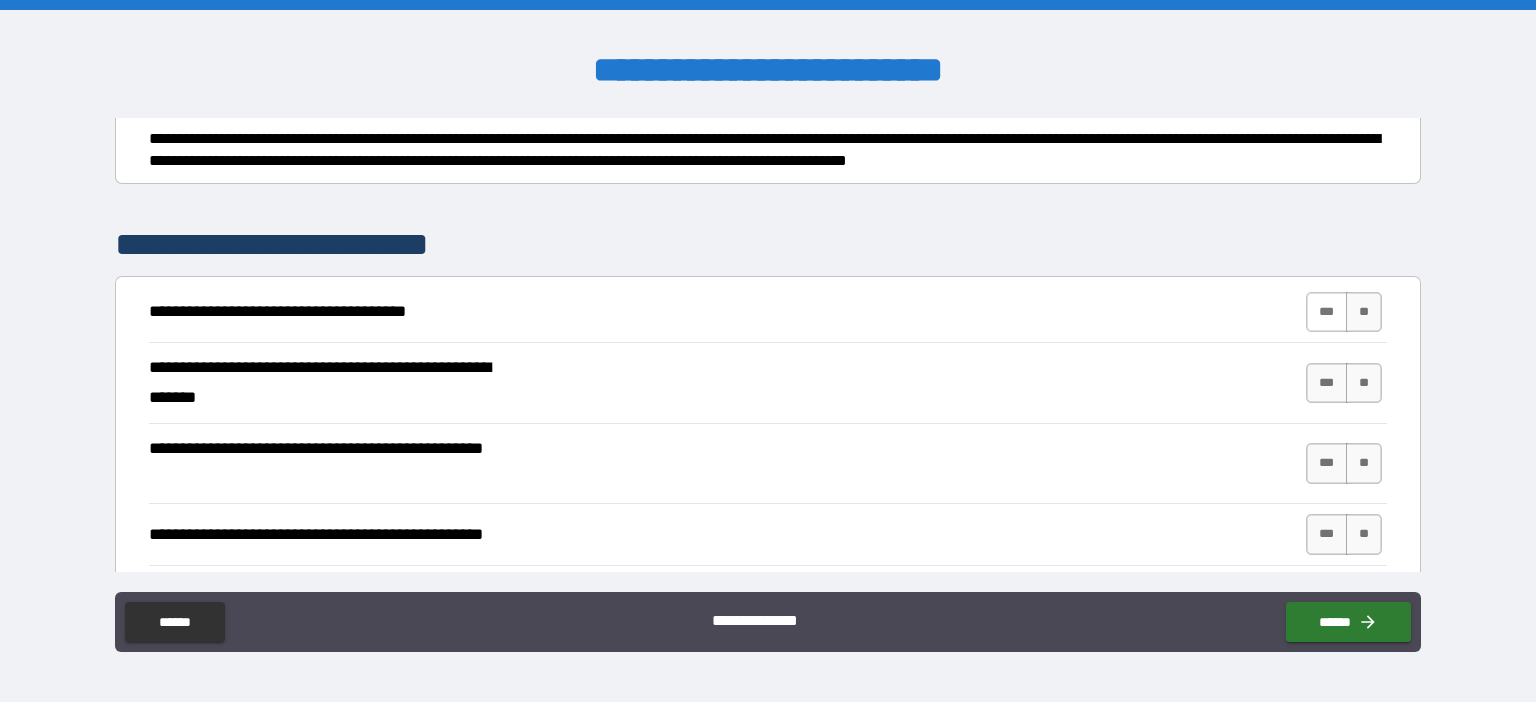 click on "***" at bounding box center [1327, 312] 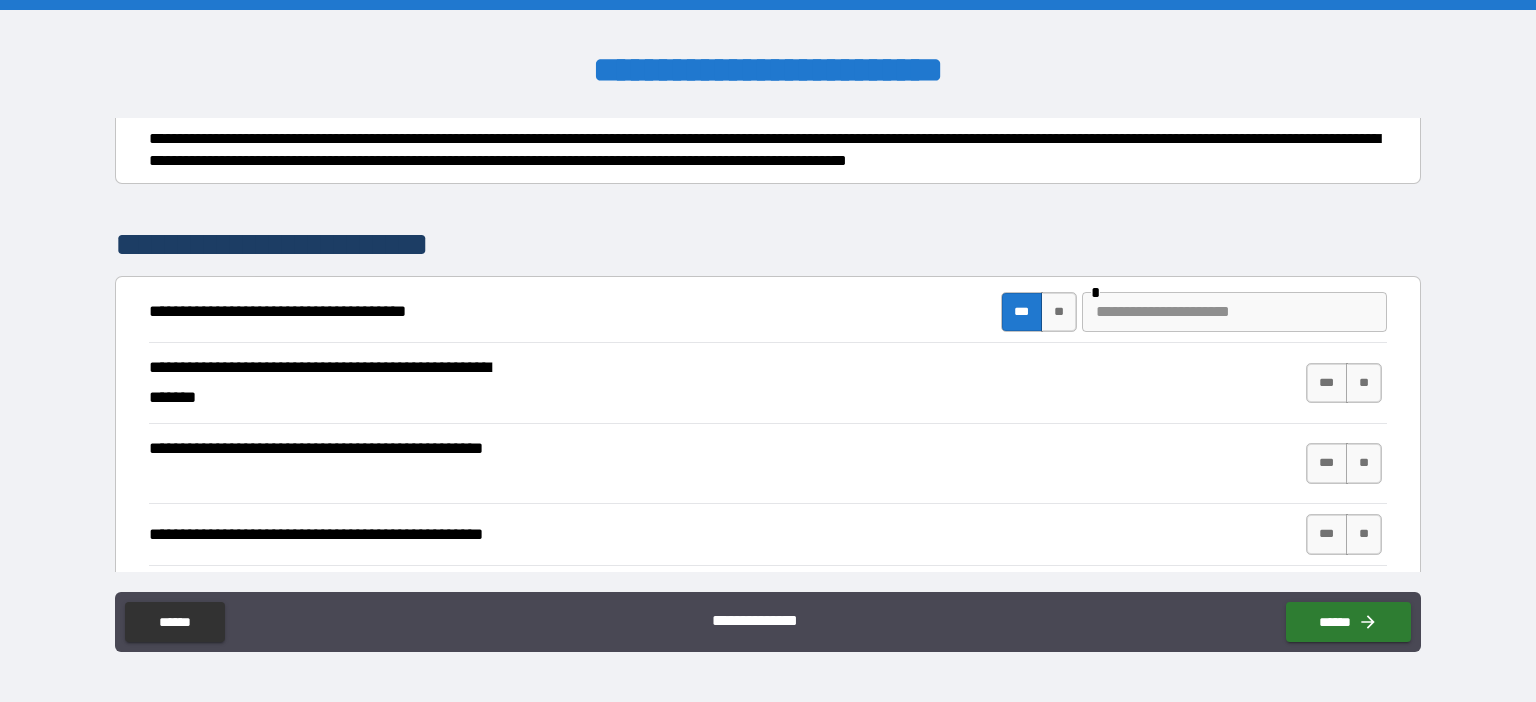 click at bounding box center [1234, 312] 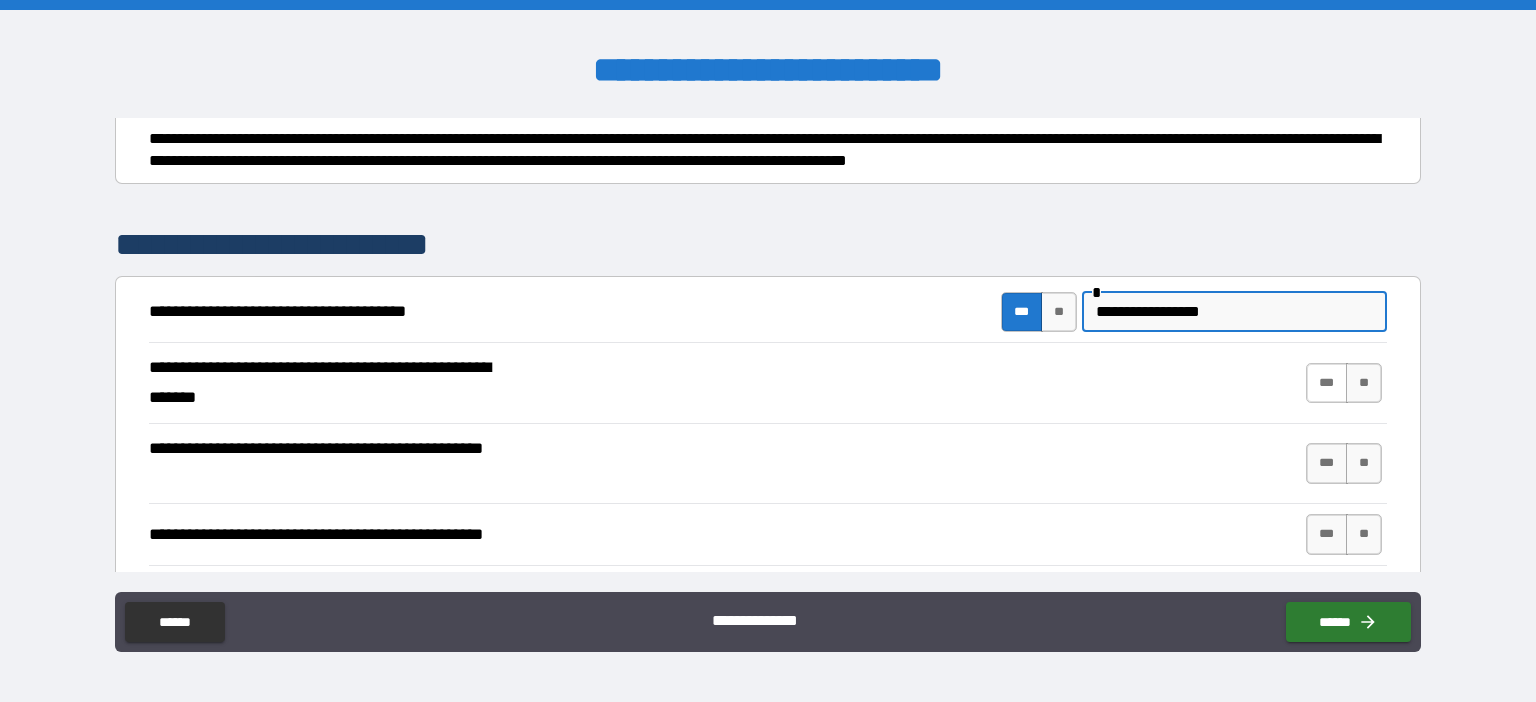 type on "**********" 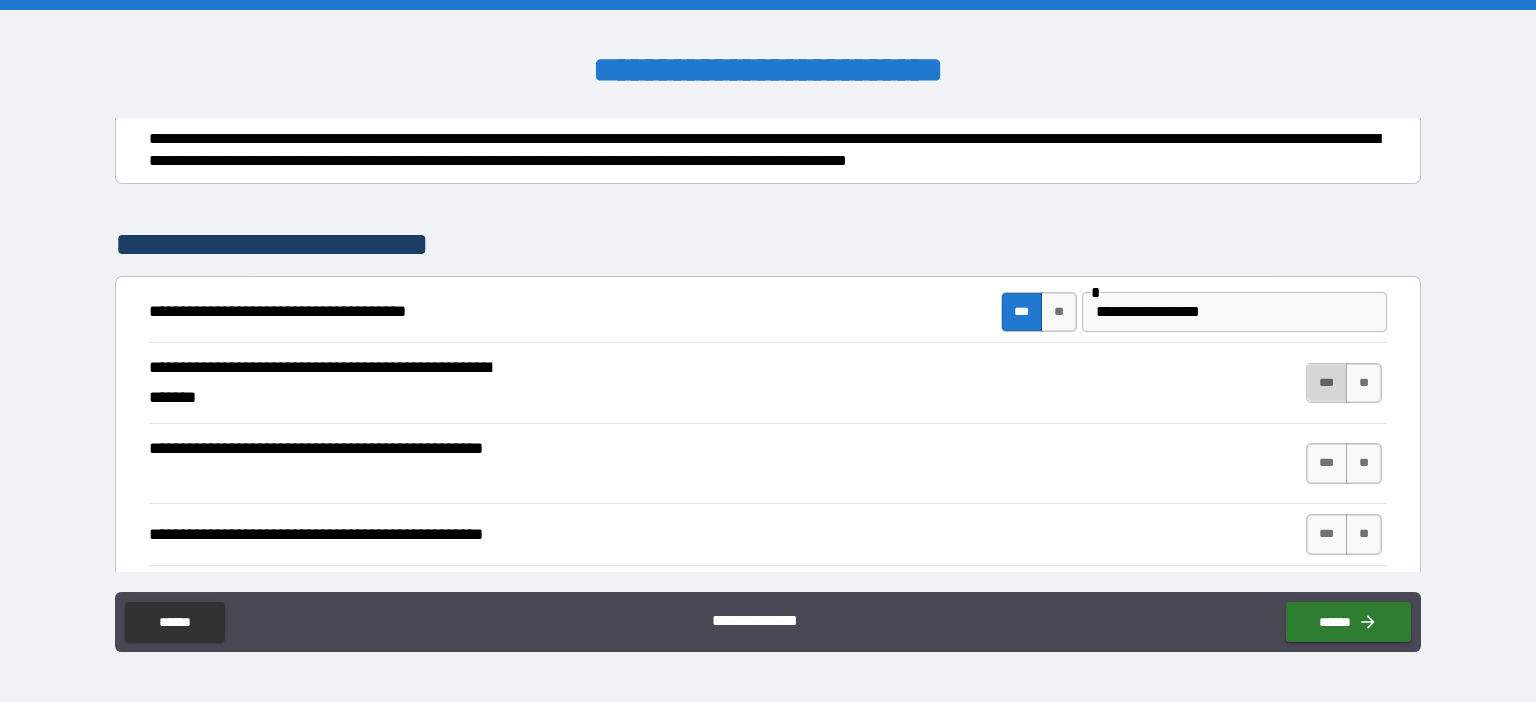 click on "***" at bounding box center (1327, 383) 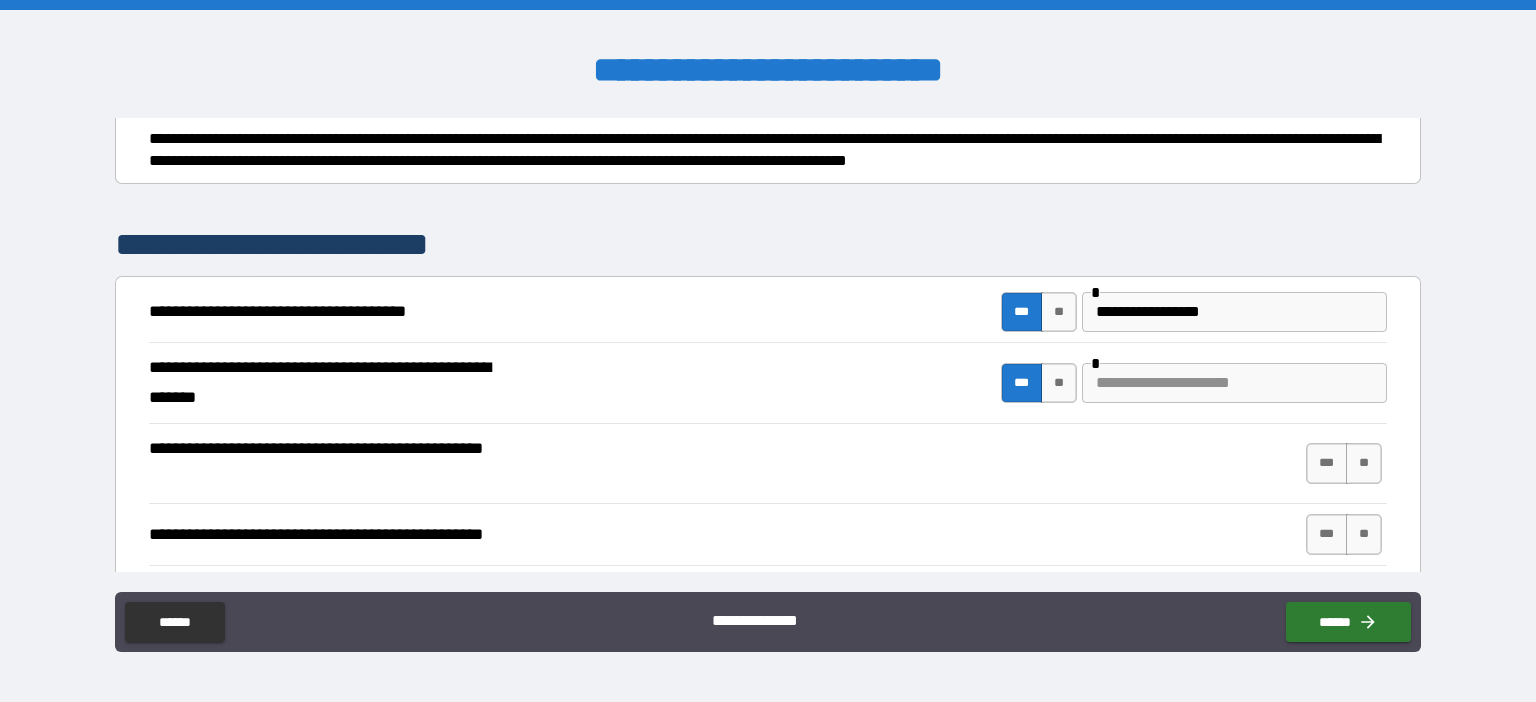 click at bounding box center [1234, 383] 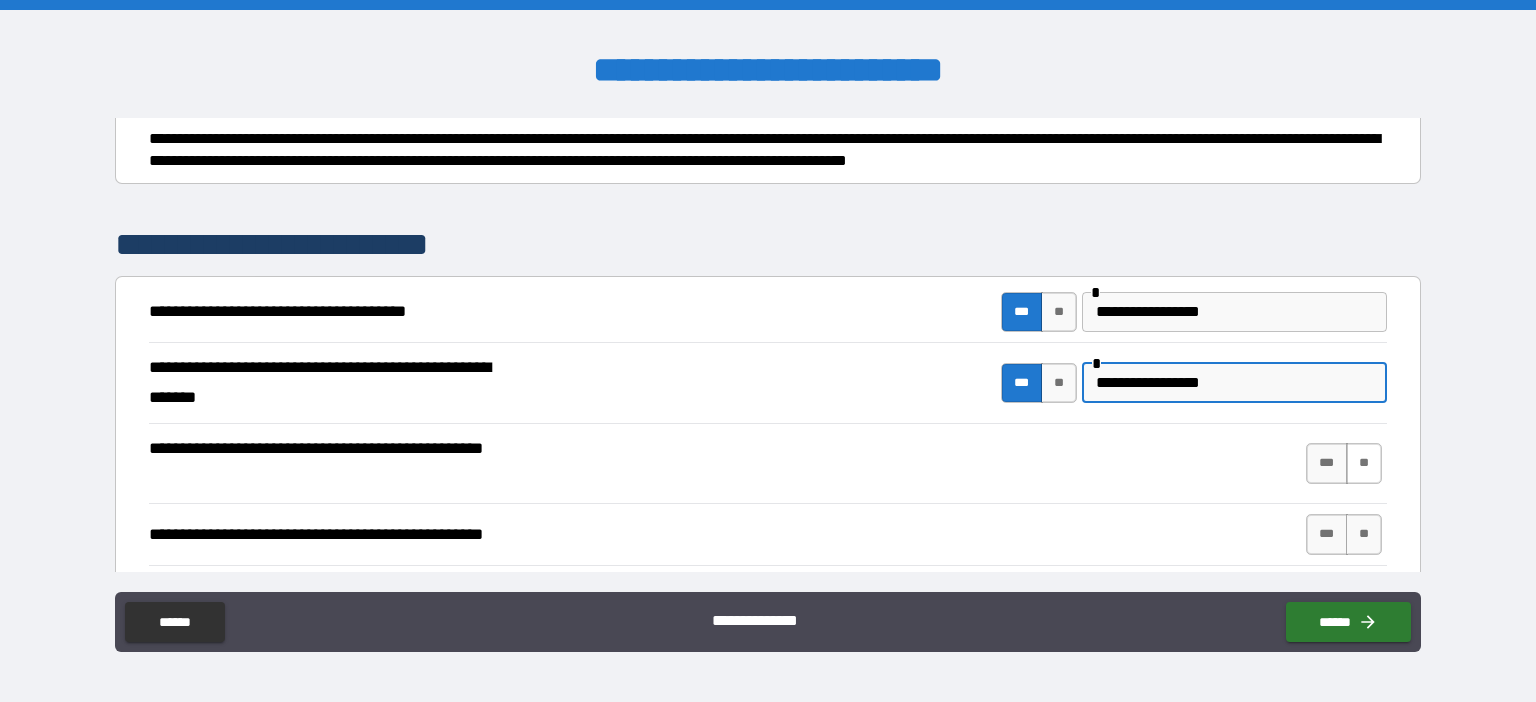 type on "**********" 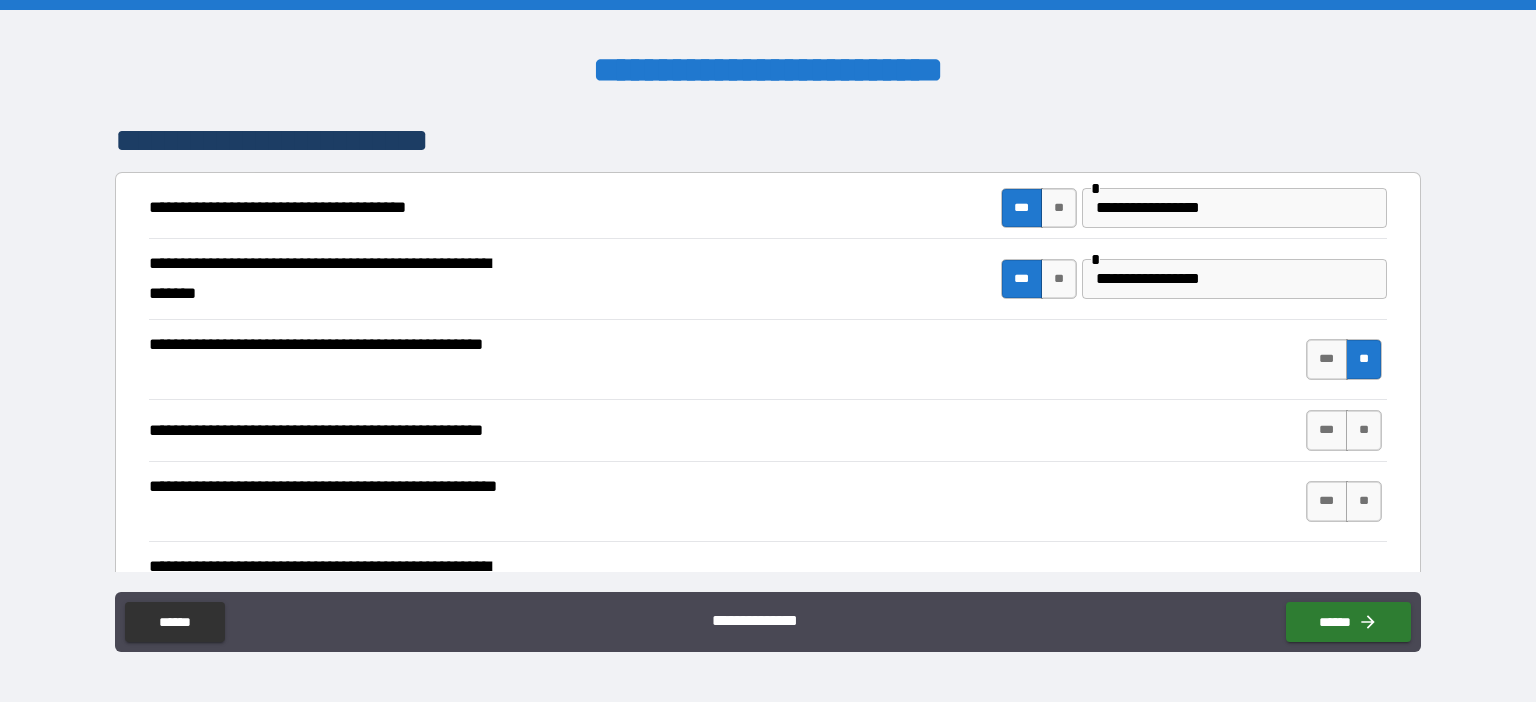 scroll, scrollTop: 346, scrollLeft: 0, axis: vertical 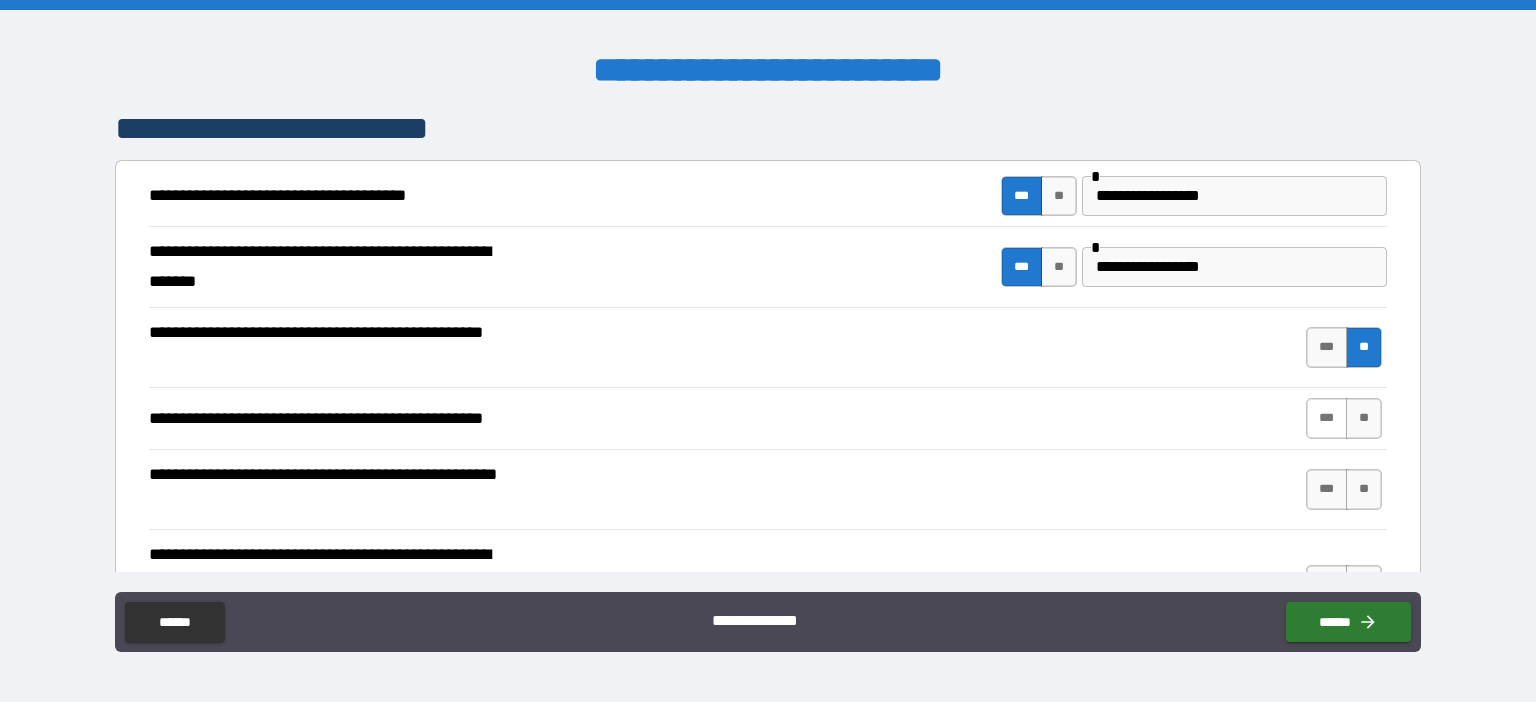click on "***" at bounding box center [1327, 418] 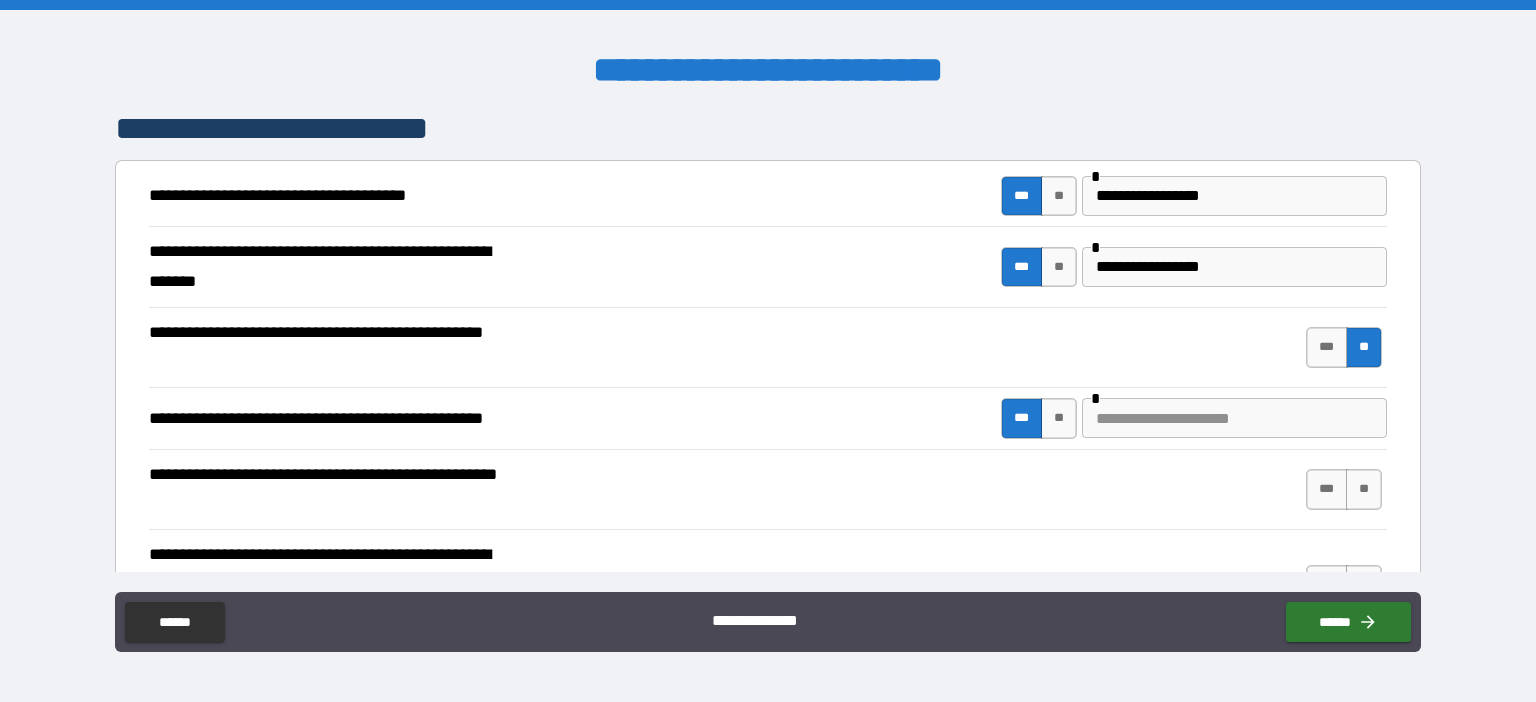 click at bounding box center (1234, 418) 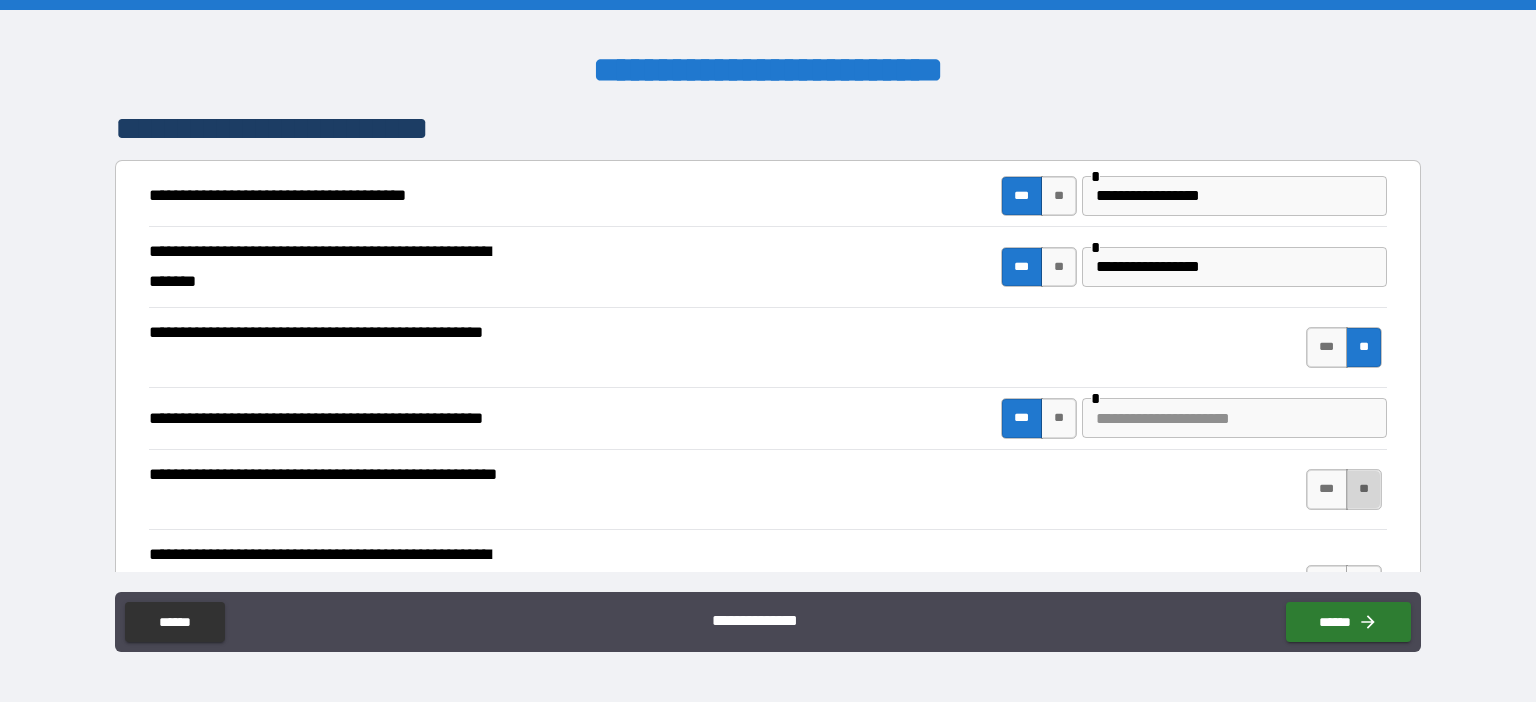 click on "**" at bounding box center (1364, 489) 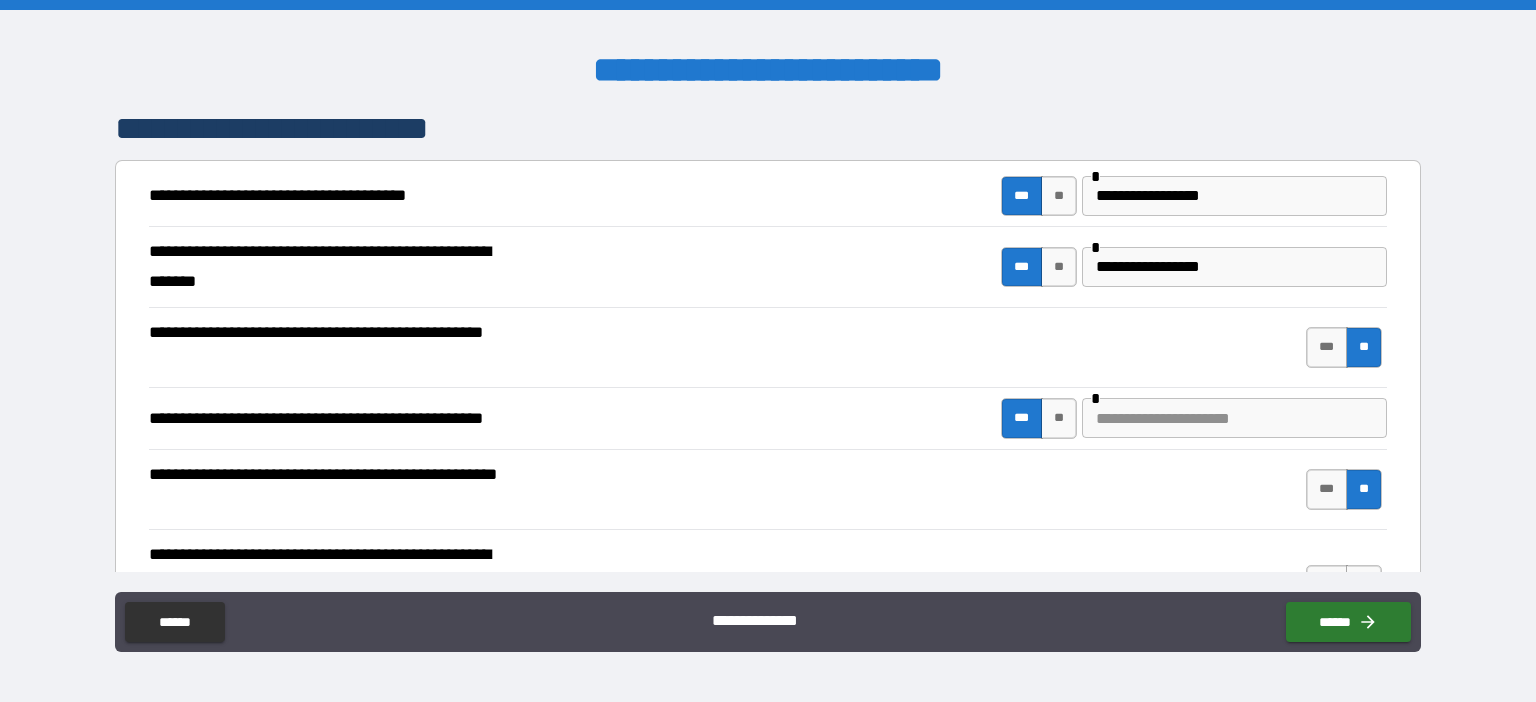 click at bounding box center (1234, 418) 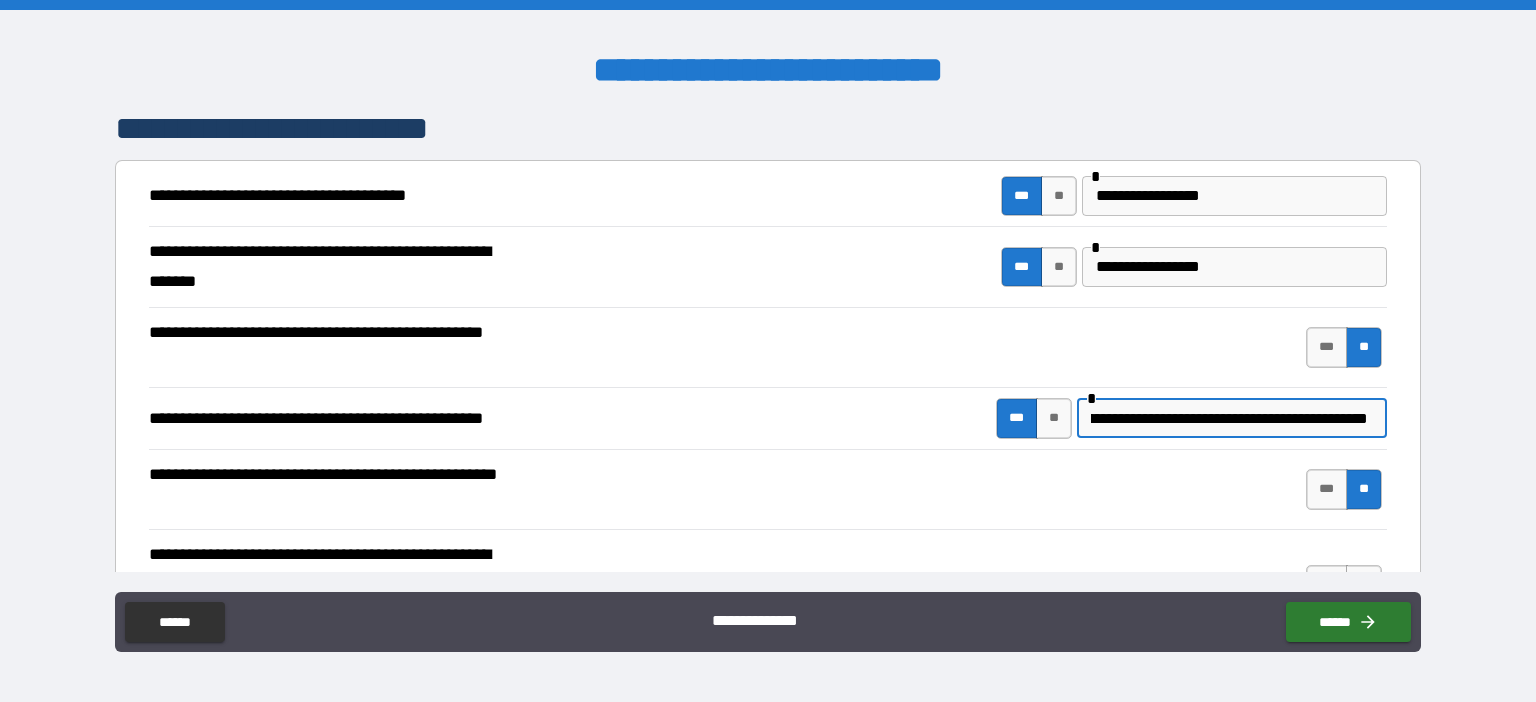 scroll, scrollTop: 0, scrollLeft: 183, axis: horizontal 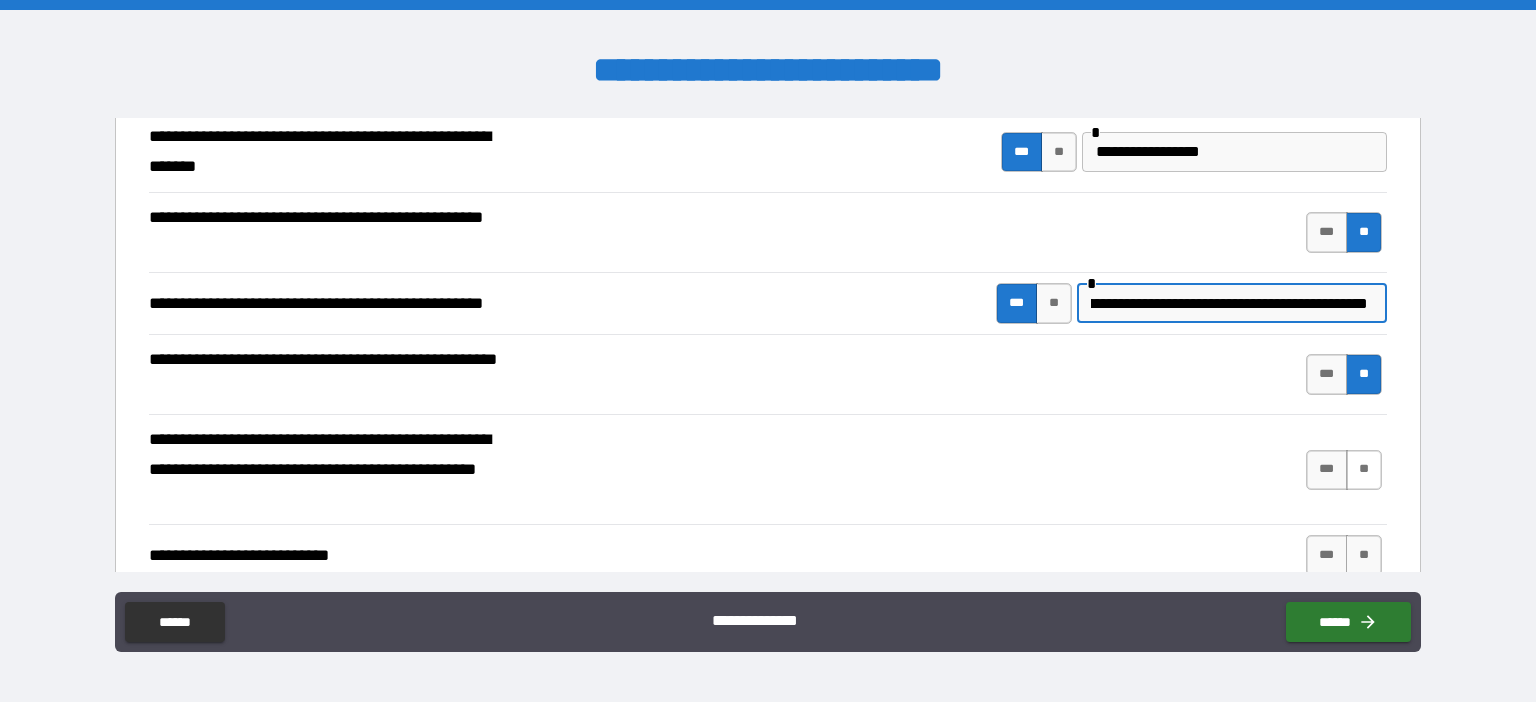 type on "**********" 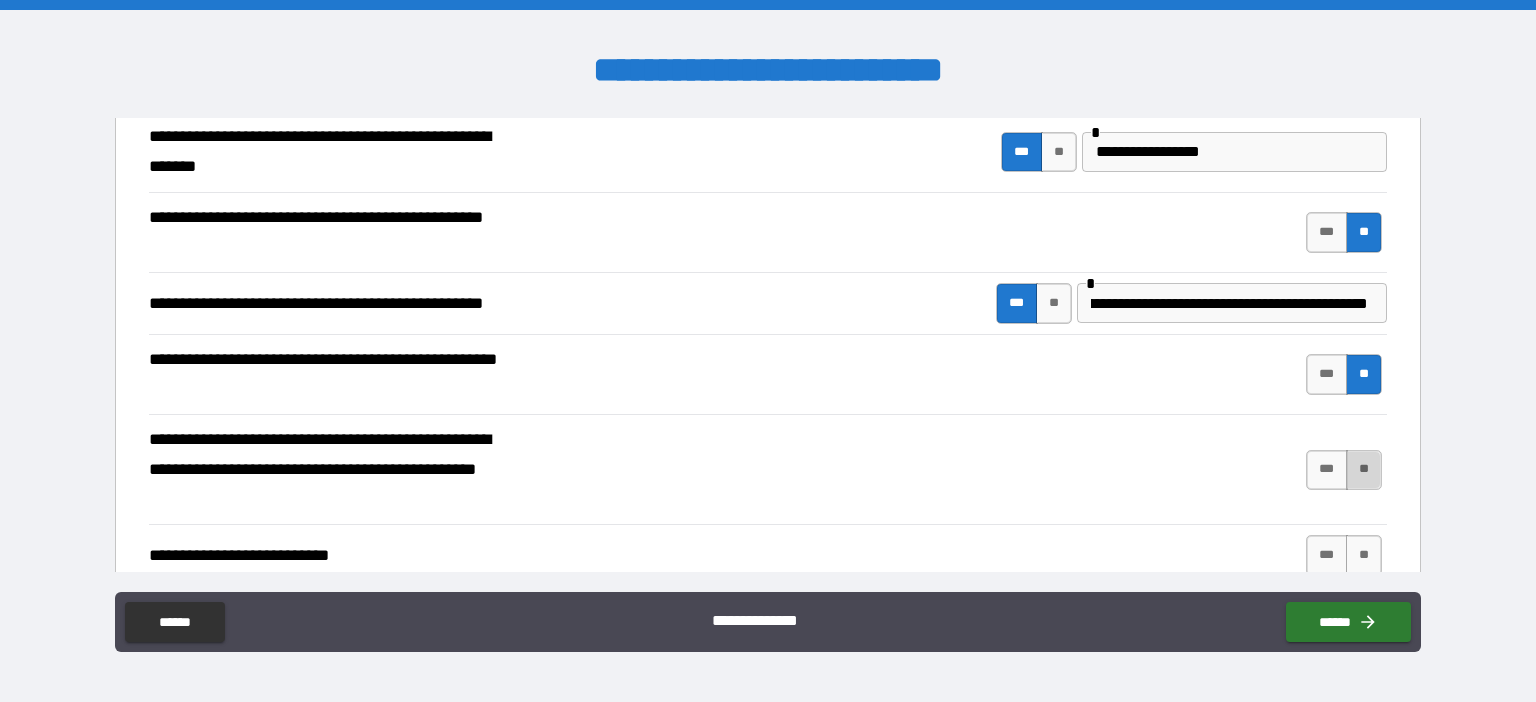 click on "**" at bounding box center [1364, 470] 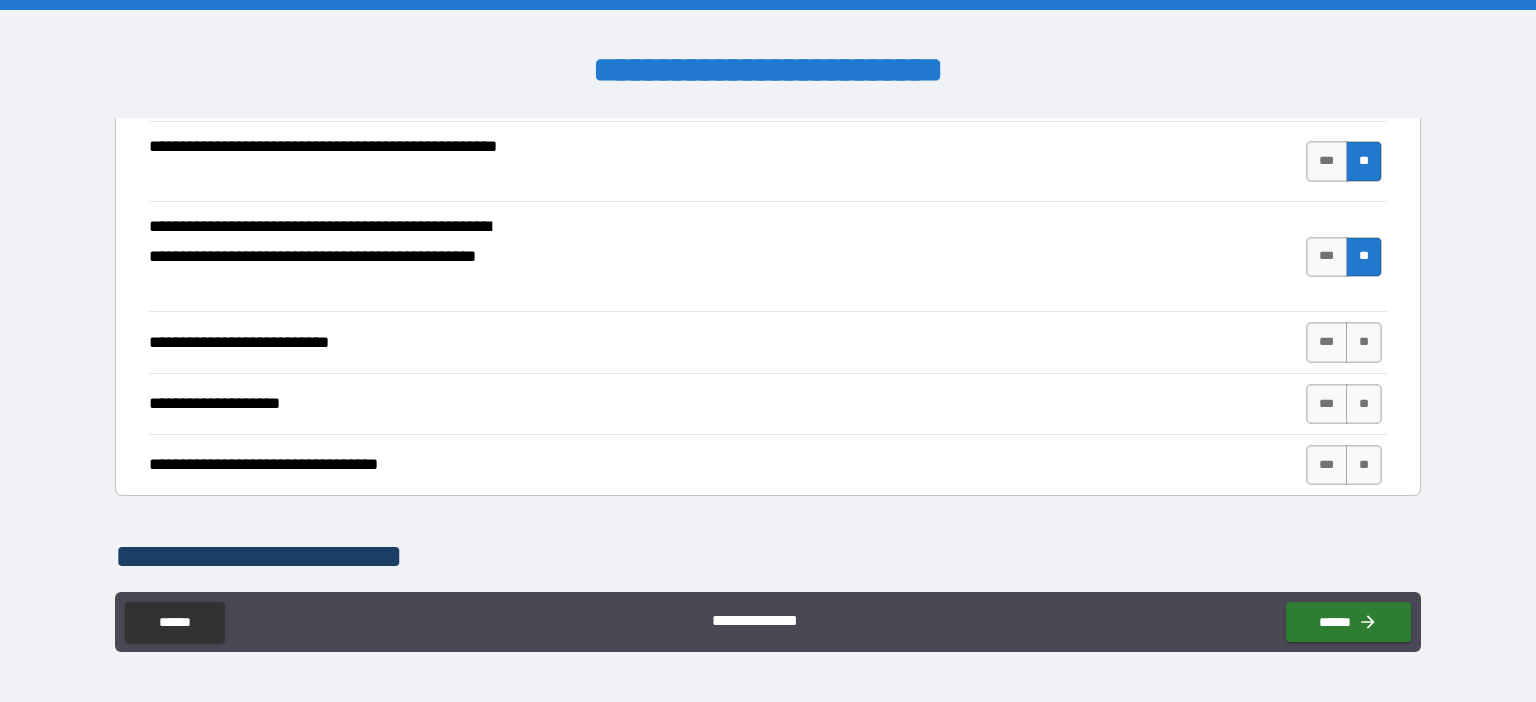 scroll, scrollTop: 691, scrollLeft: 0, axis: vertical 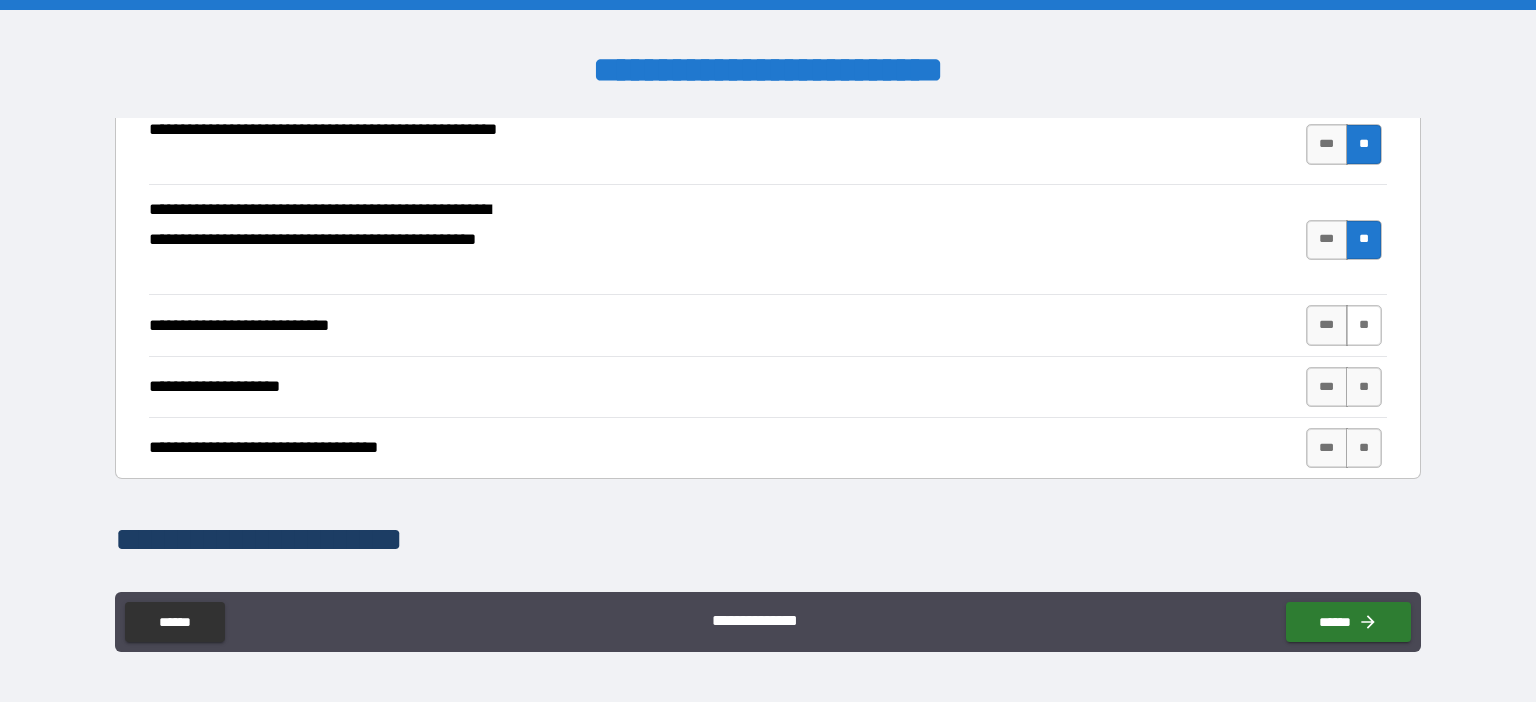 click on "**" at bounding box center [1364, 325] 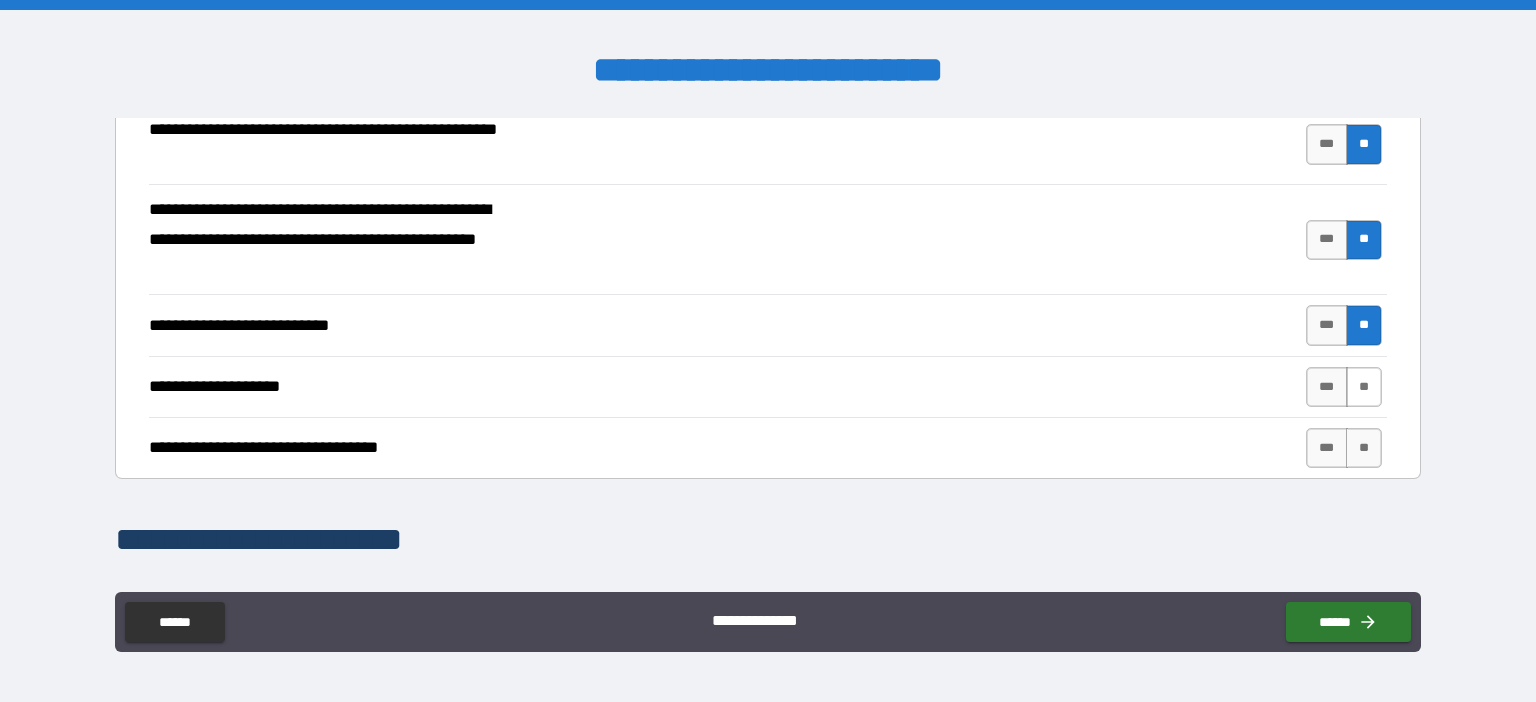 click on "**" at bounding box center (1364, 387) 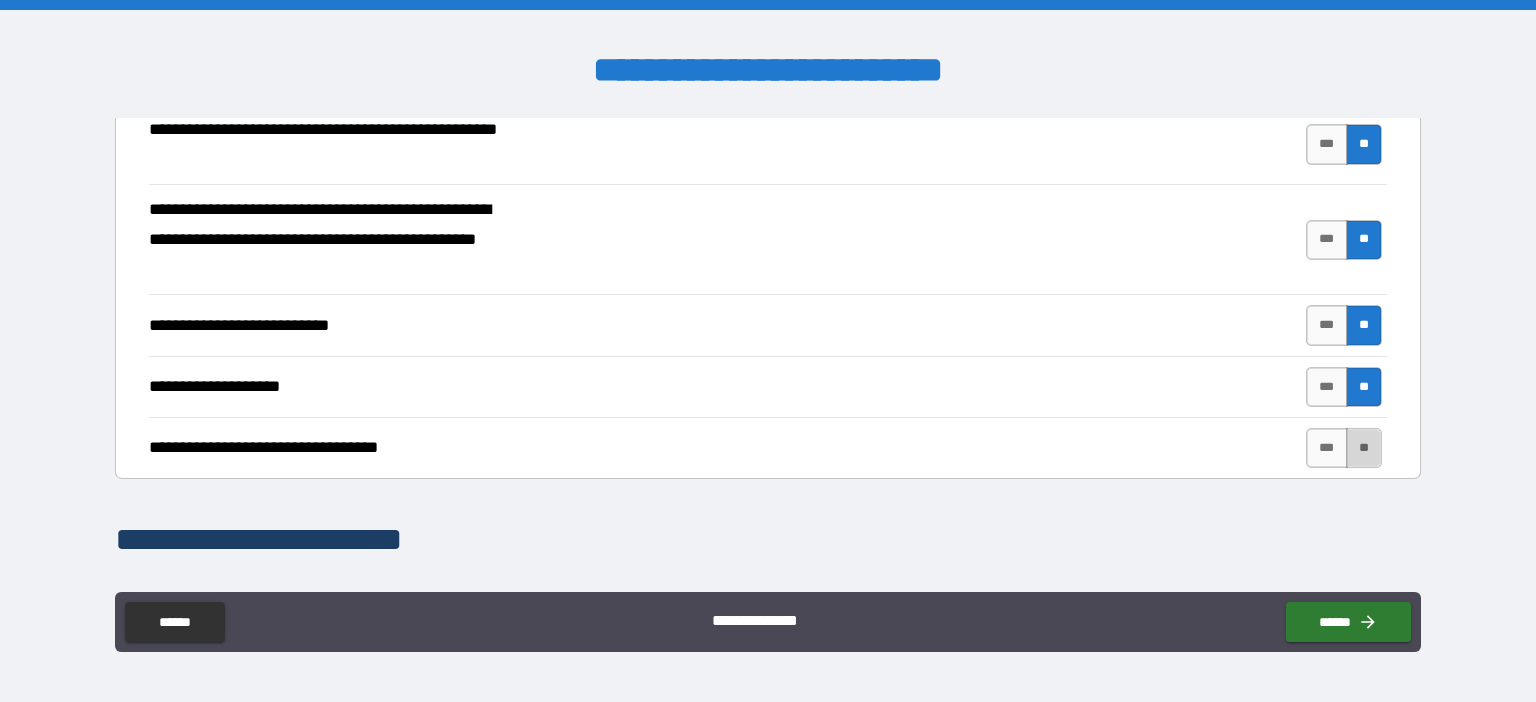 click on "**" at bounding box center (1364, 448) 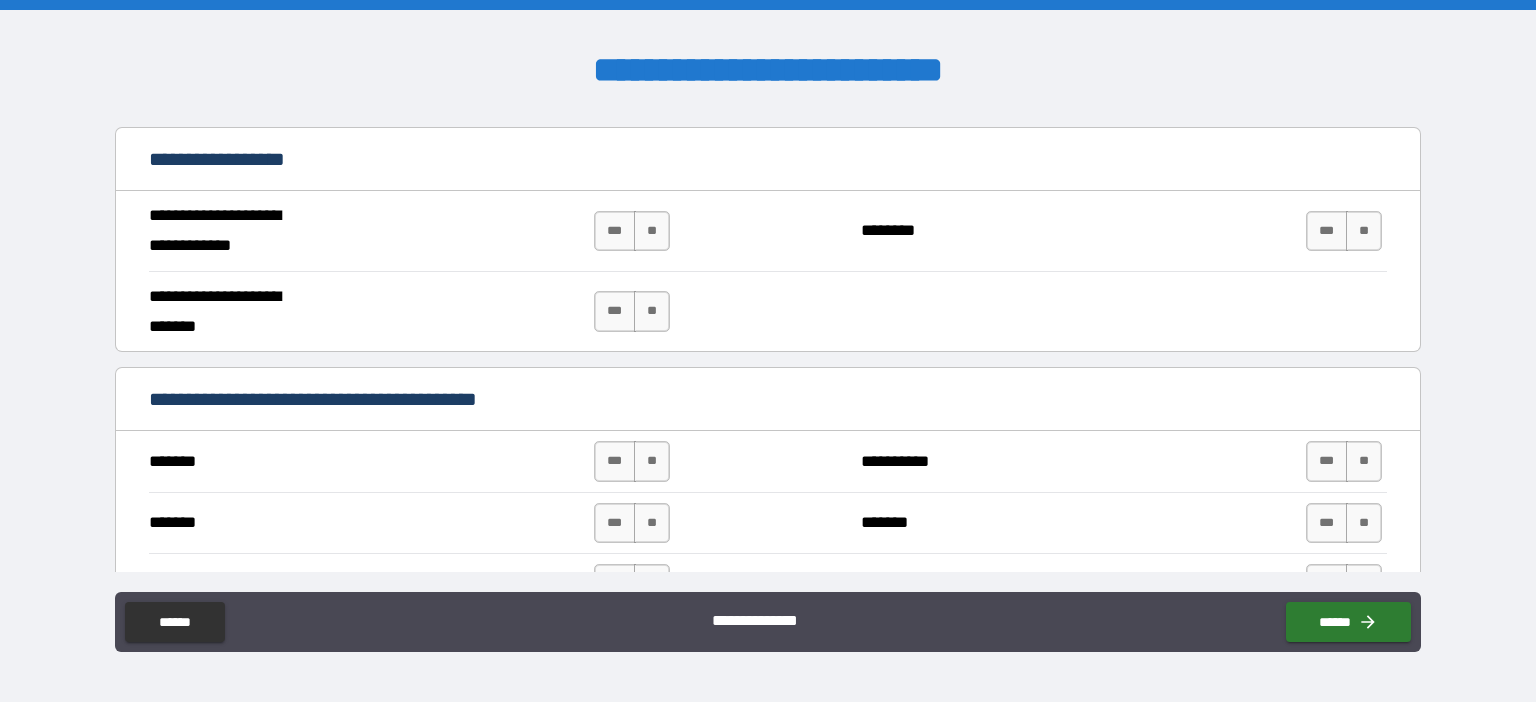 scroll, scrollTop: 1152, scrollLeft: 0, axis: vertical 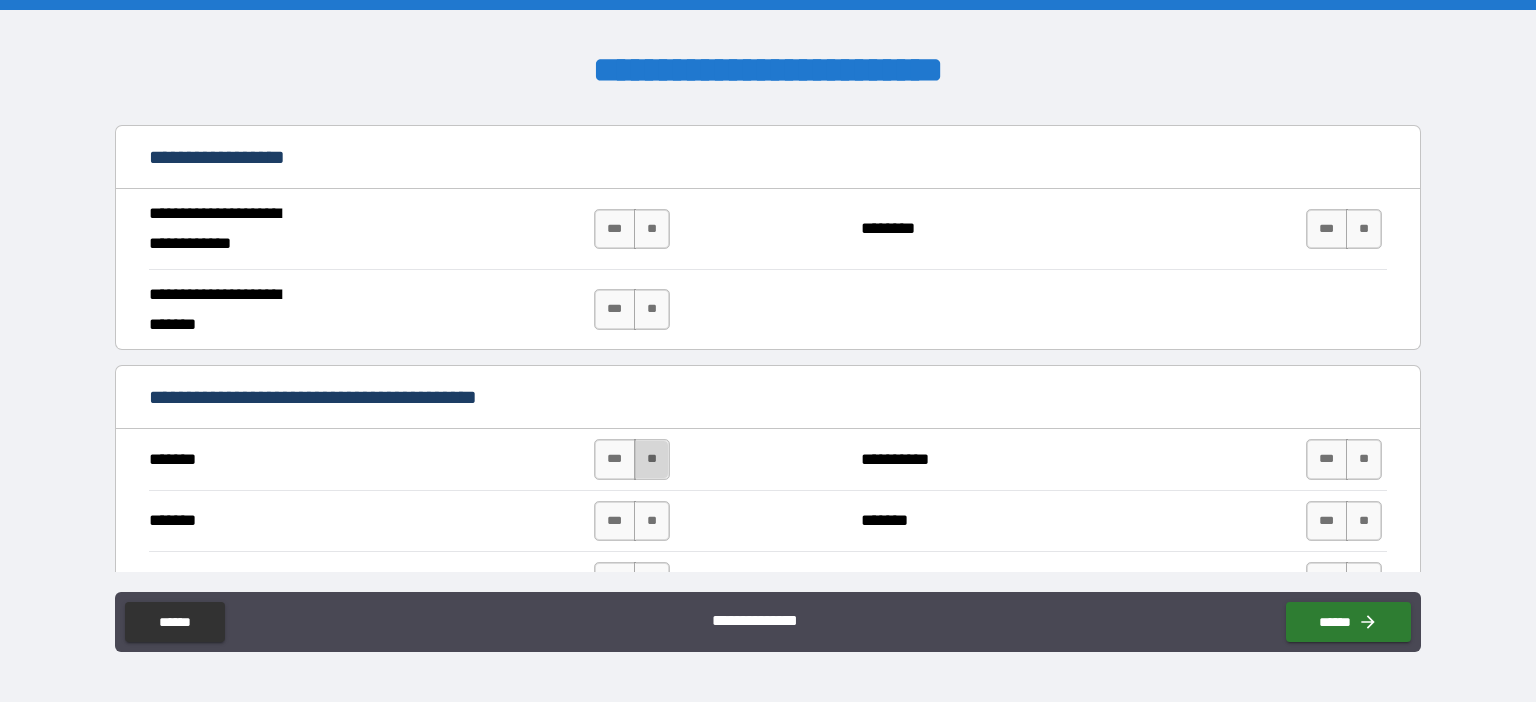 click on "**" at bounding box center (652, 459) 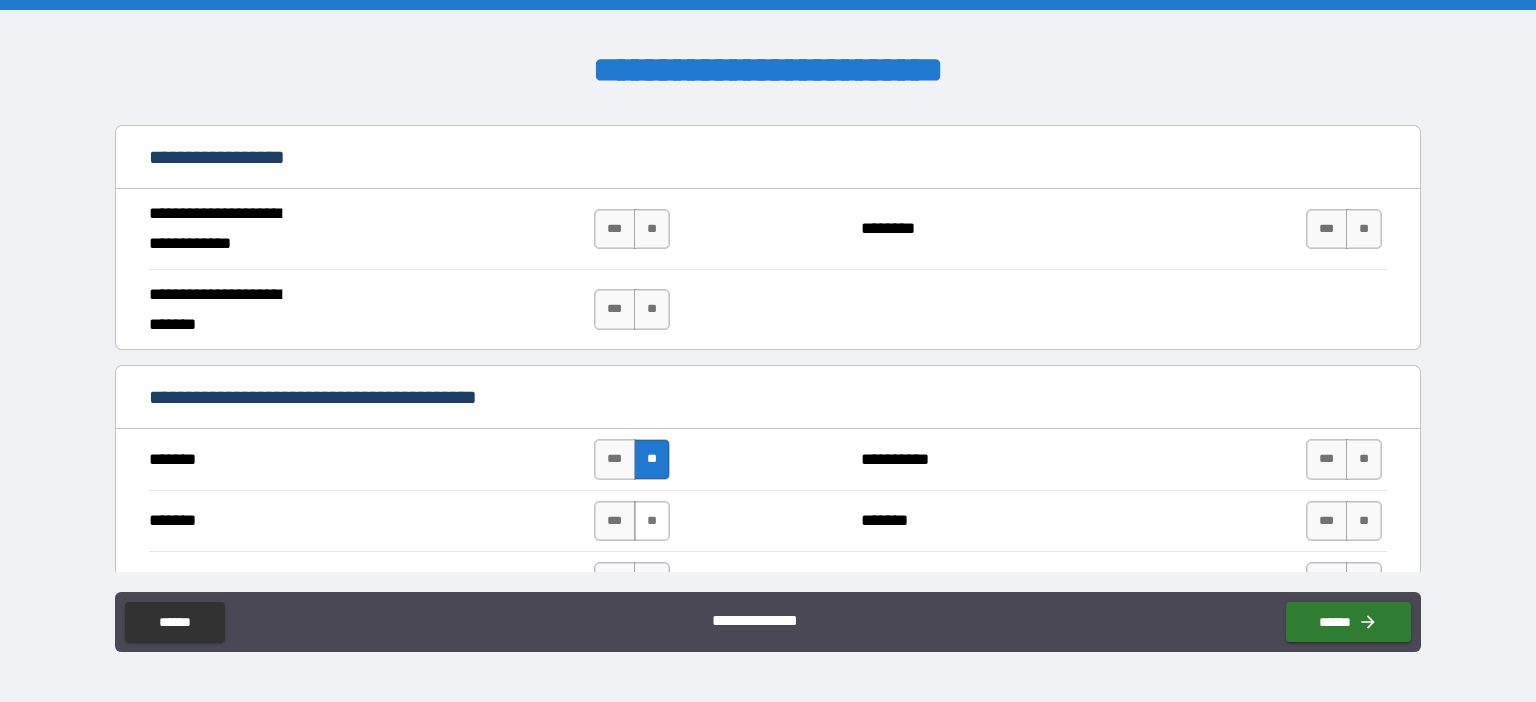 click on "**" at bounding box center (652, 521) 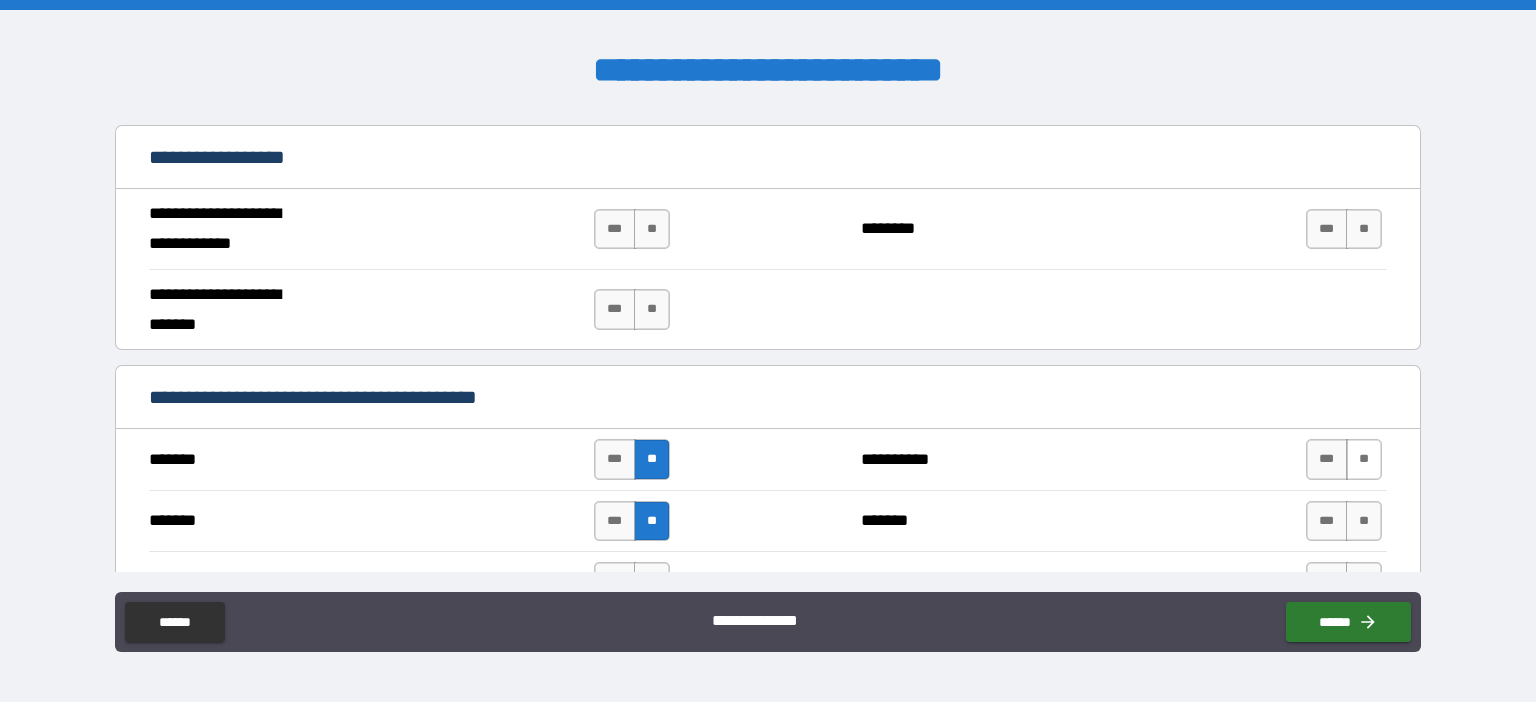click on "**" at bounding box center (1364, 459) 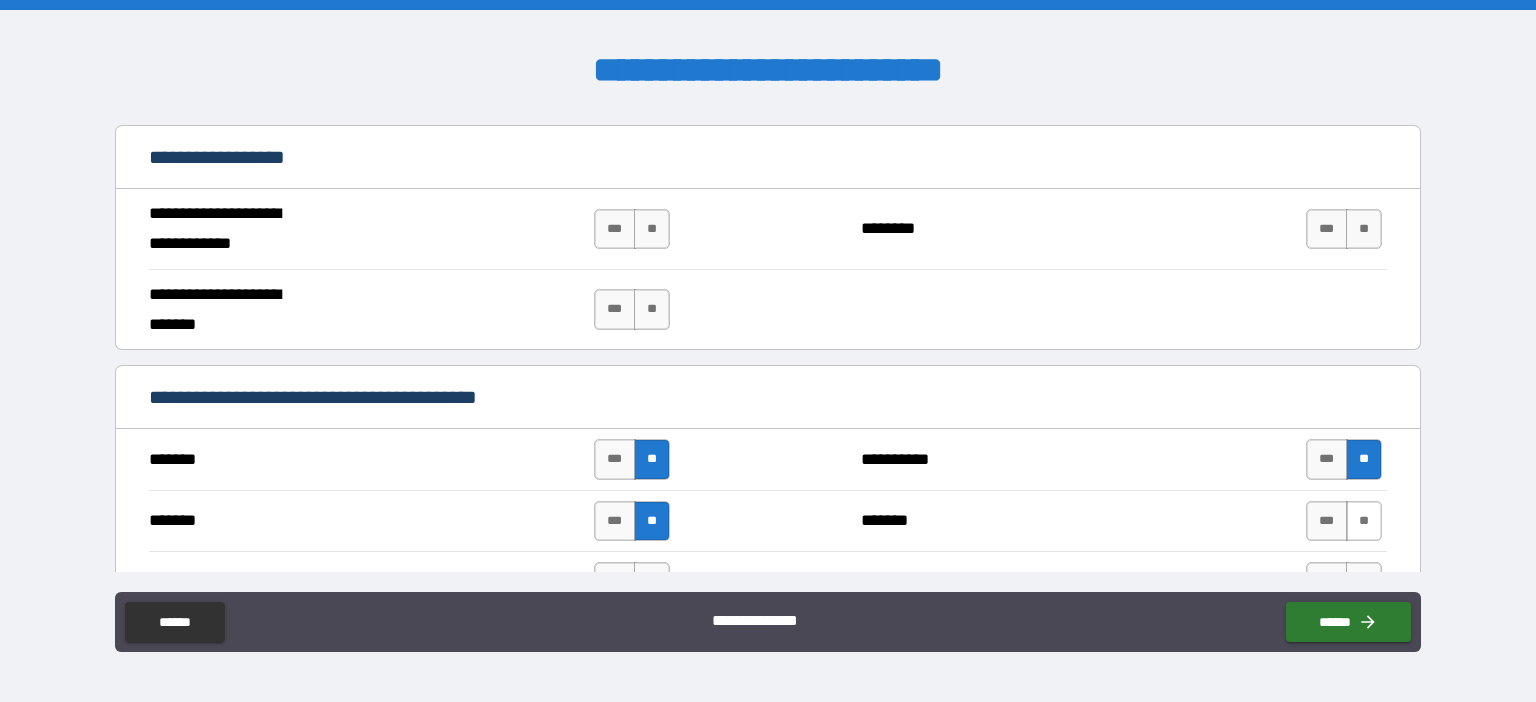 click on "**" at bounding box center [1364, 521] 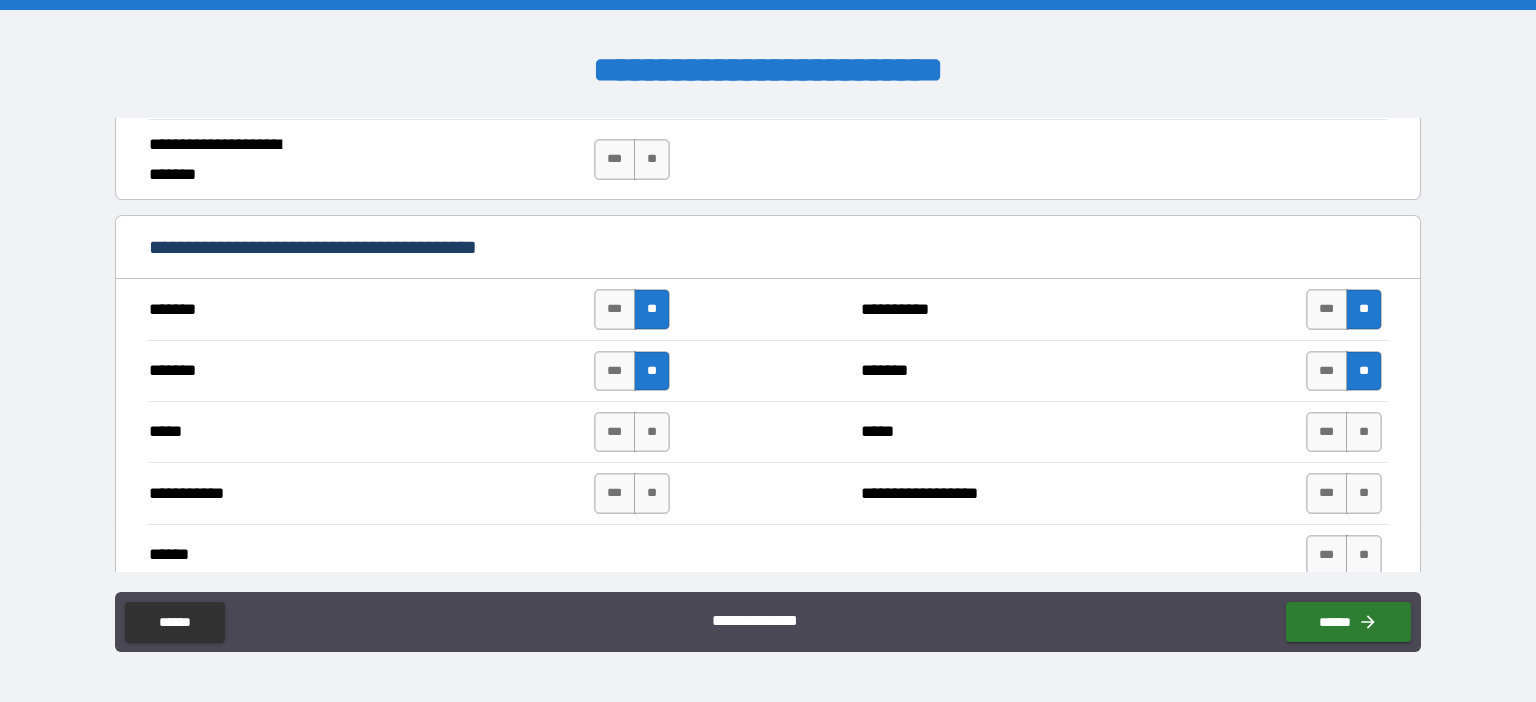 scroll, scrollTop: 1498, scrollLeft: 0, axis: vertical 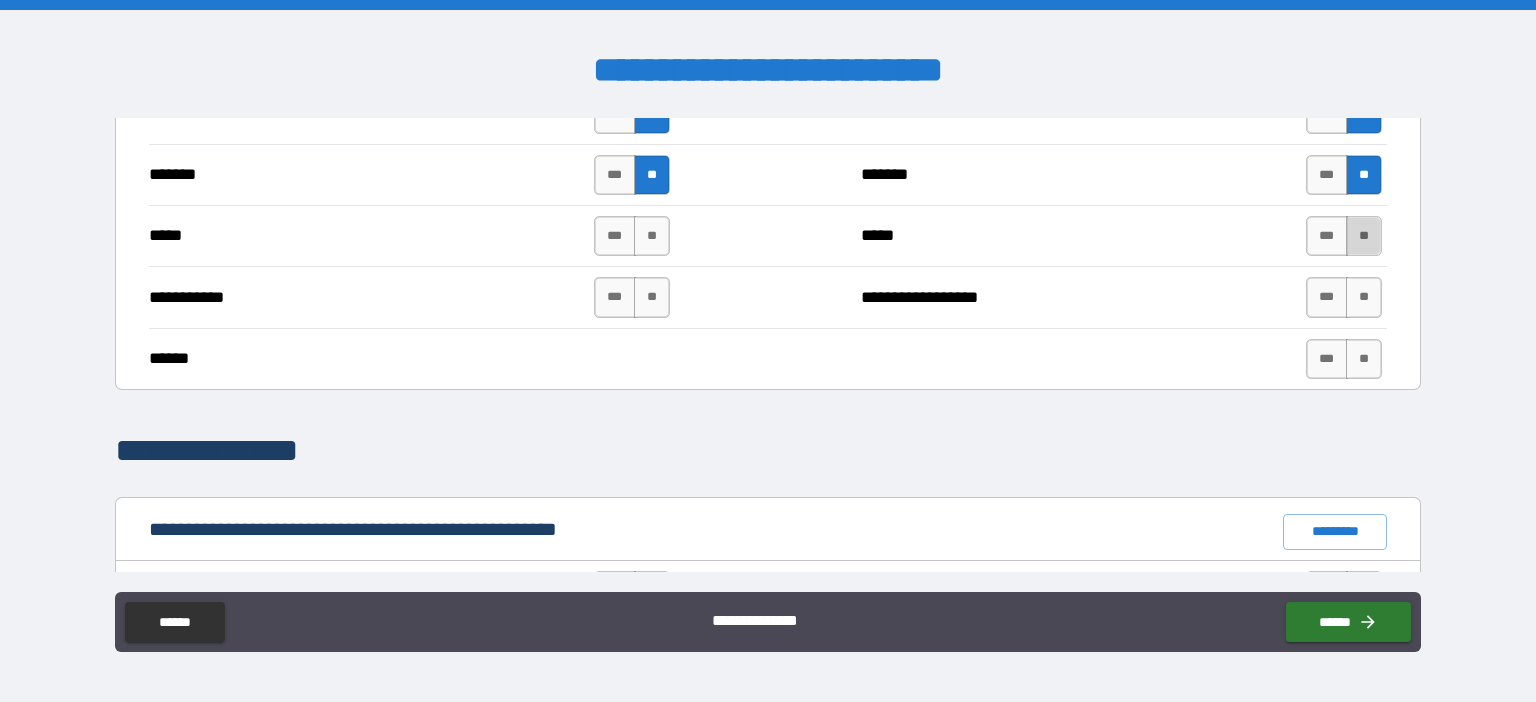 click on "**" at bounding box center [1364, 236] 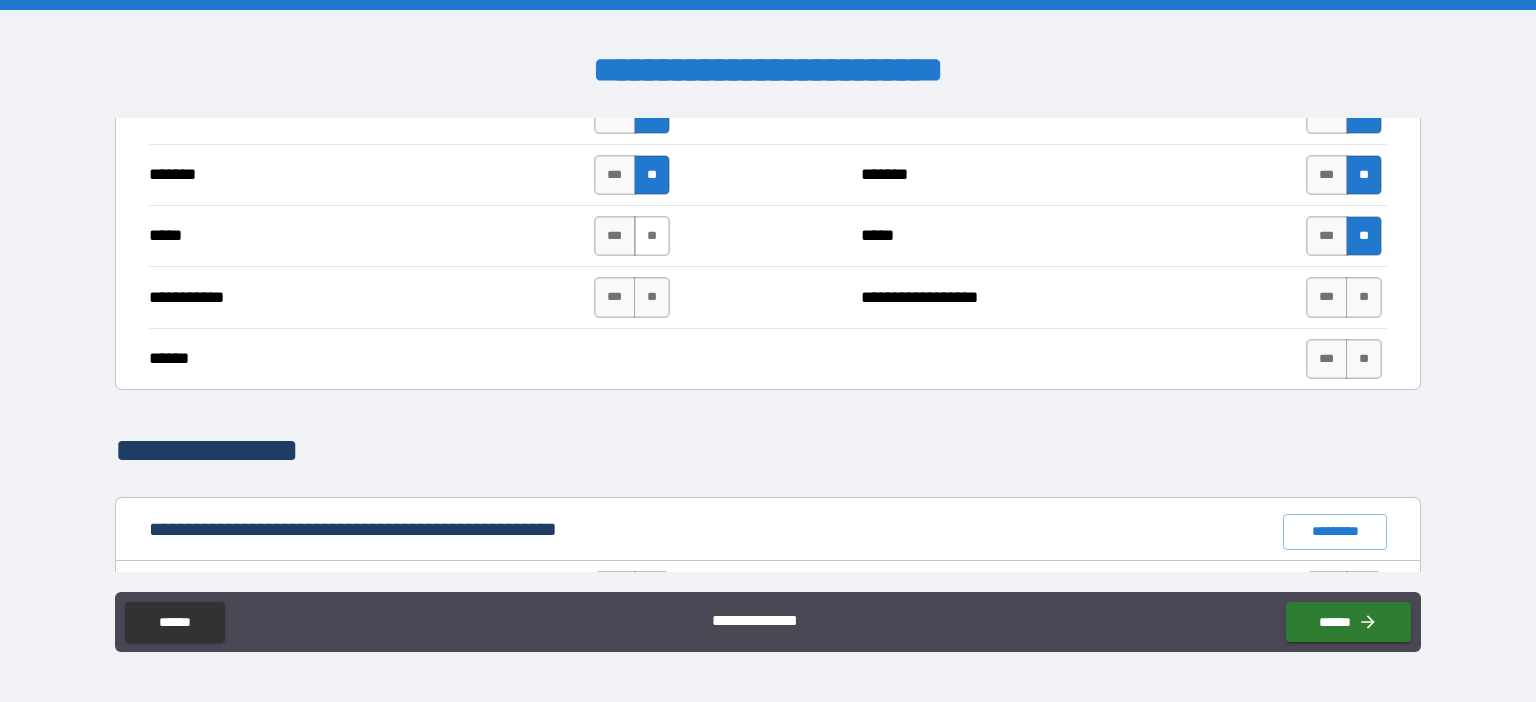 click on "**" at bounding box center [652, 236] 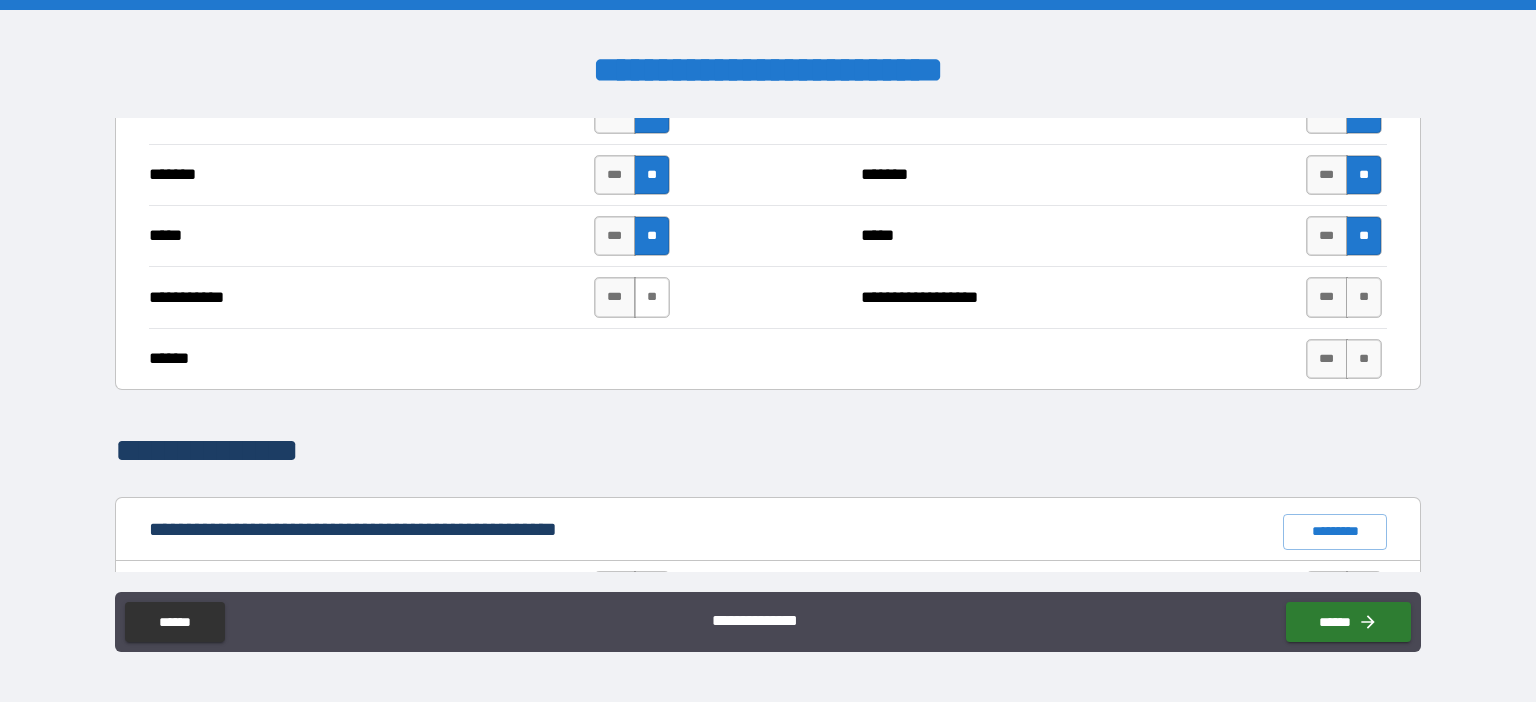 drag, startPoint x: 650, startPoint y: 298, endPoint x: 722, endPoint y: 300, distance: 72.02777 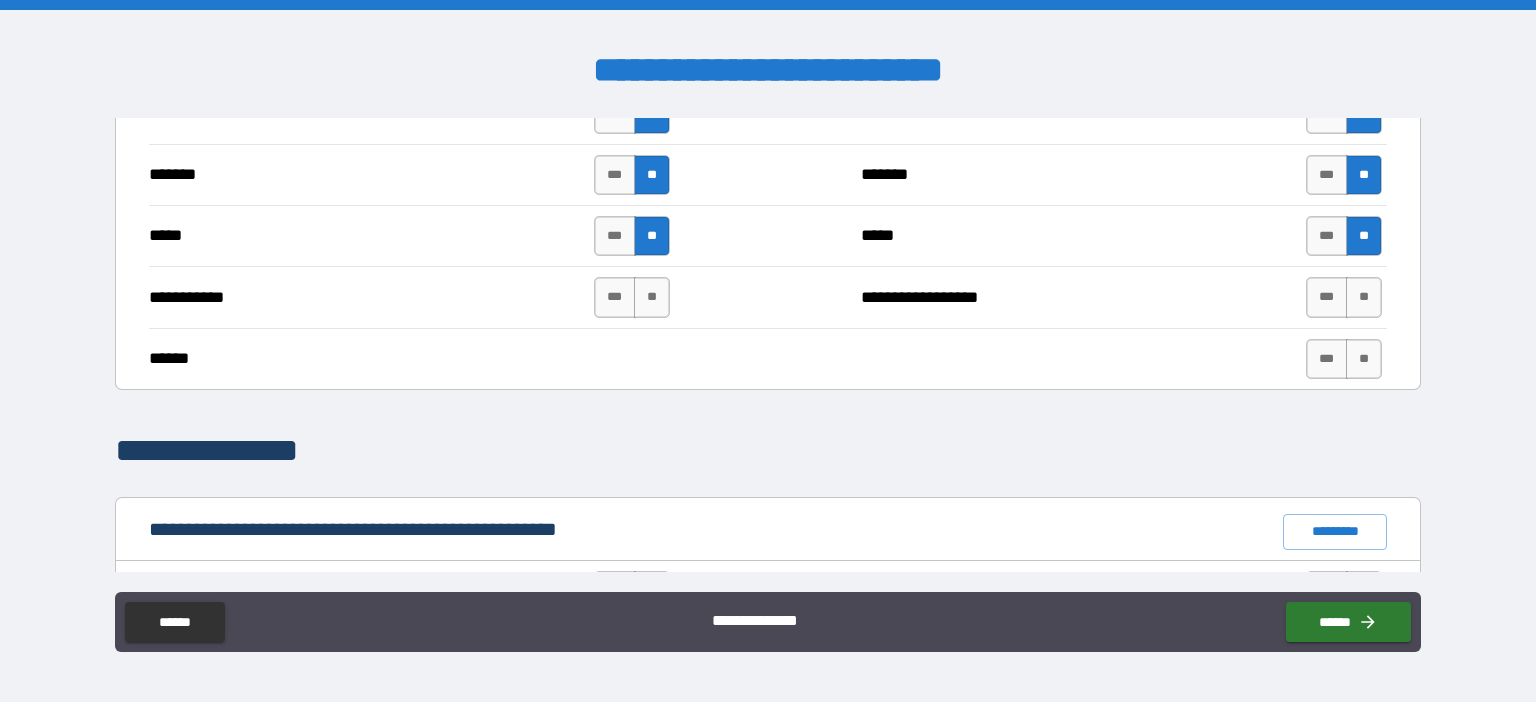 click on "**" at bounding box center [652, 297] 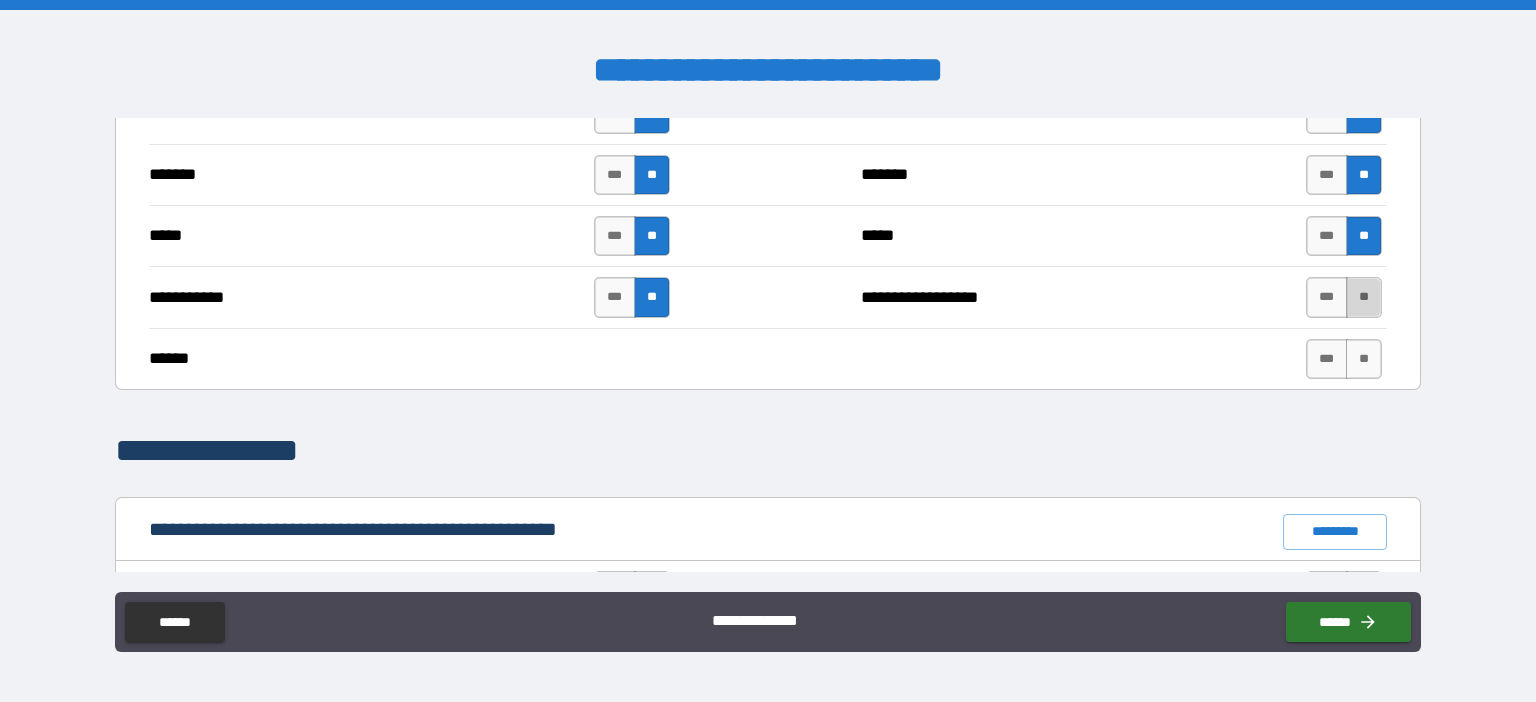 click on "**" at bounding box center [1364, 297] 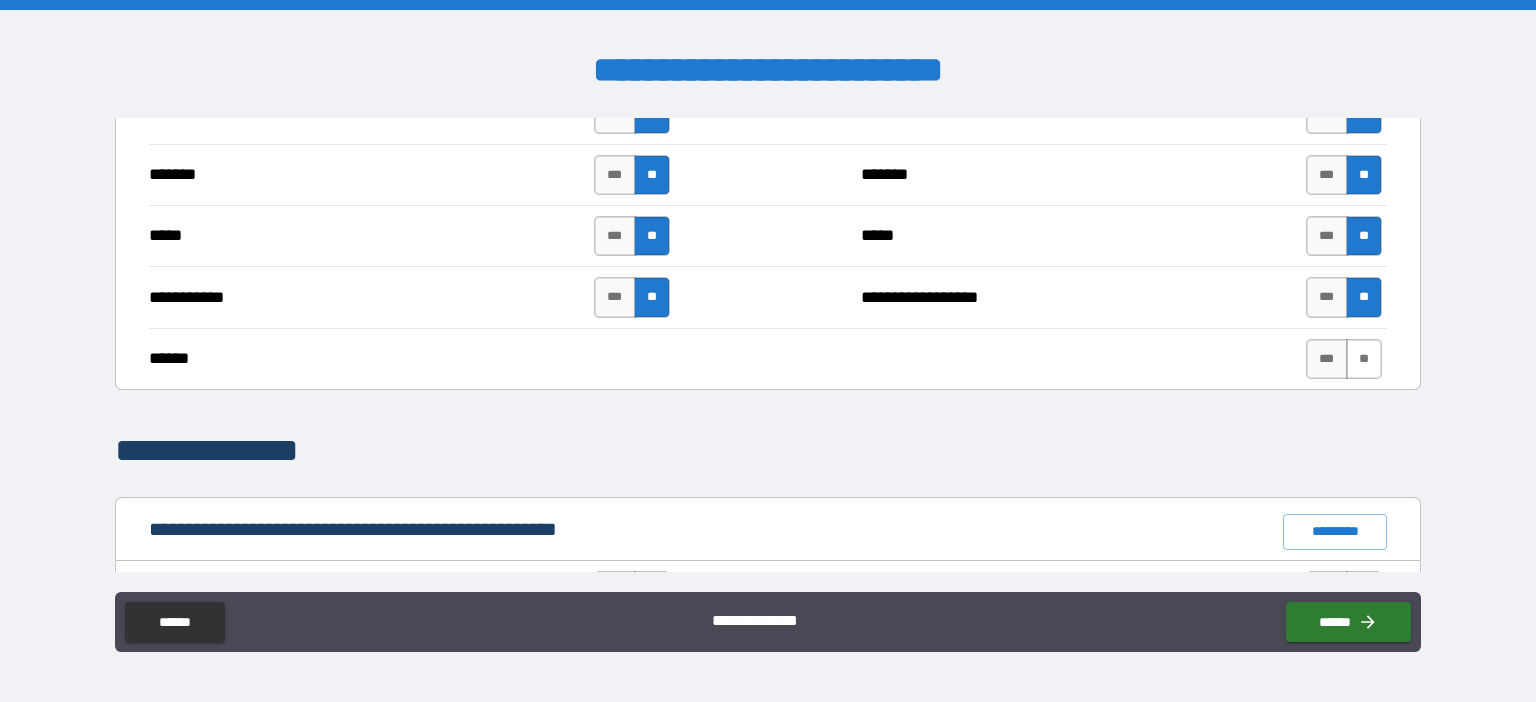 click on "**" at bounding box center [1364, 359] 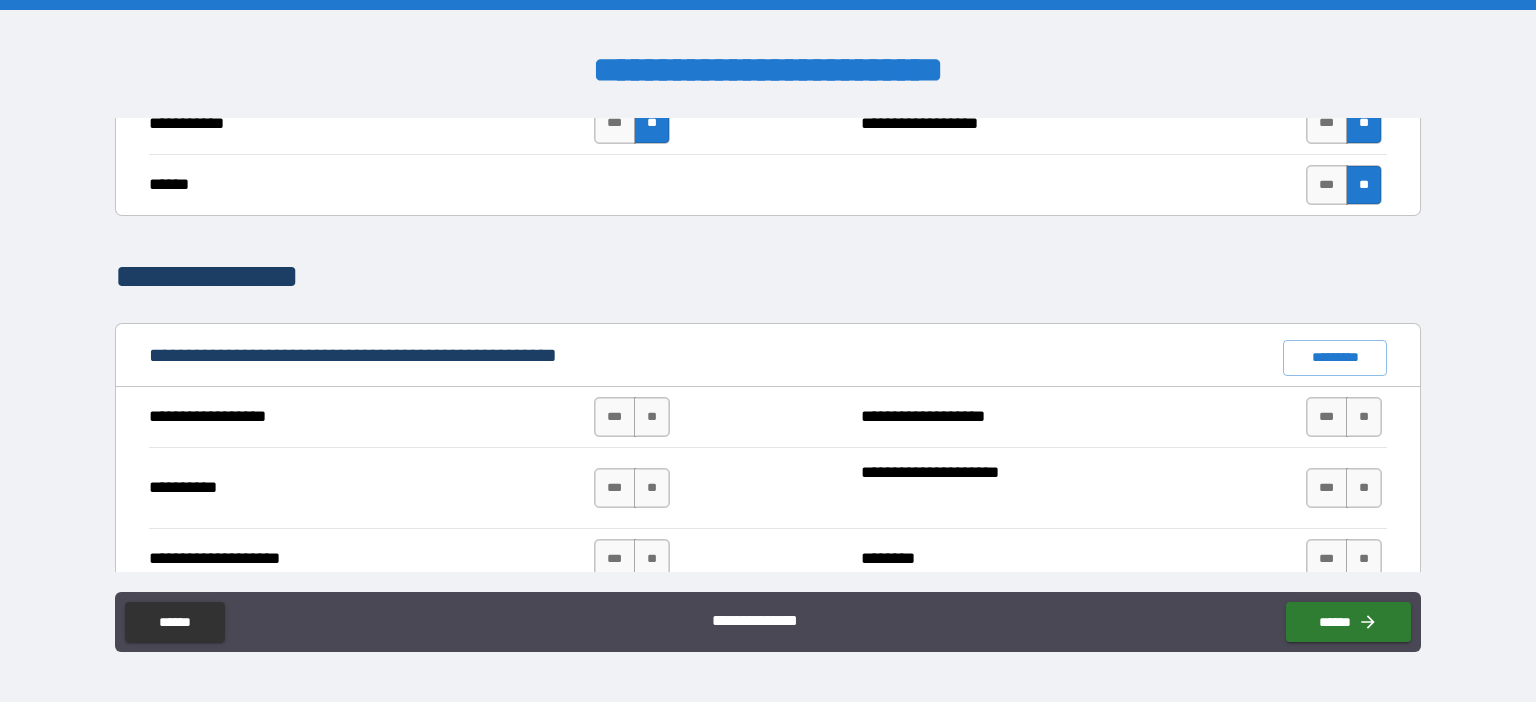 scroll, scrollTop: 1728, scrollLeft: 0, axis: vertical 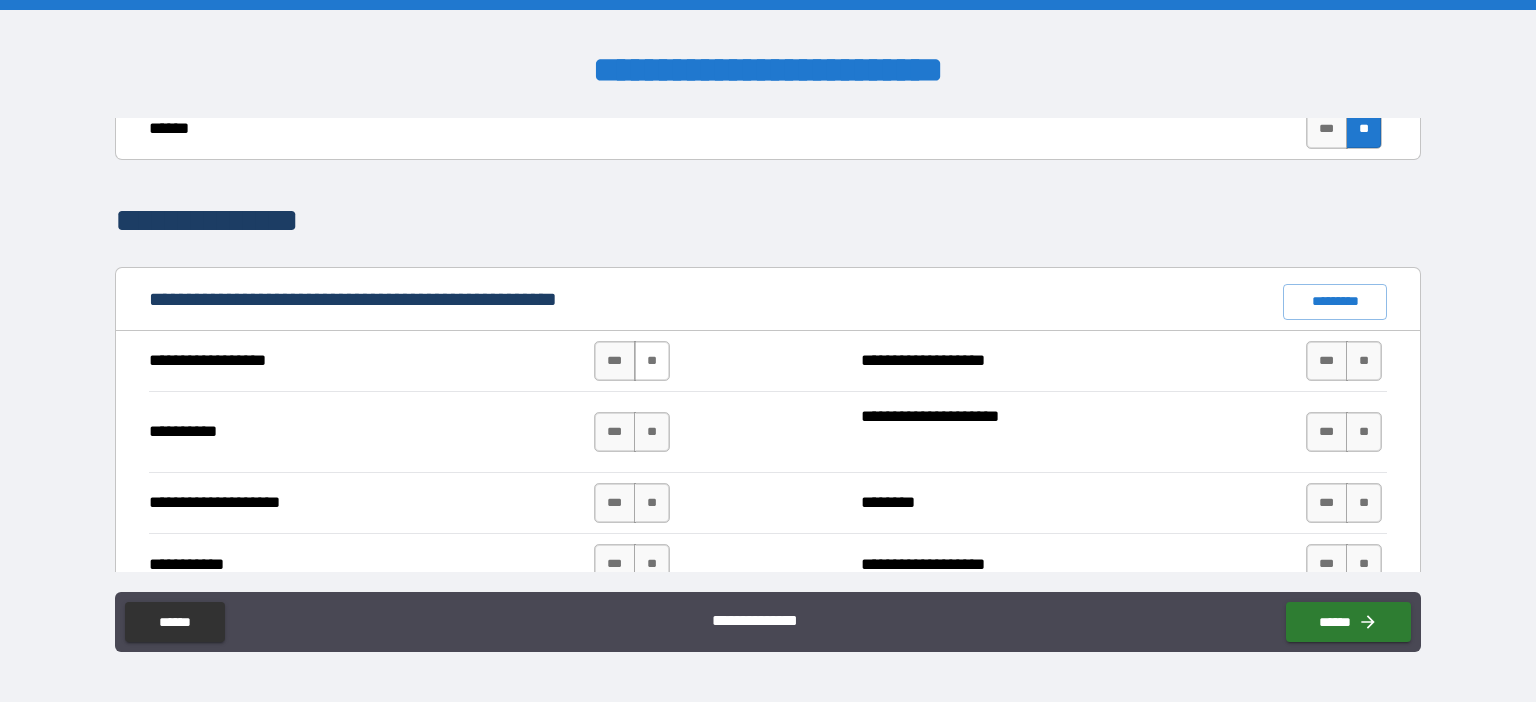 click on "**" at bounding box center [652, 361] 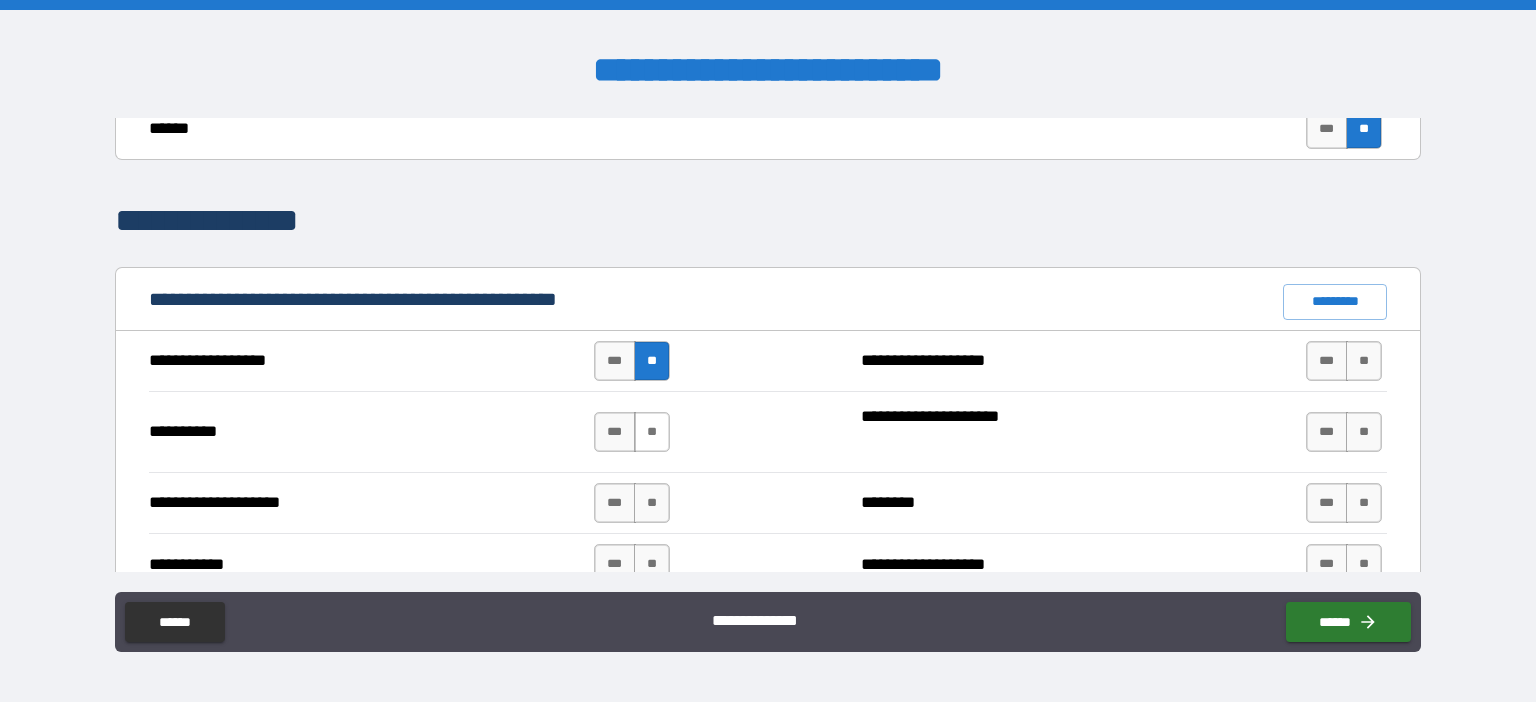 click on "**" at bounding box center [652, 432] 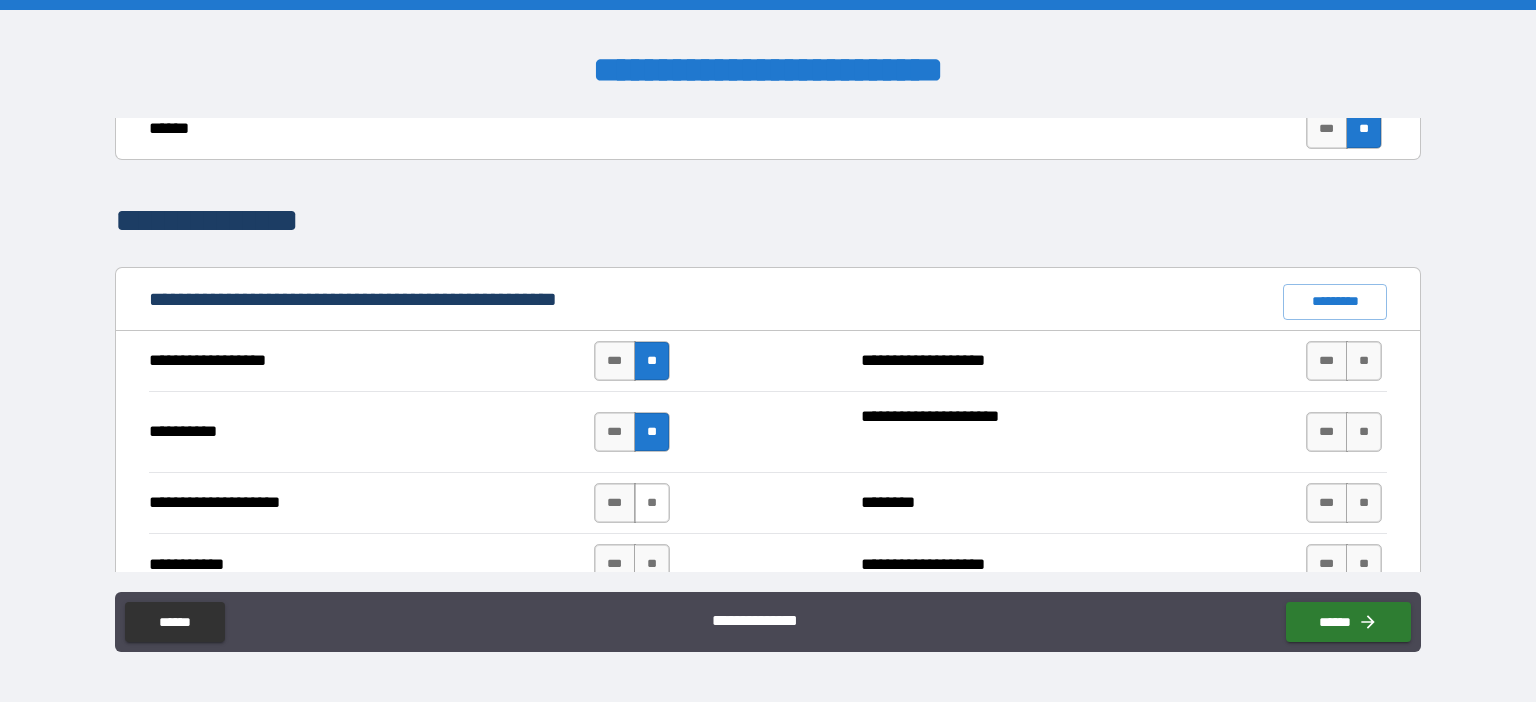 click on "**" at bounding box center (652, 503) 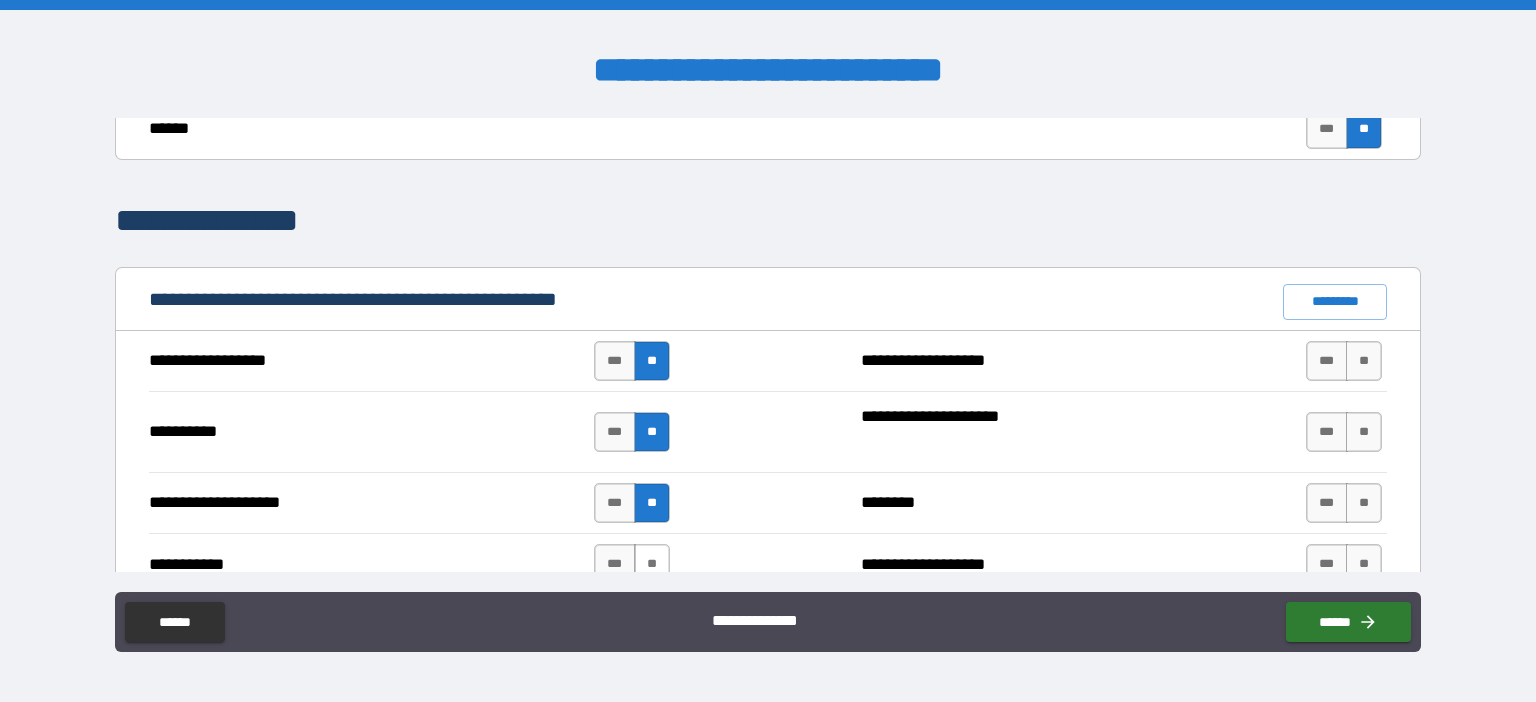 click on "**" at bounding box center (652, 564) 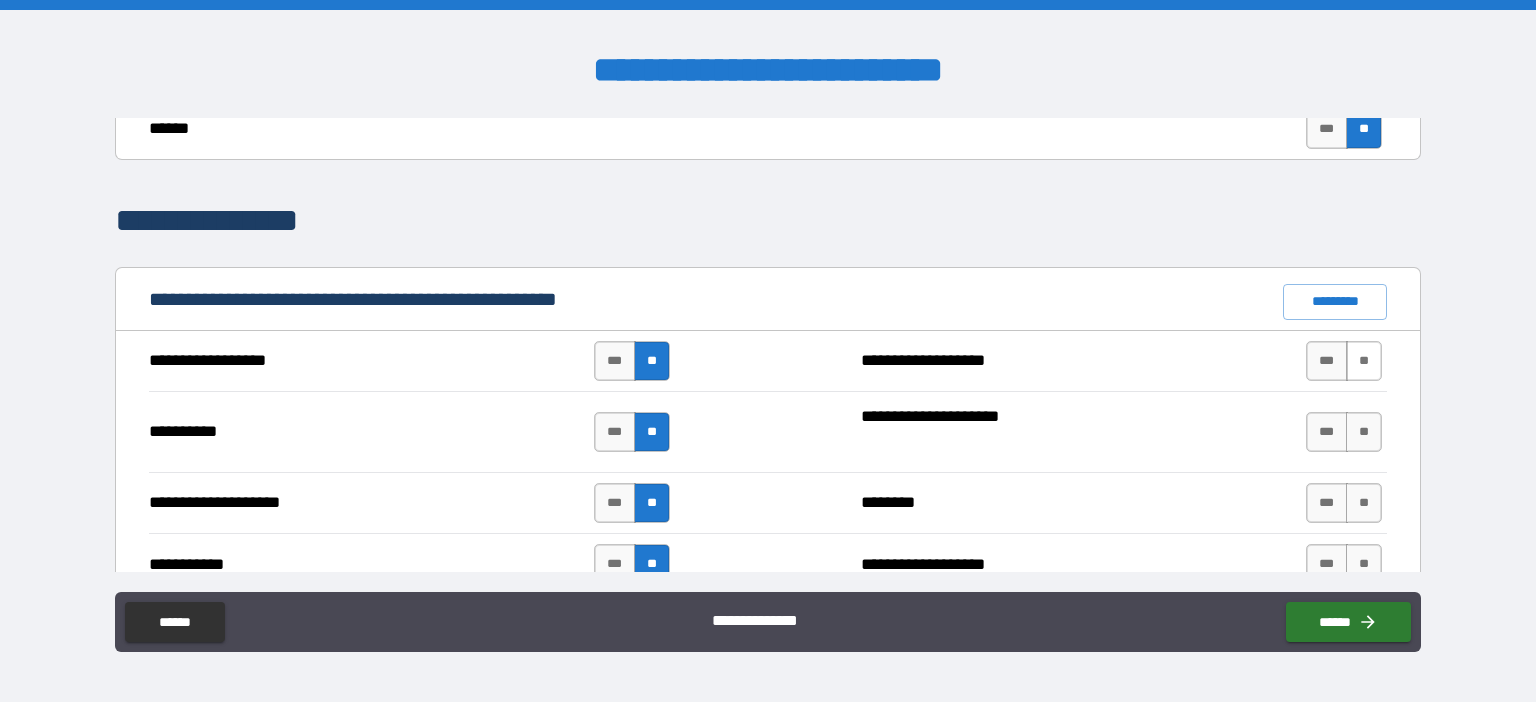 click on "**" at bounding box center [1364, 361] 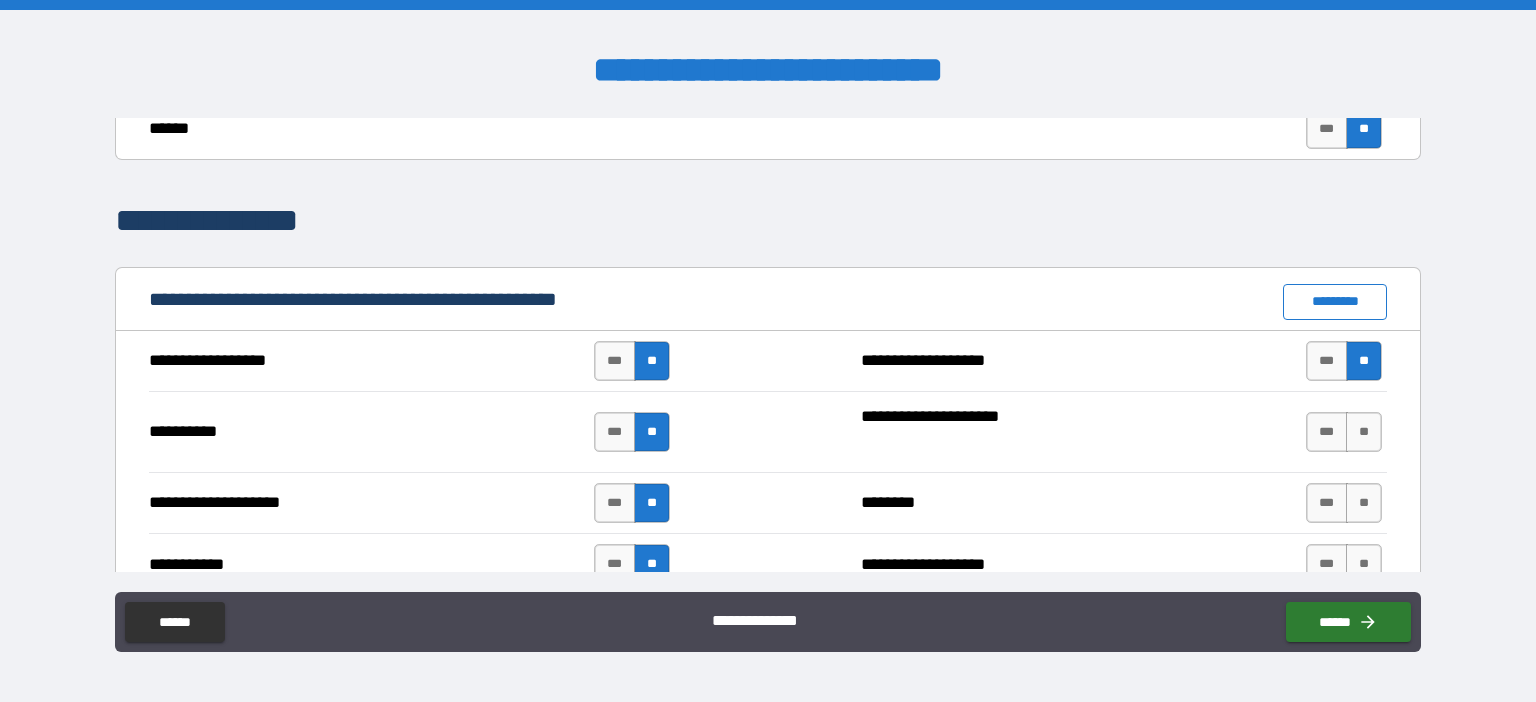 click on "*********" at bounding box center (1335, 302) 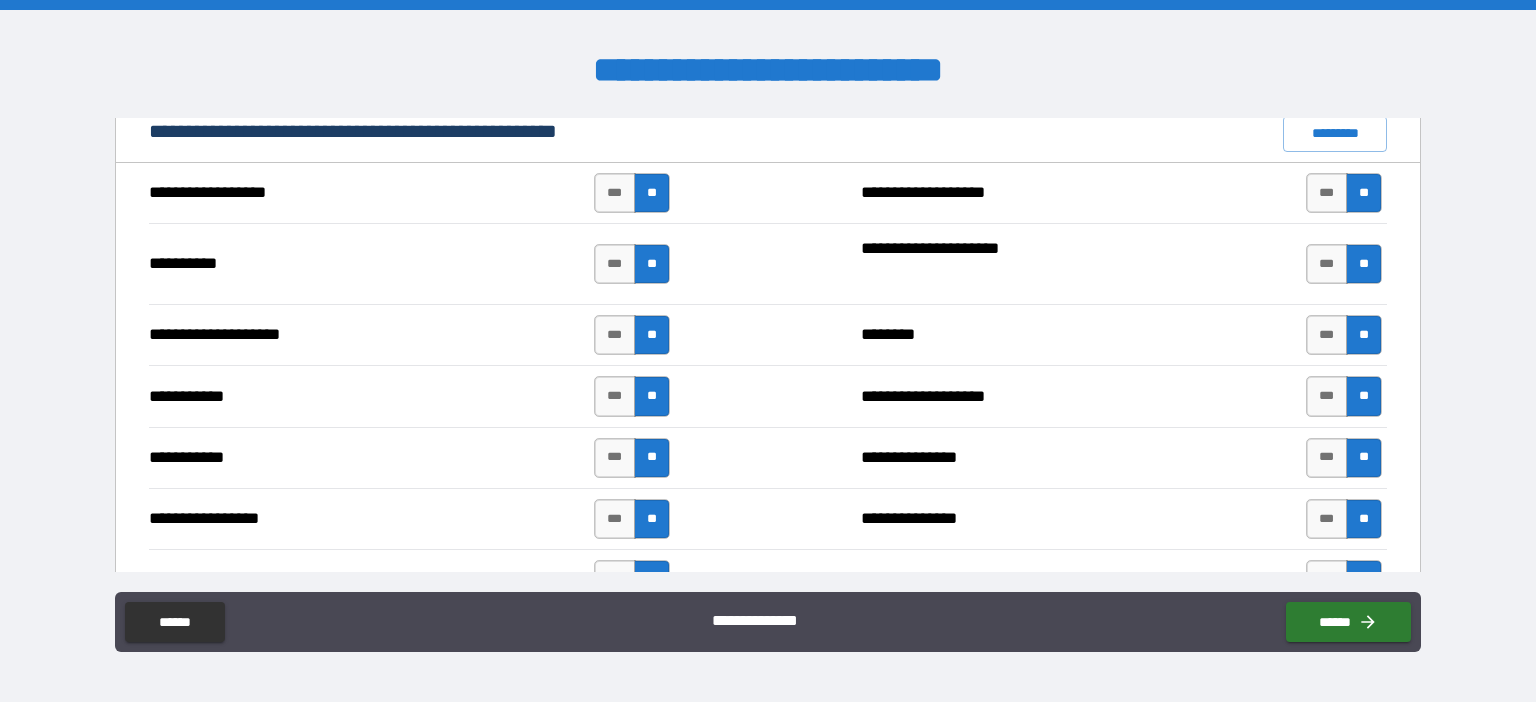 scroll, scrollTop: 1958, scrollLeft: 0, axis: vertical 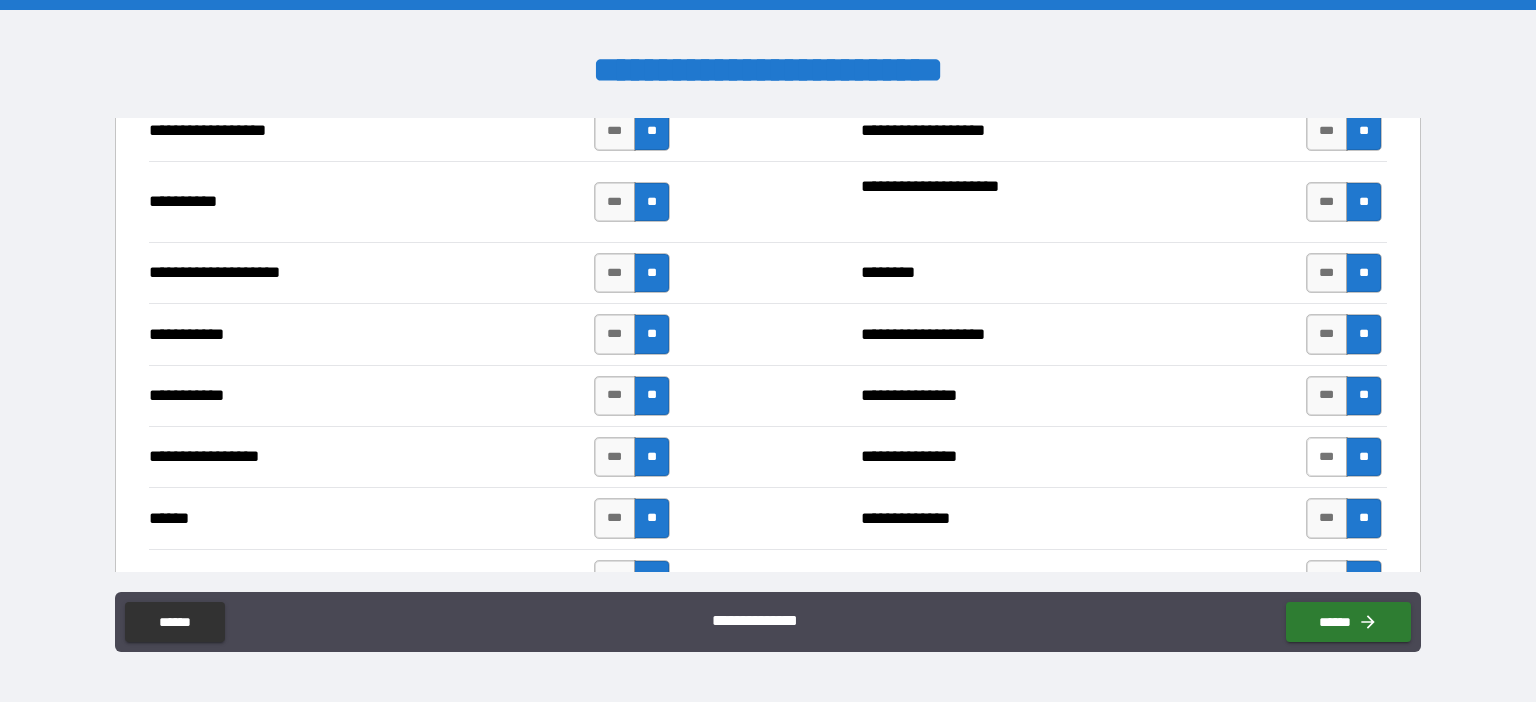 click on "***" at bounding box center (1327, 457) 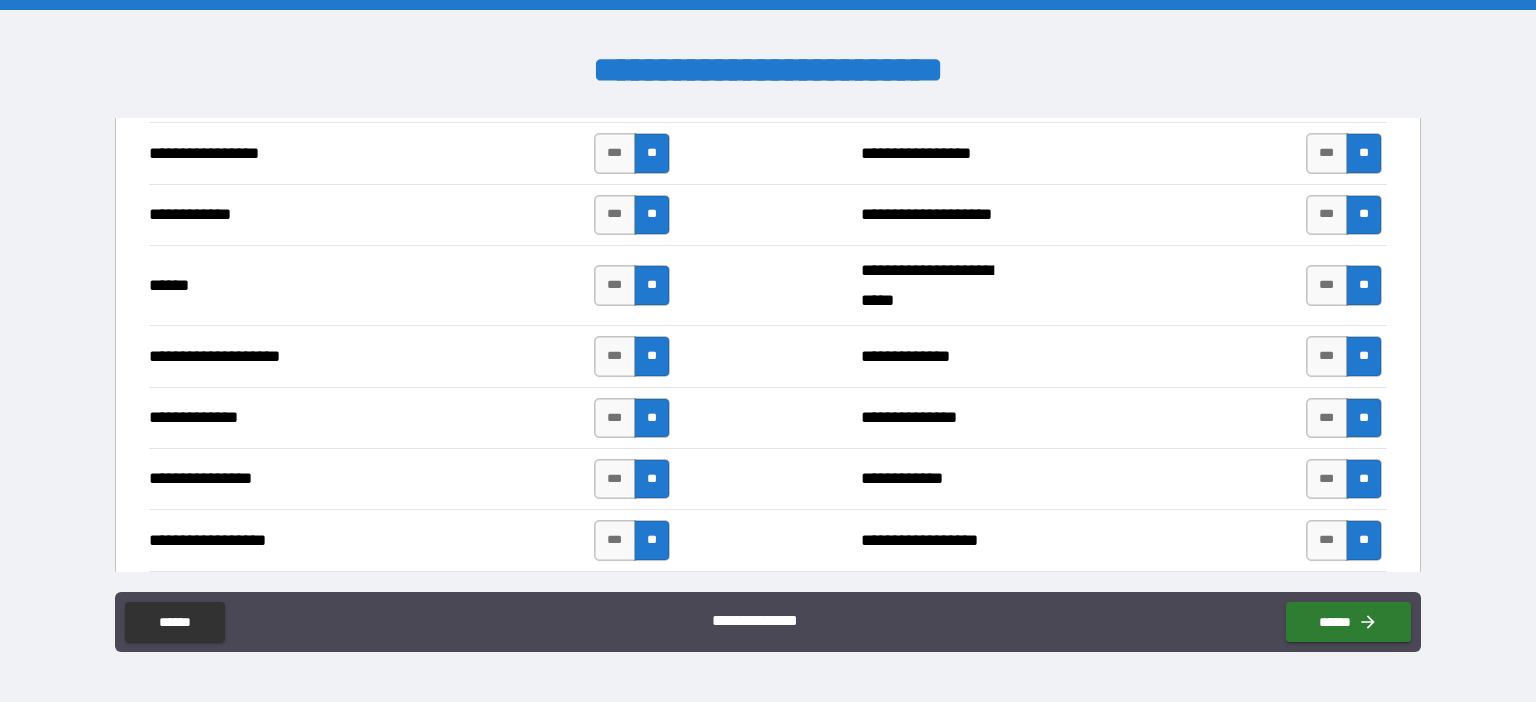 scroll, scrollTop: 2880, scrollLeft: 0, axis: vertical 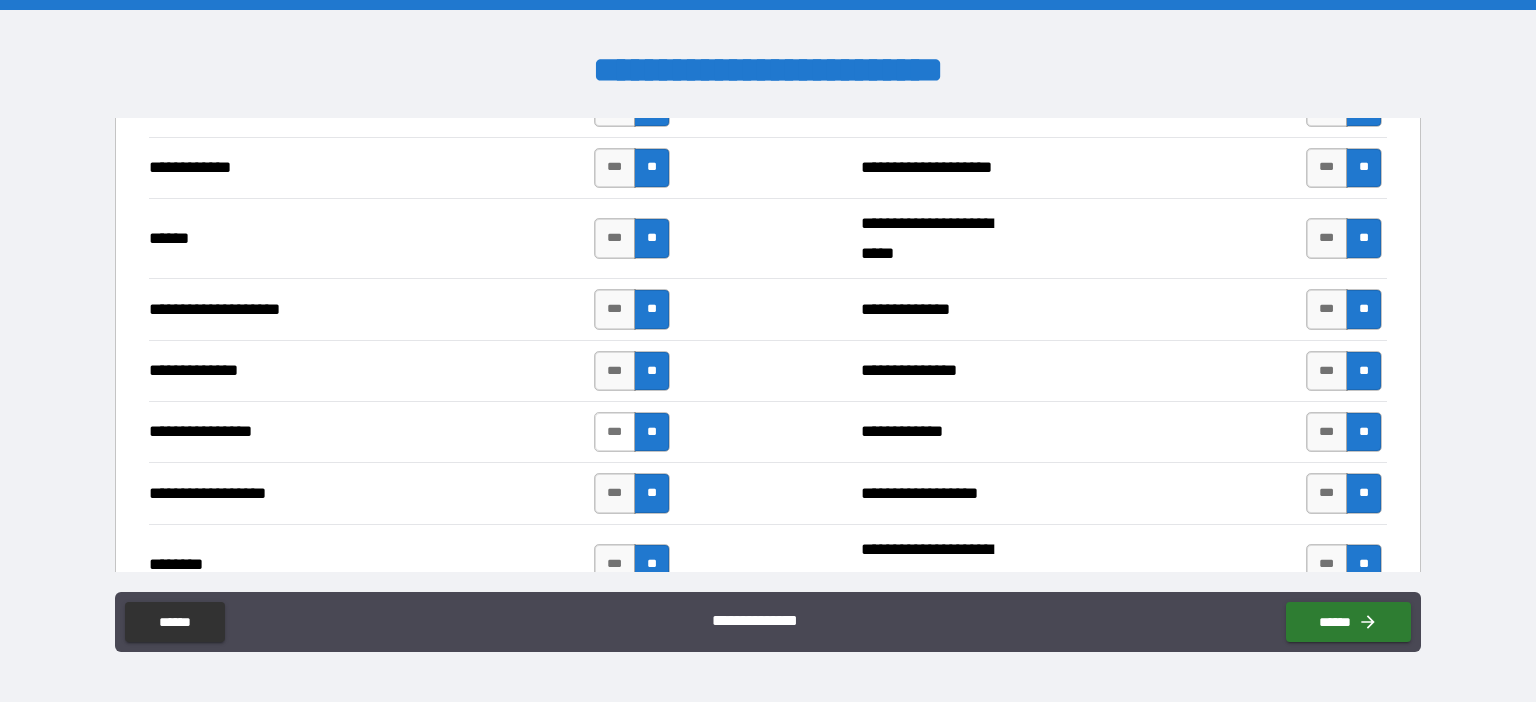 click on "***" at bounding box center (615, 432) 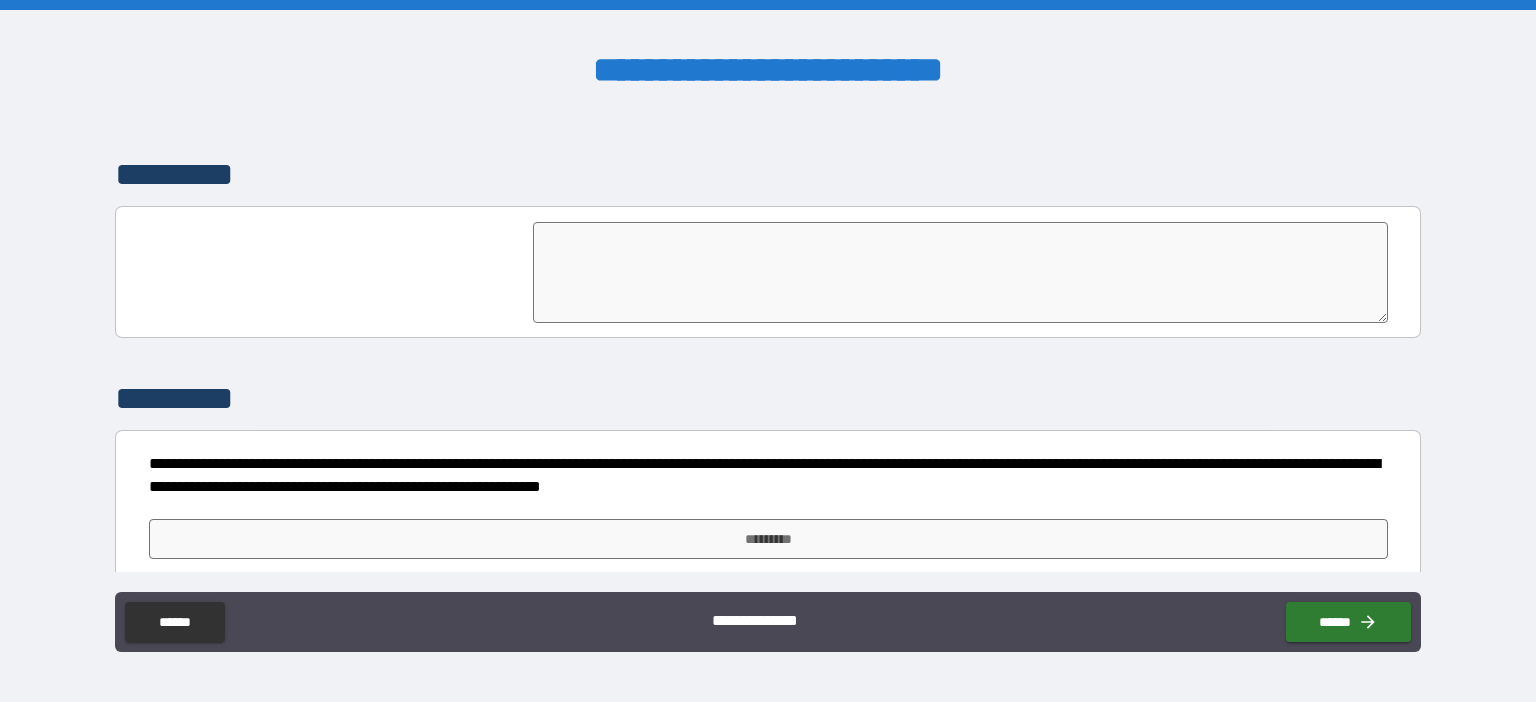 scroll, scrollTop: 4593, scrollLeft: 0, axis: vertical 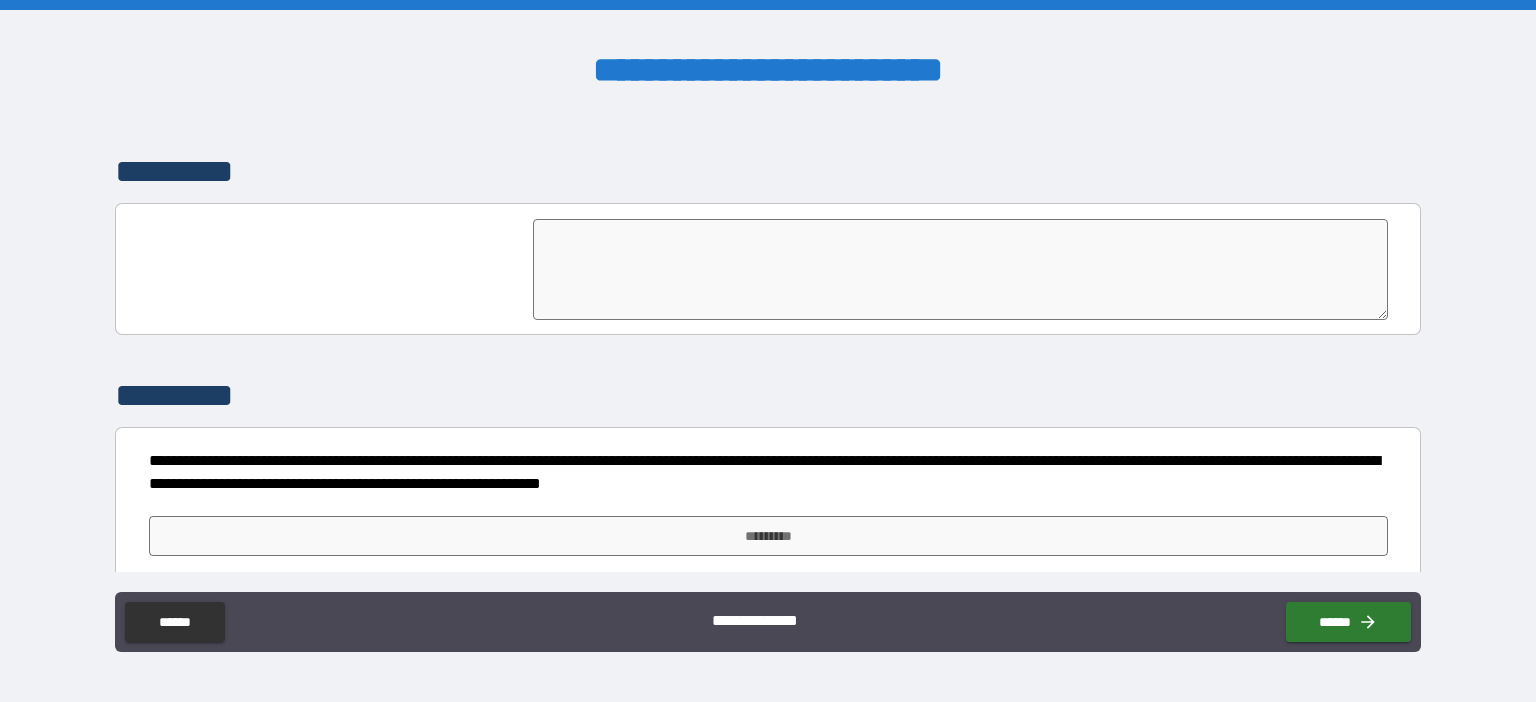 click at bounding box center [961, 269] 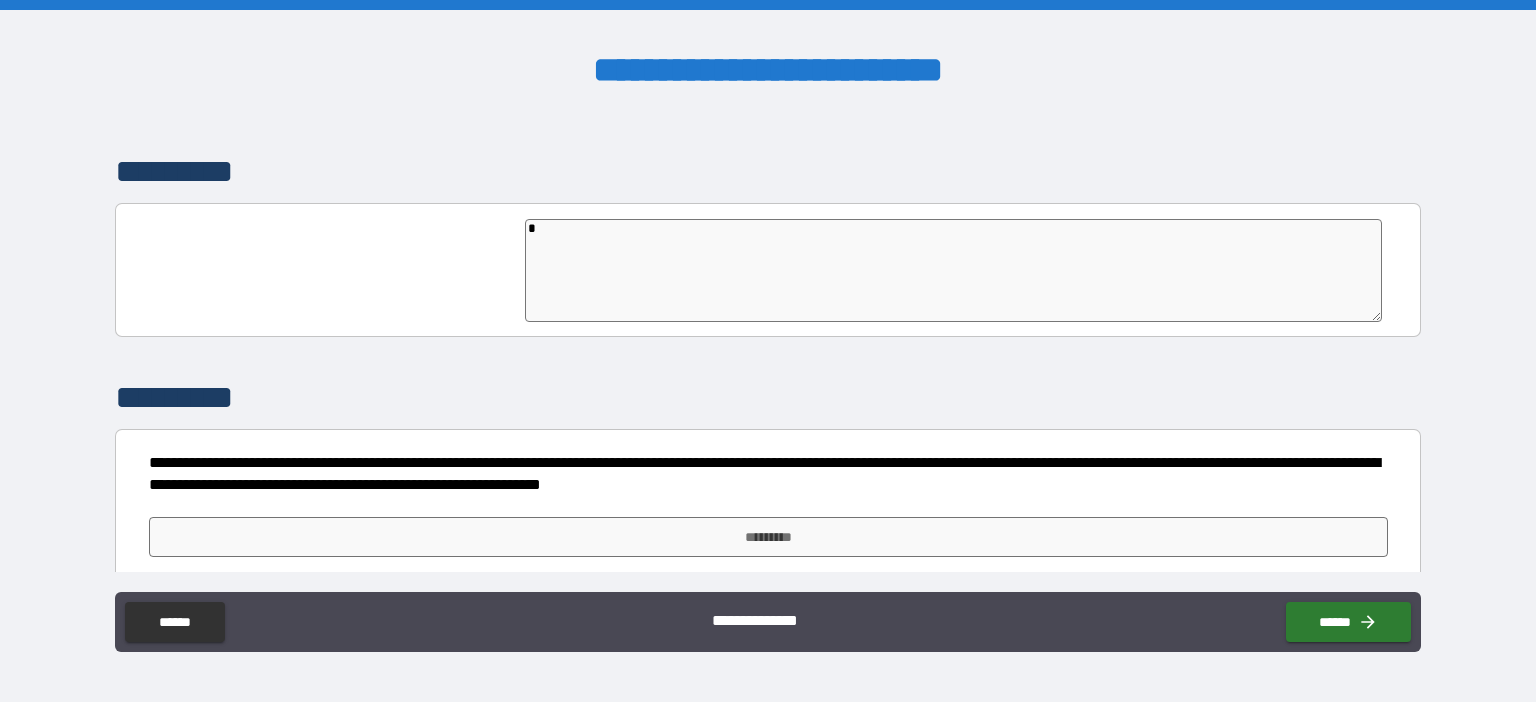 type on "*" 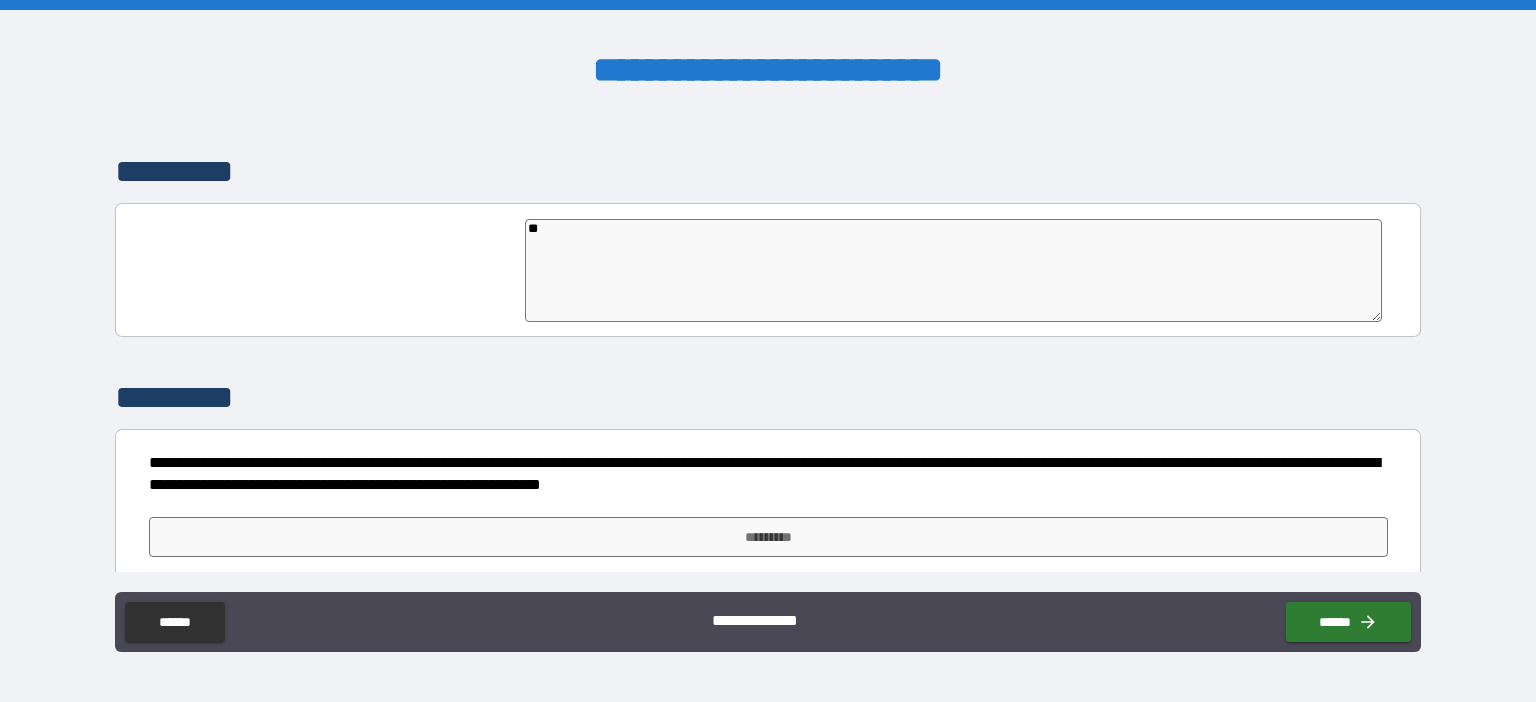 type on "***" 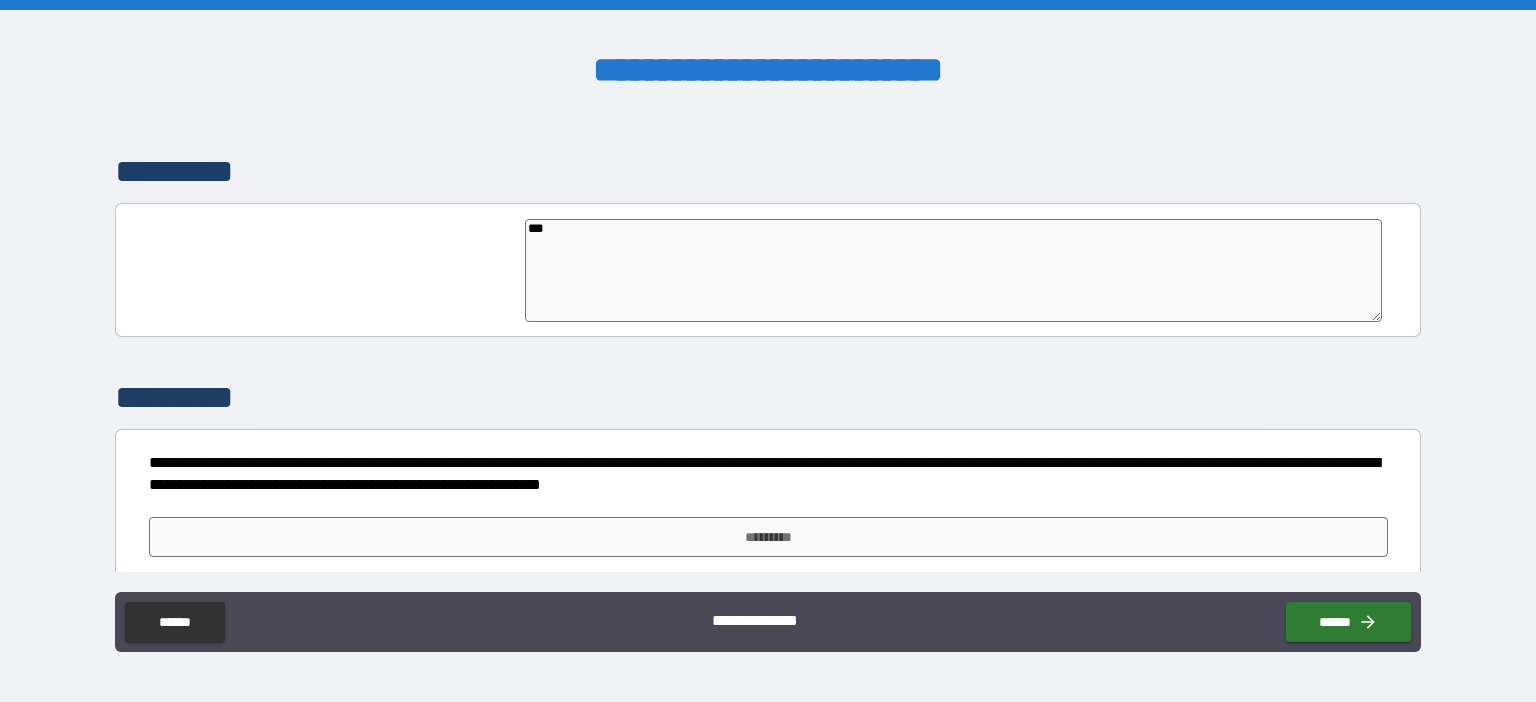 type on "****" 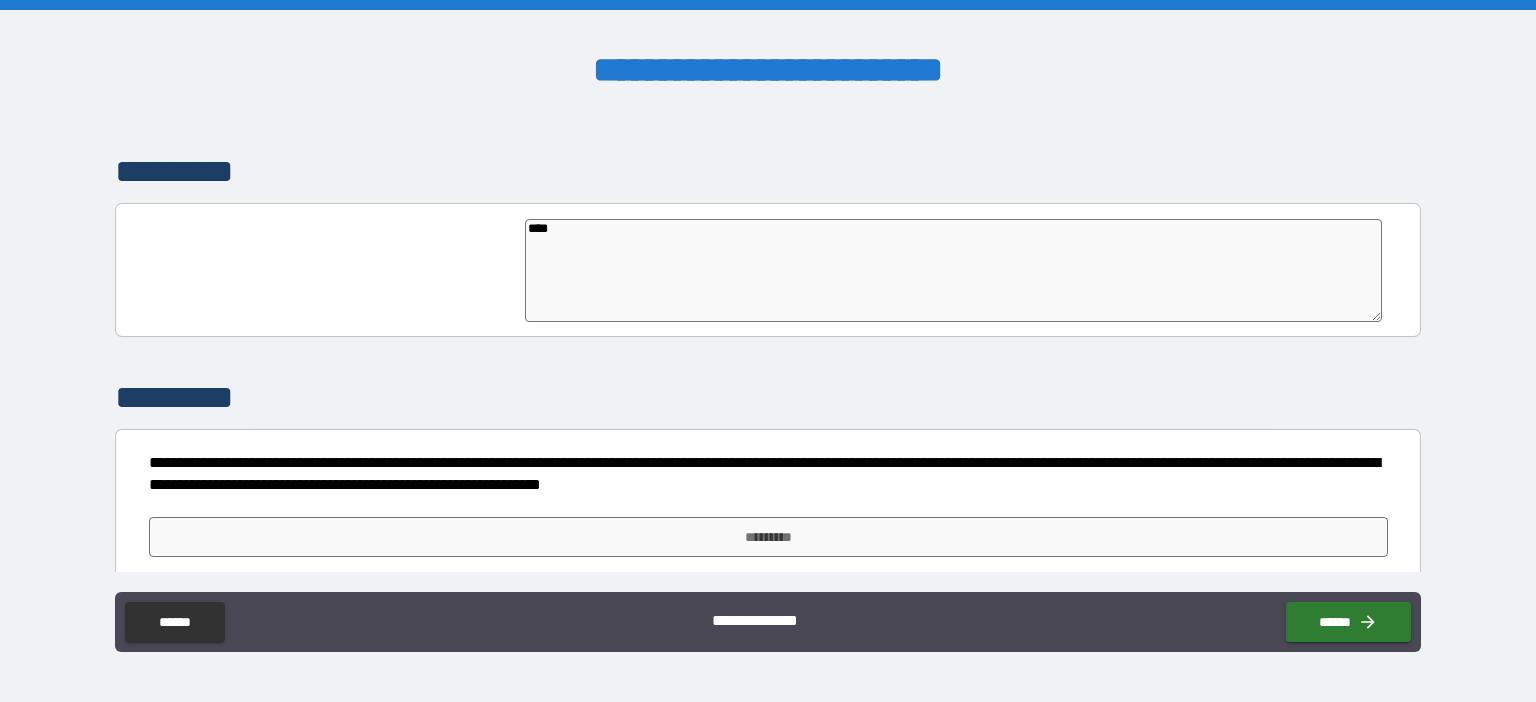 type on "*****" 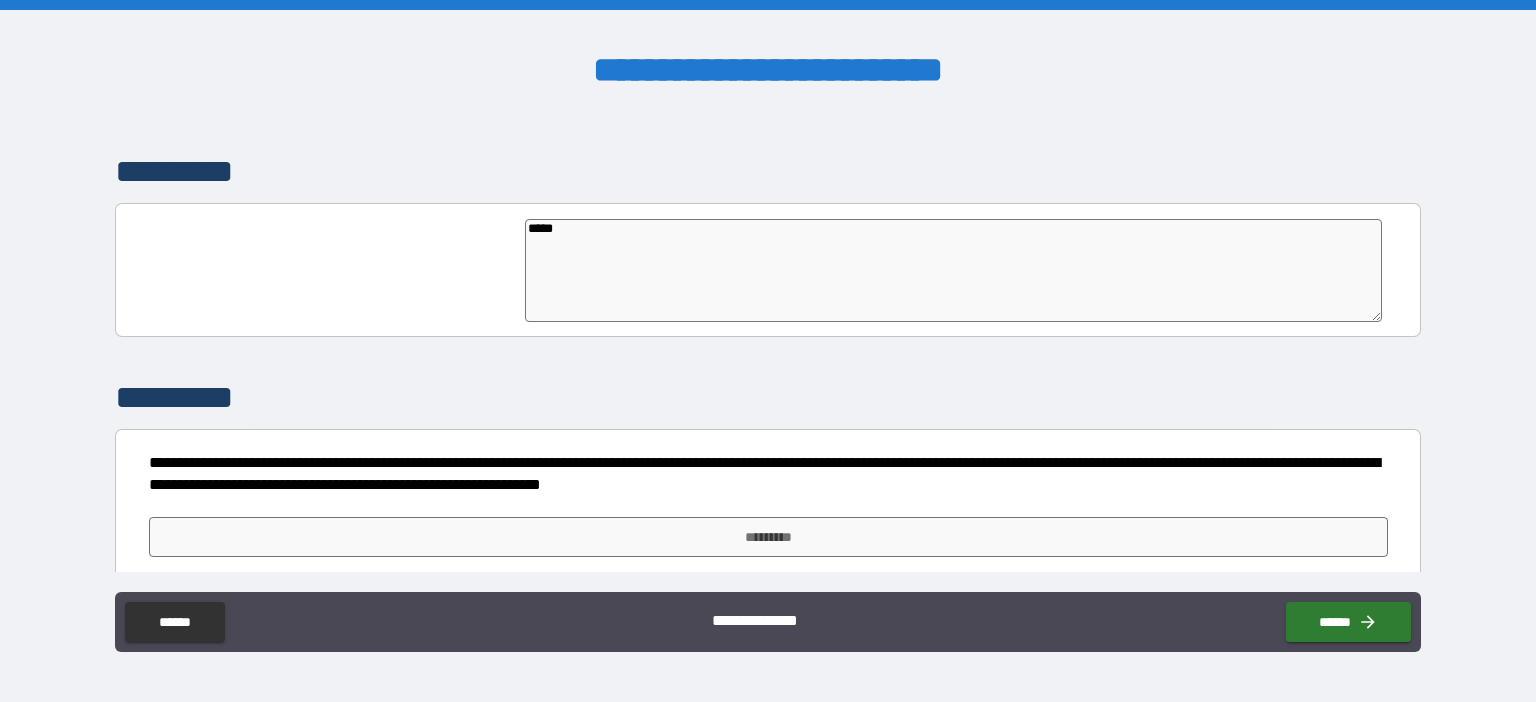 type on "*****" 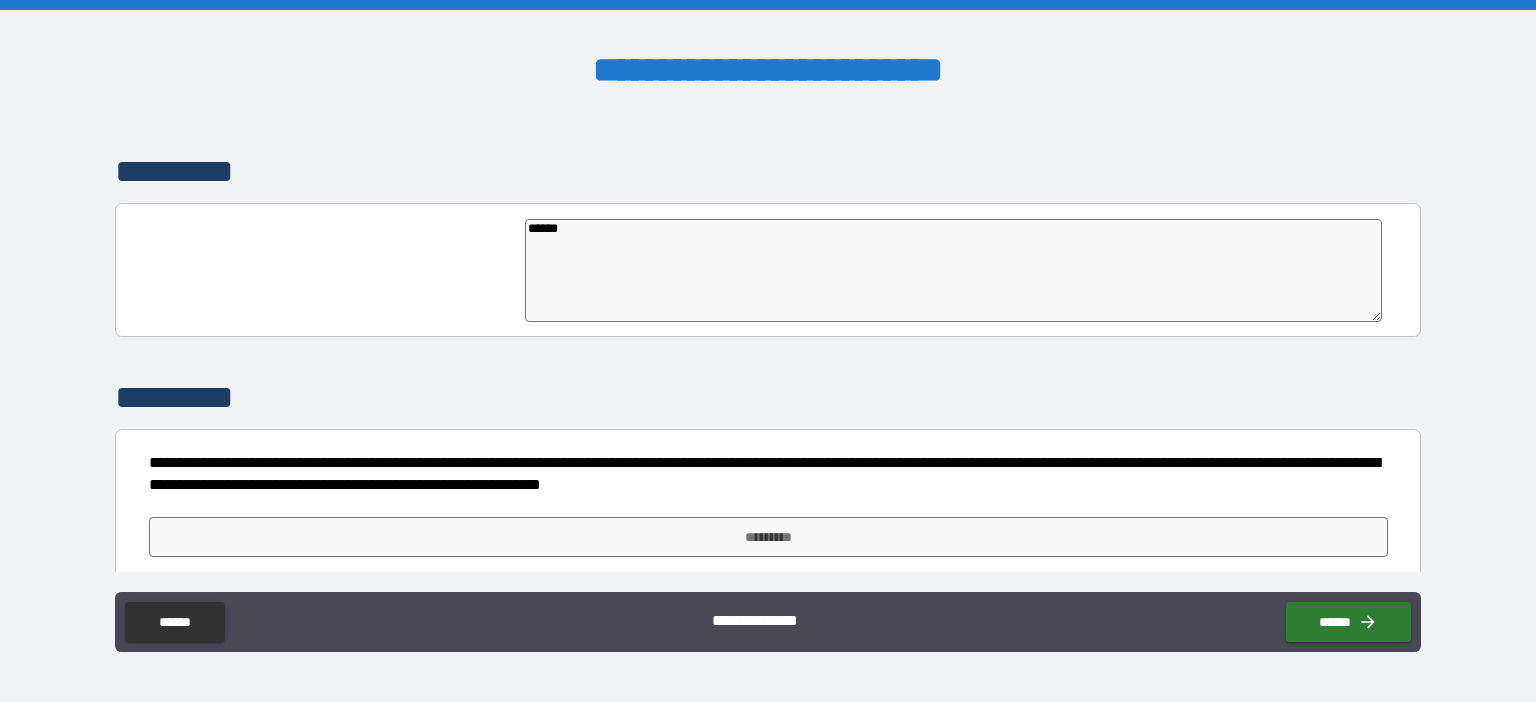 type on "*" 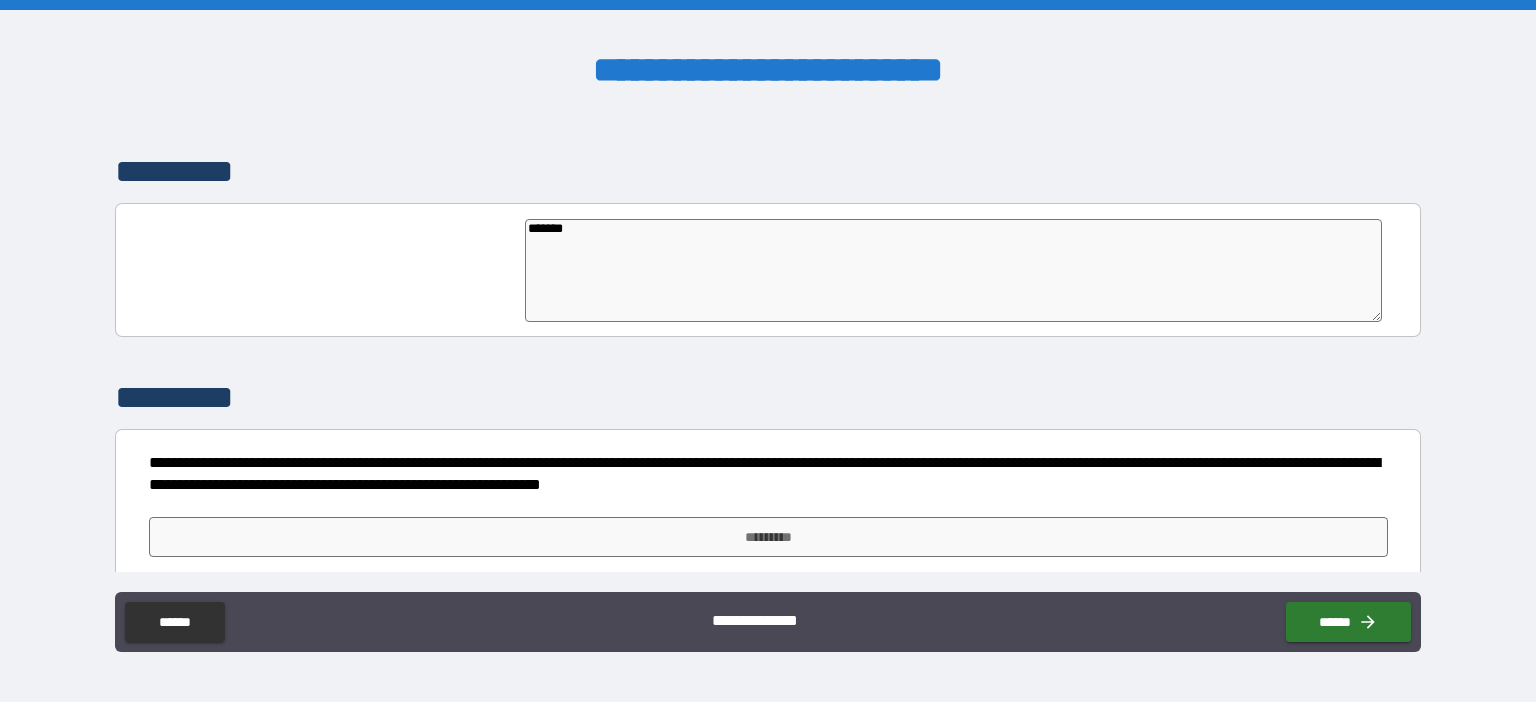 type on "*" 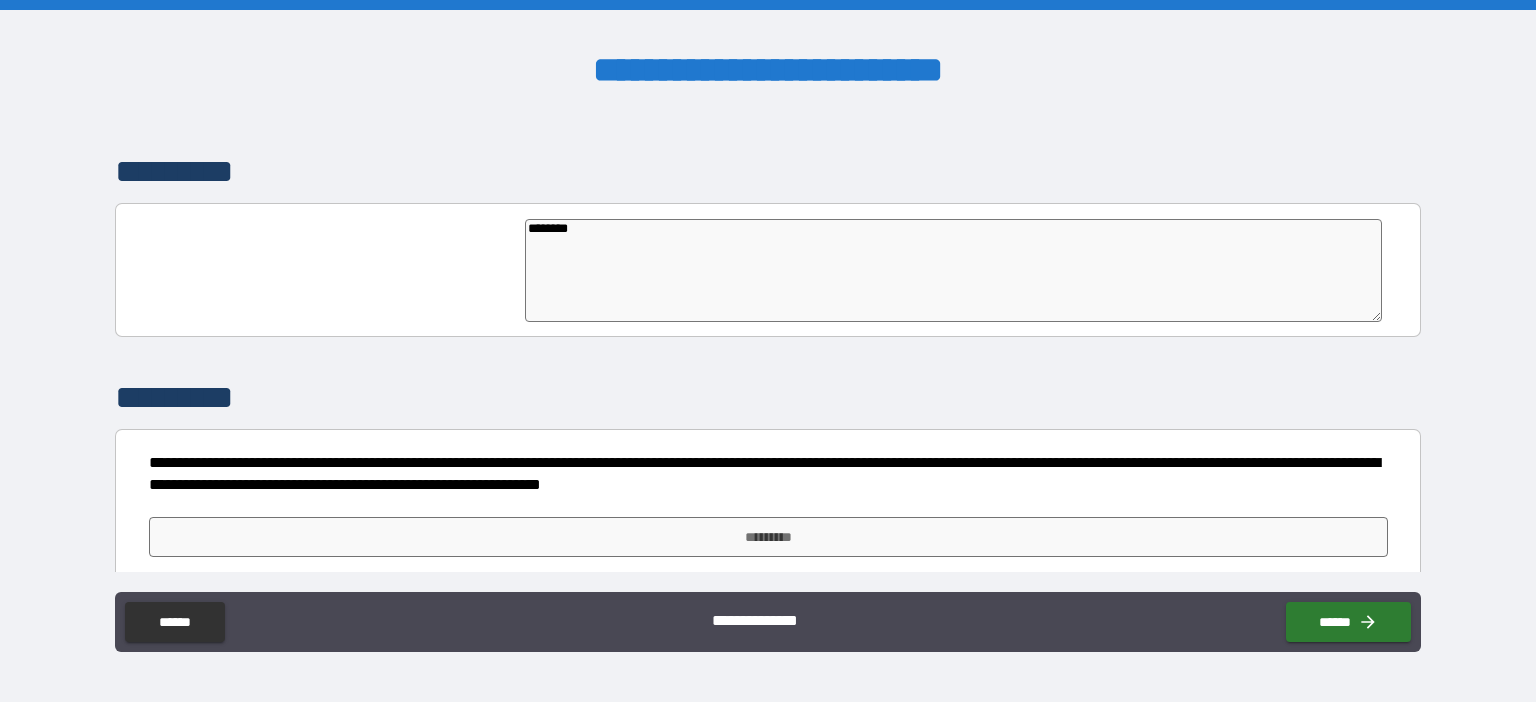 type on "*" 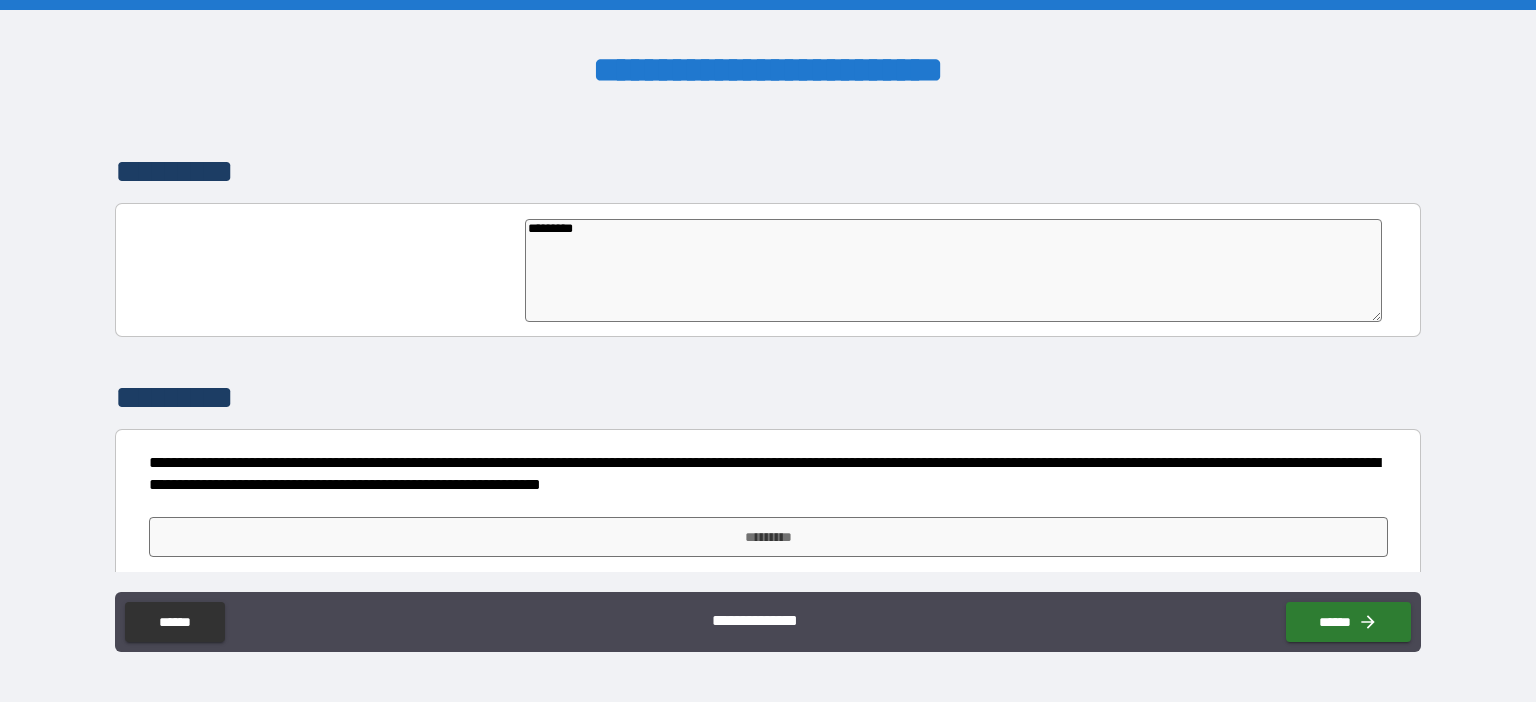 type on "**********" 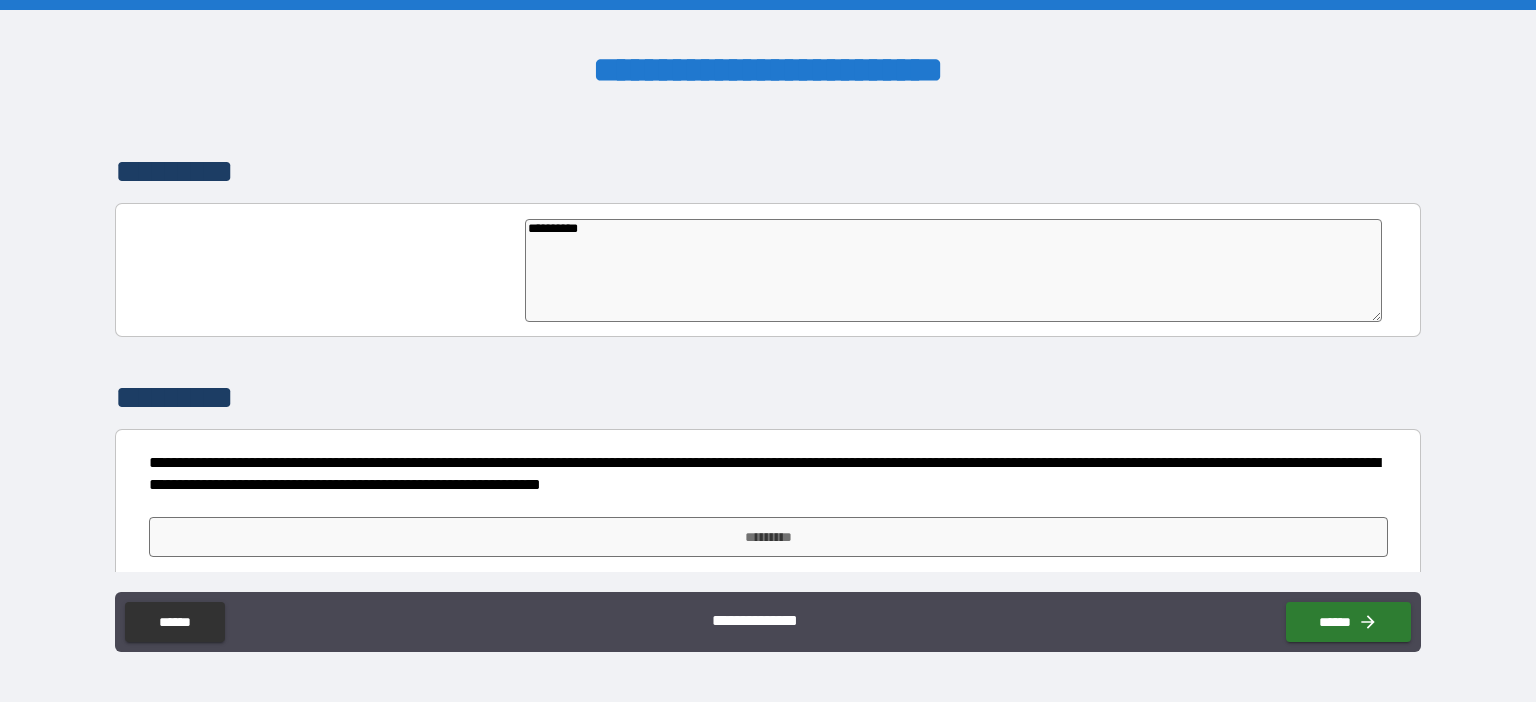 type on "*" 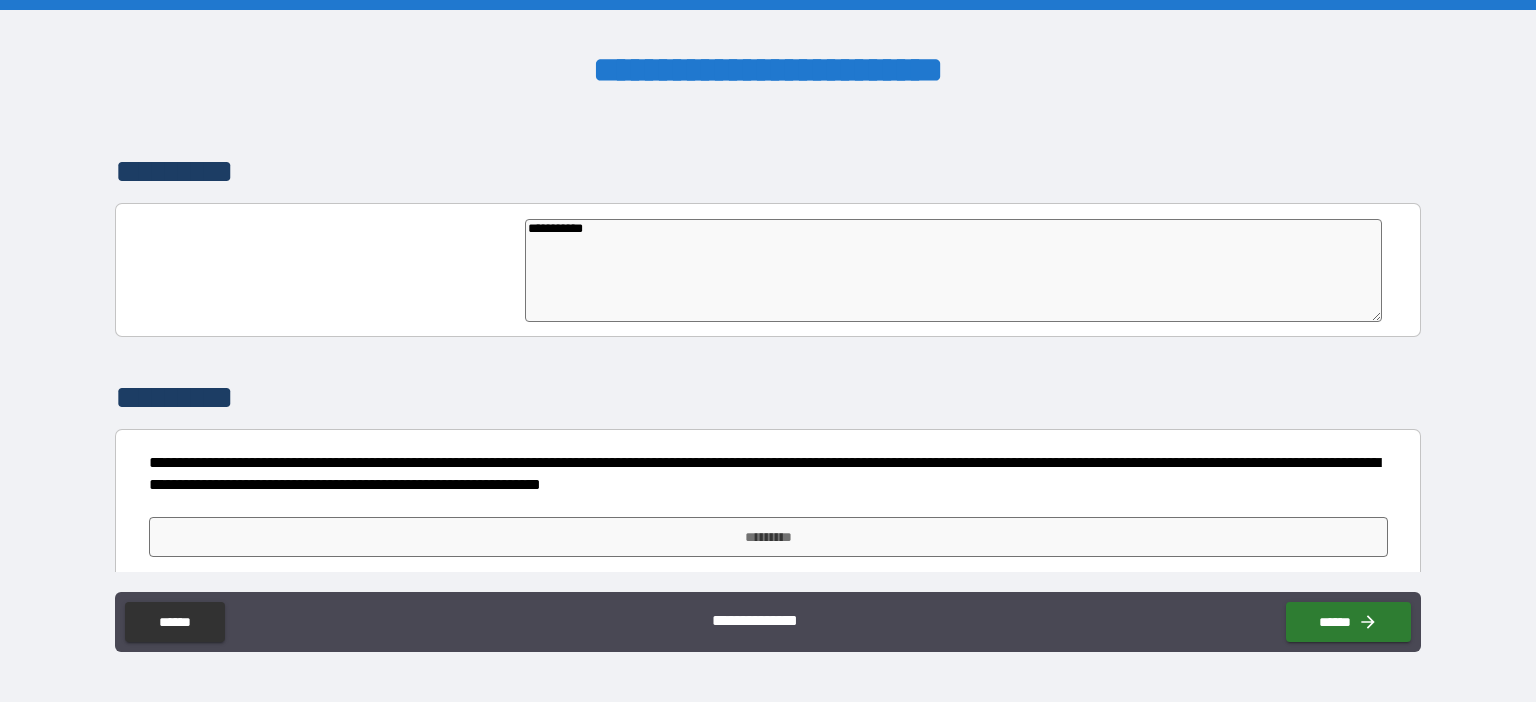 type on "**********" 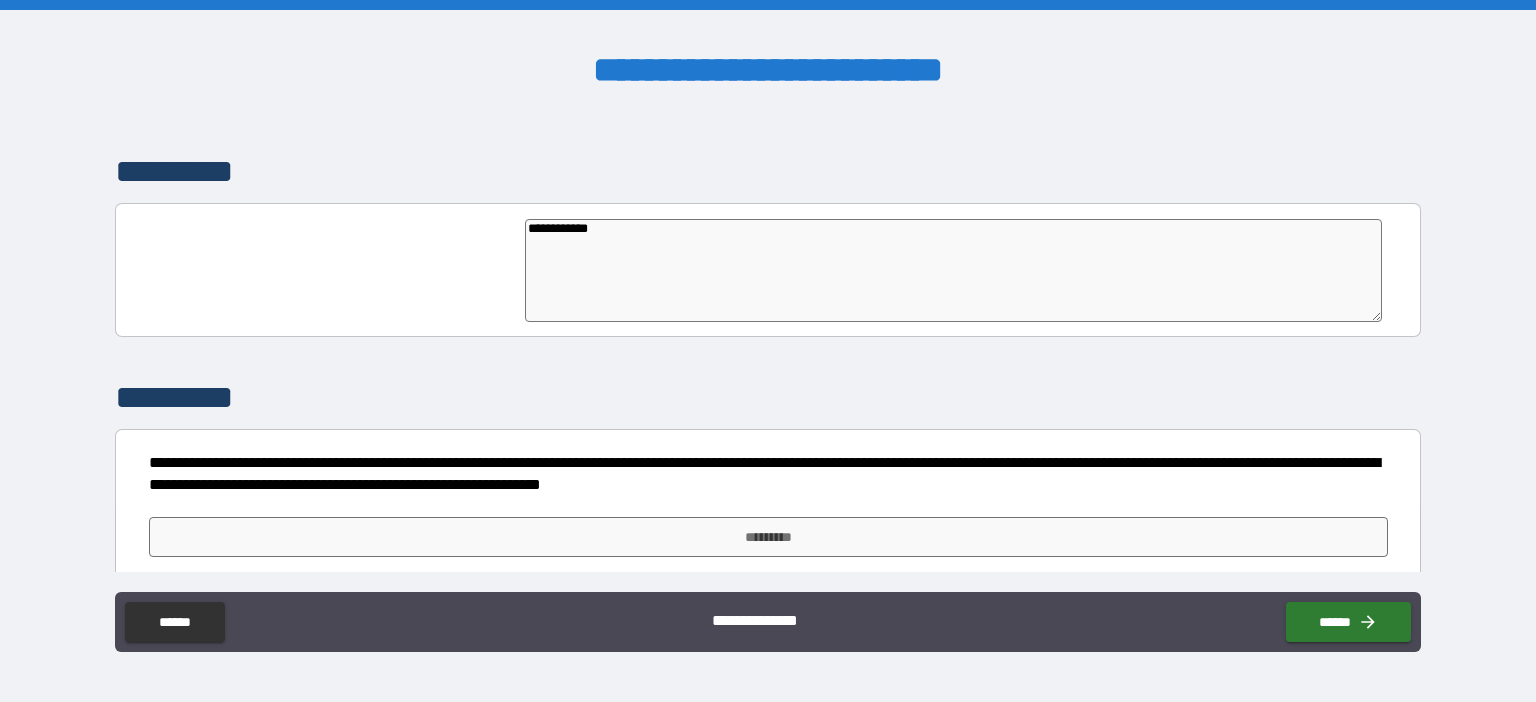 type on "**********" 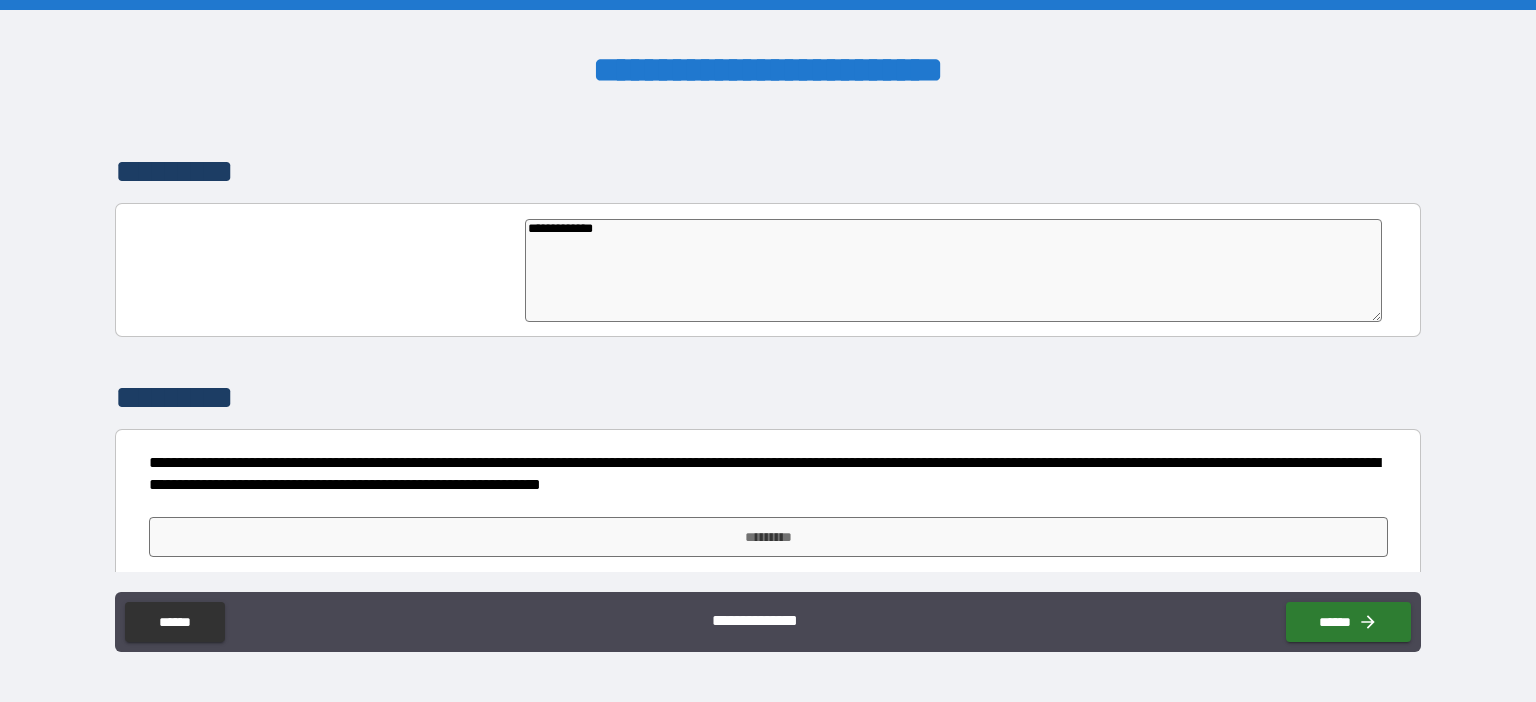 type on "*" 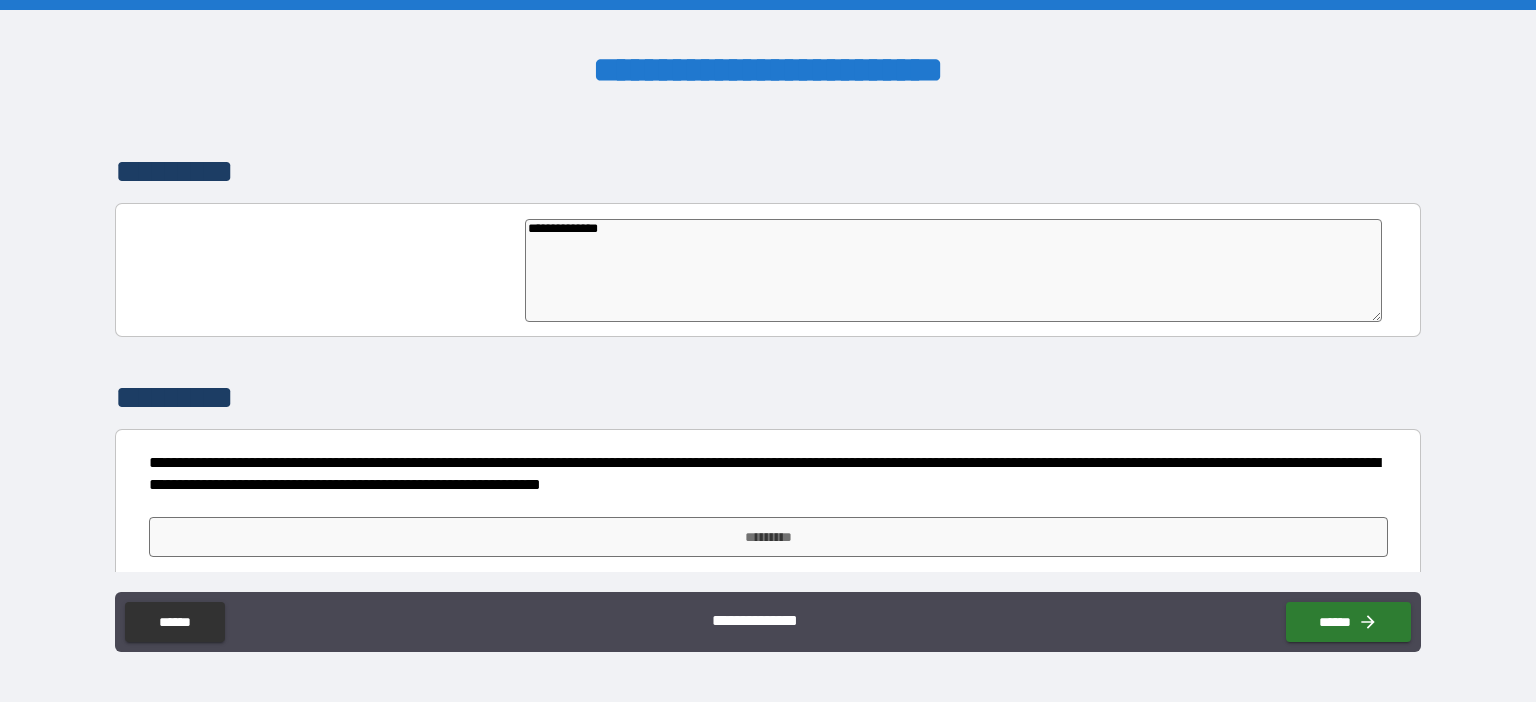 type on "**********" 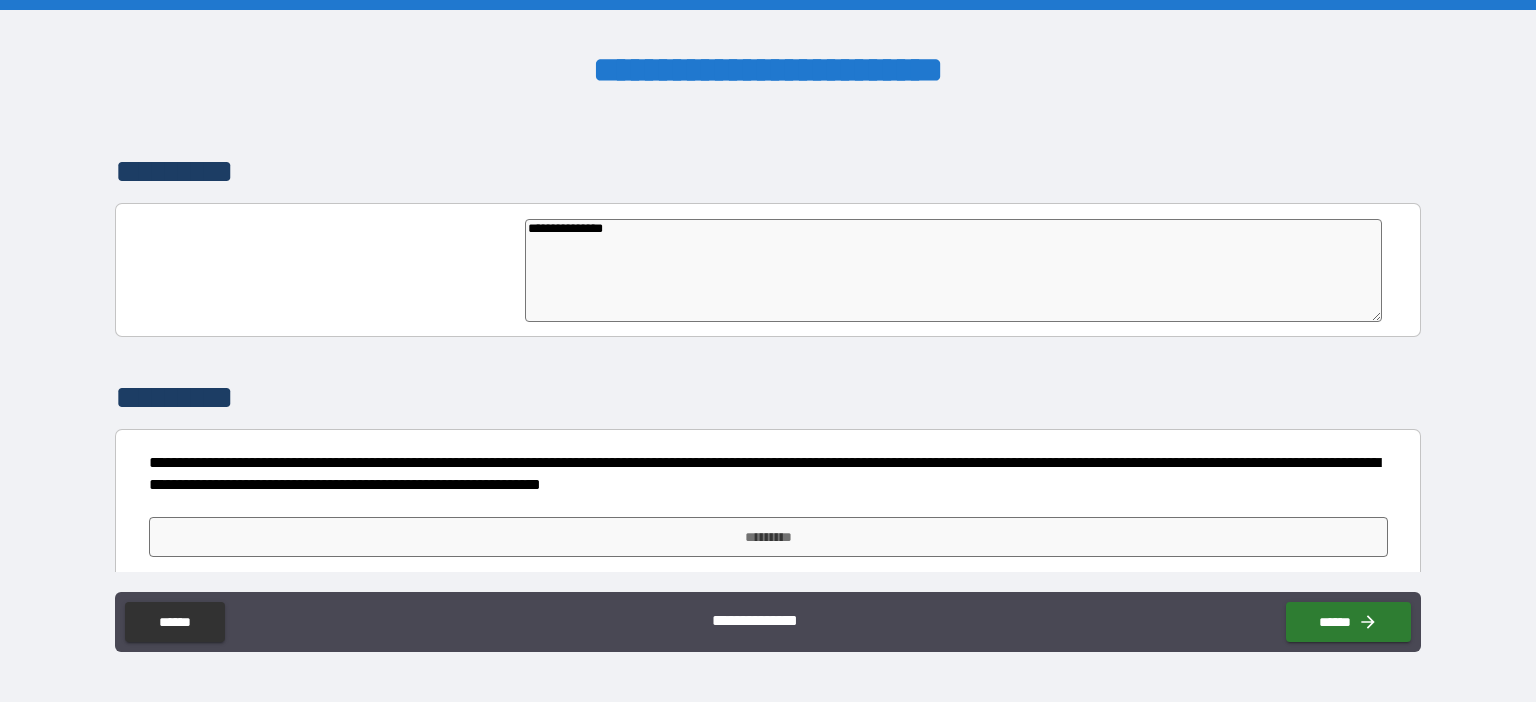type on "*" 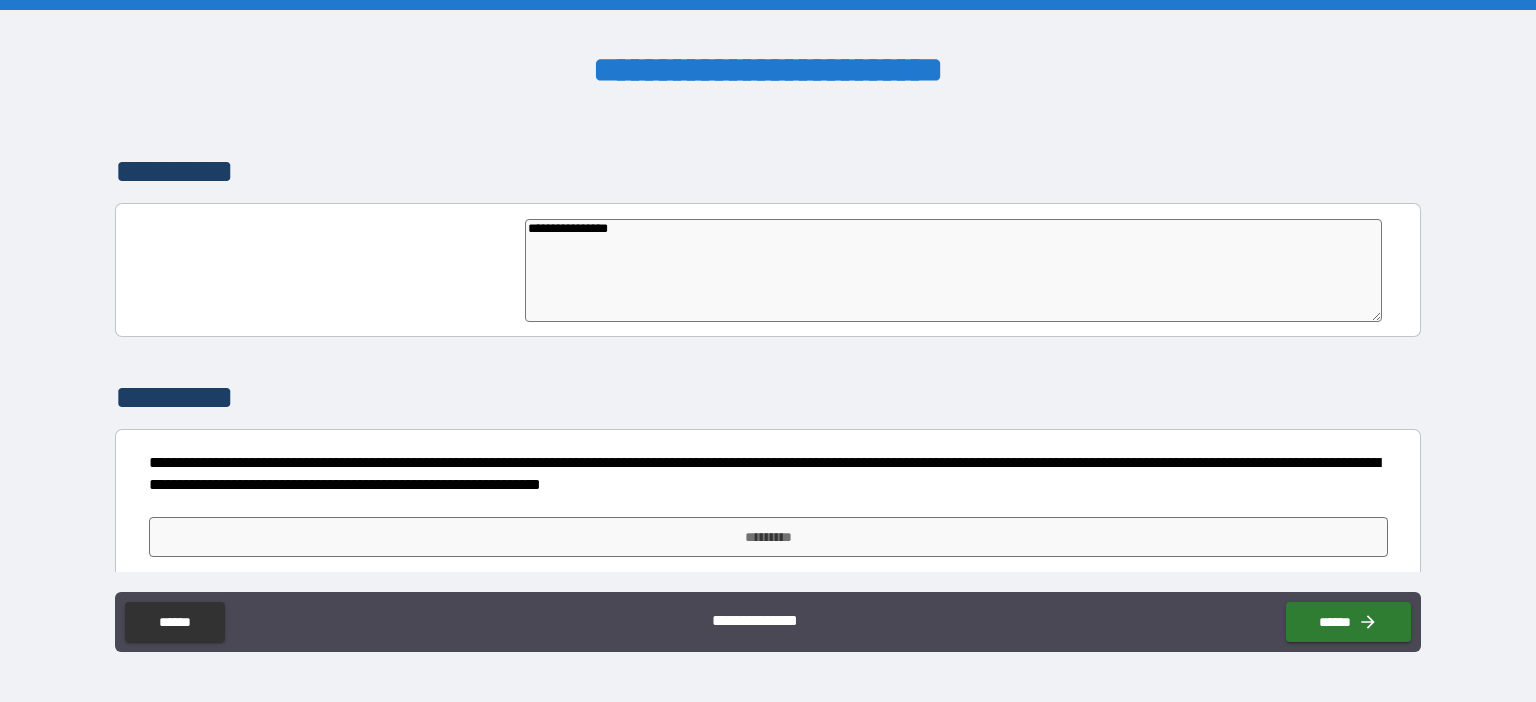 type on "**********" 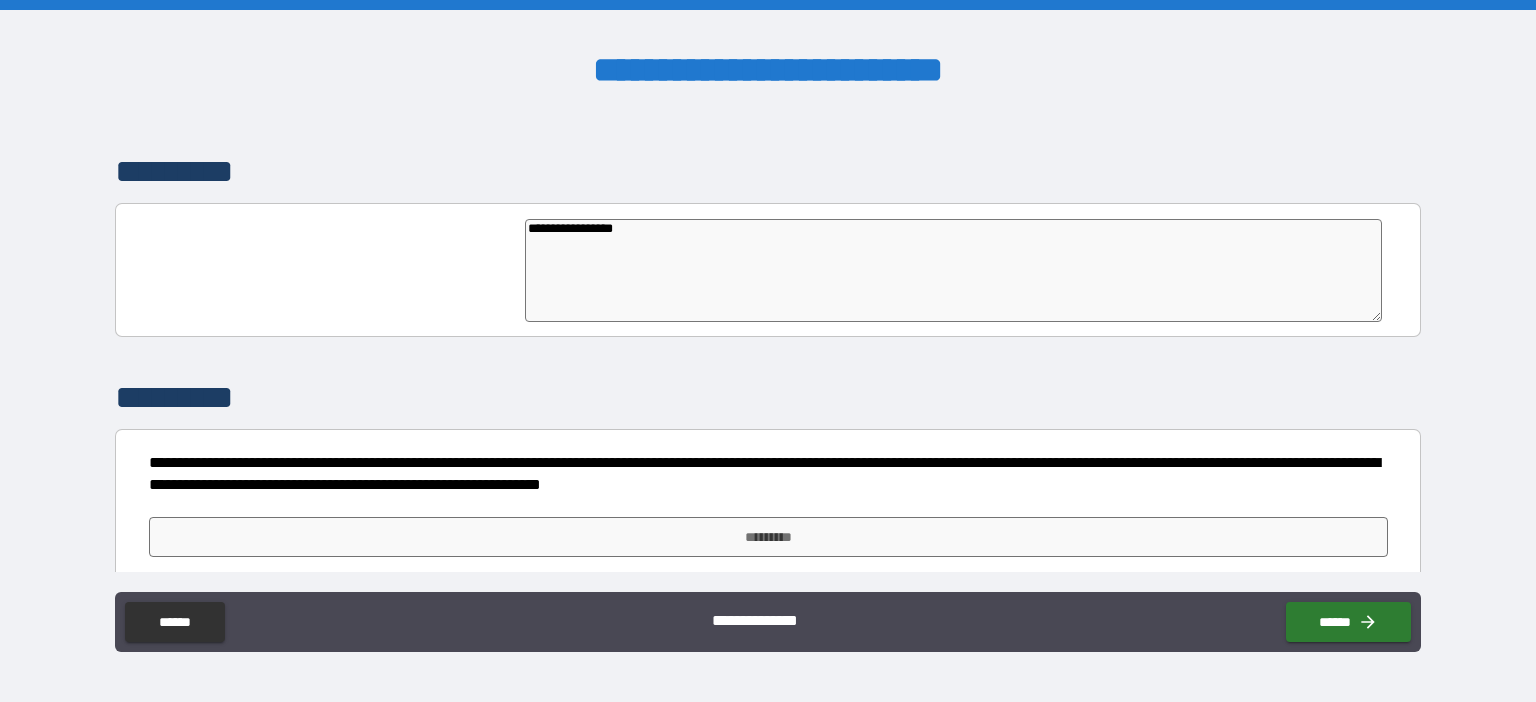 type on "**********" 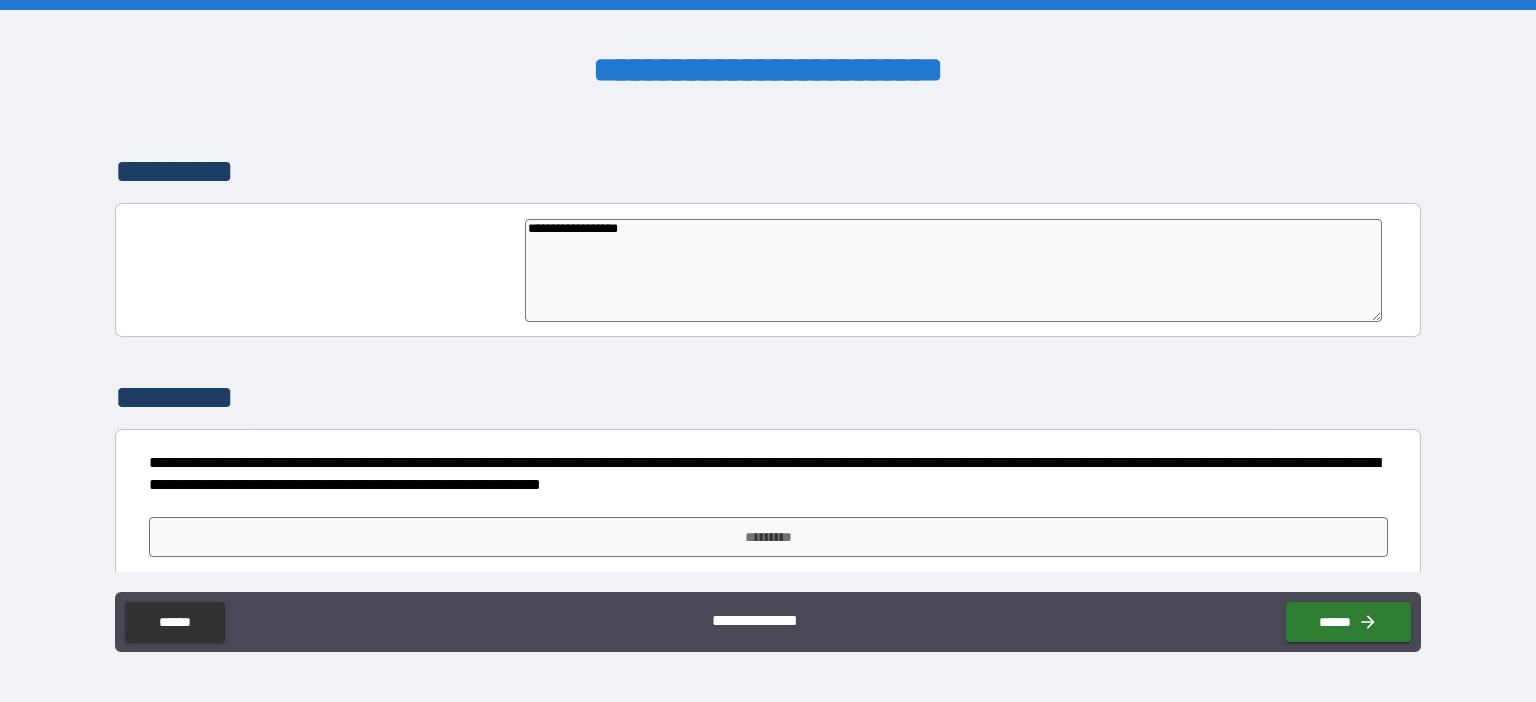 type on "*" 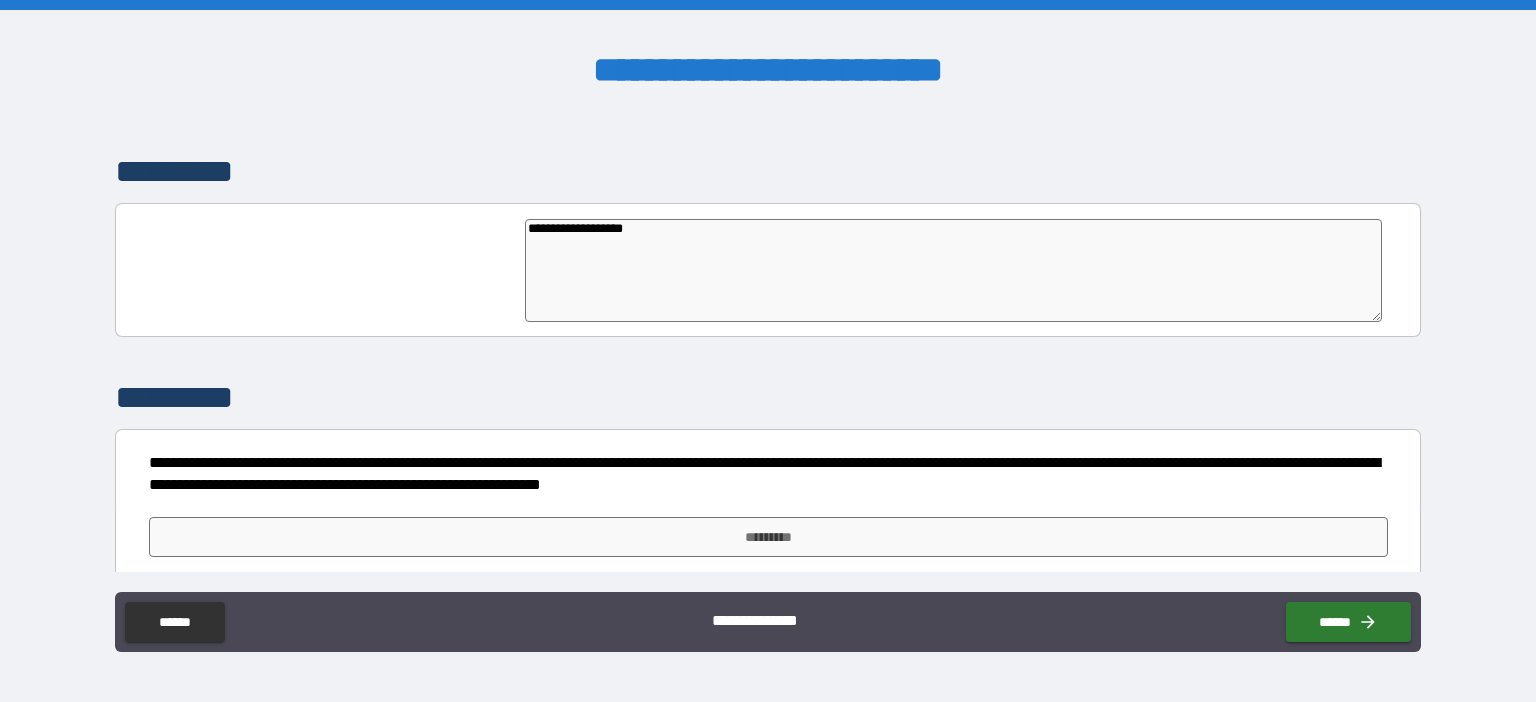 type on "**********" 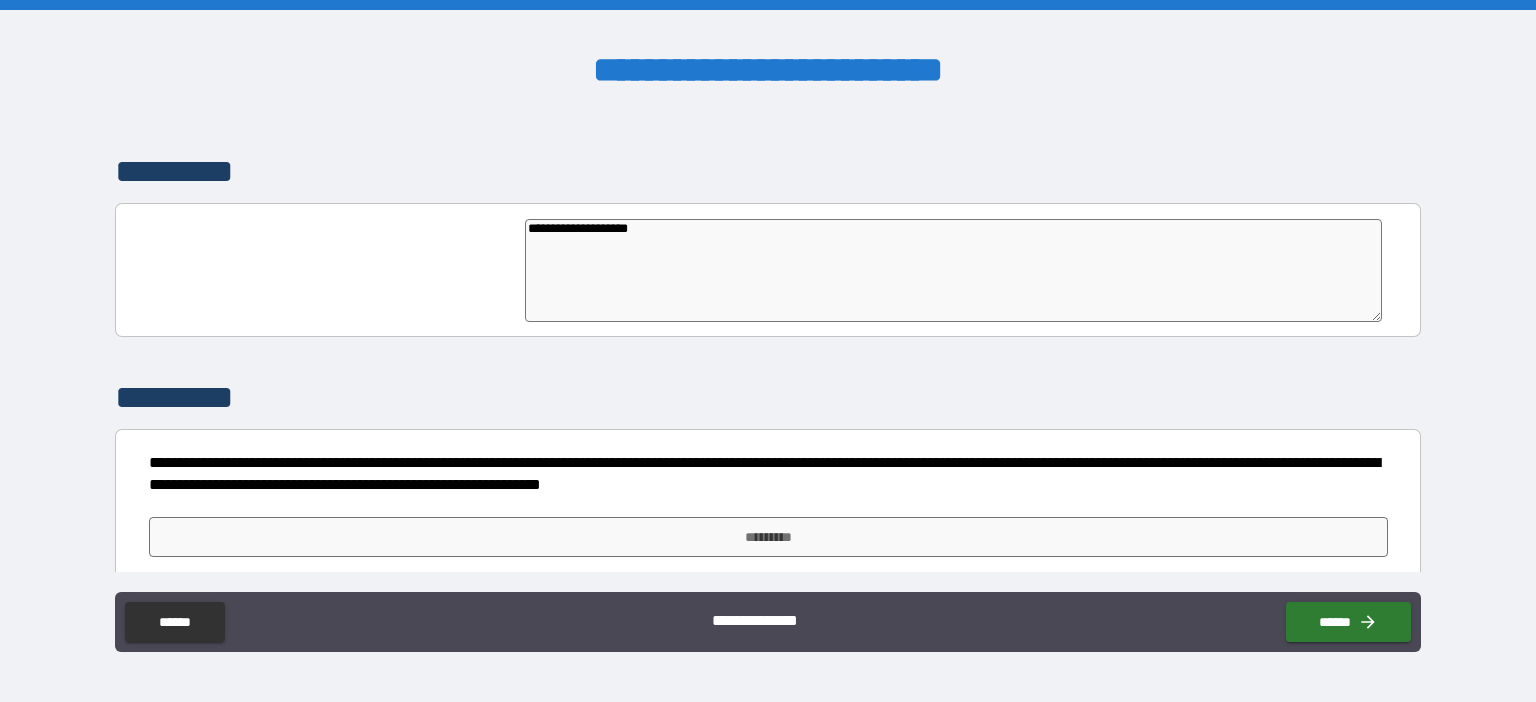 type on "**********" 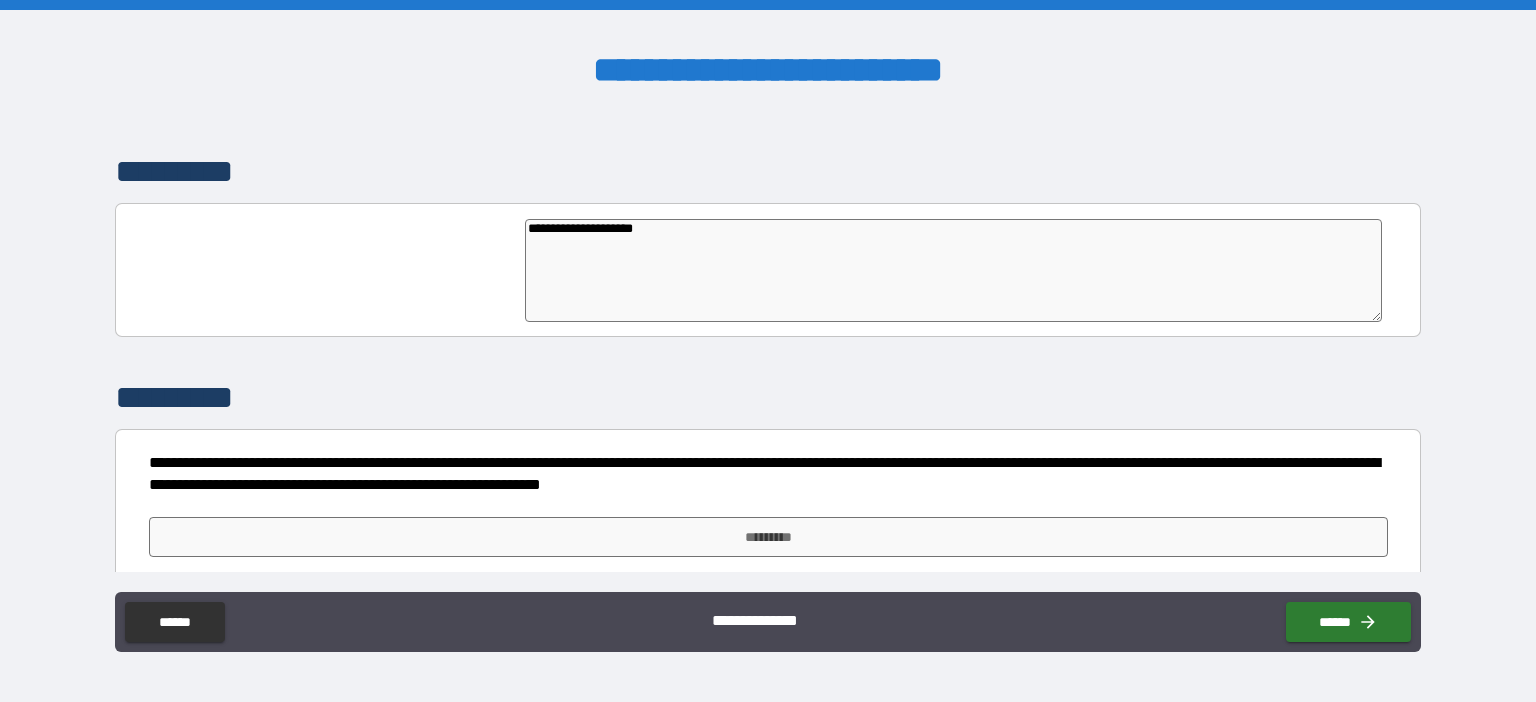 type on "*" 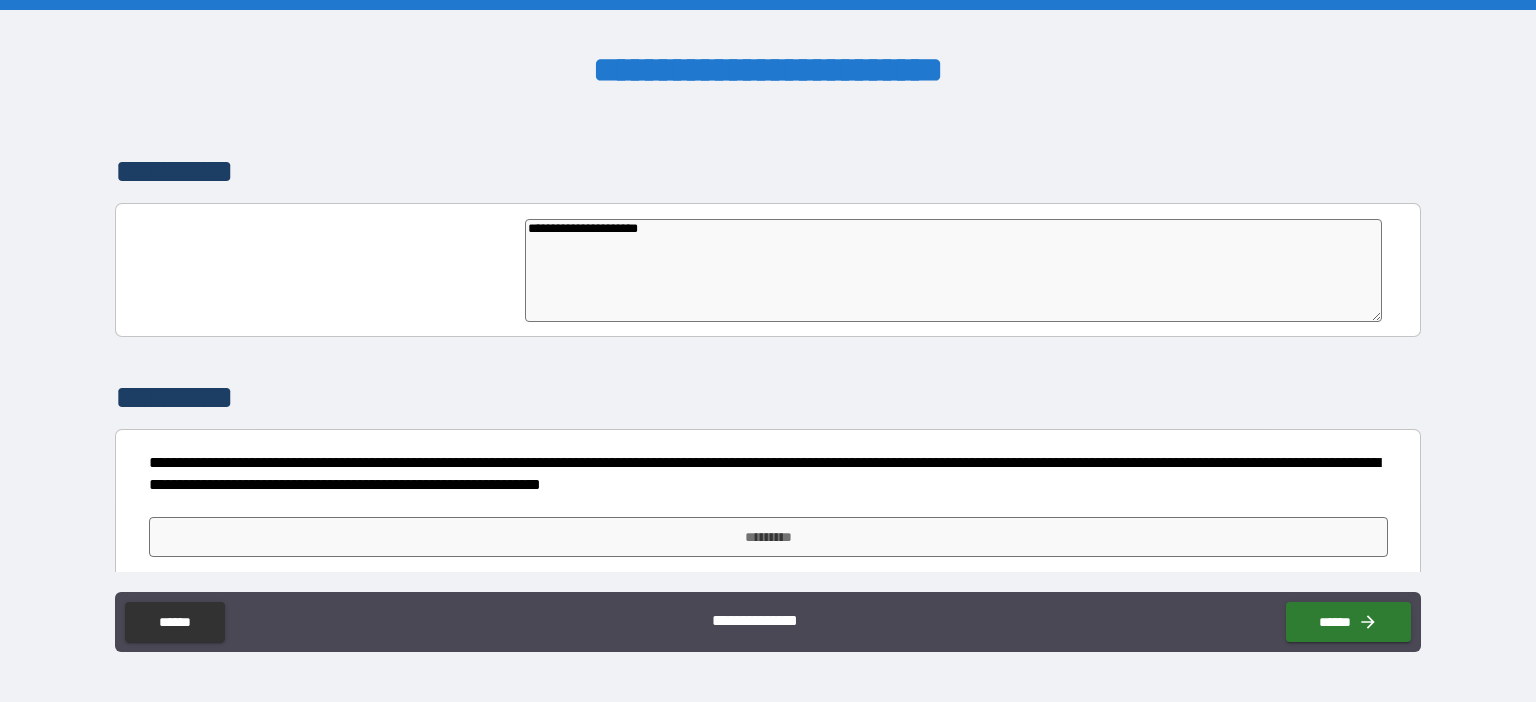 type on "*" 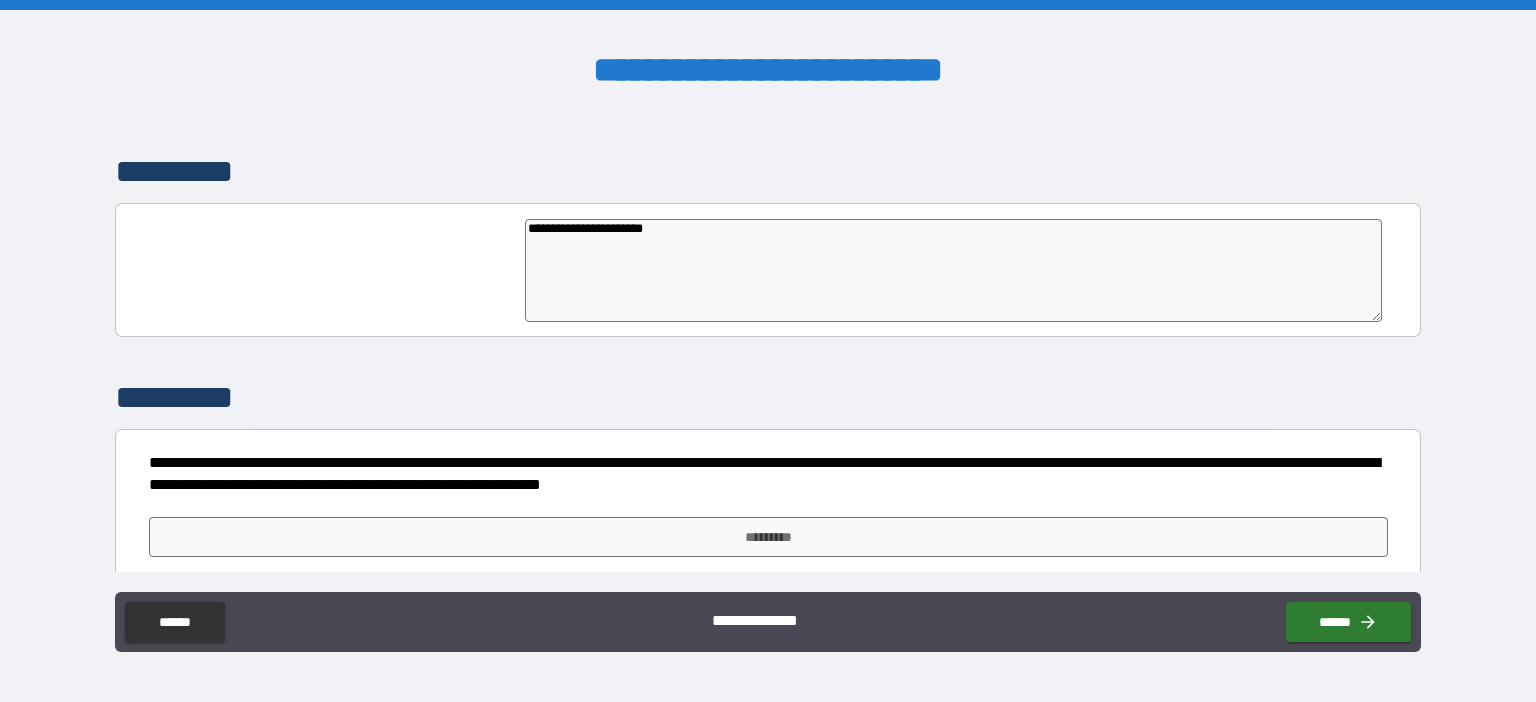 type on "*" 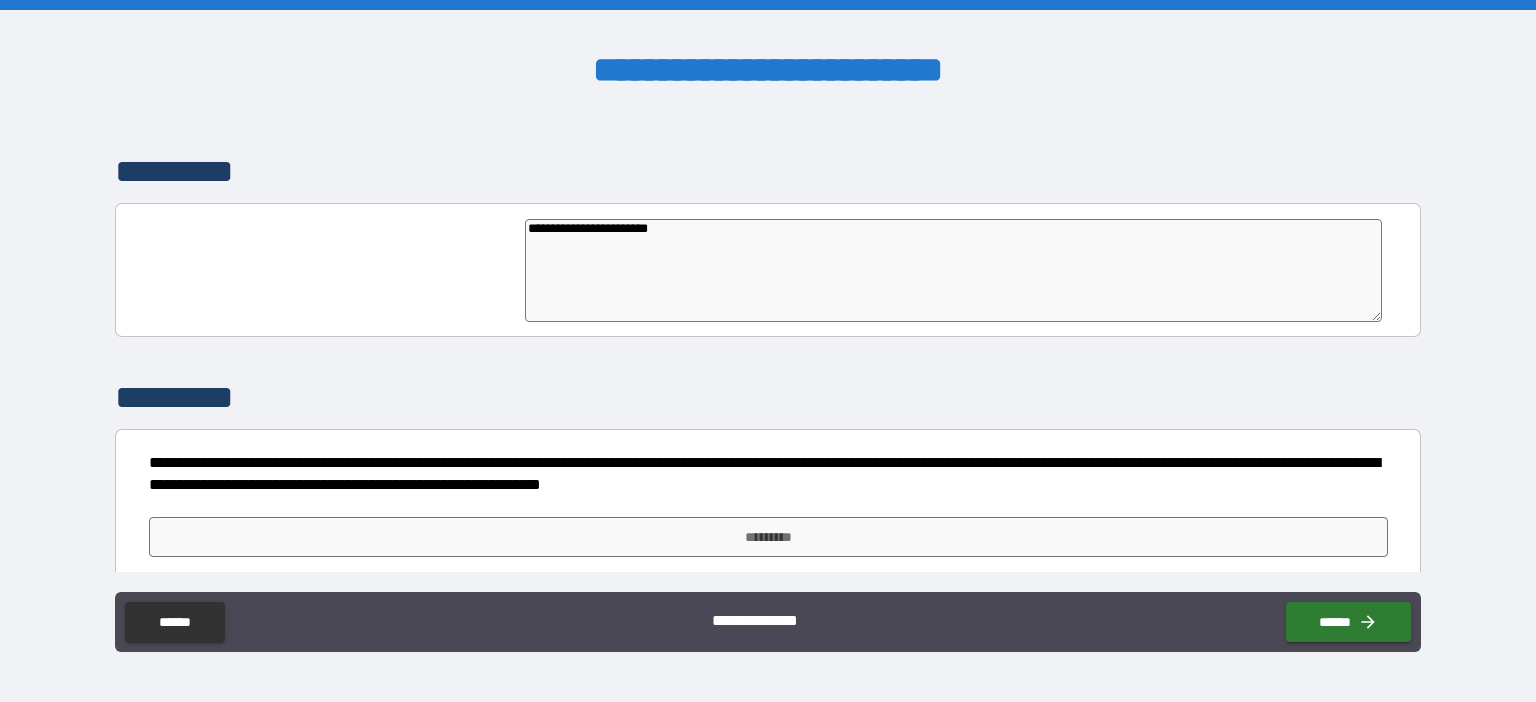type on "**********" 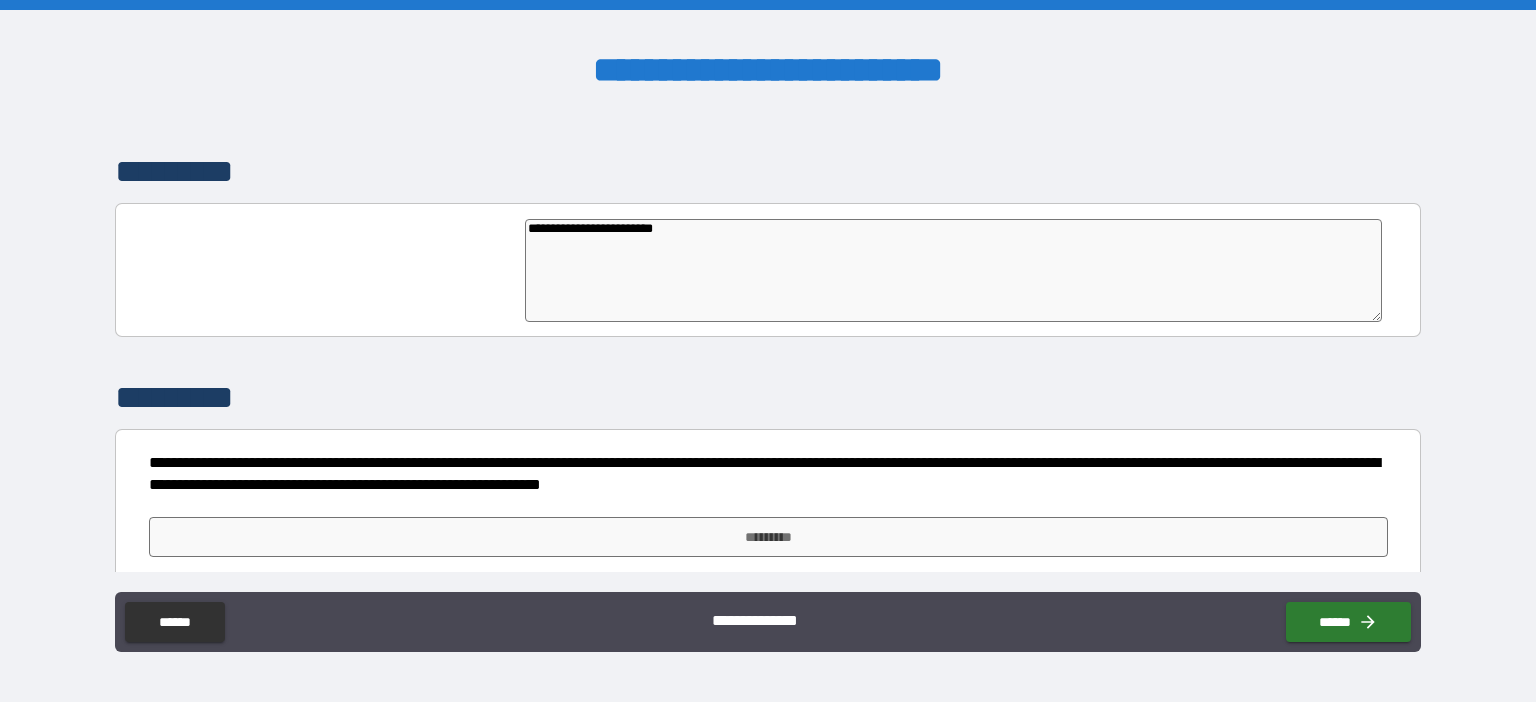 type on "*" 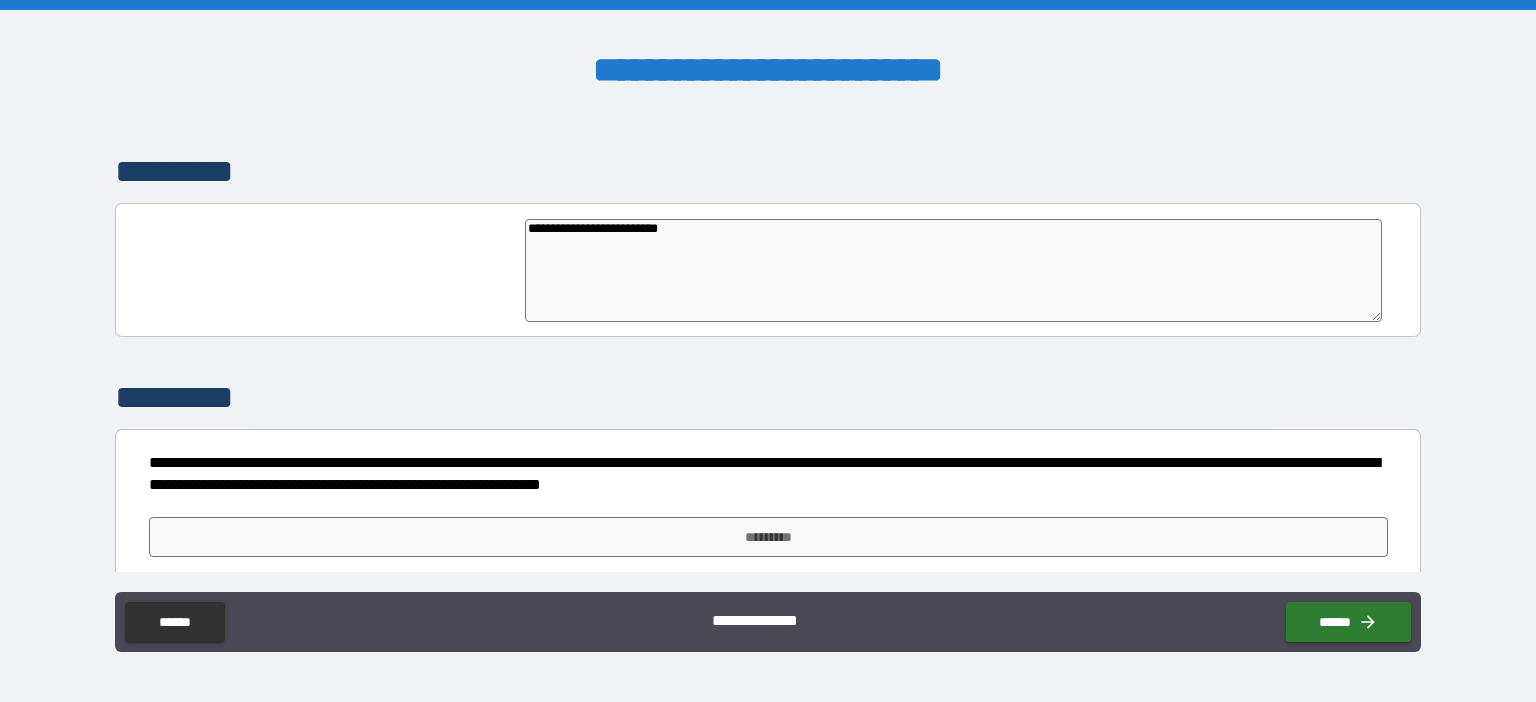 type on "*" 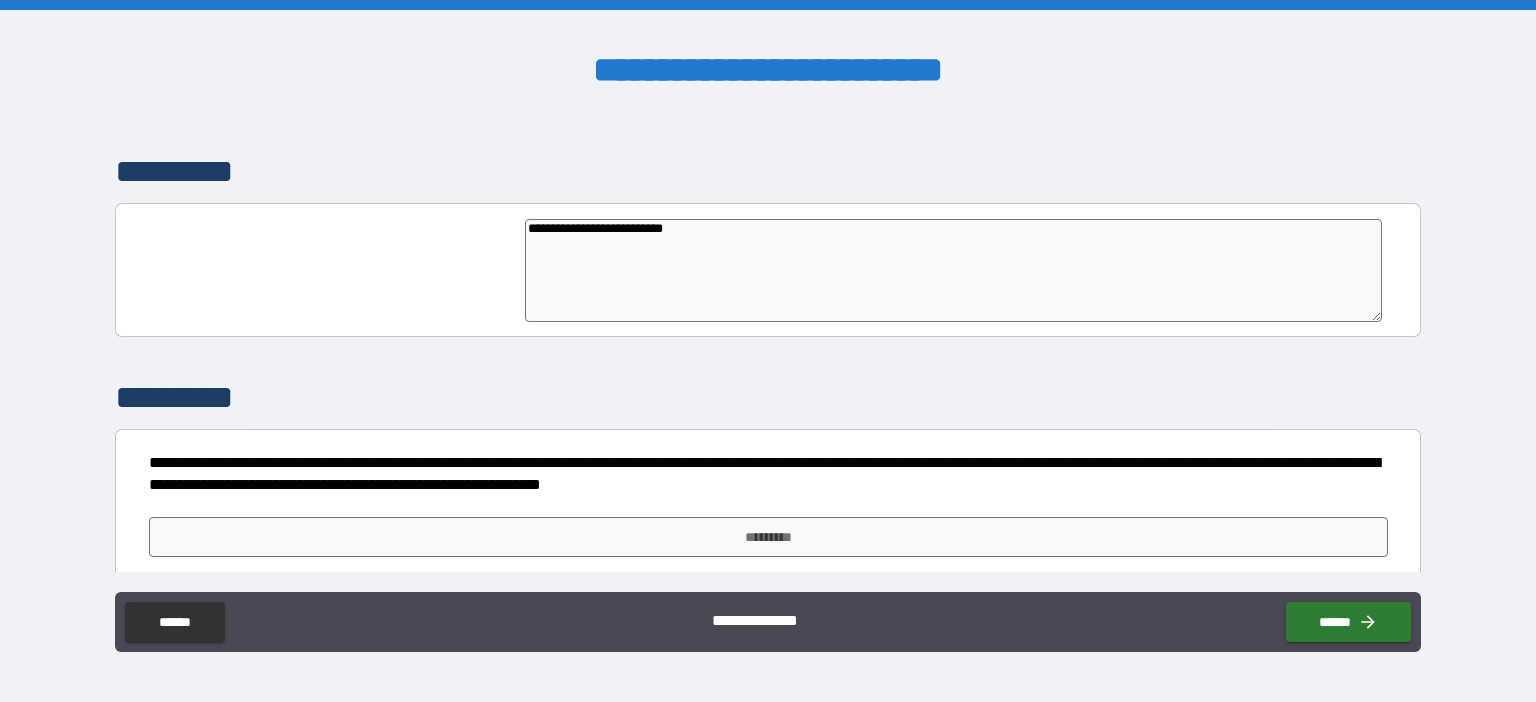 type on "**********" 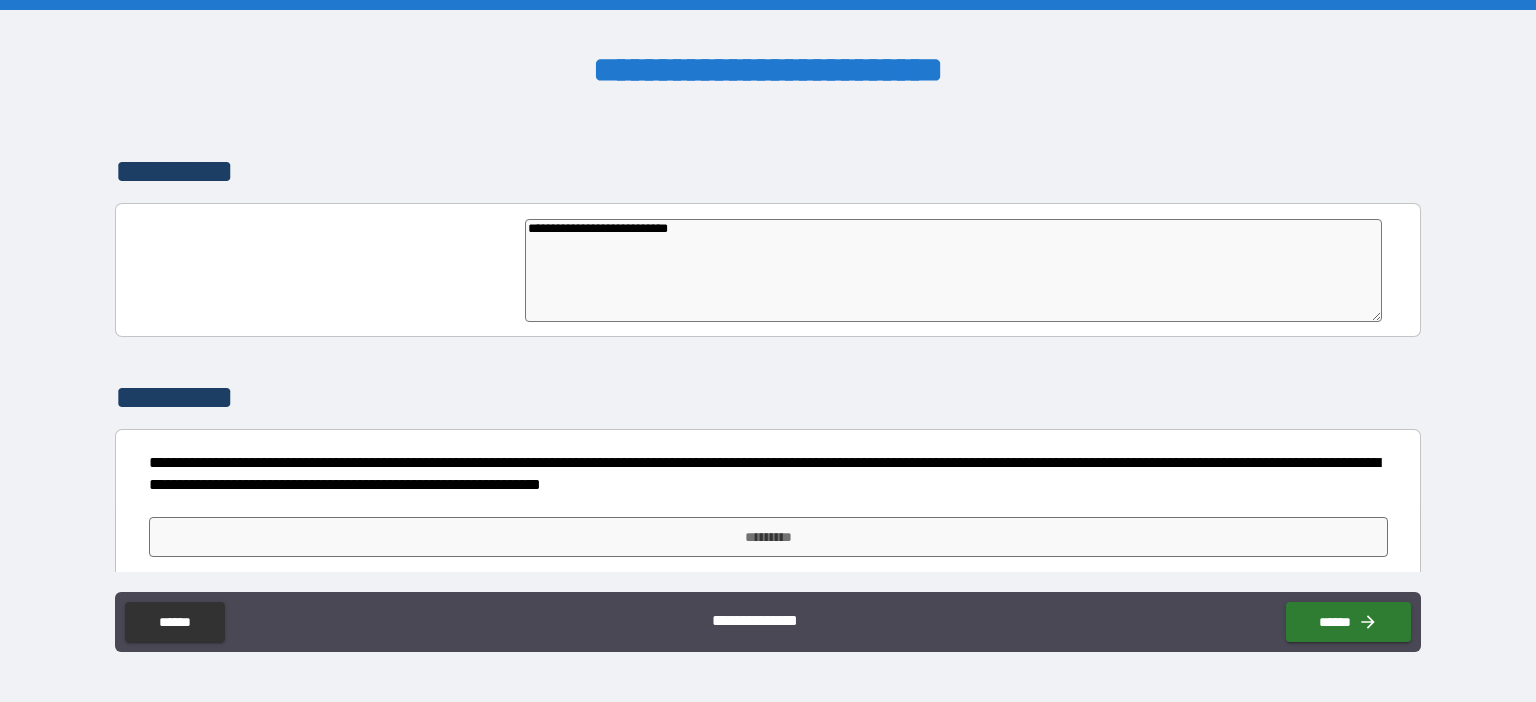 type on "*" 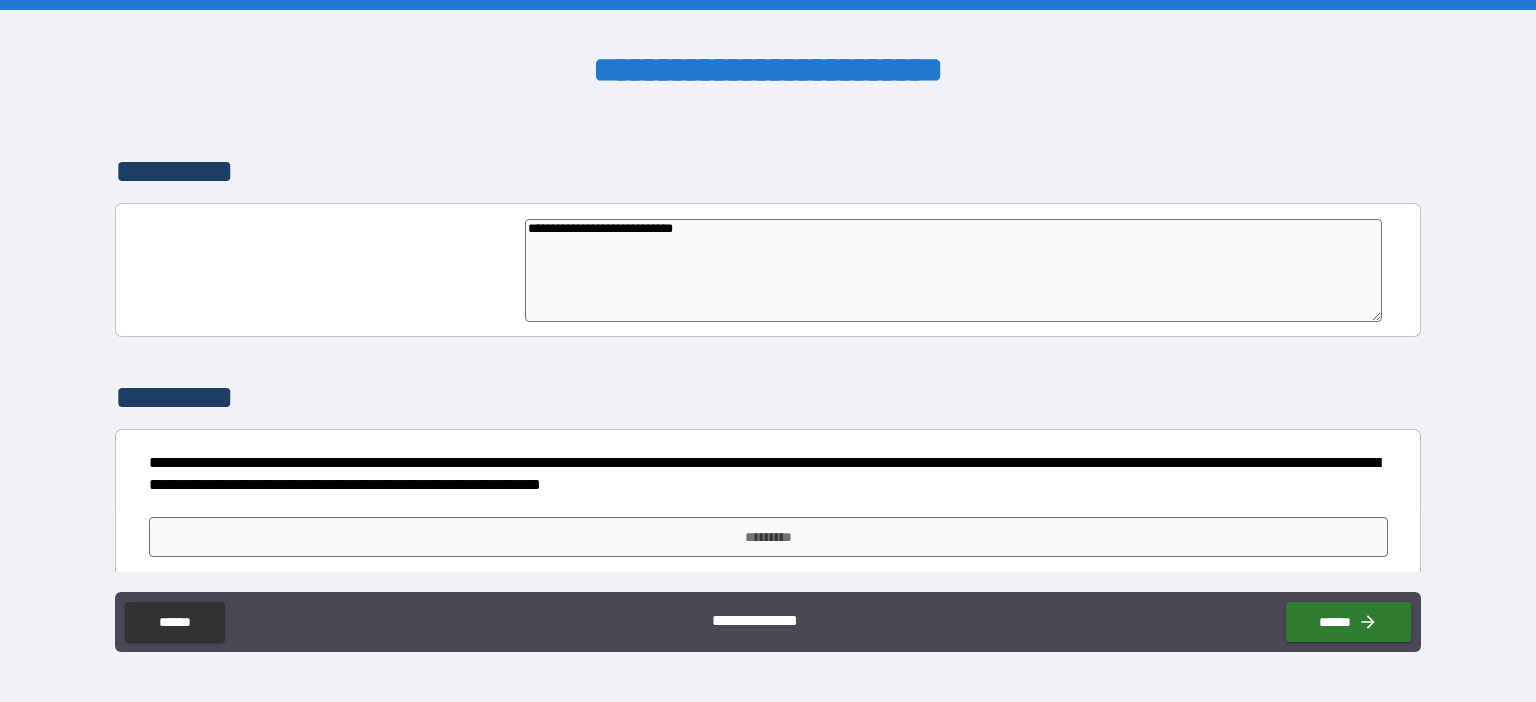 type on "**********" 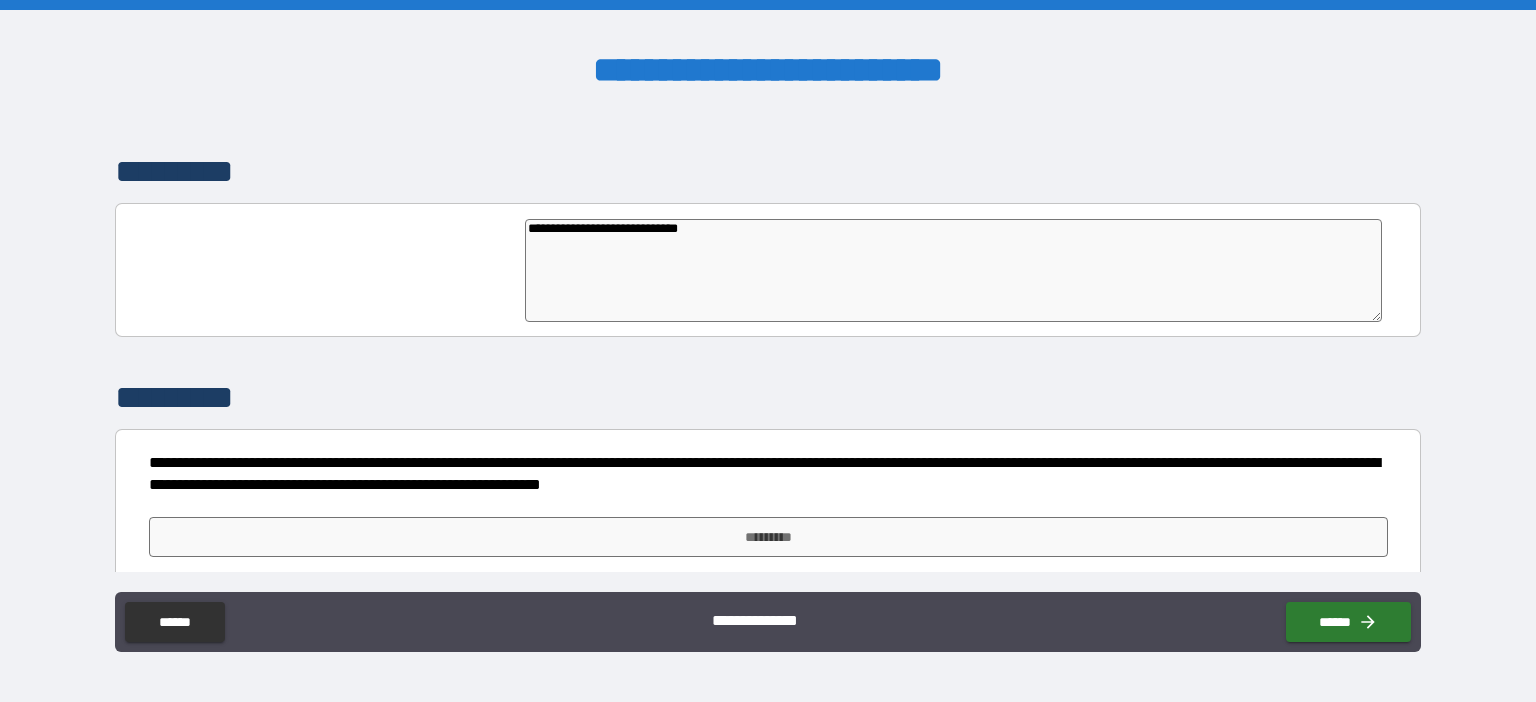 type on "**********" 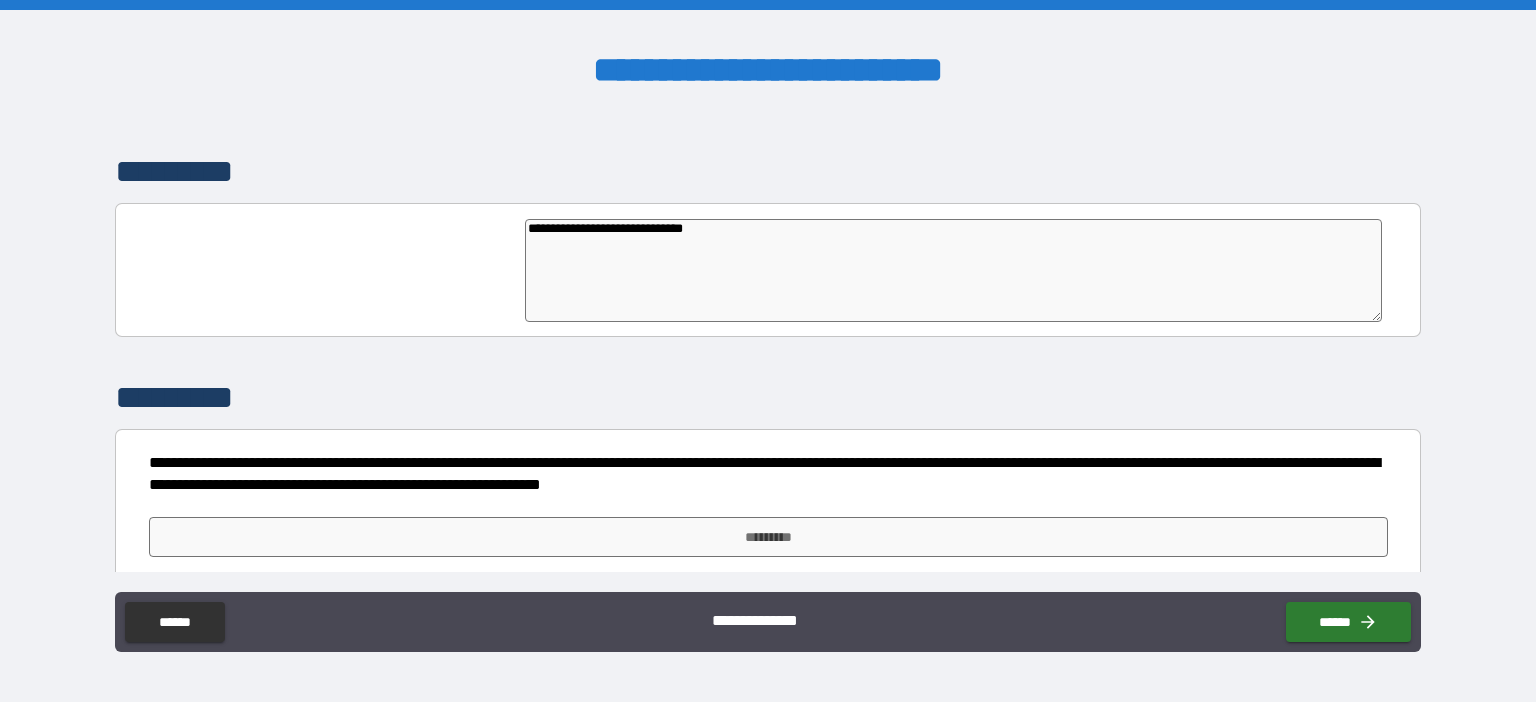 type on "**********" 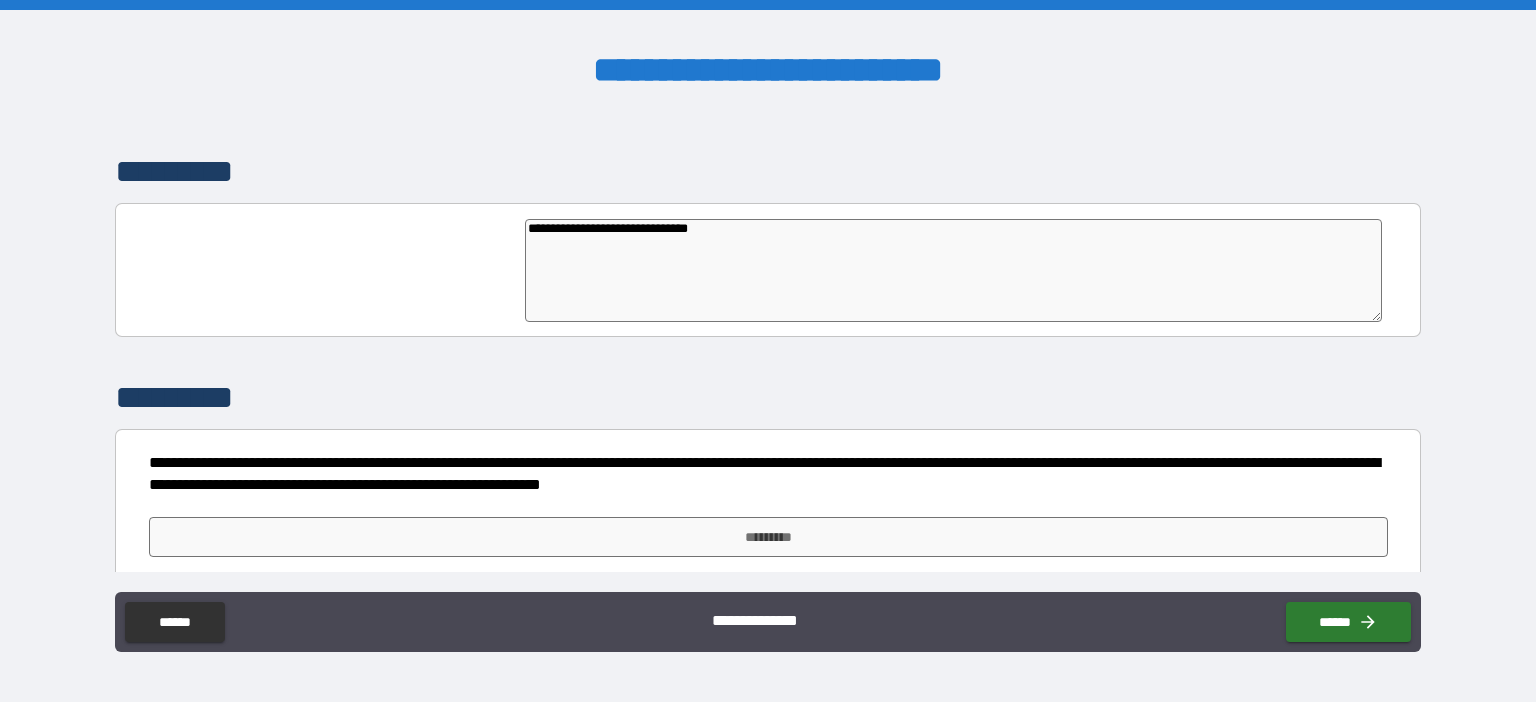 type on "**********" 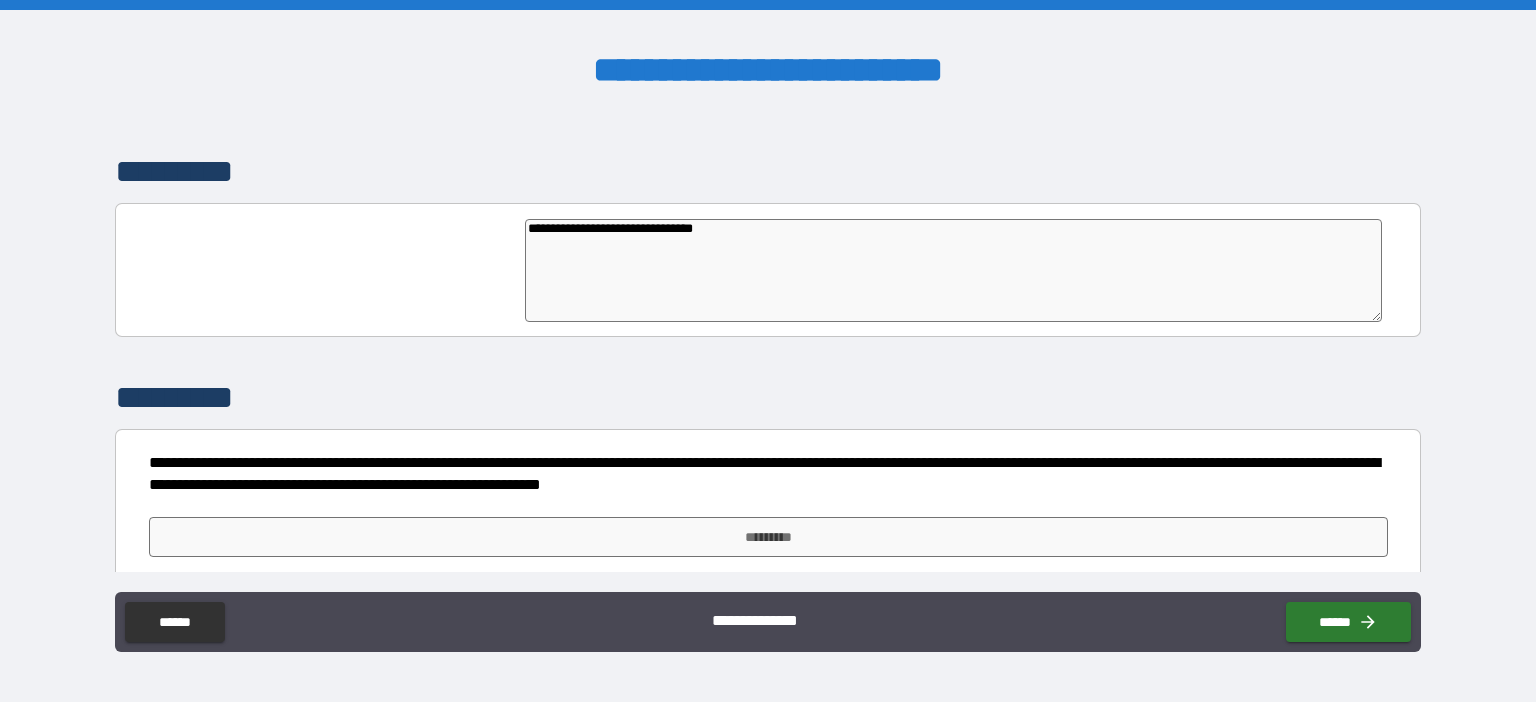type on "**********" 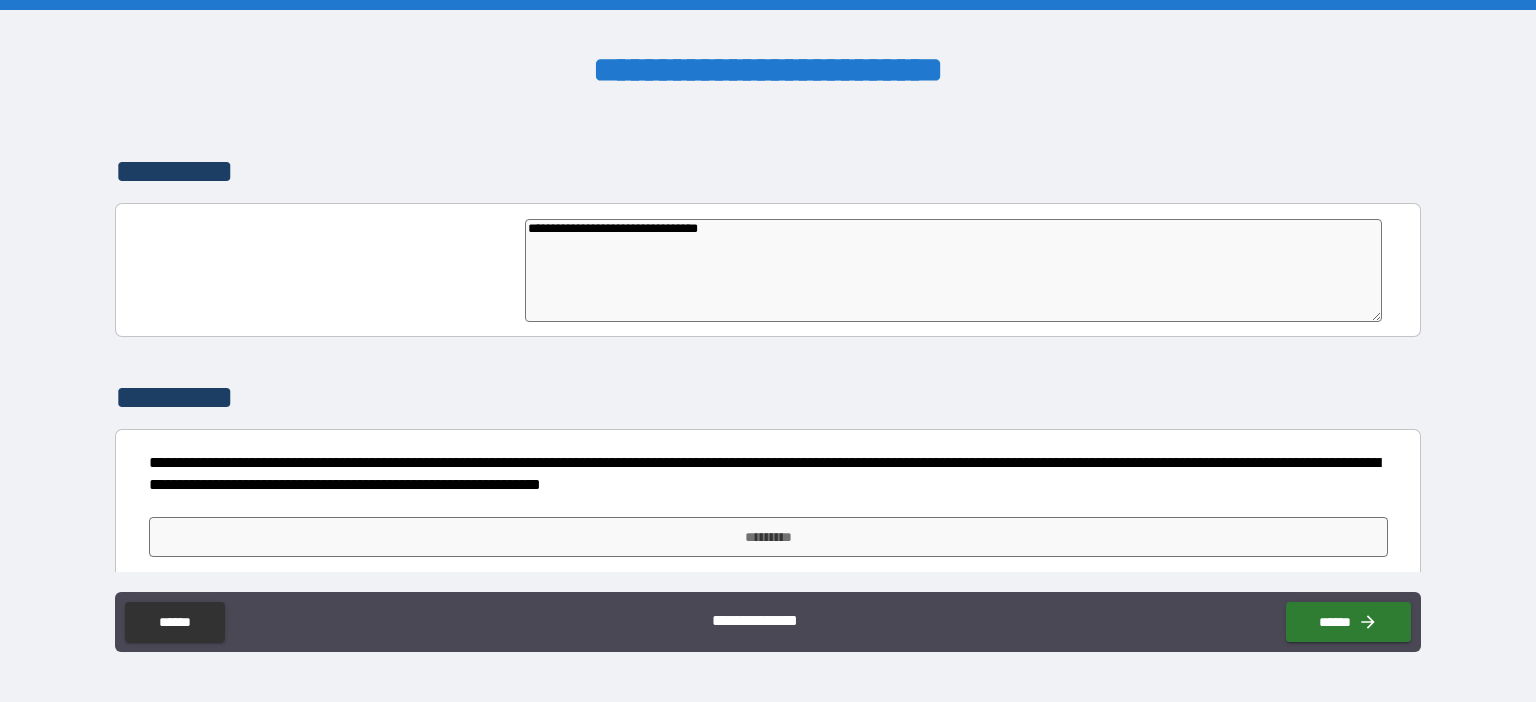 type on "*" 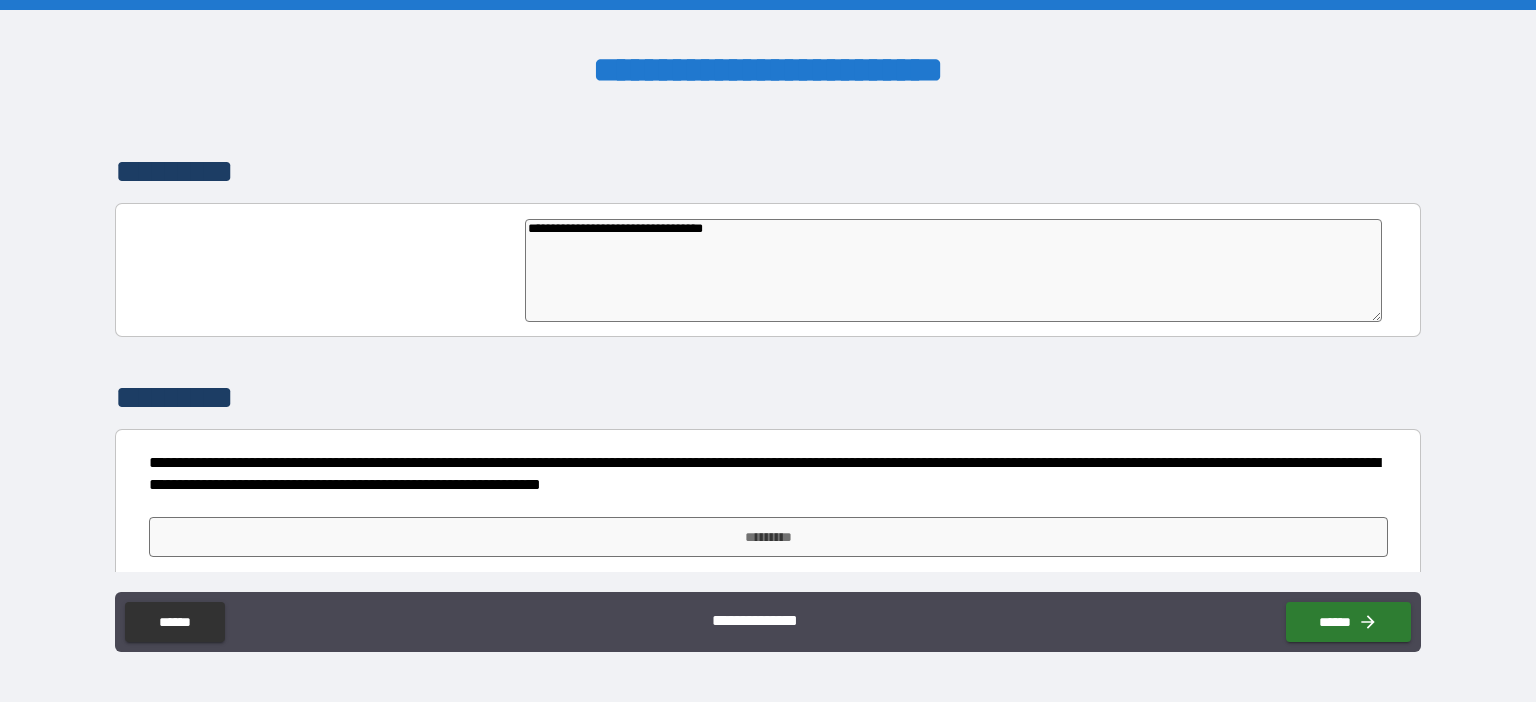 type on "*" 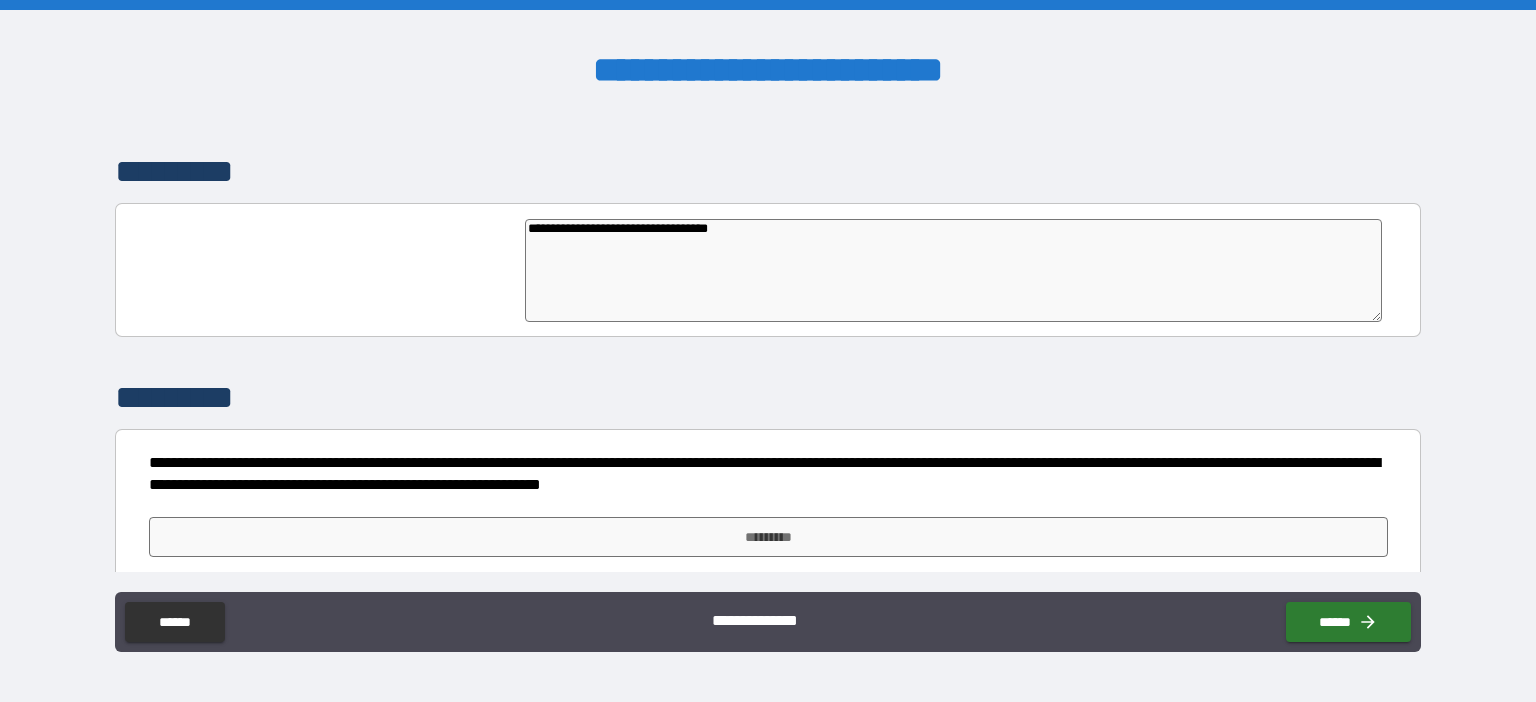 type on "*" 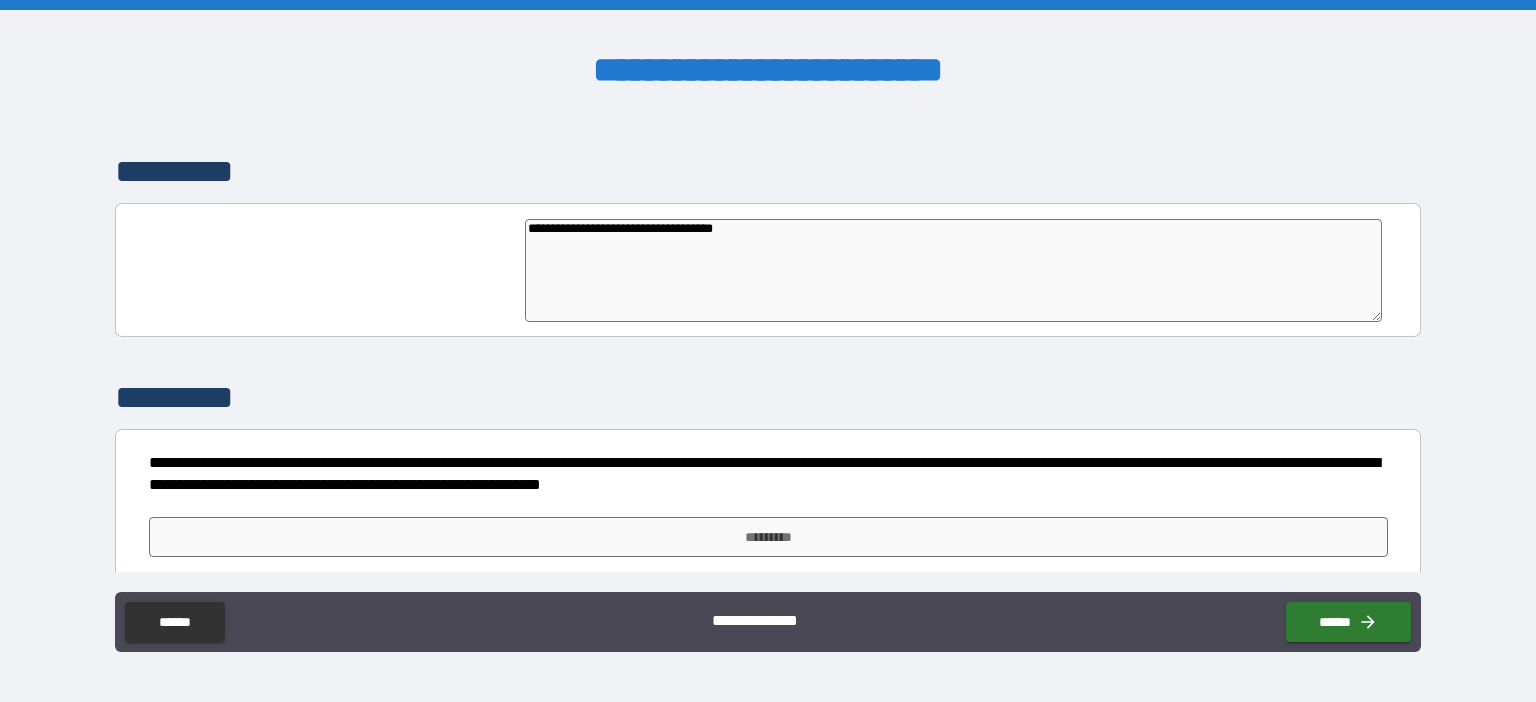 type on "*" 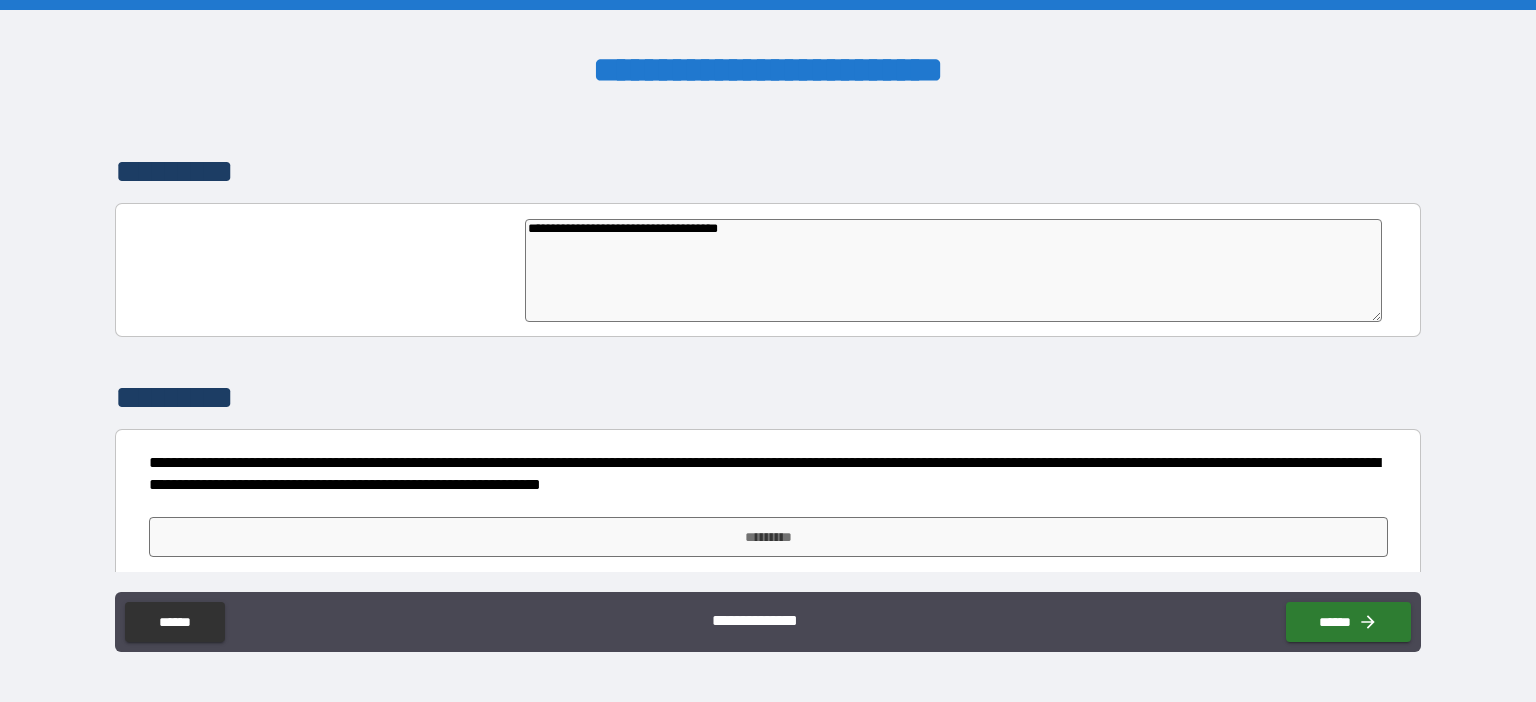 type on "*" 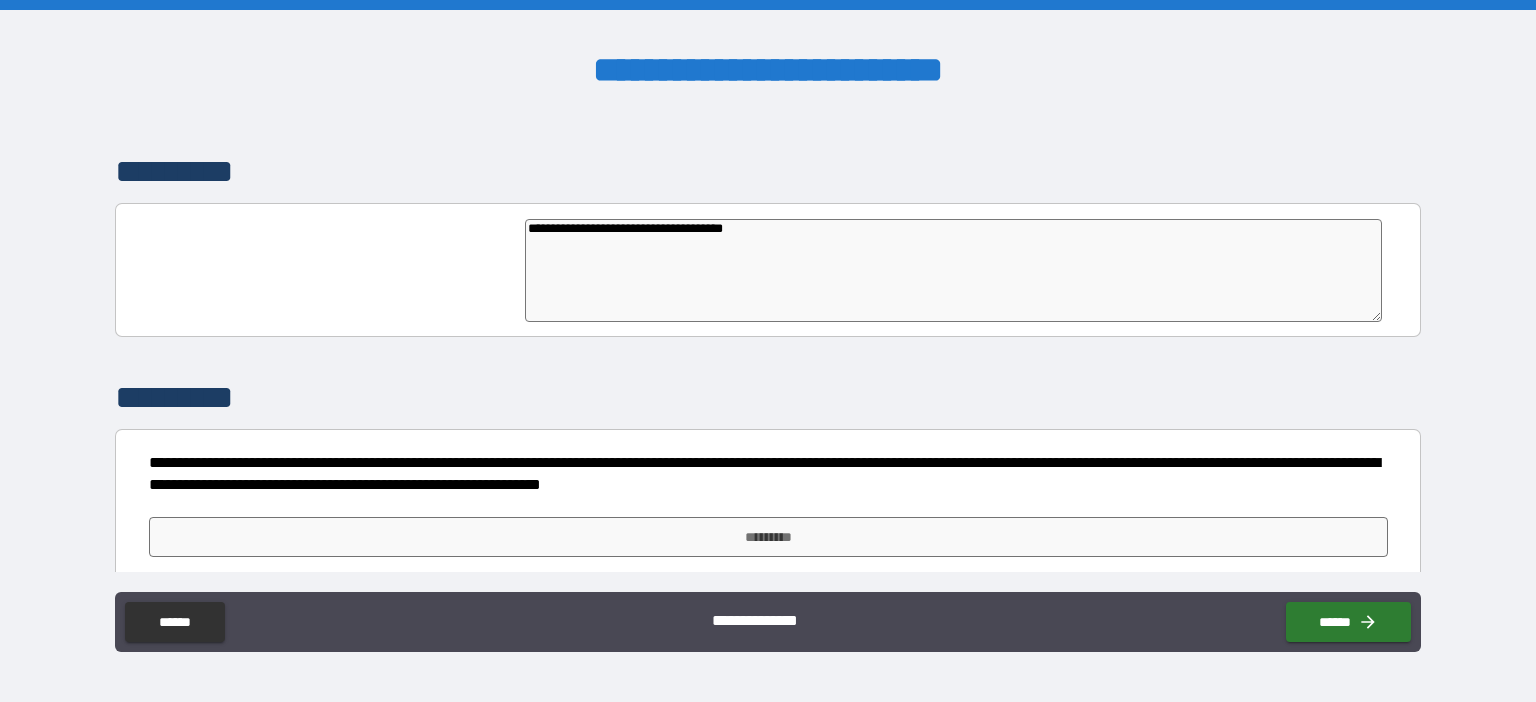 type on "**********" 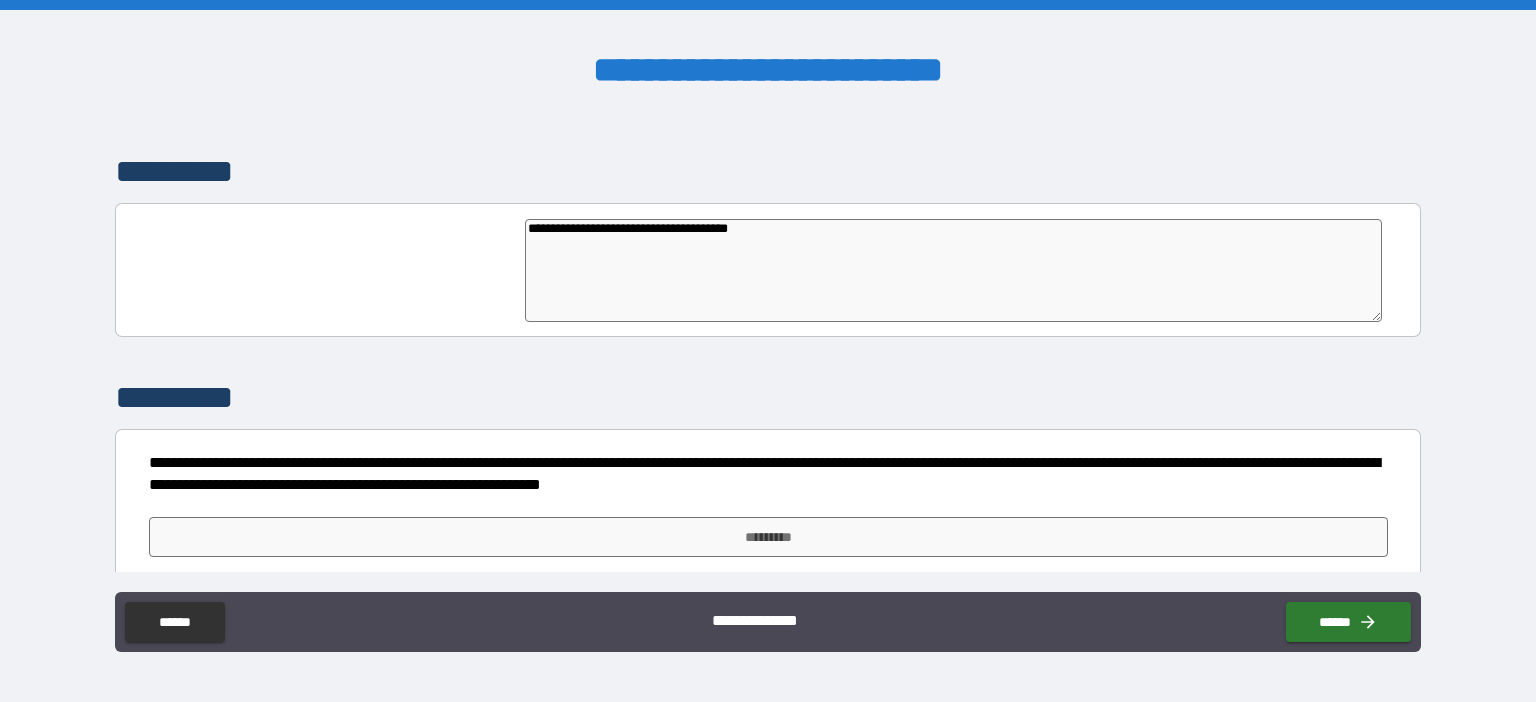 type on "*" 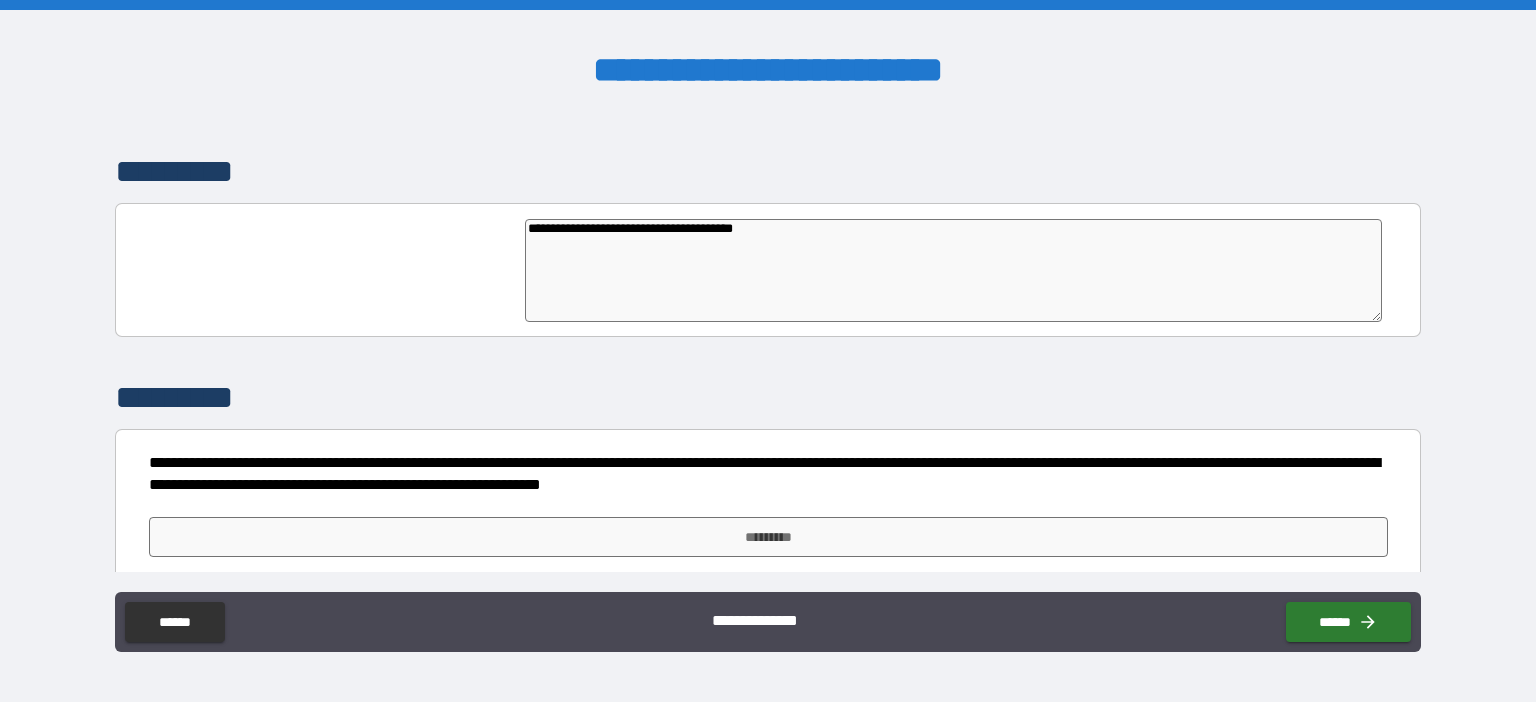 type on "**********" 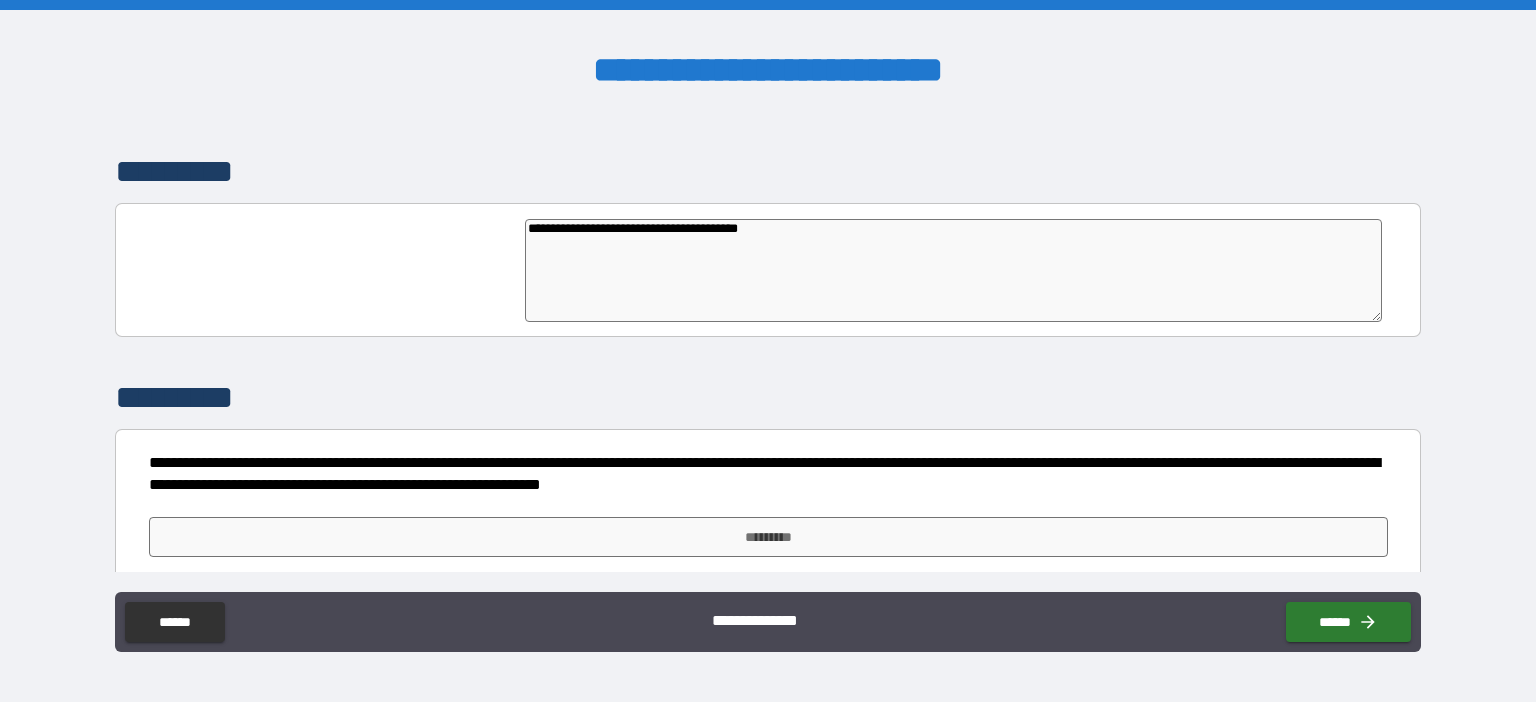 type on "*" 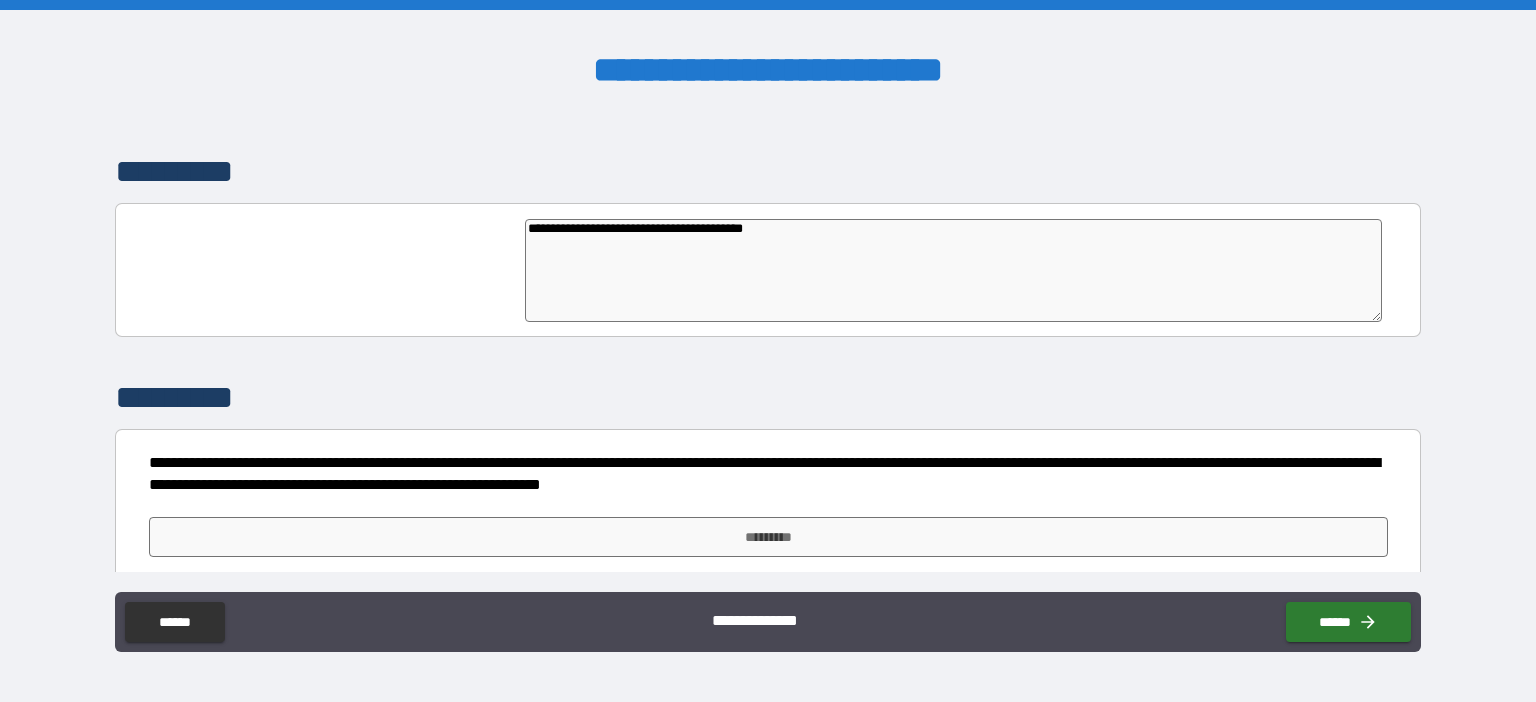 type on "*" 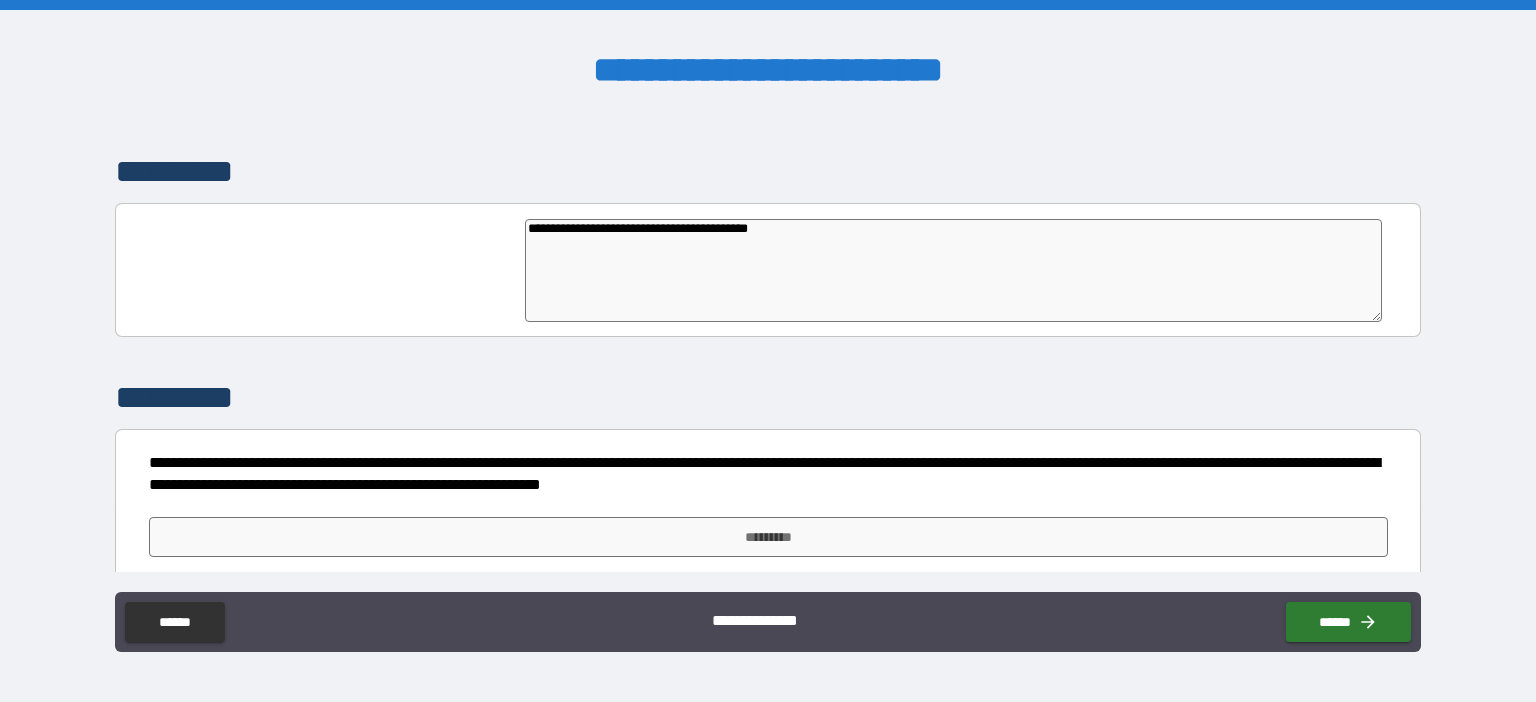 type on "*" 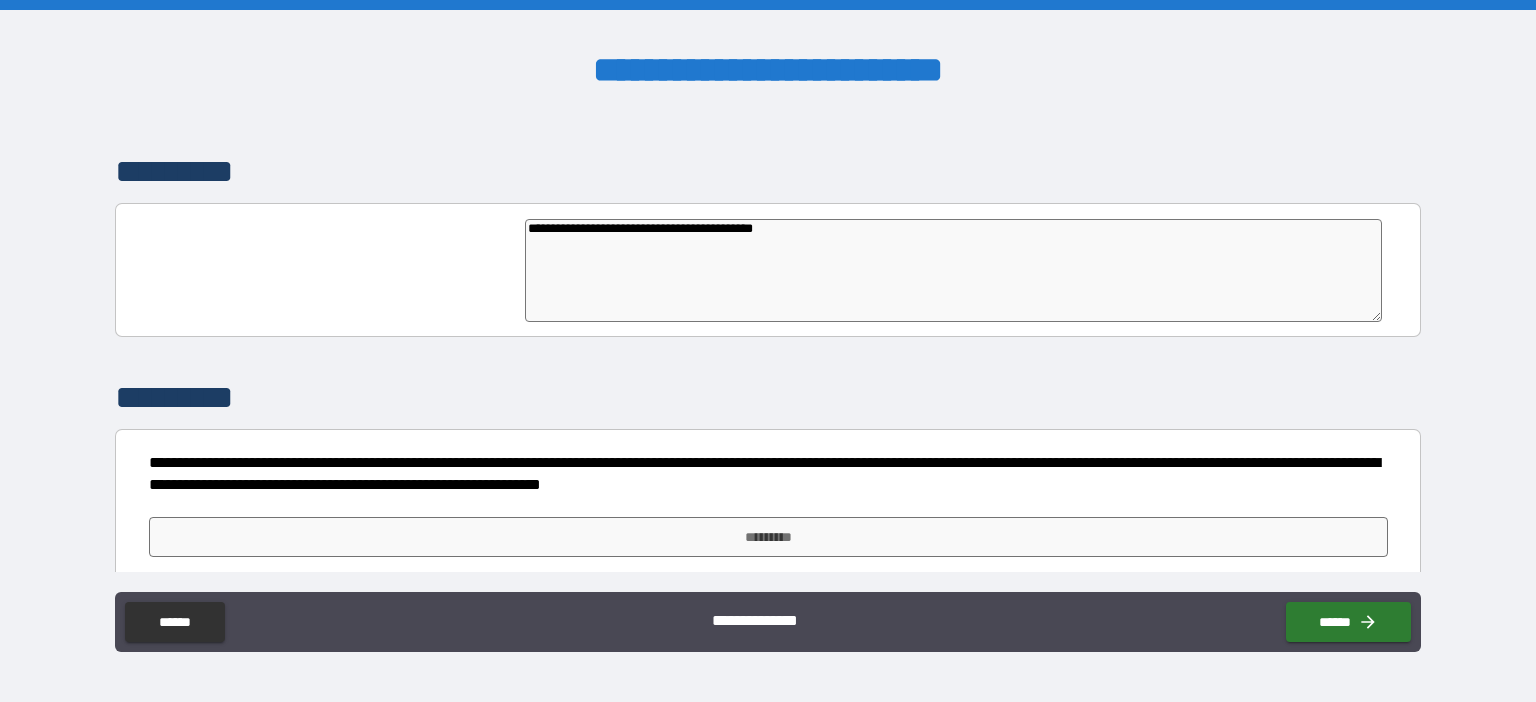 type on "**********" 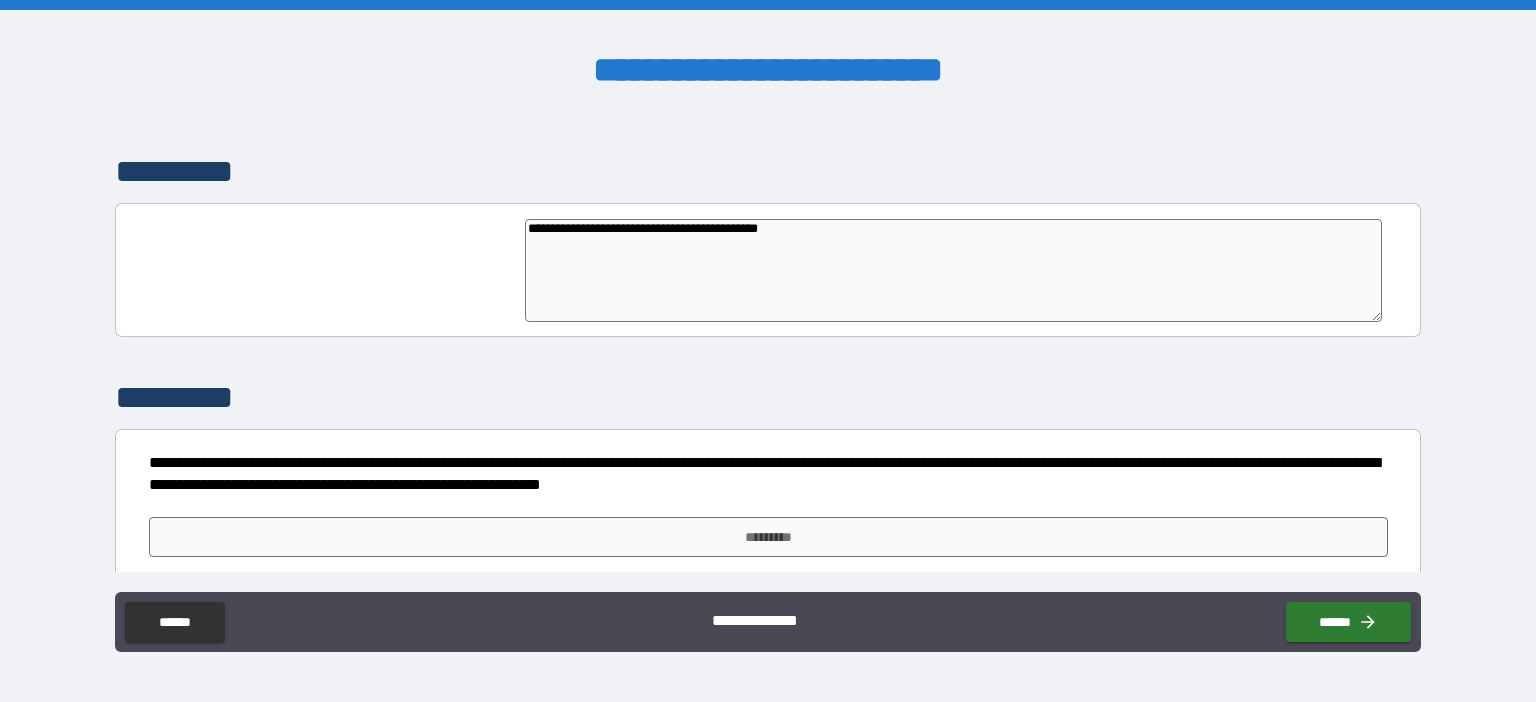 type on "*" 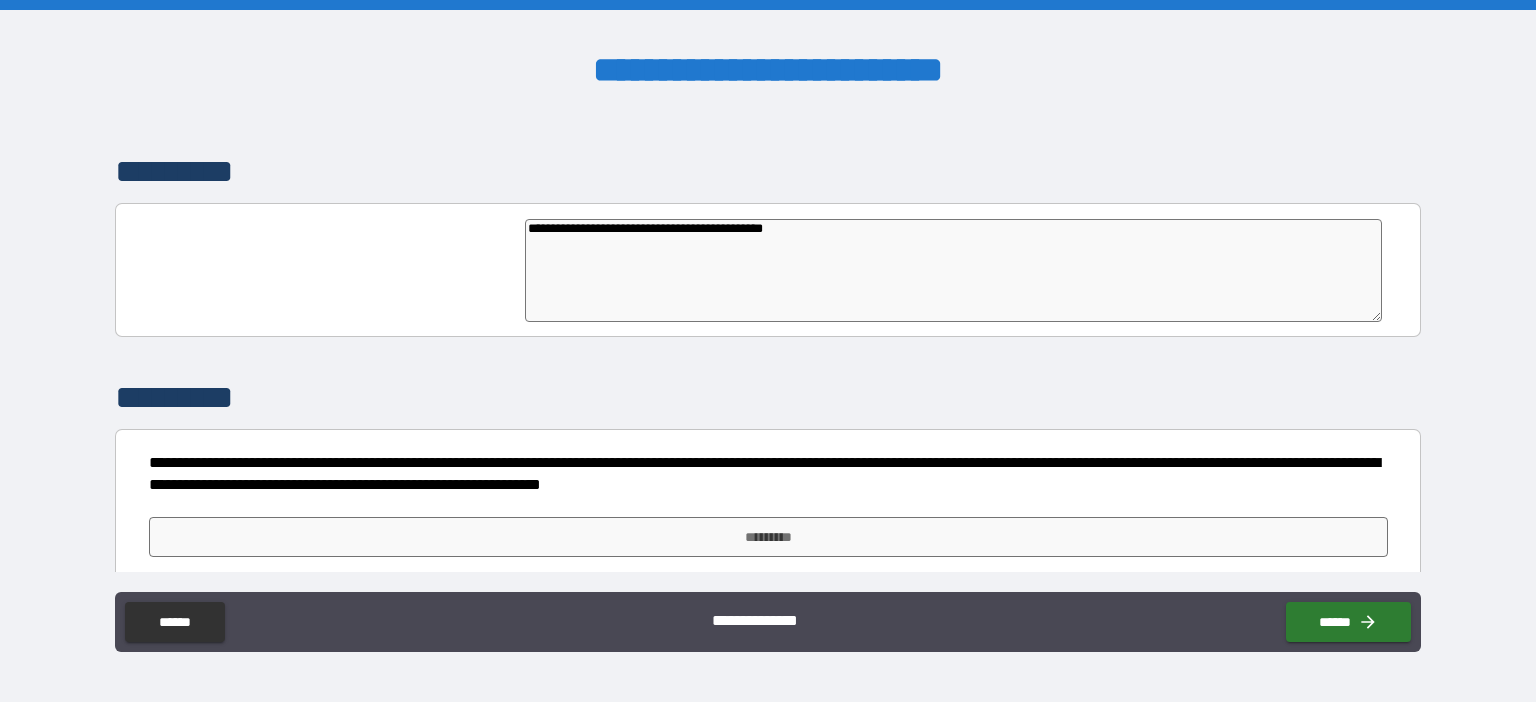 type on "*" 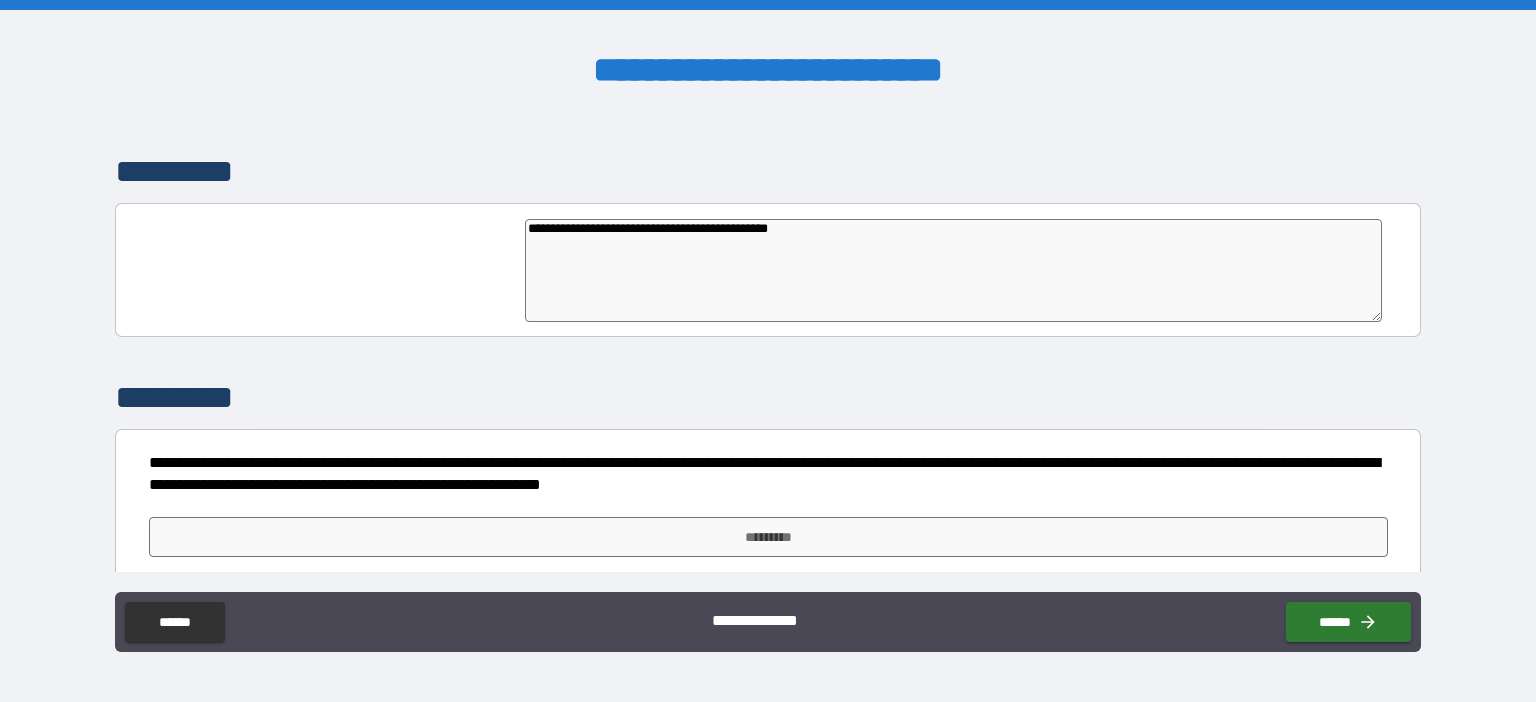 type on "**********" 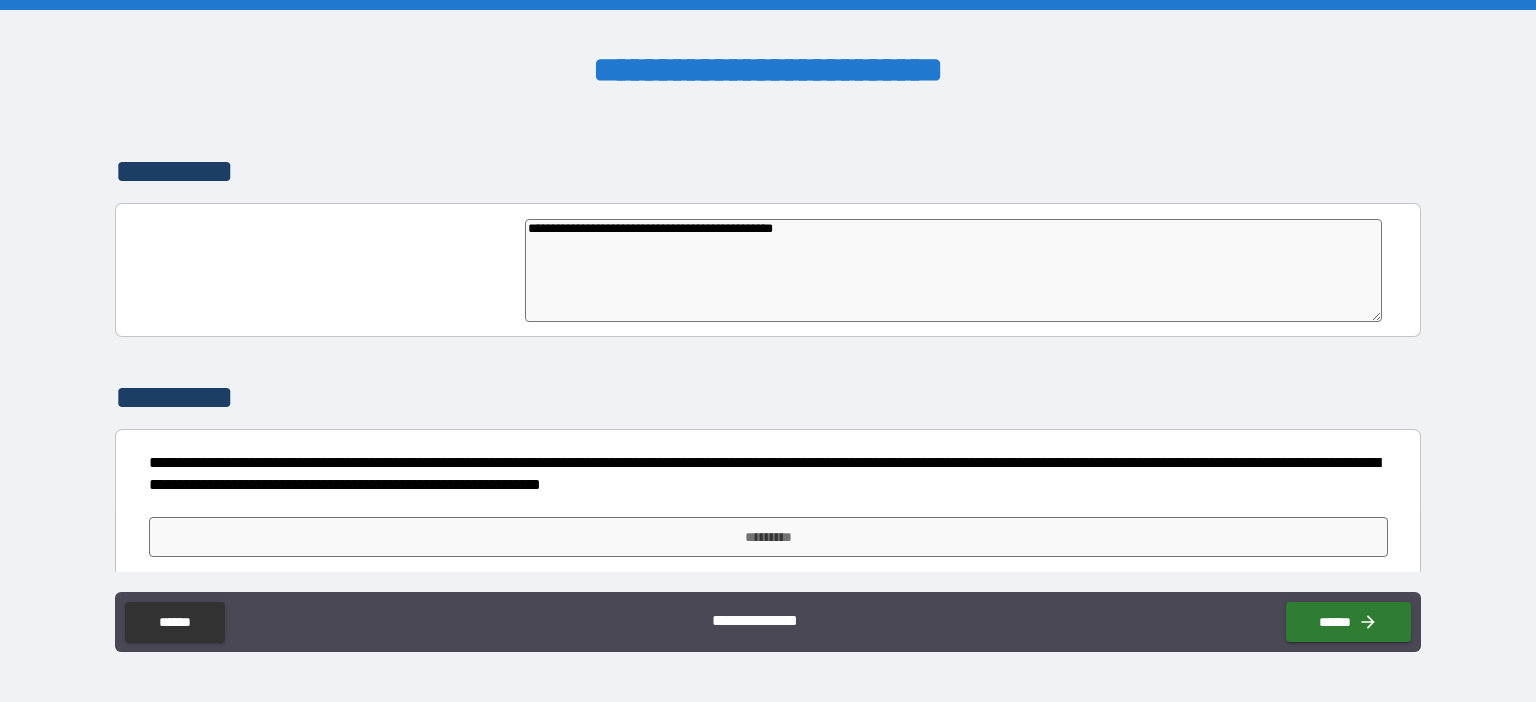 type on "*" 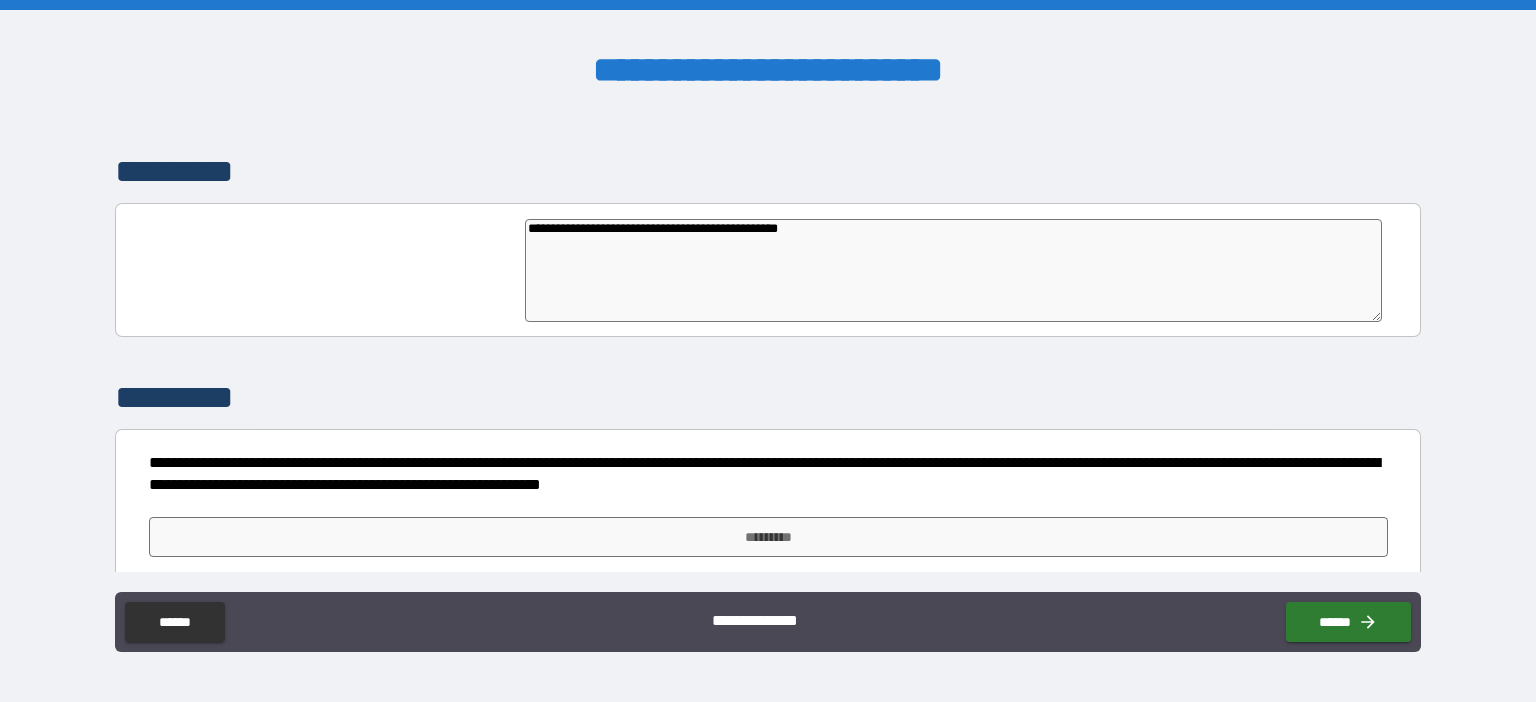 type on "**********" 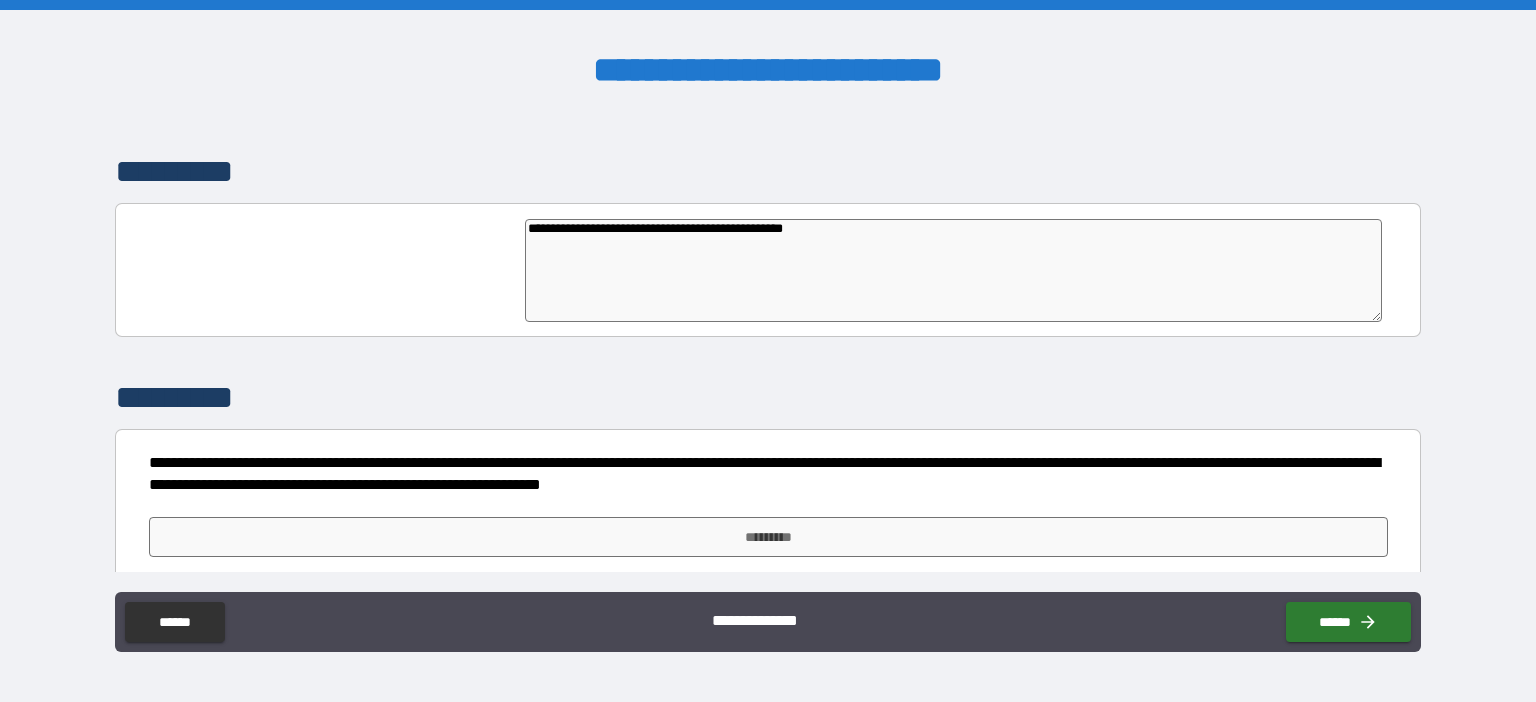 type on "**********" 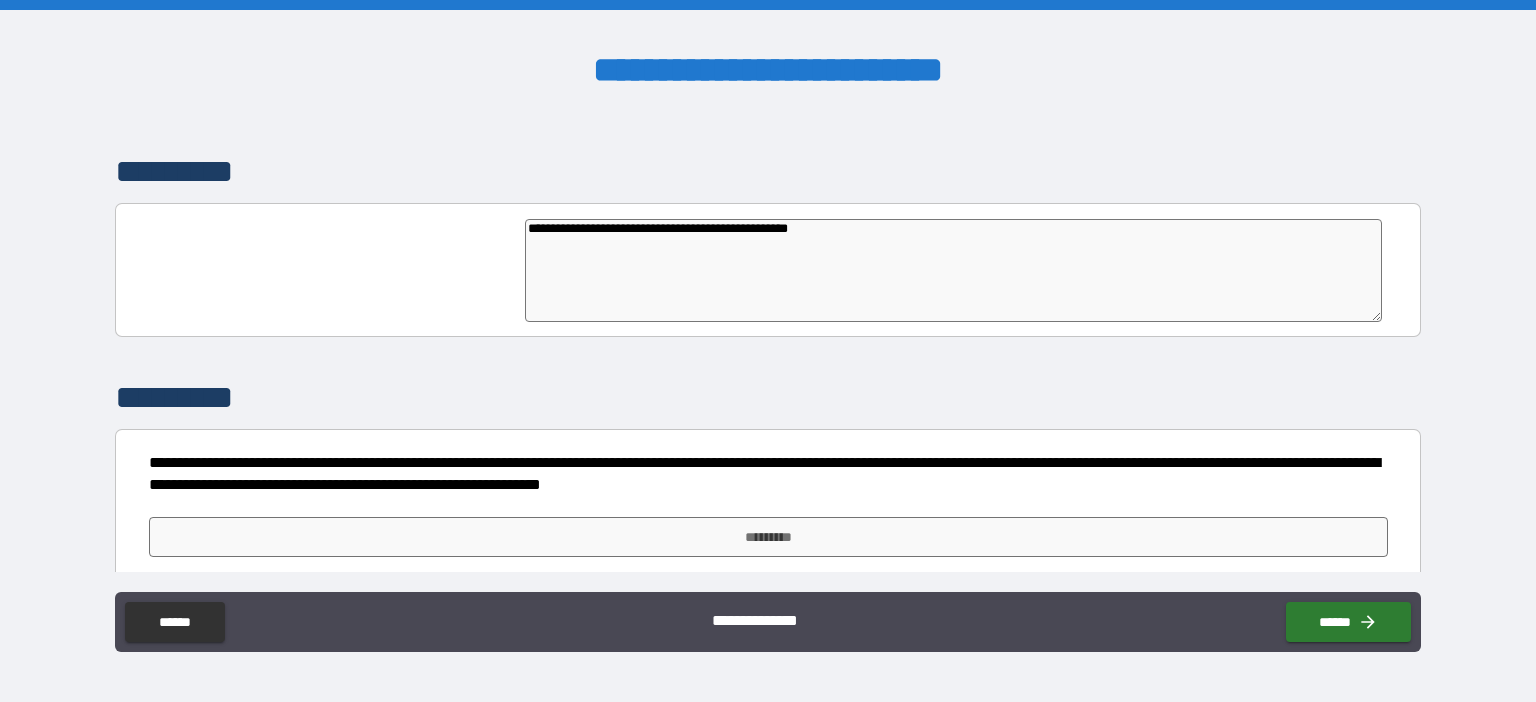 type on "**********" 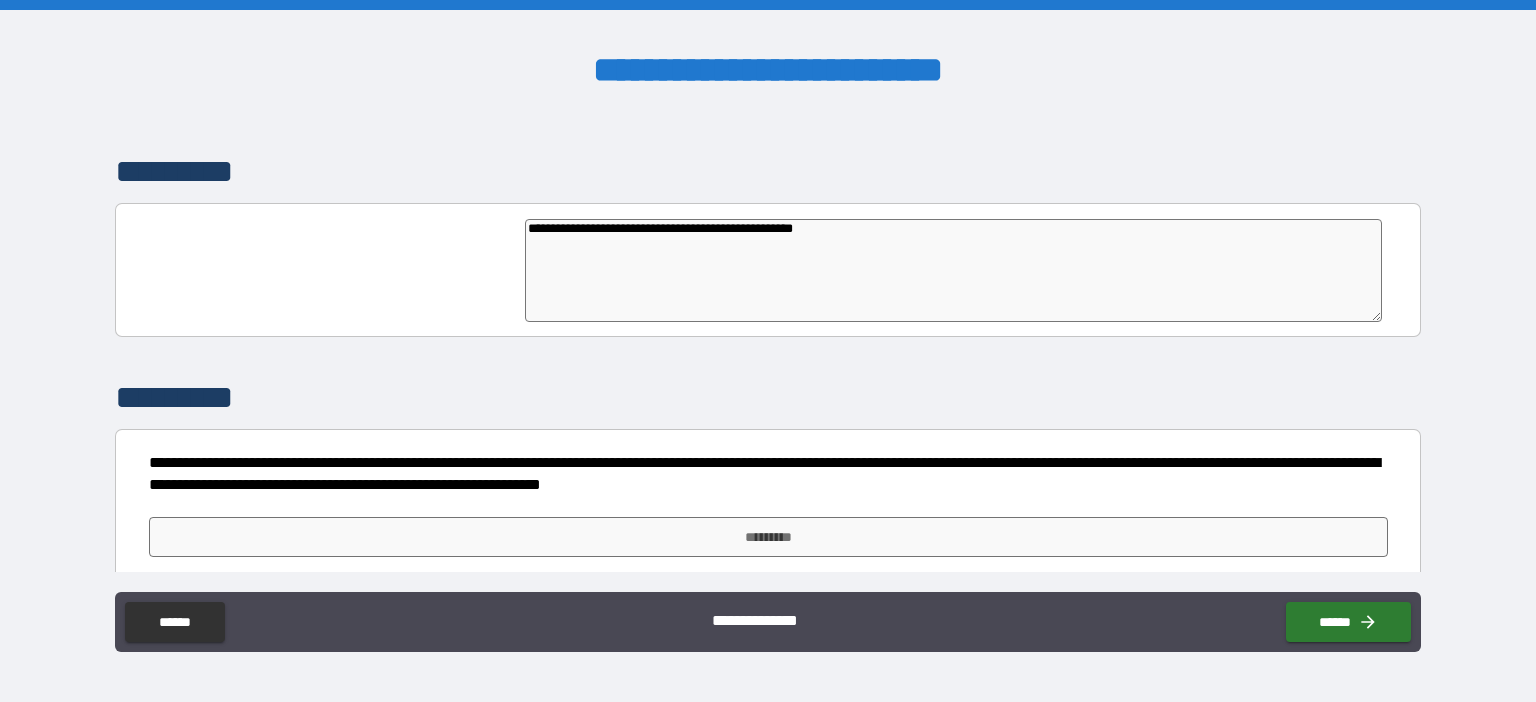type on "**********" 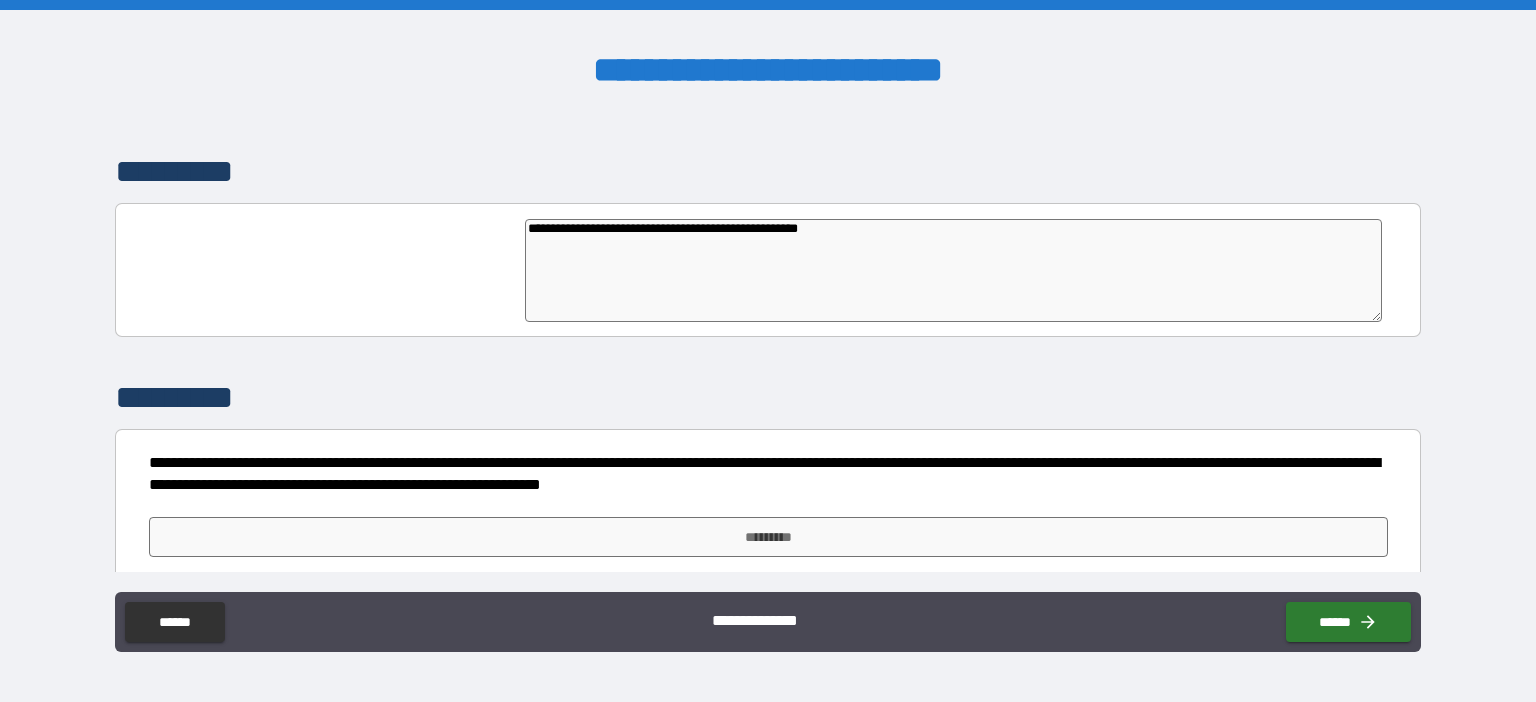 type on "**********" 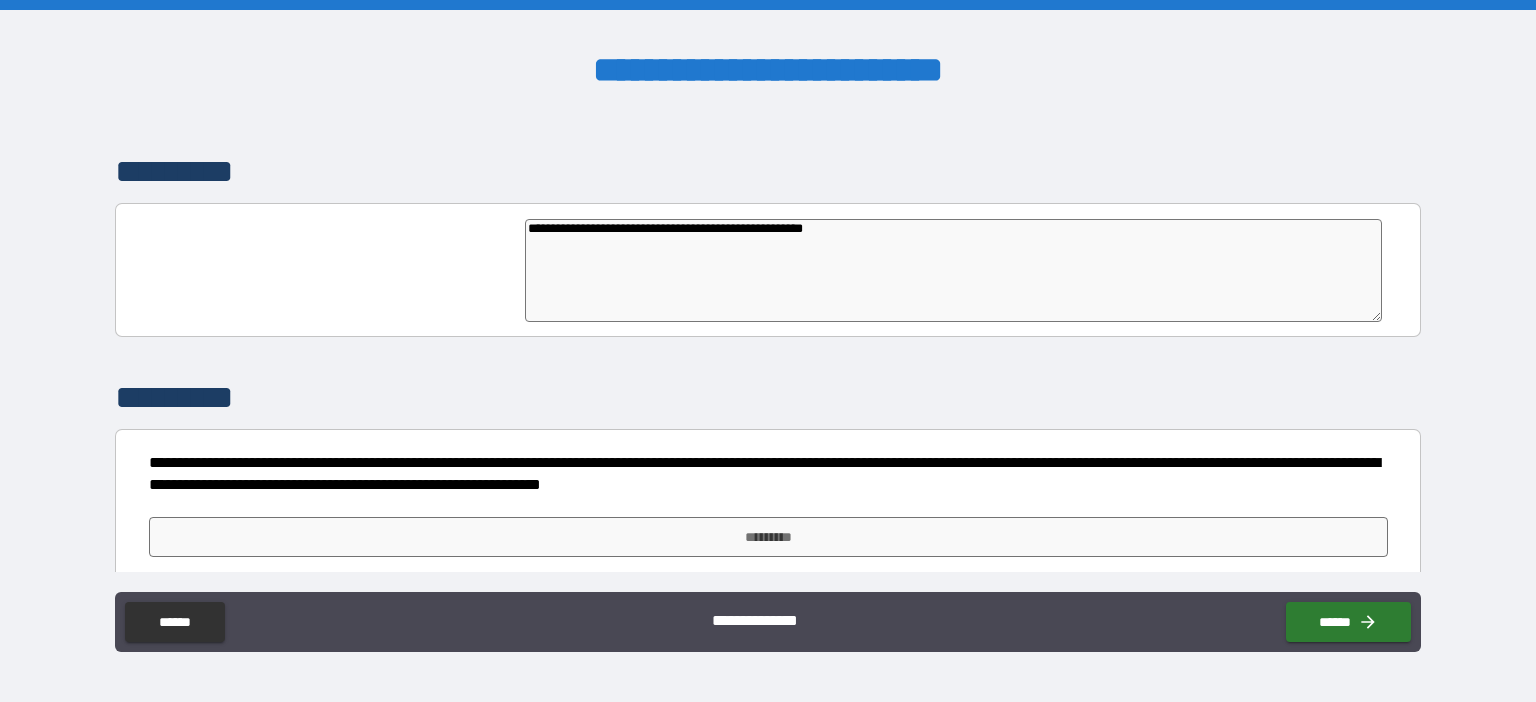 type on "*" 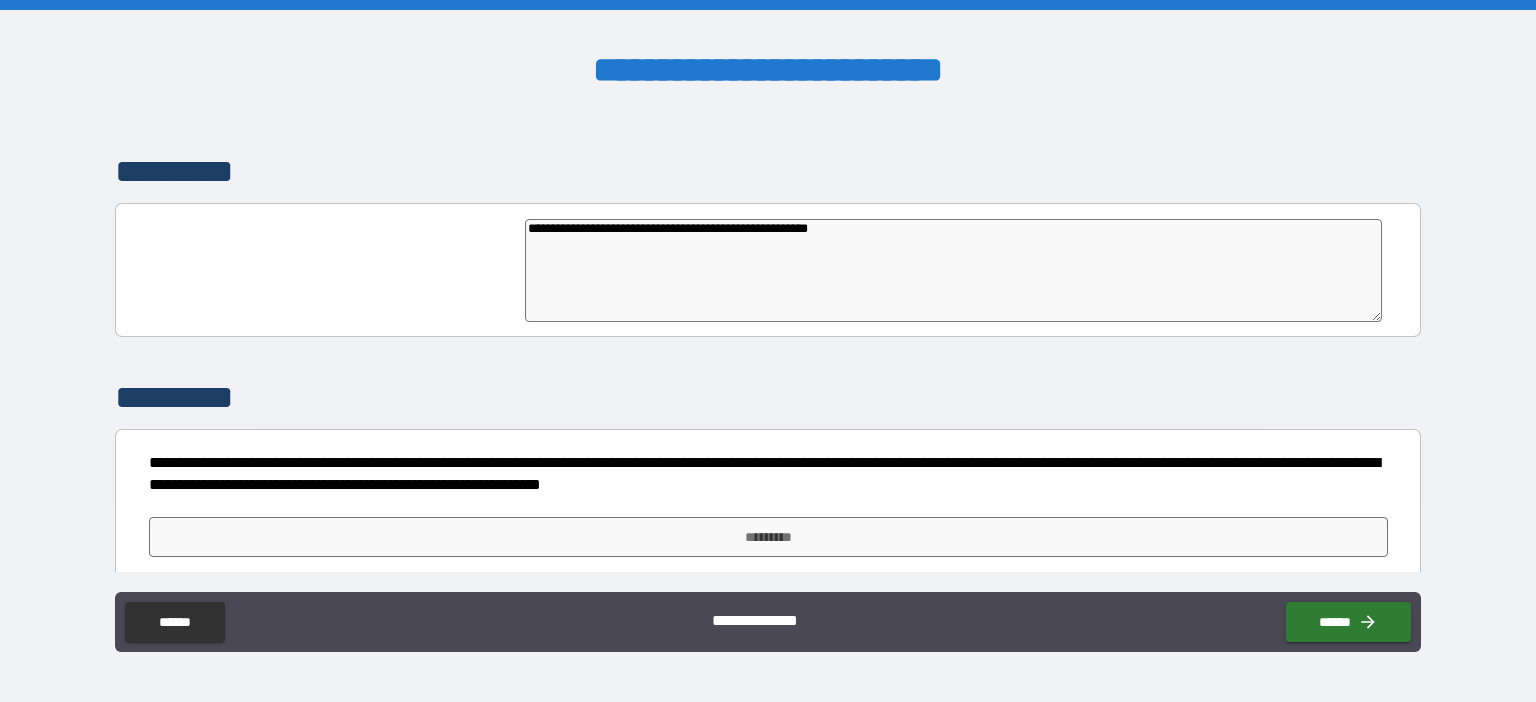 type on "*" 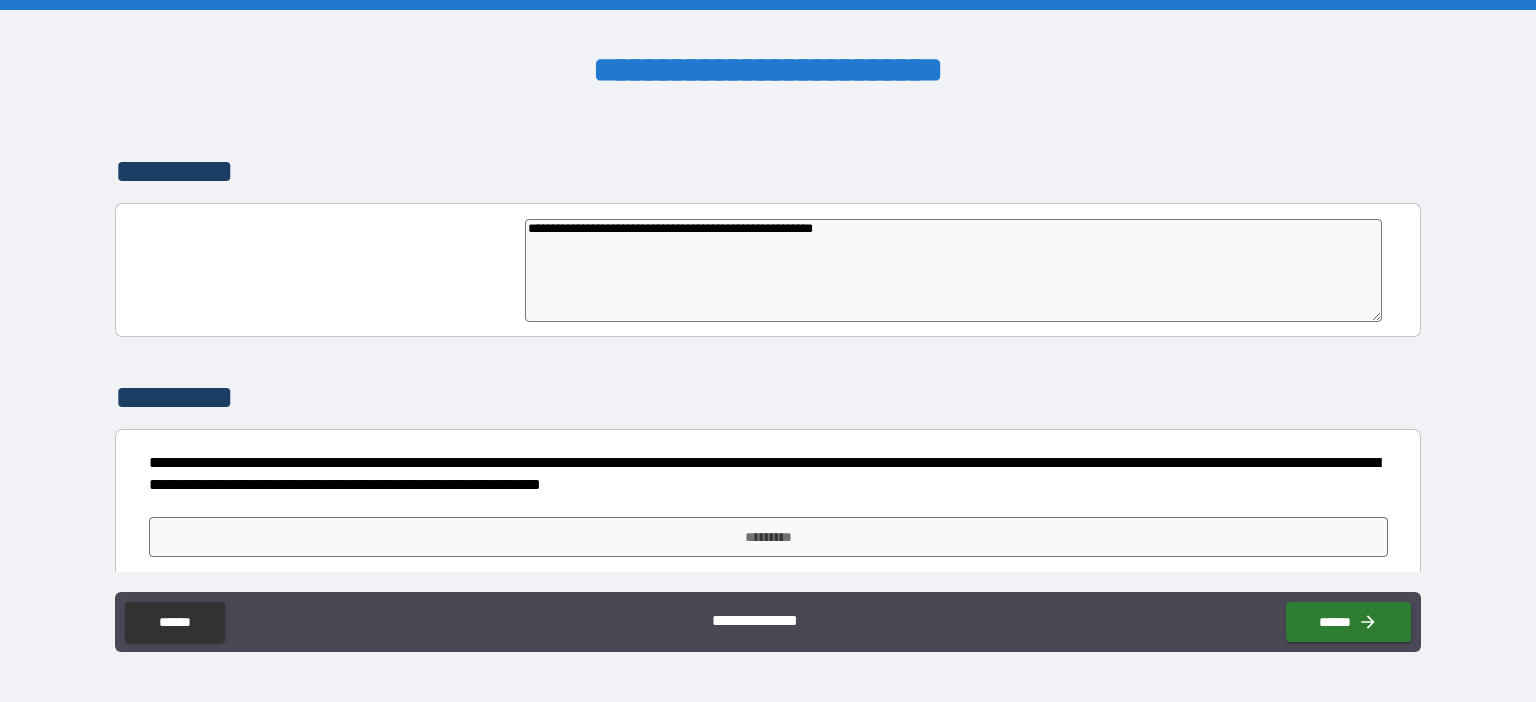 type on "**********" 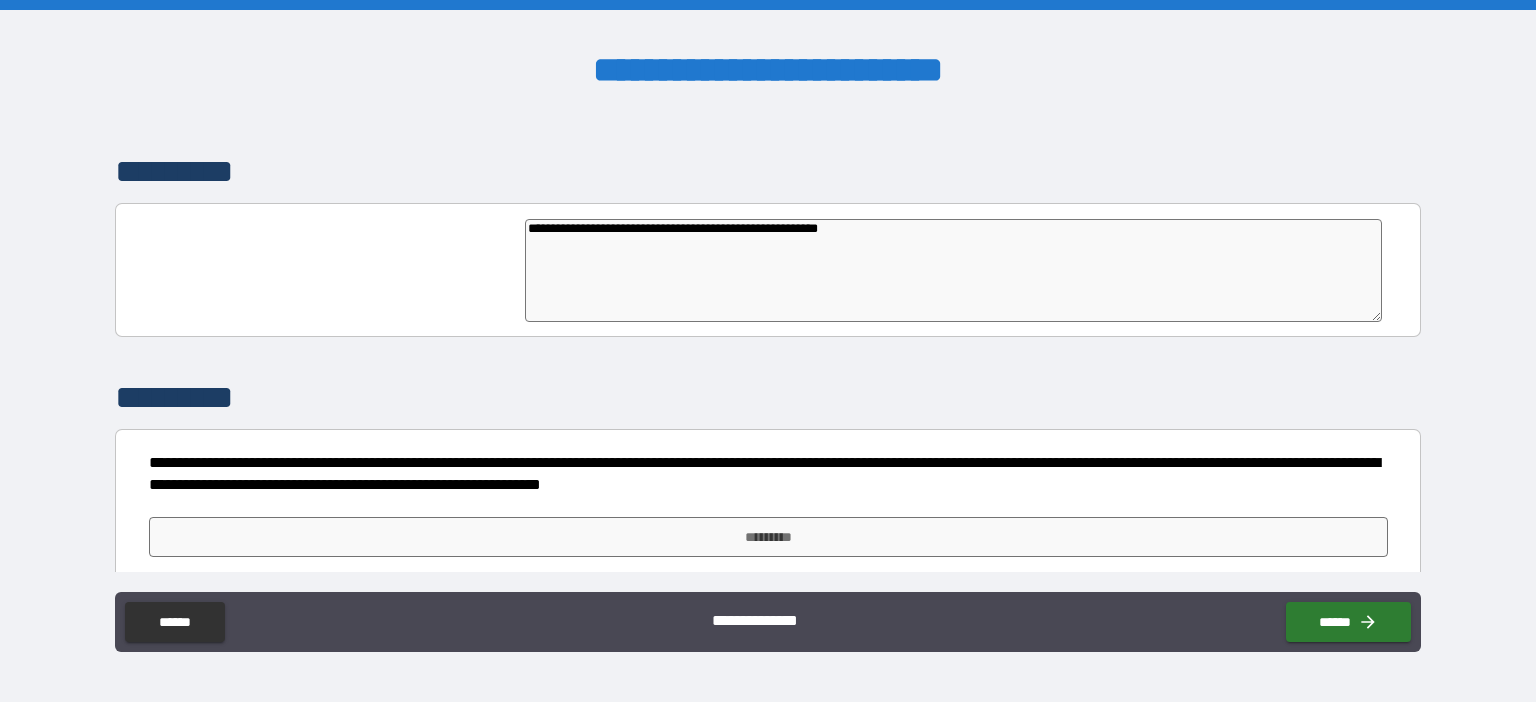 type on "**********" 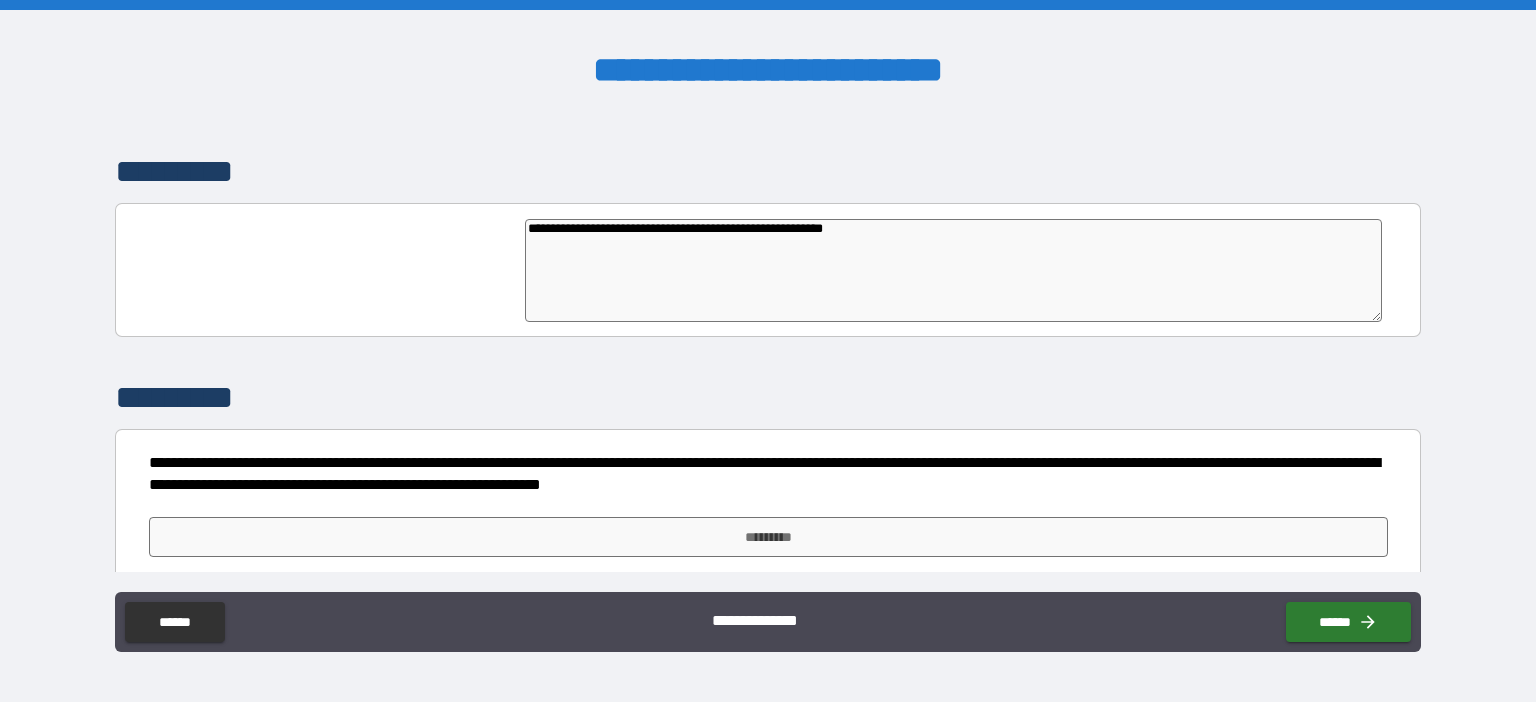 type on "*" 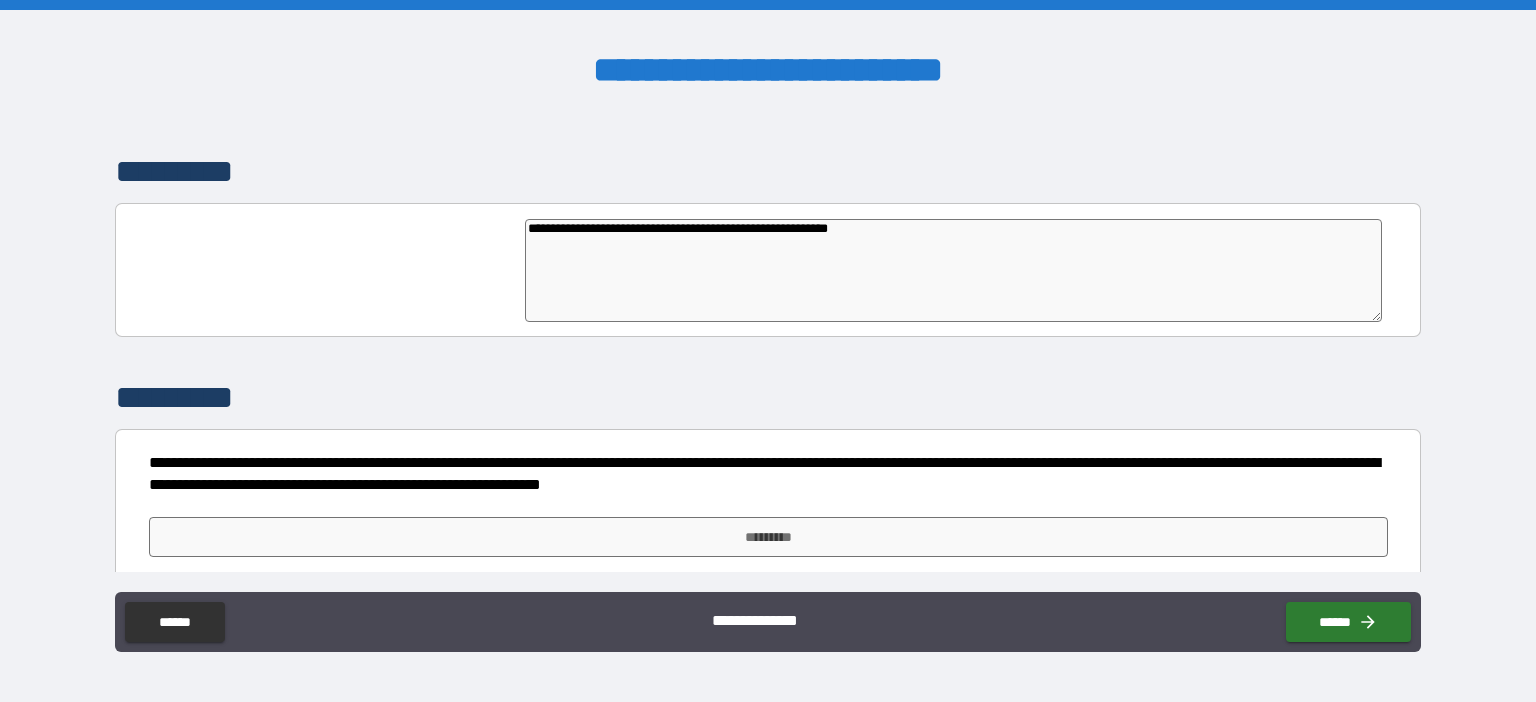 type on "*" 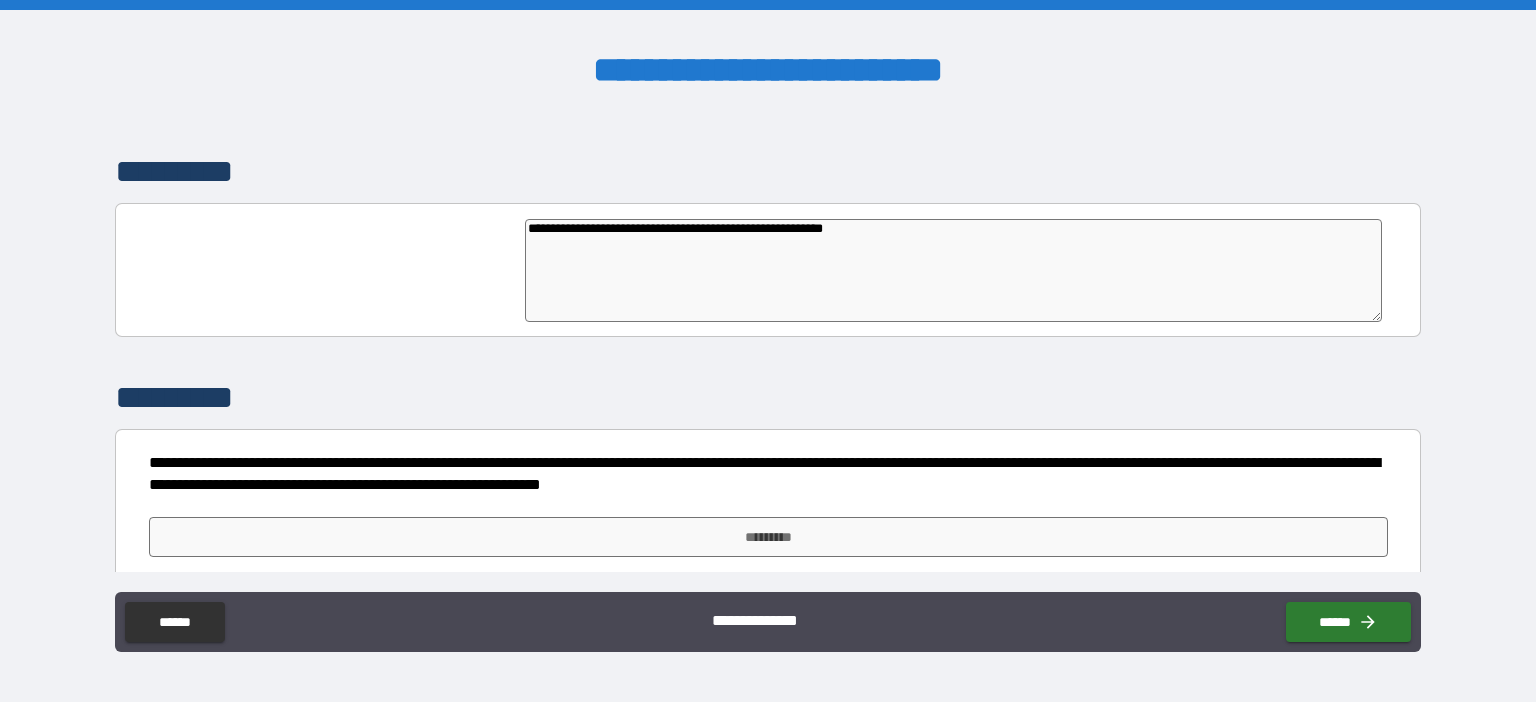 type on "*" 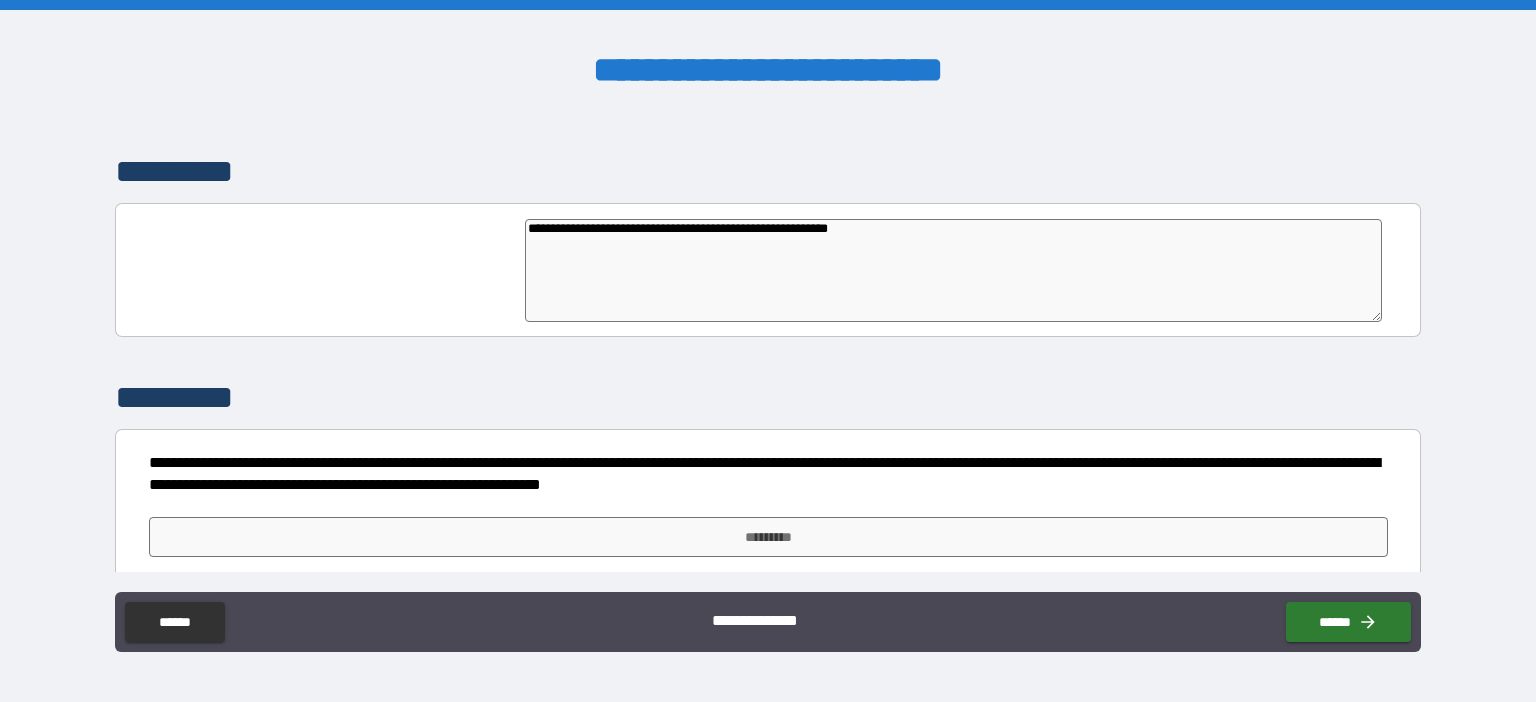 type on "**********" 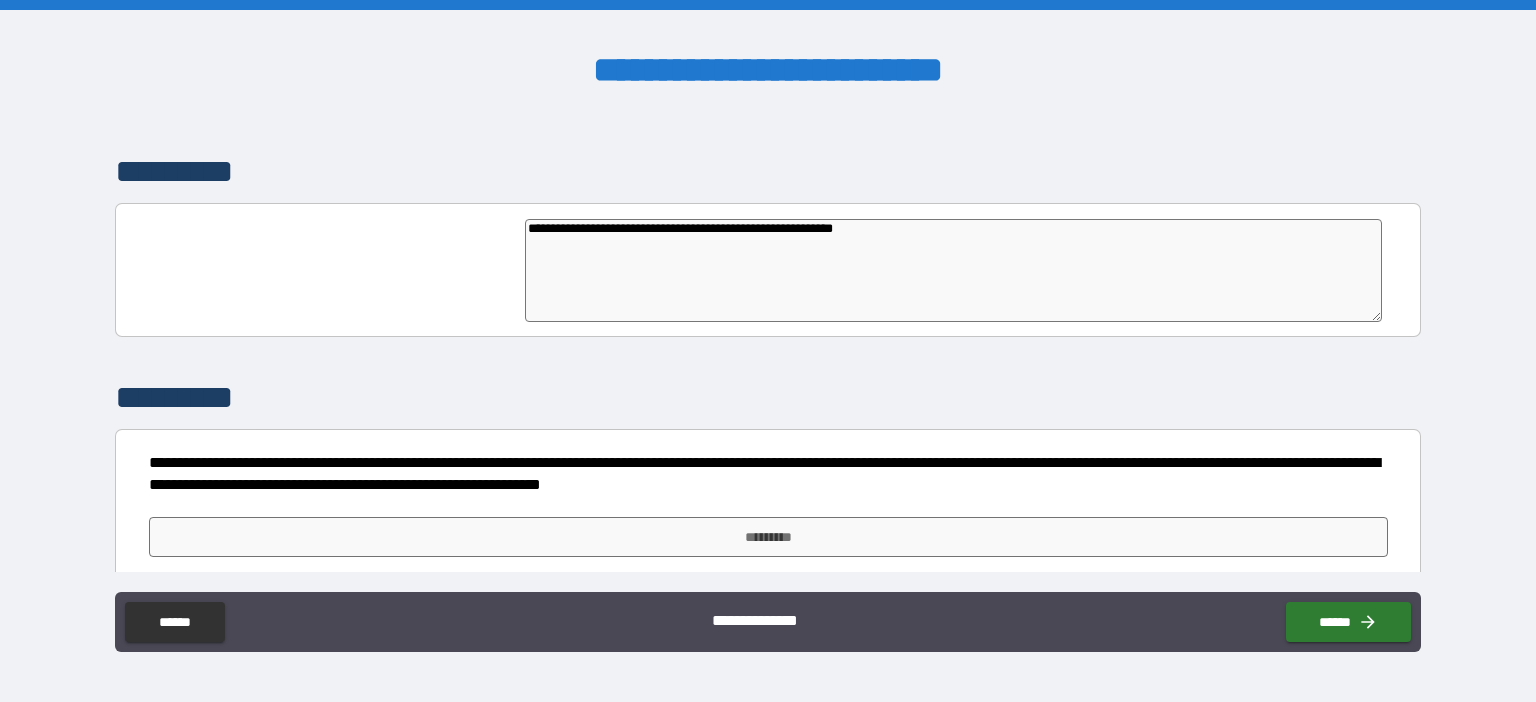 type on "**********" 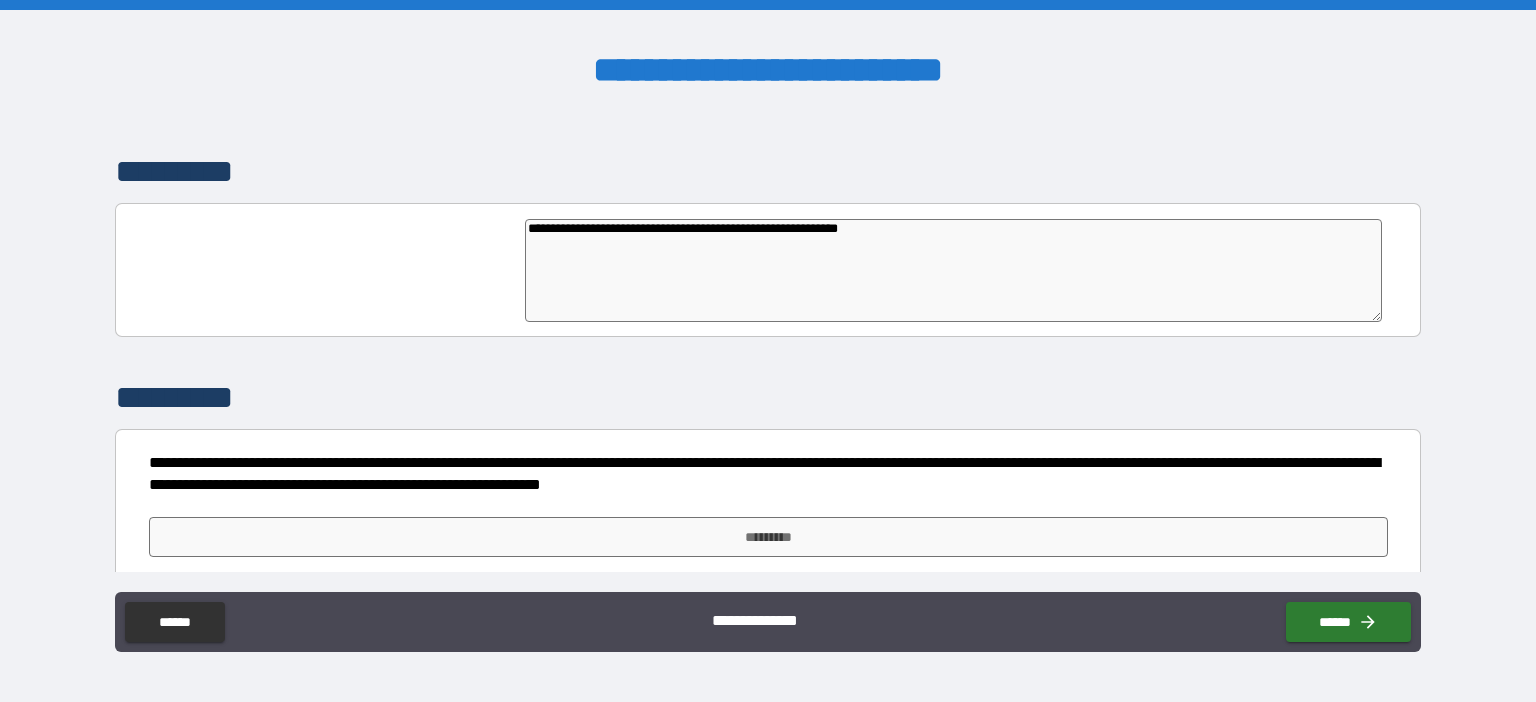 type on "*" 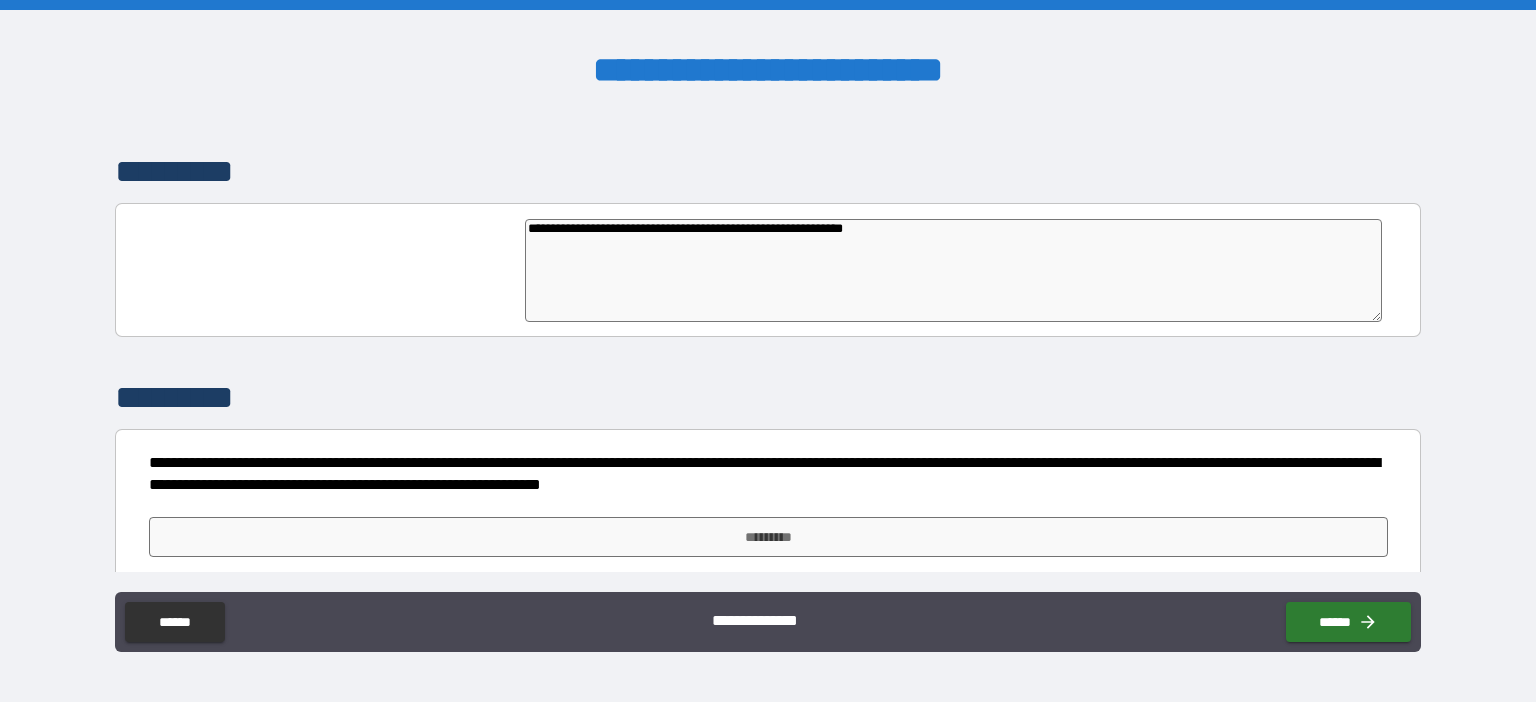 type on "**********" 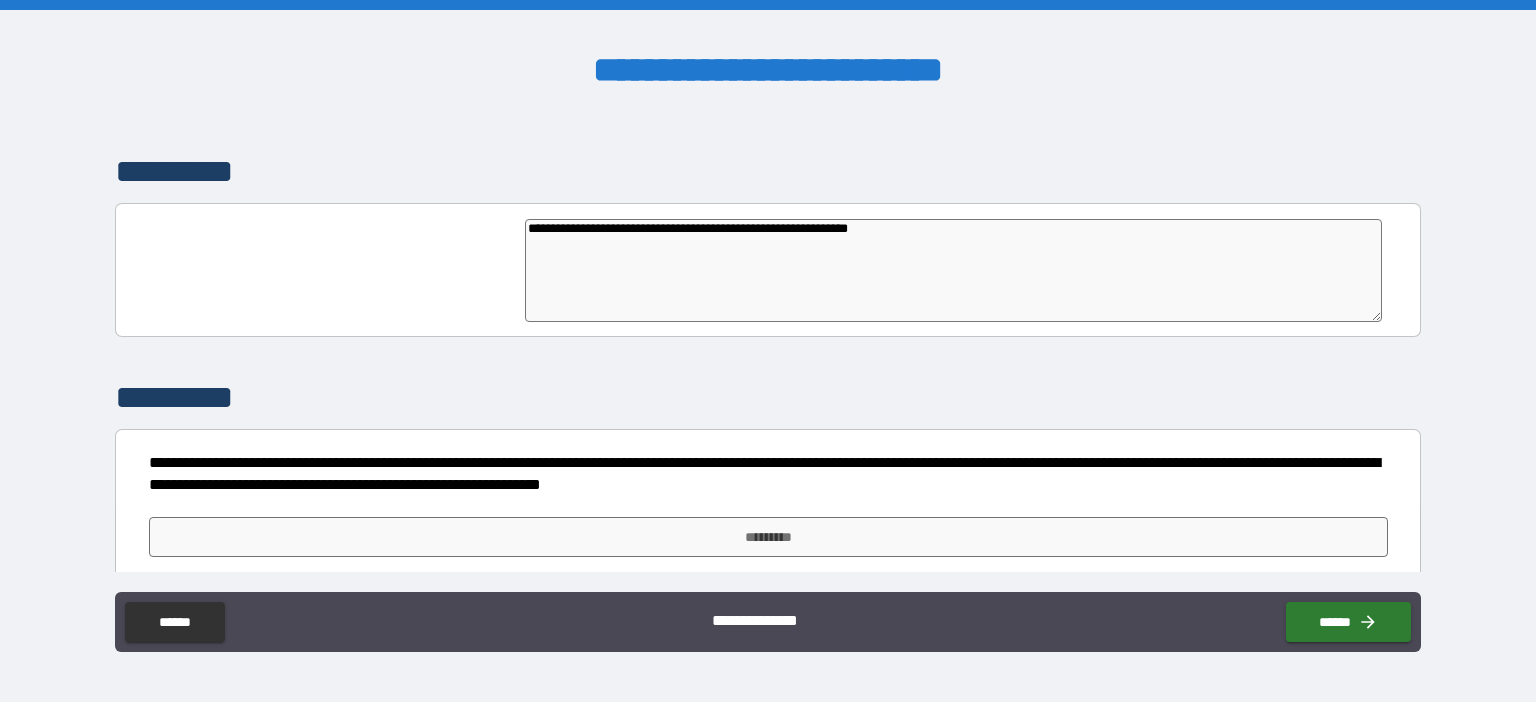 type on "**********" 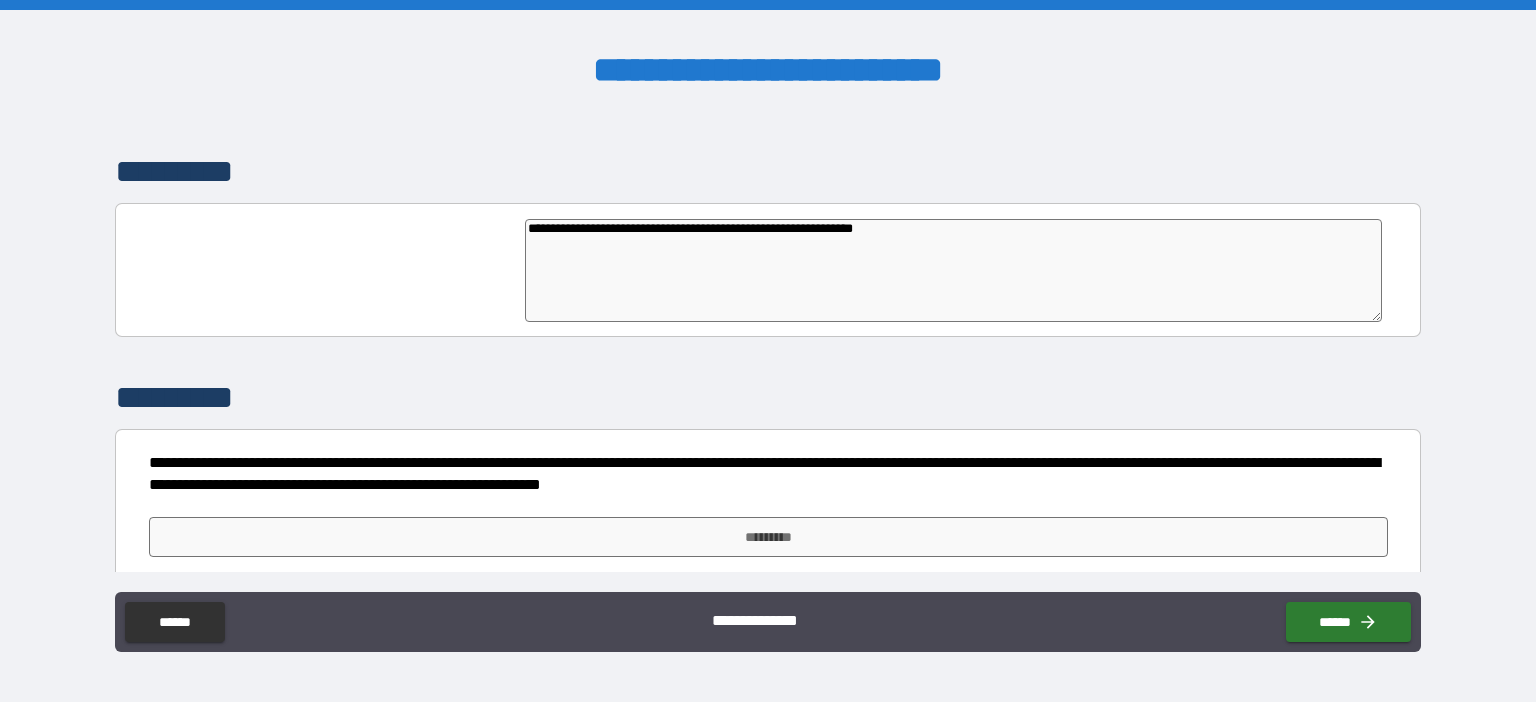 type on "**********" 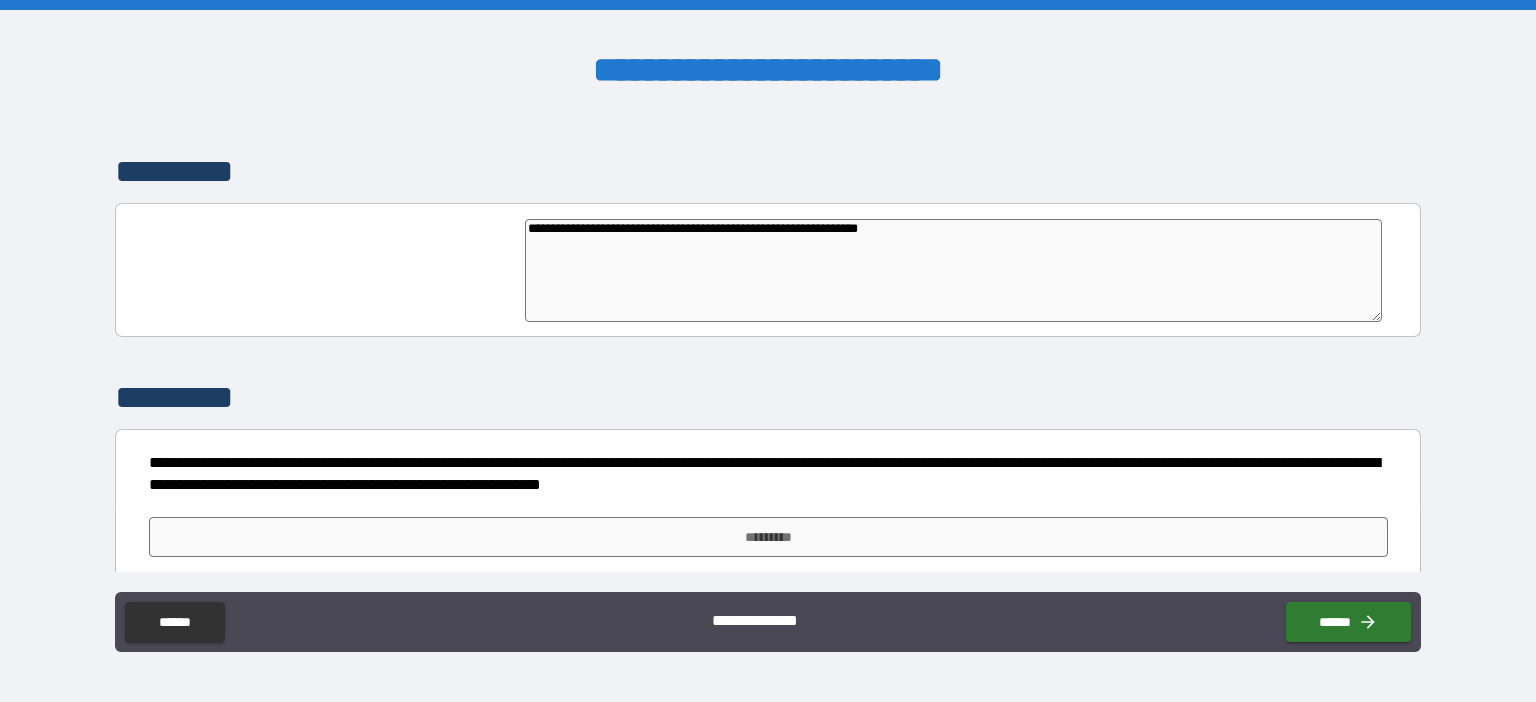 type on "**********" 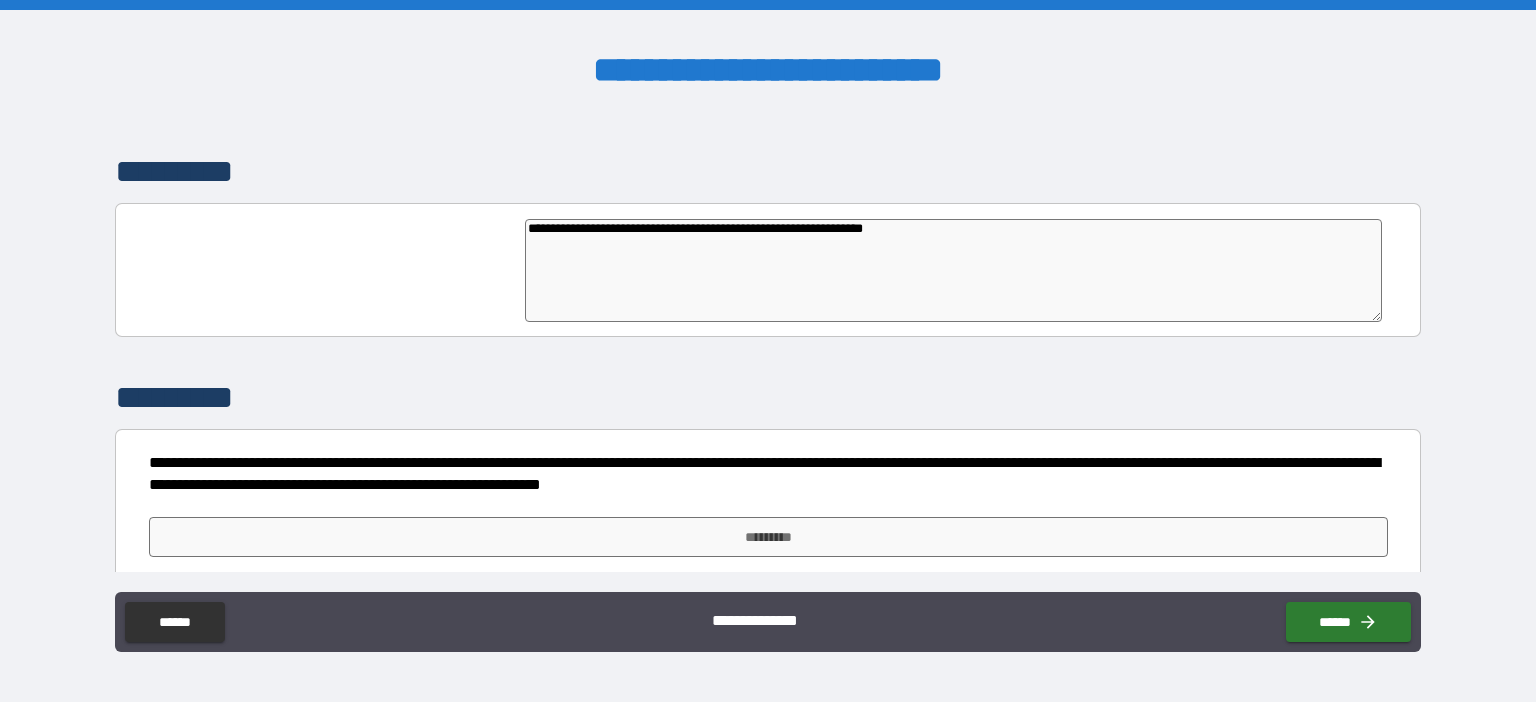 type on "**********" 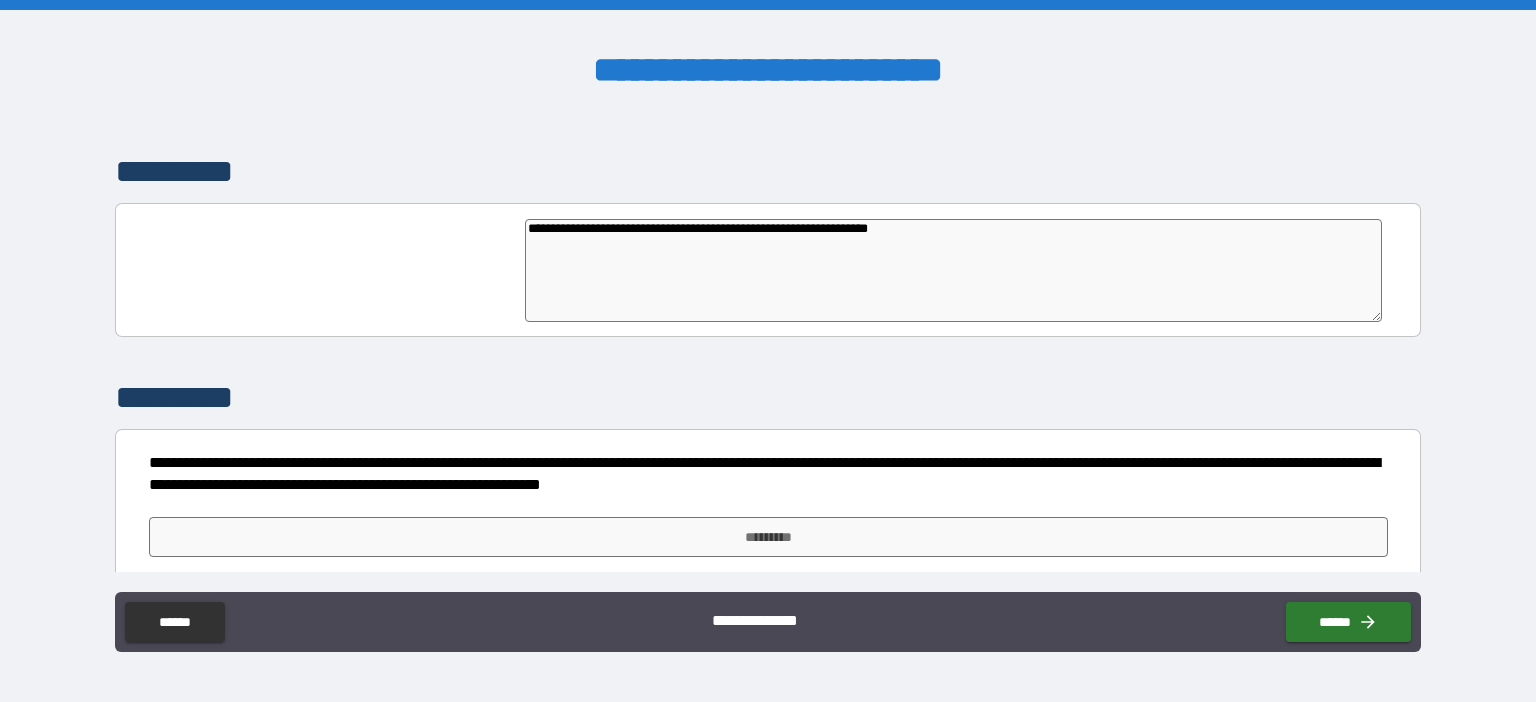 type on "**********" 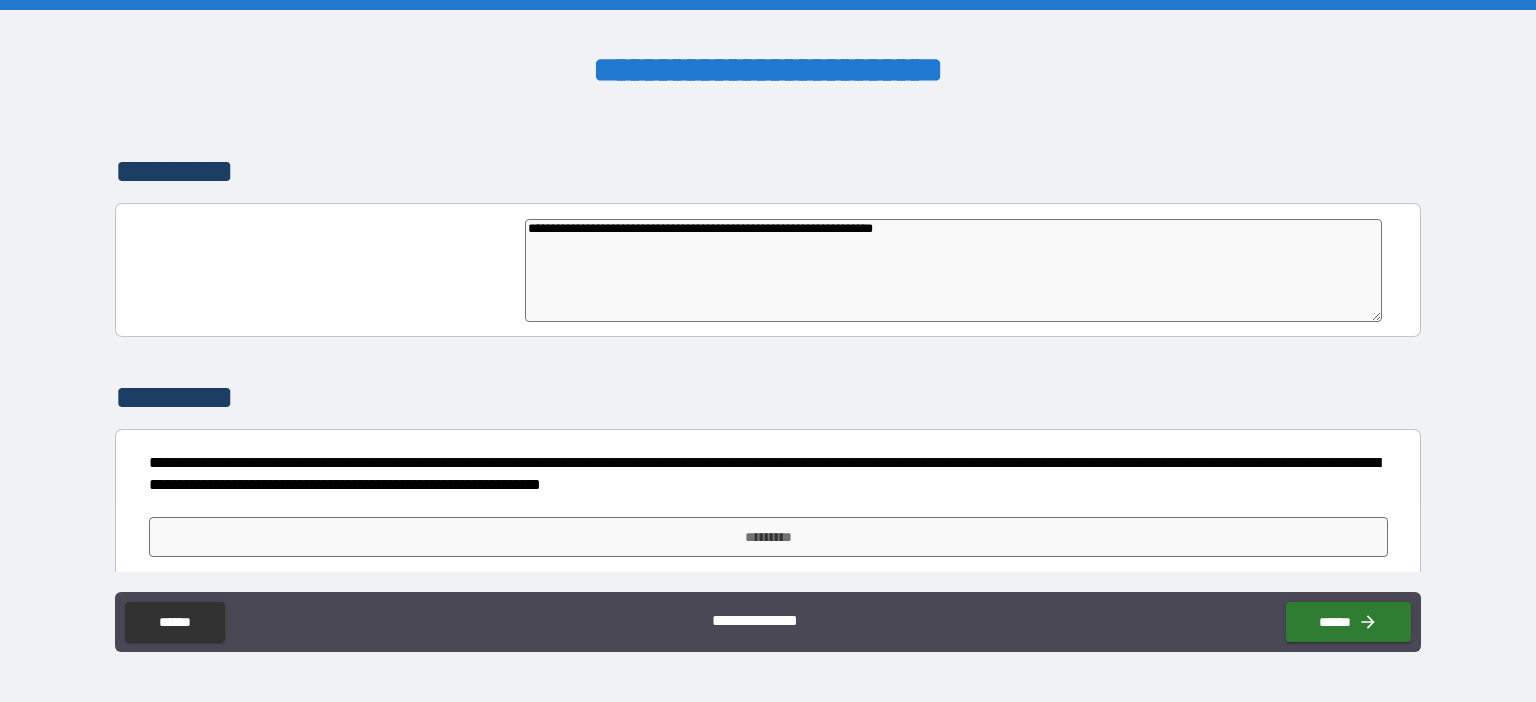 type on "**********" 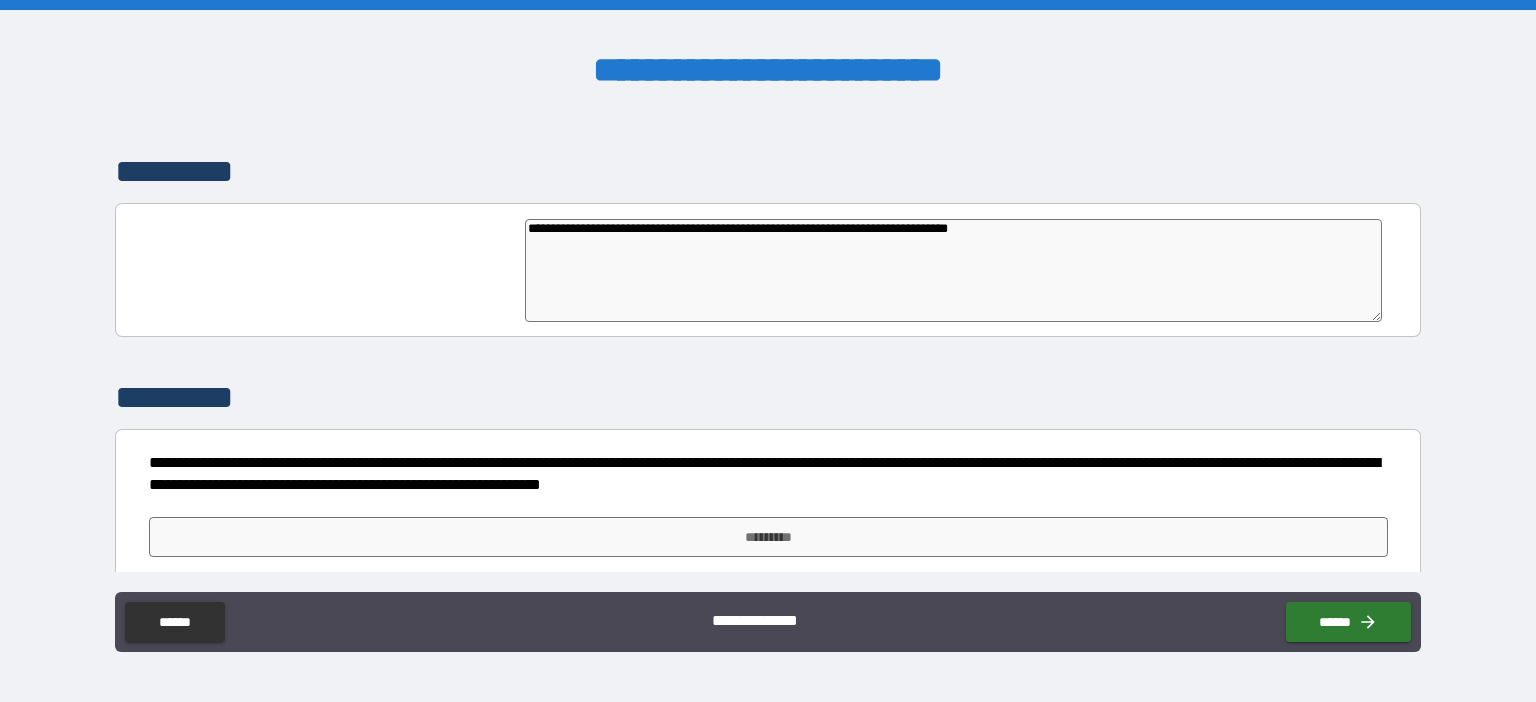 click on "**********" at bounding box center [953, 270] 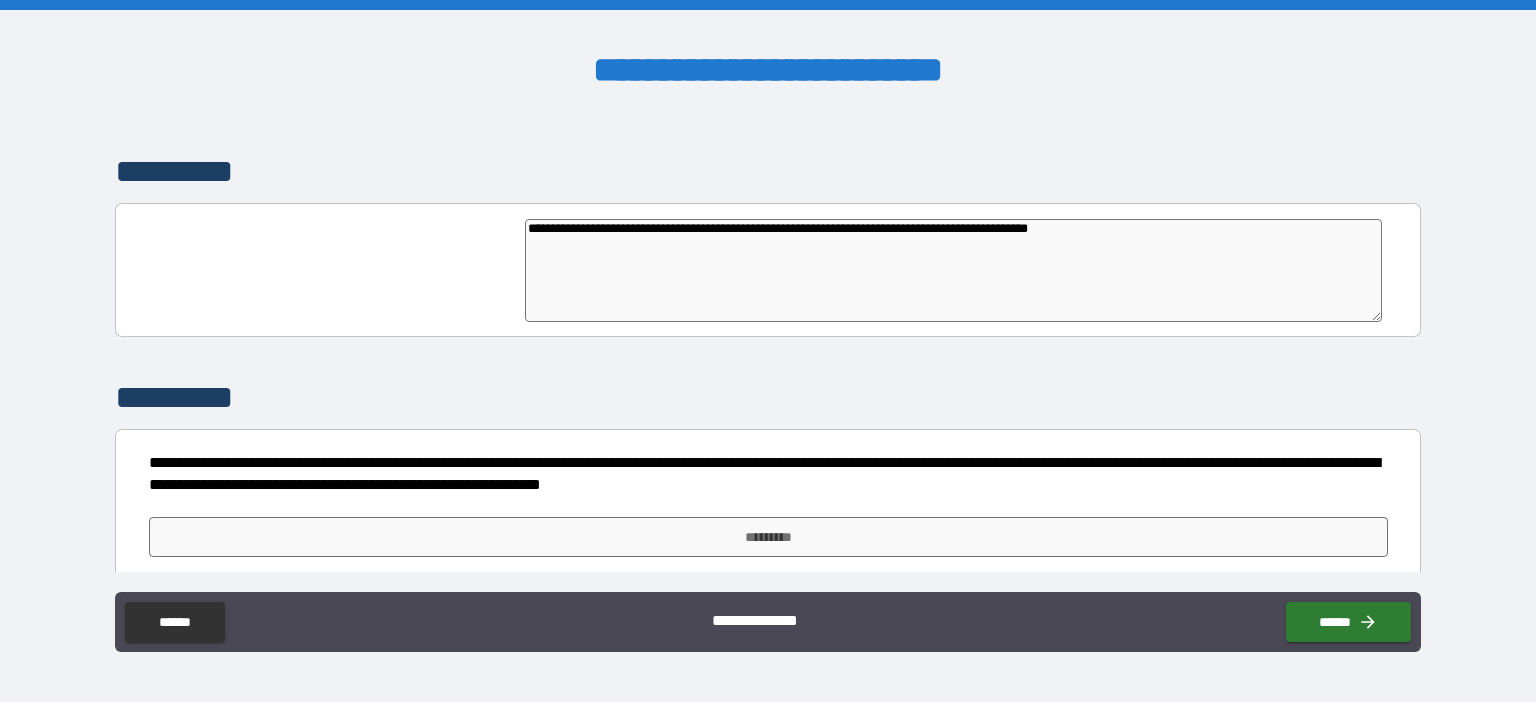 click on "**********" at bounding box center (953, 270) 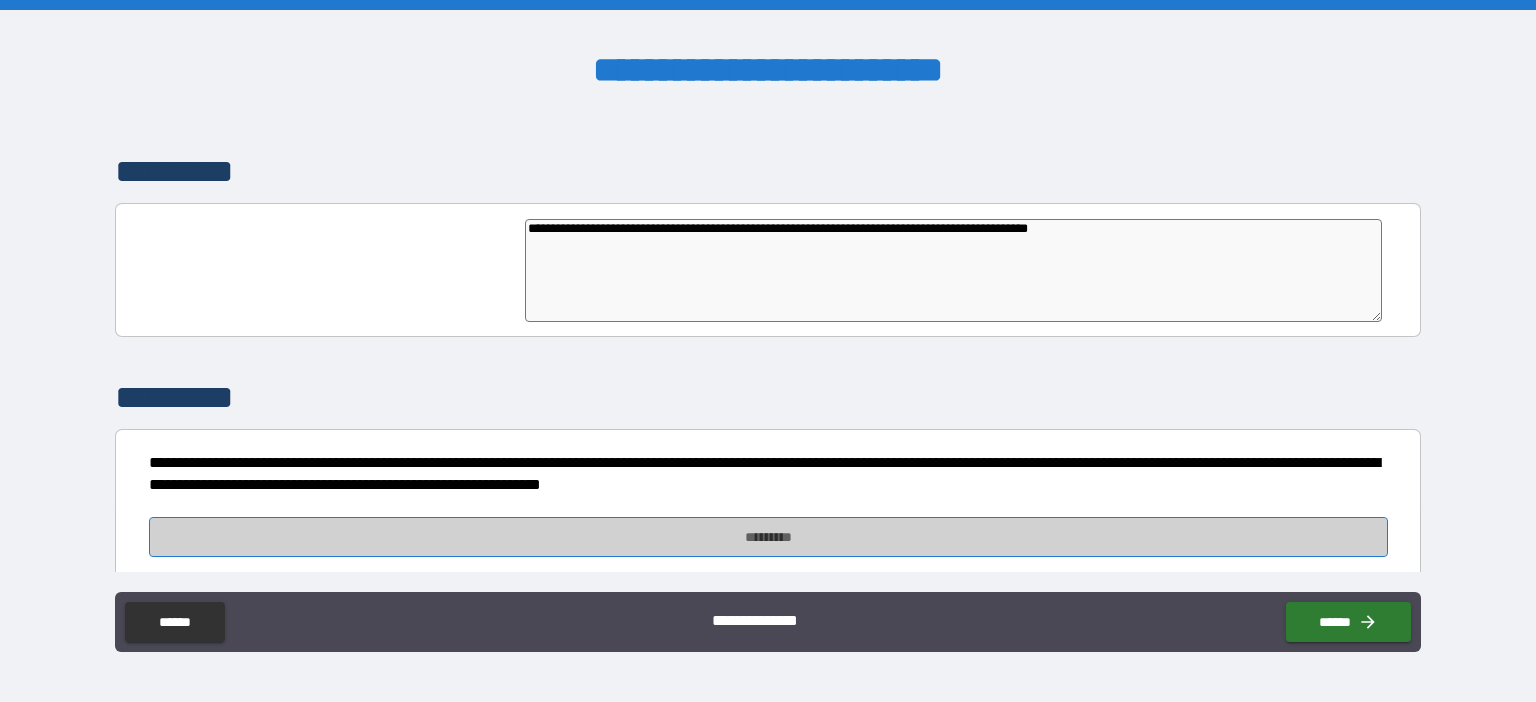 click on "*********" at bounding box center [768, 537] 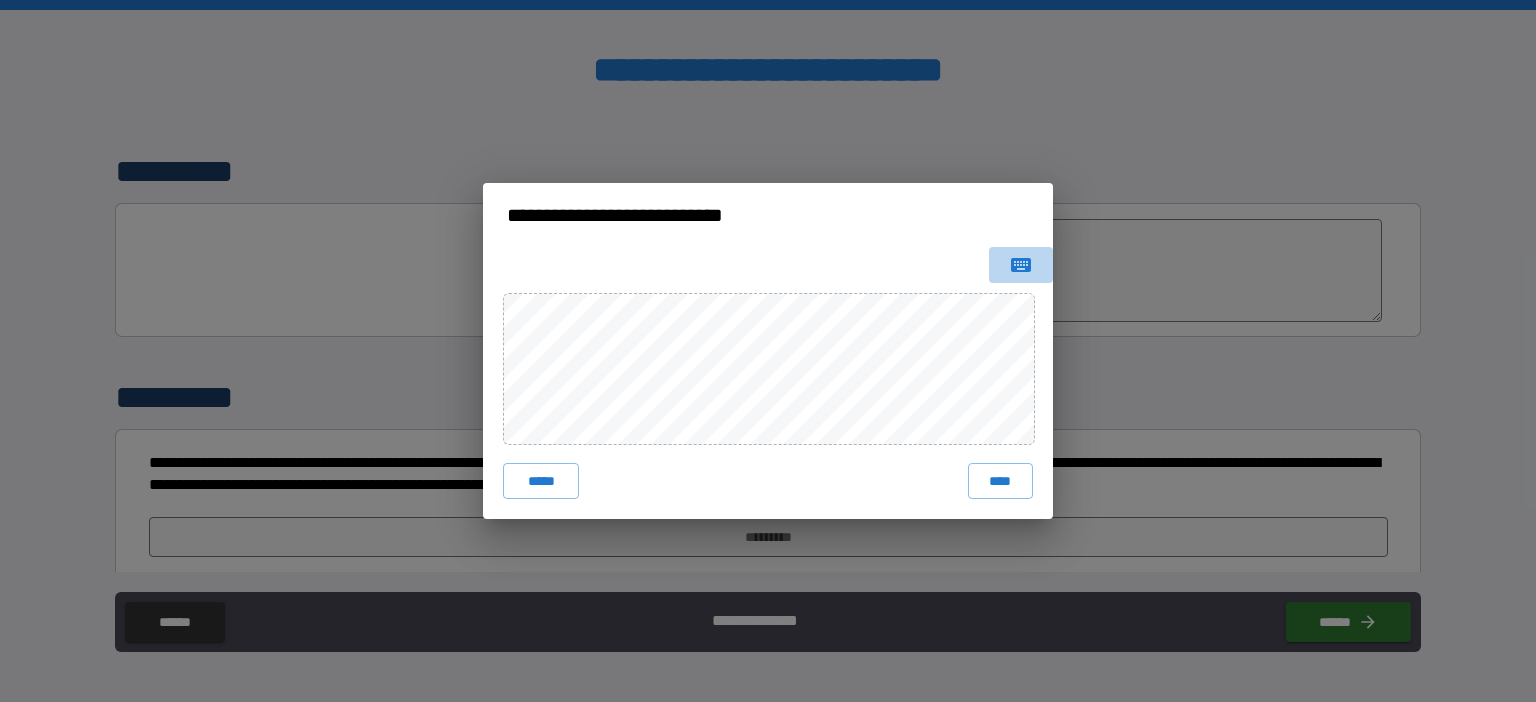 click 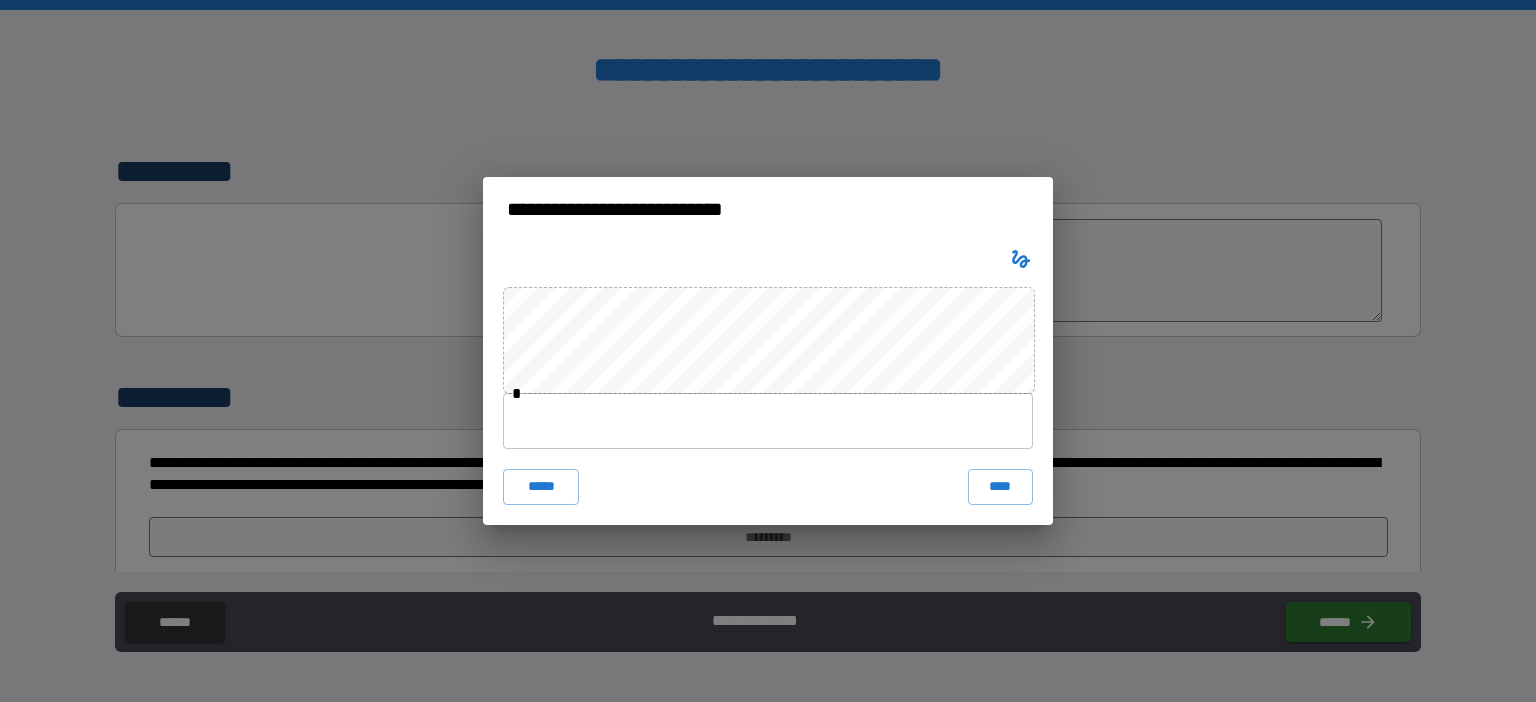 click at bounding box center [768, 421] 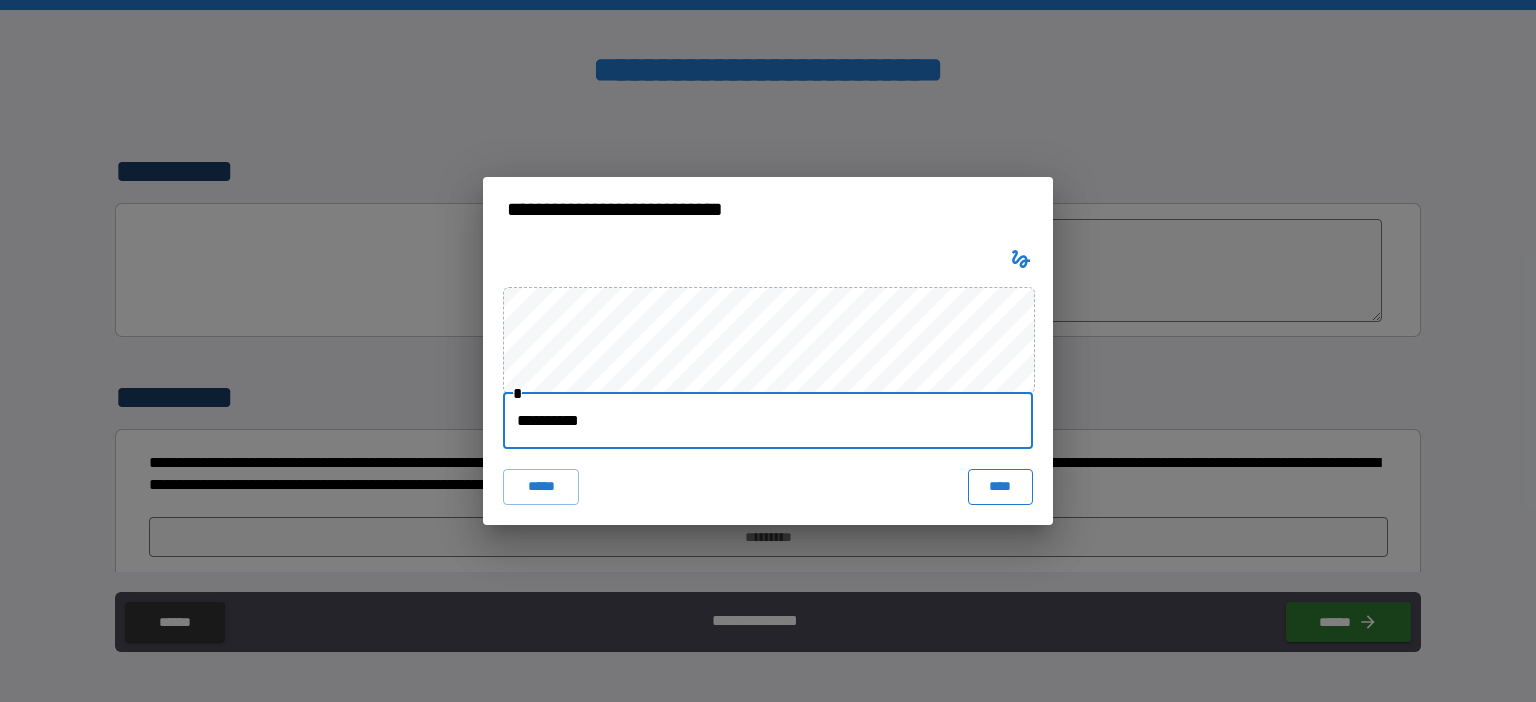 click on "****" at bounding box center (1000, 487) 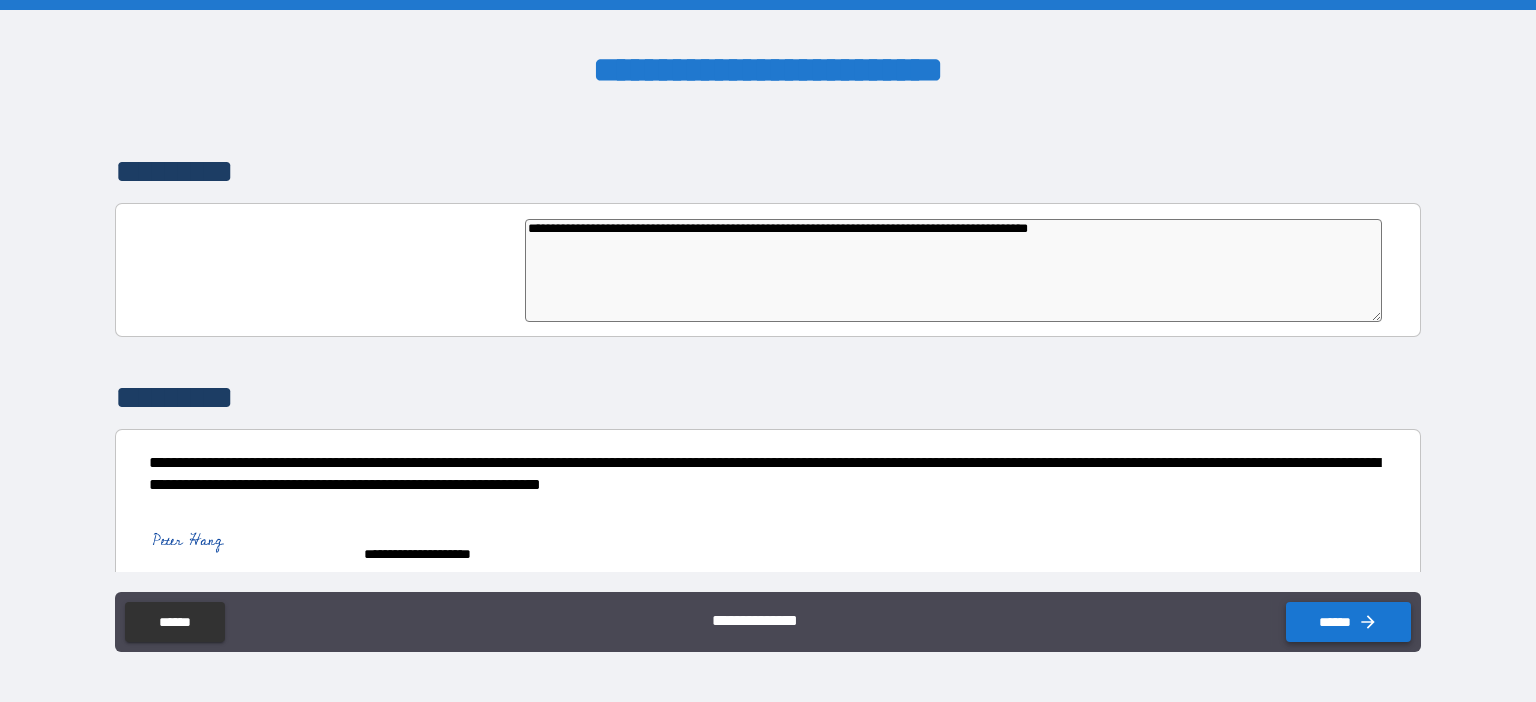 click 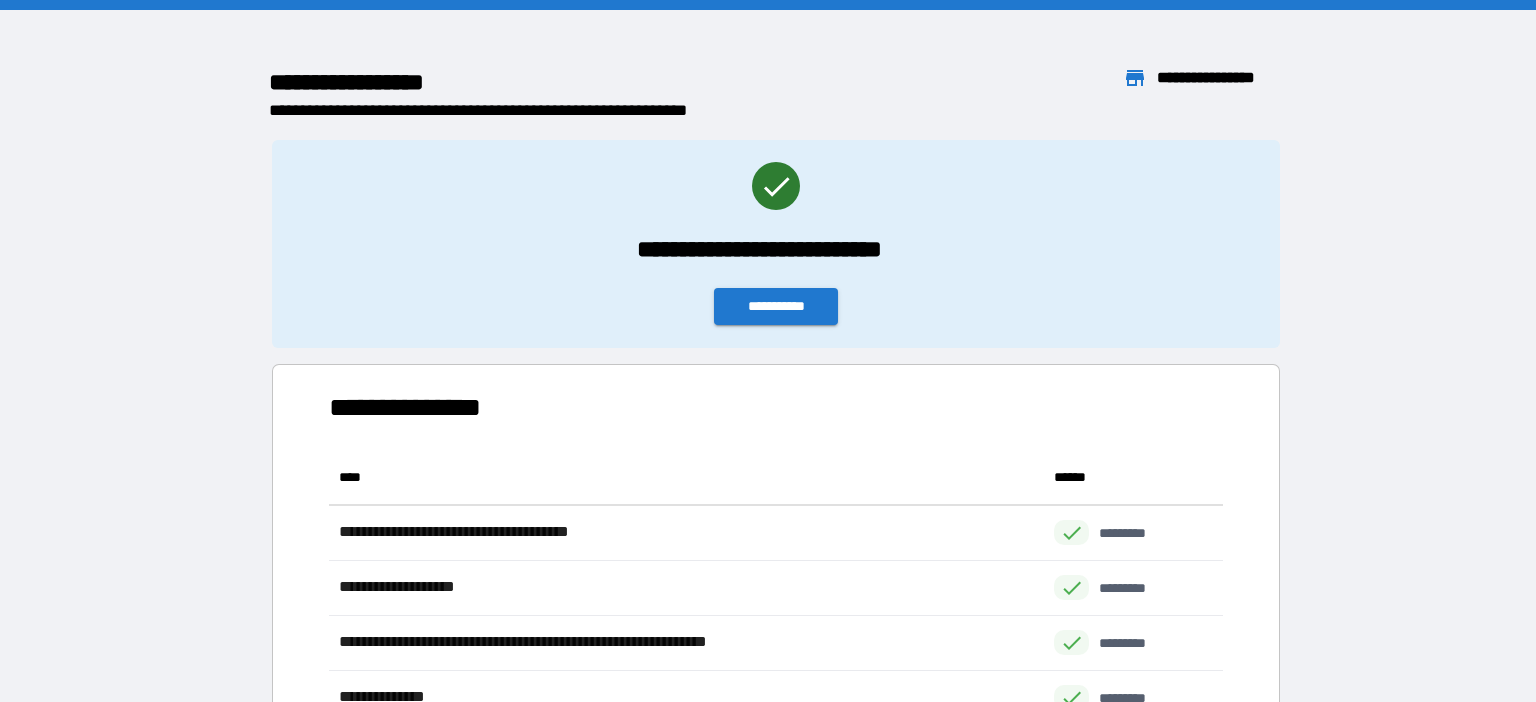 scroll, scrollTop: 1, scrollLeft: 1, axis: both 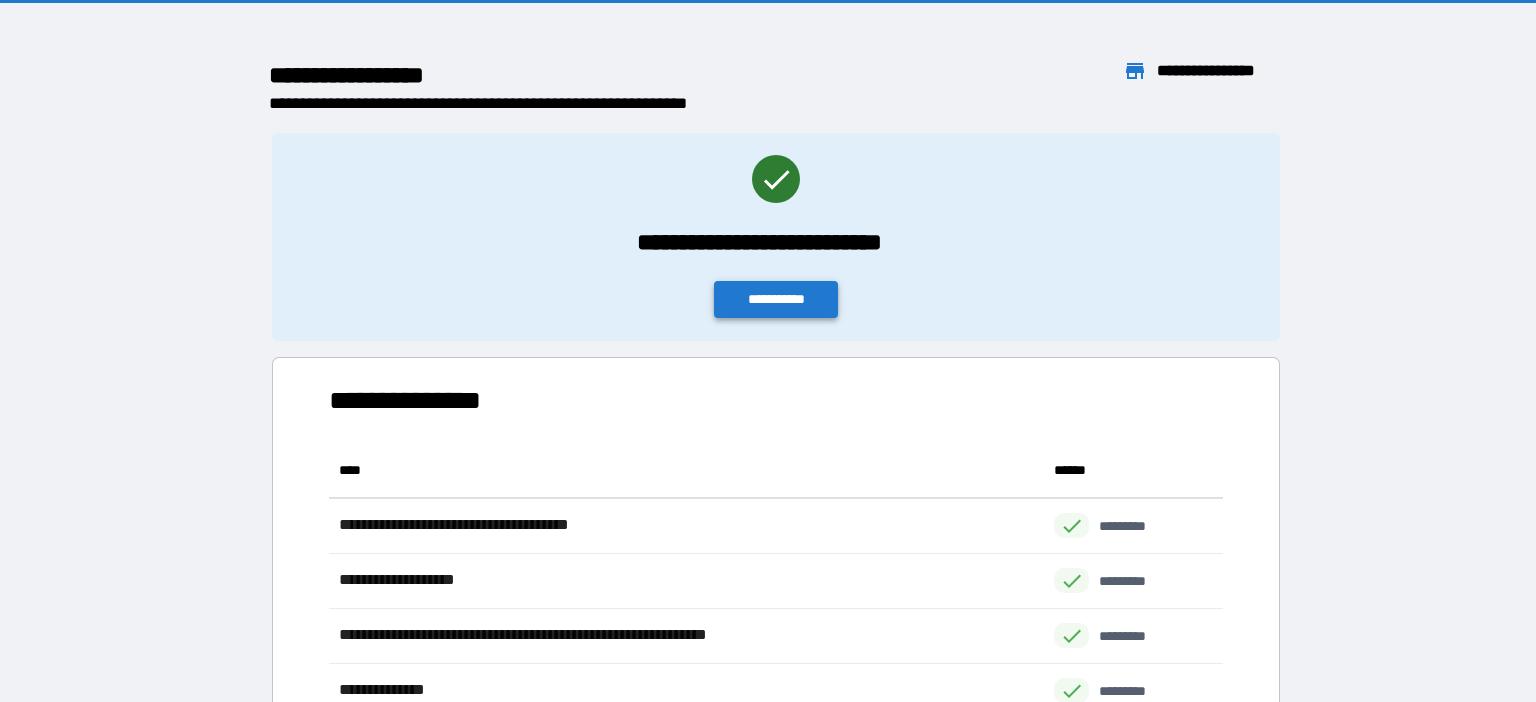 click on "**********" at bounding box center (776, 299) 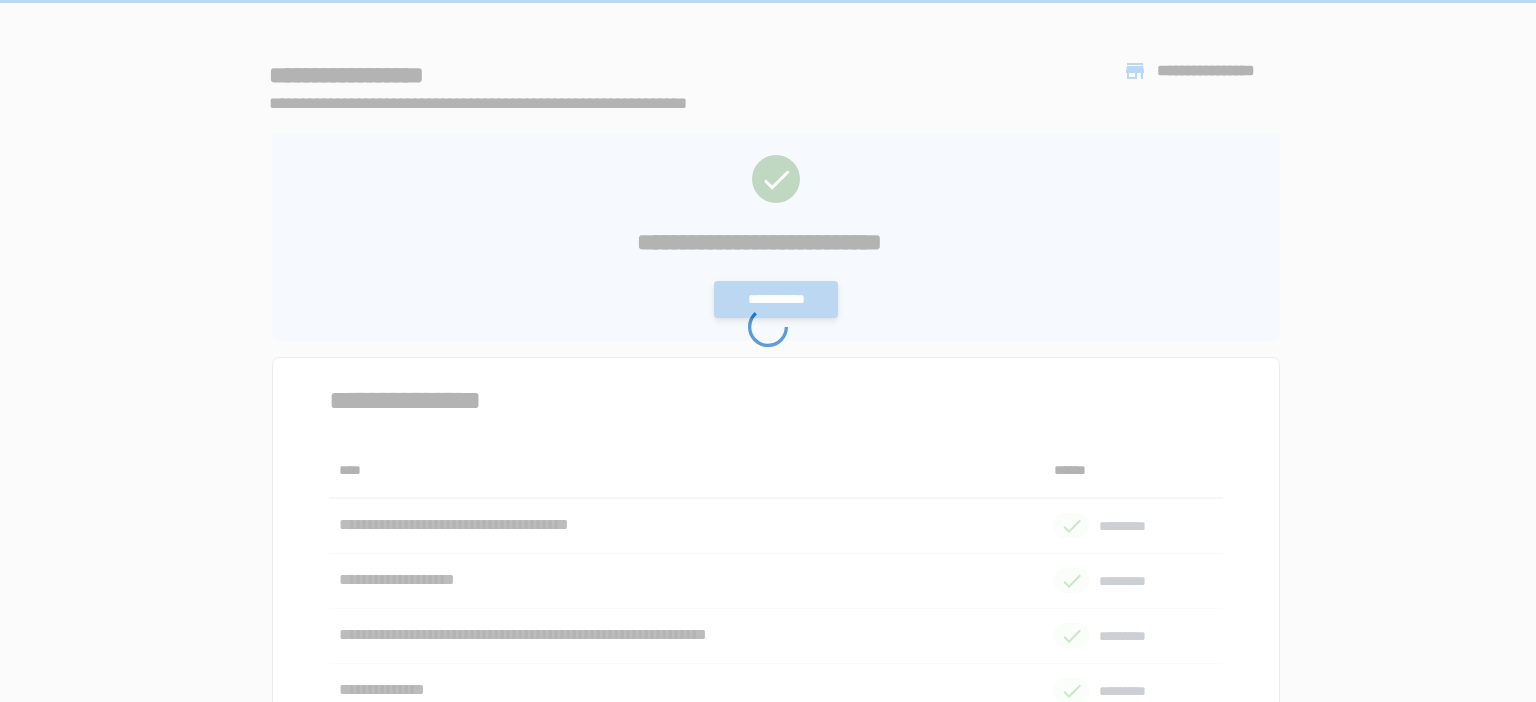 scroll, scrollTop: 0, scrollLeft: 0, axis: both 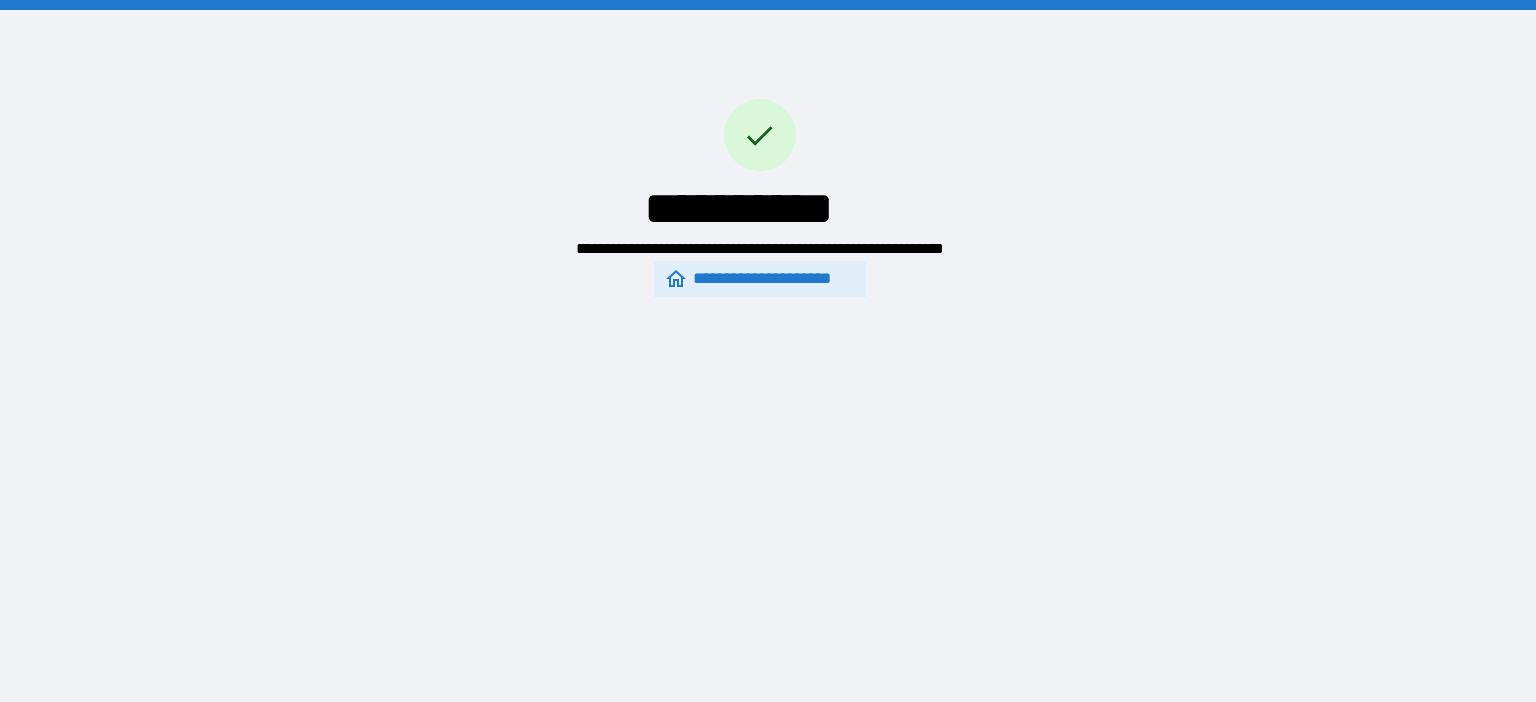 click on "**********" at bounding box center [760, 279] 